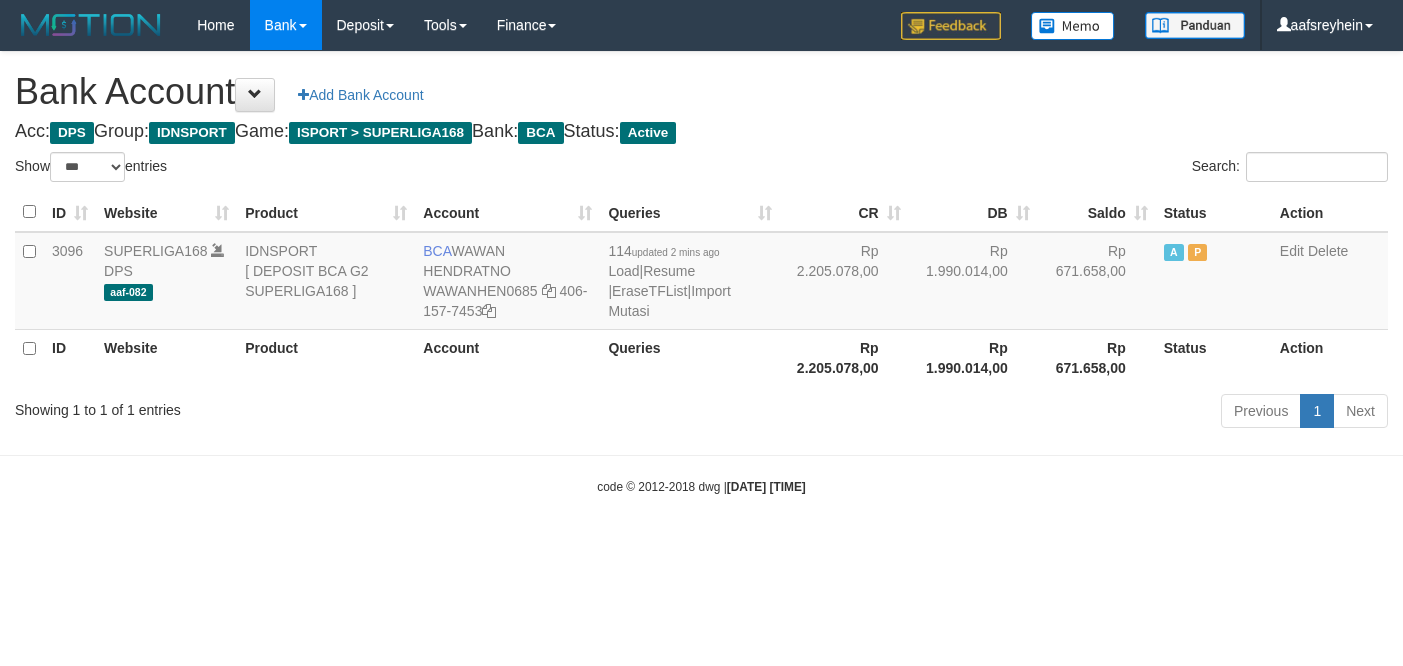 select on "***" 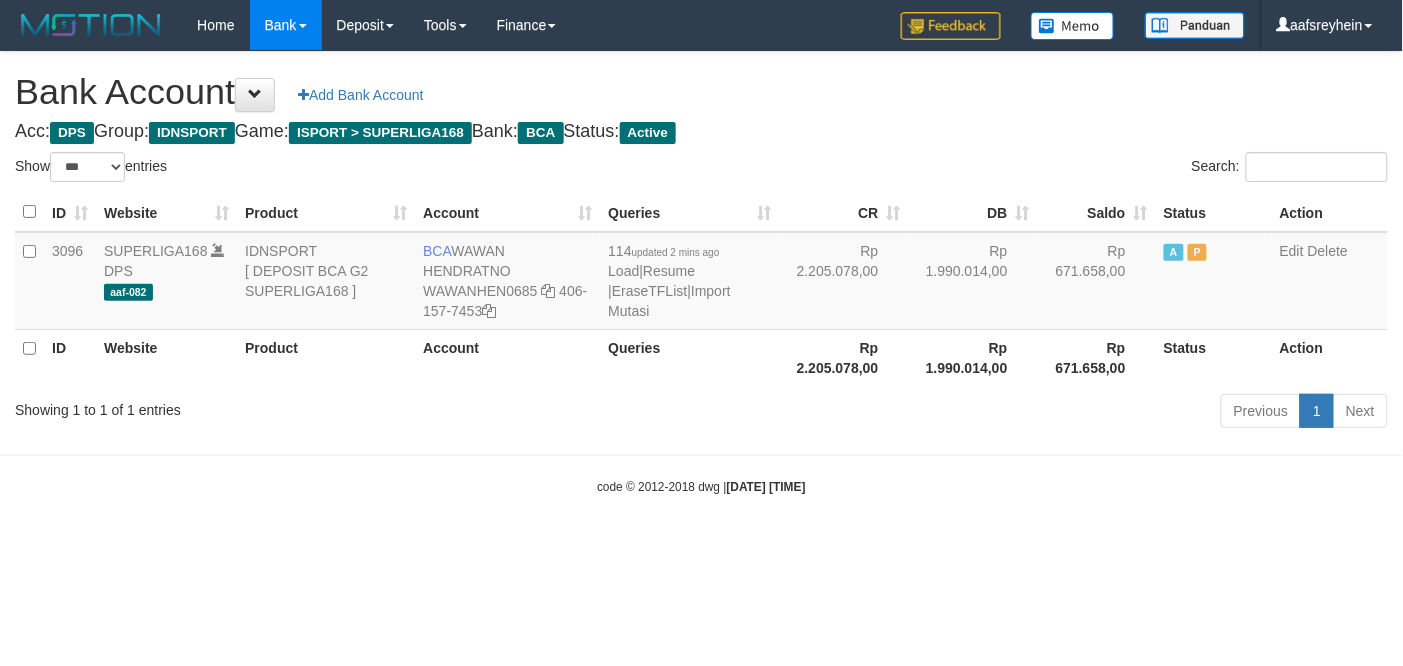 click on "Toggle navigation
Home
Bank
Account List
Load
By Website
Group
[ISPORT]													SUPERLIGA168
By Load Group (DPS)" at bounding box center [701, 273] 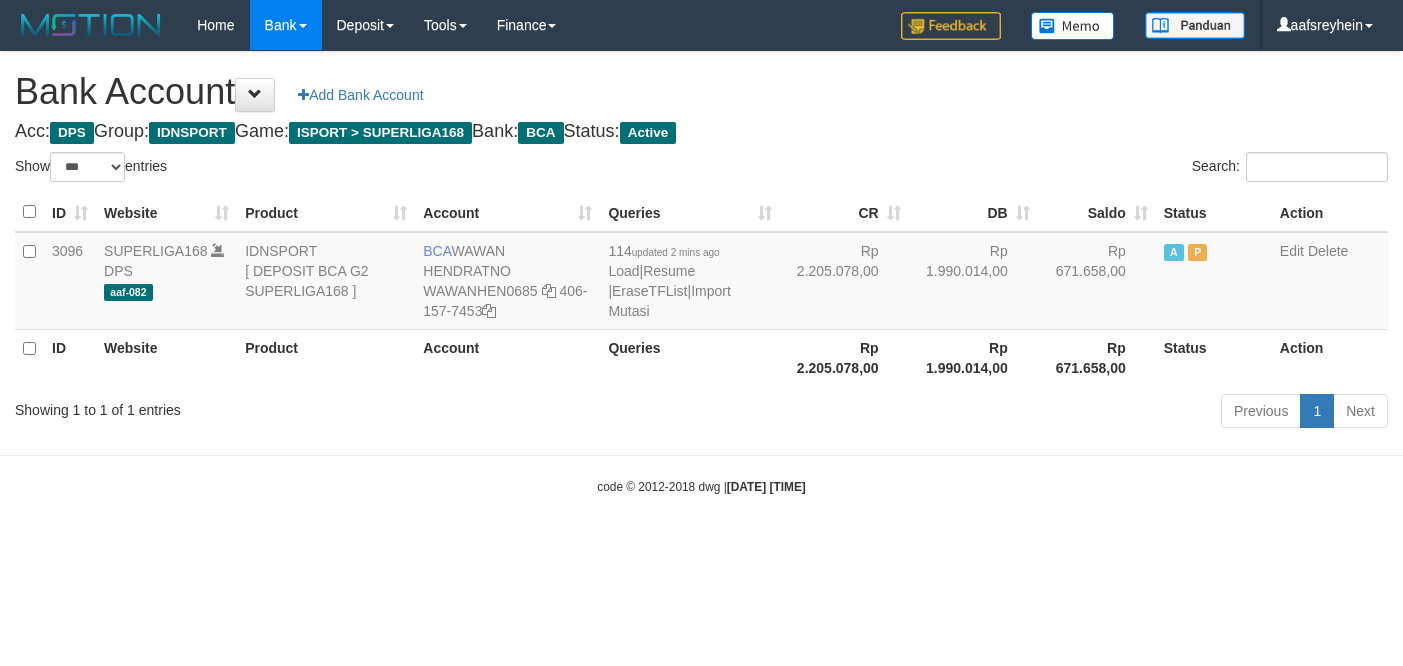 select on "***" 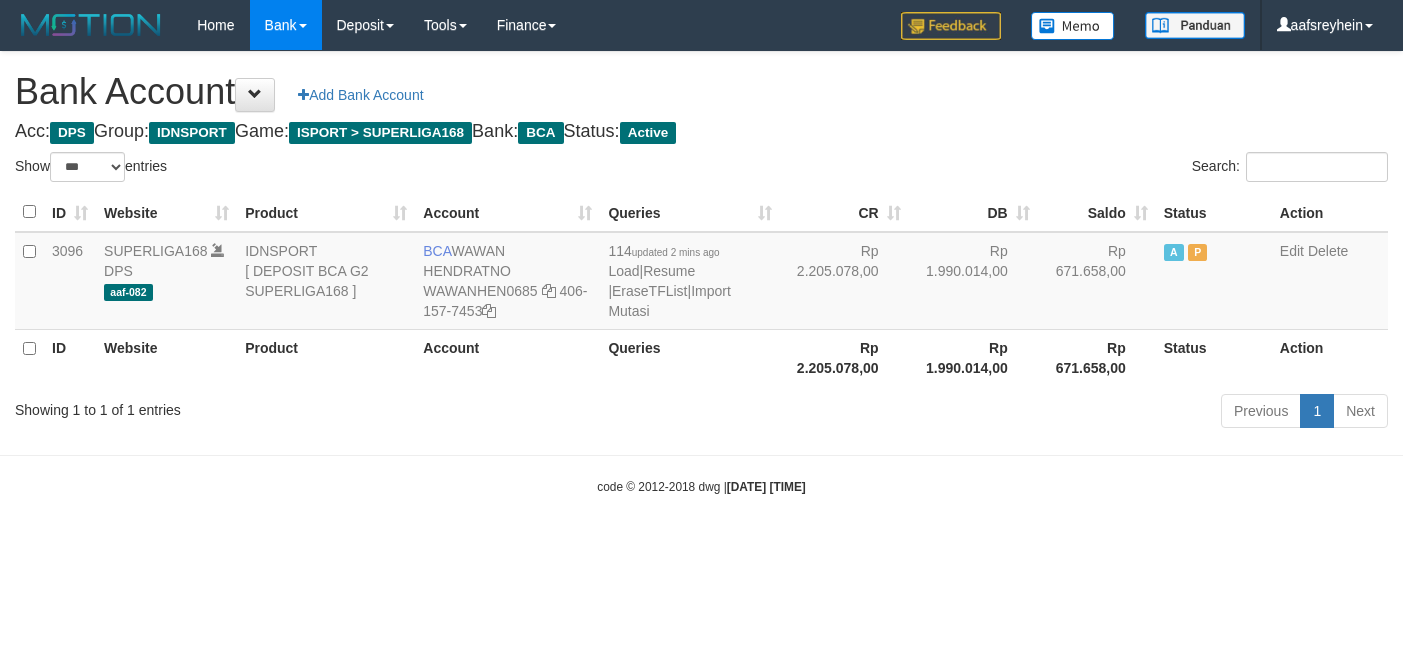 scroll, scrollTop: 0, scrollLeft: 0, axis: both 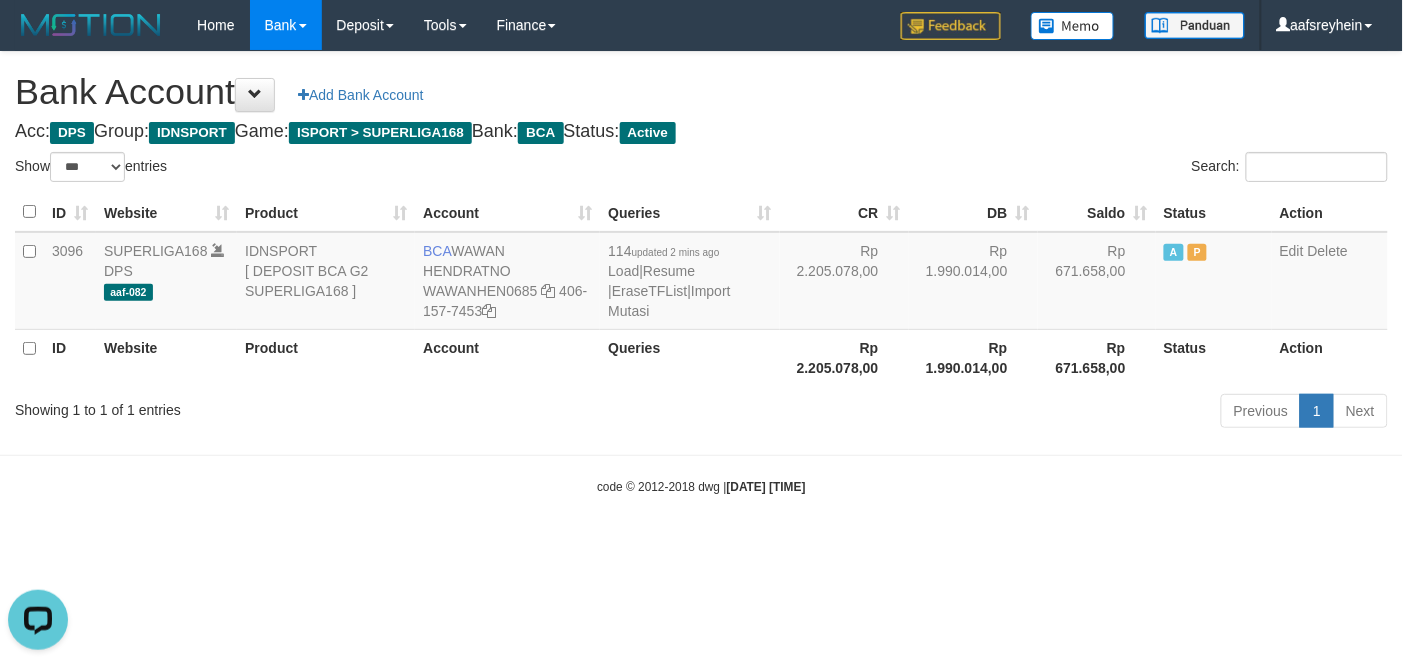 click on "Toggle navigation
Home
Bank
Account List
Load
By Website
Group
[ISPORT]													SUPERLIGA168
By Load Group (DPS)
-" at bounding box center [701, 273] 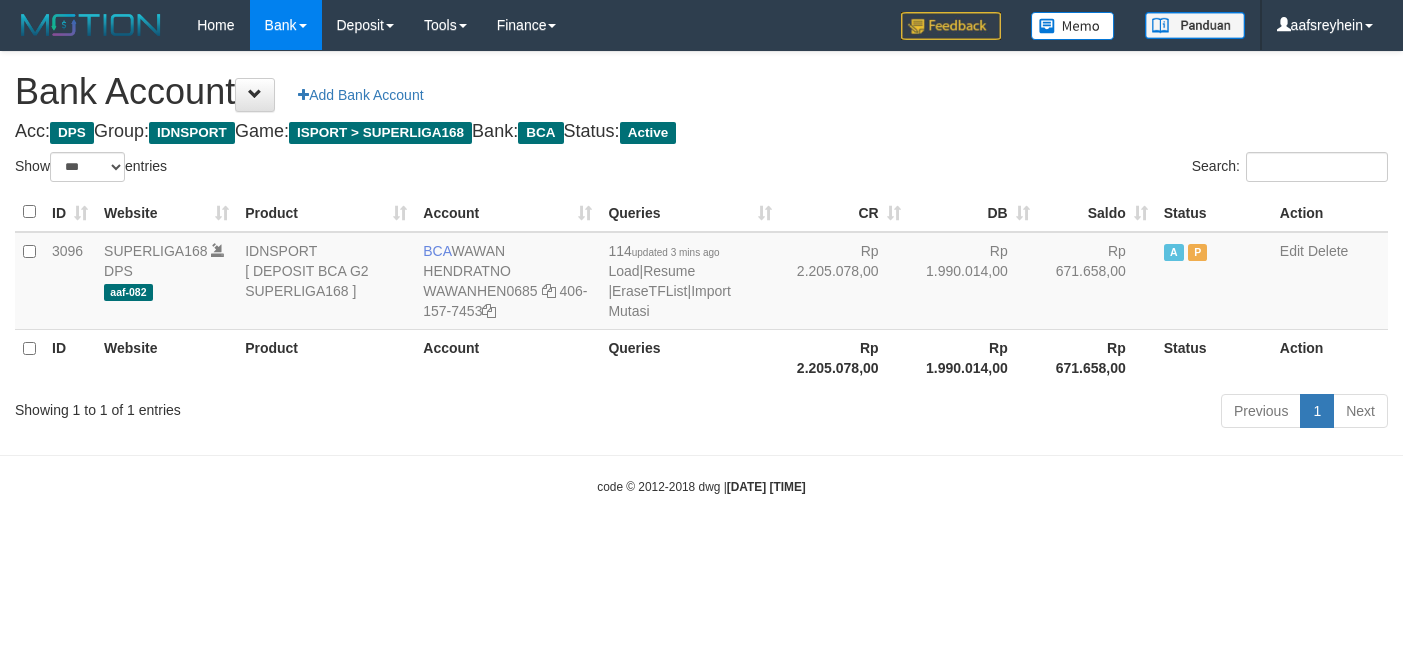 select on "***" 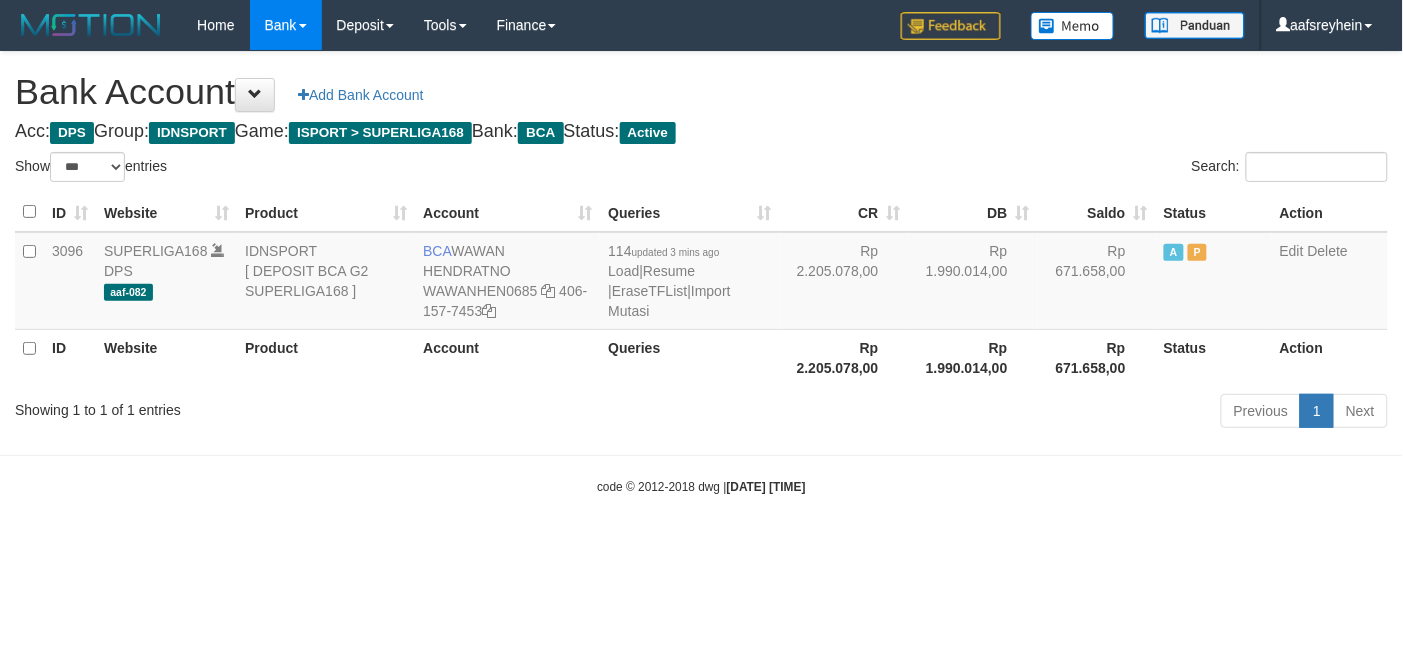 click on "Toggle navigation
Home
Bank
Account List
Load
By Website
Group
[ISPORT]													SUPERLIGA168
By Load Group (DPS)" at bounding box center [701, 273] 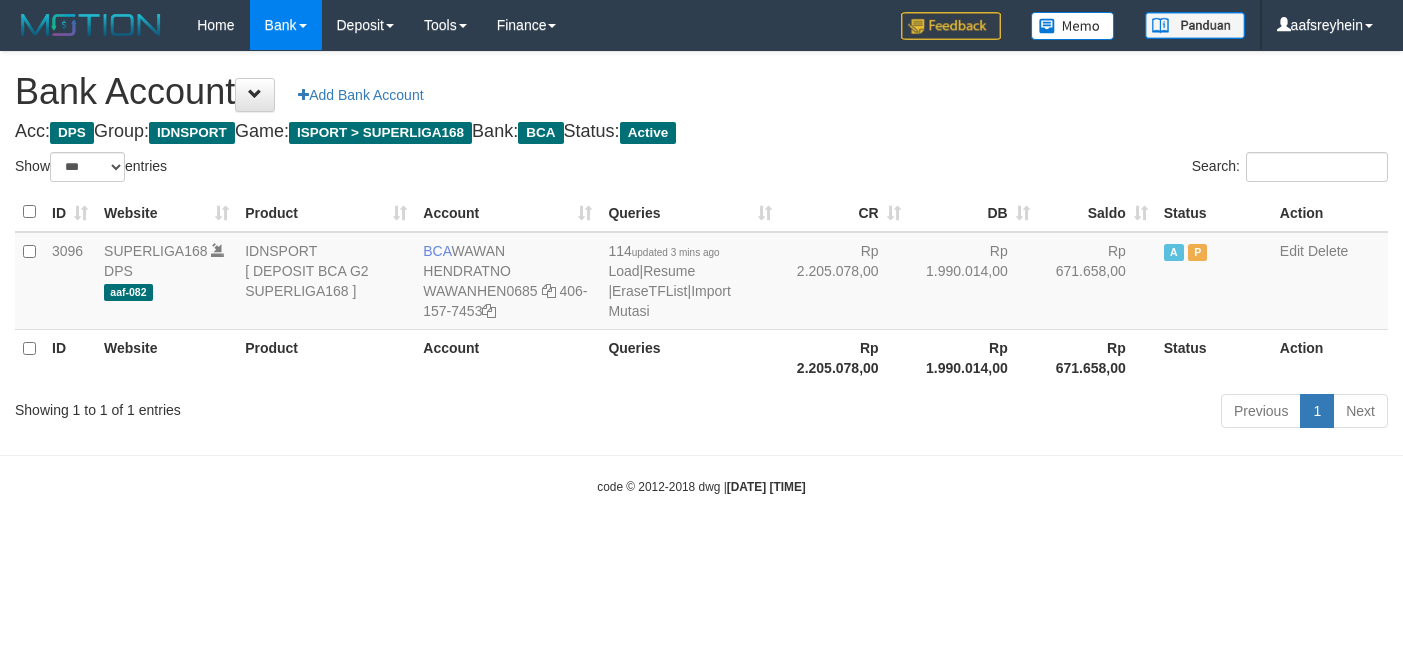 select on "***" 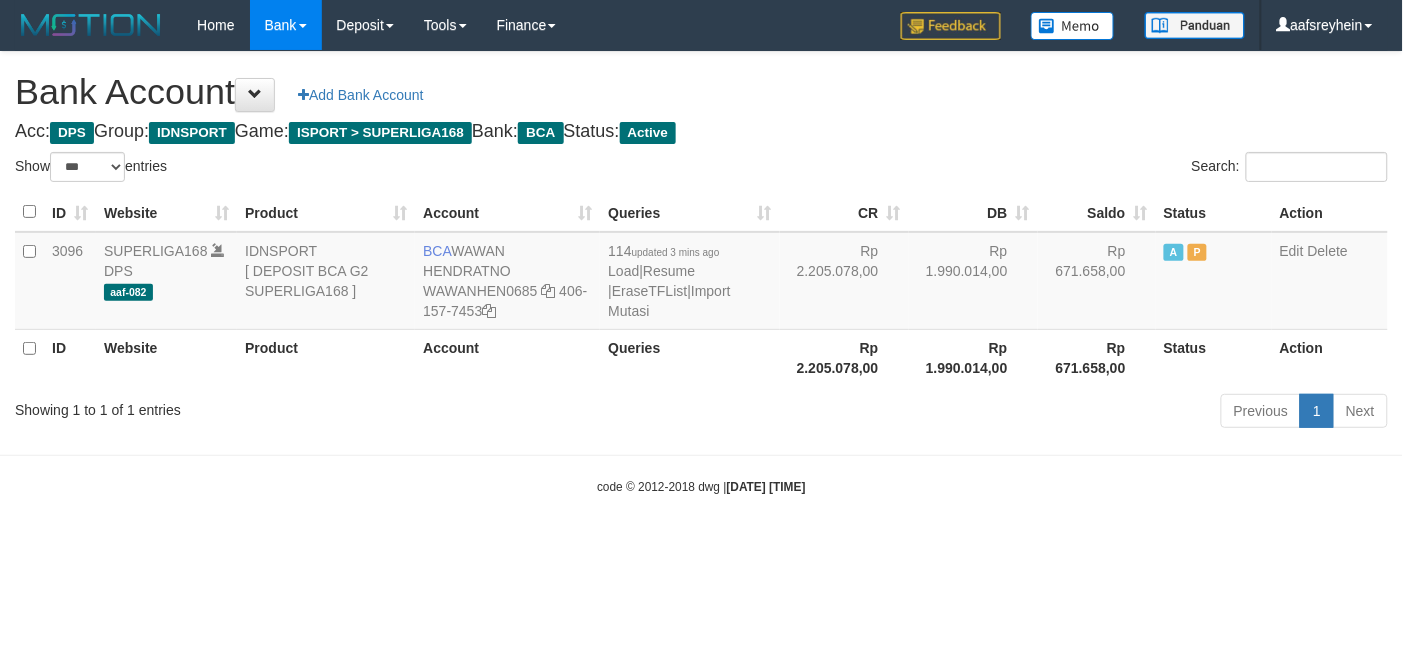 click on "Toggle navigation
Home
Bank
Account List
Load
By Website
Group
[ISPORT]													SUPERLIGA168
By Load Group (DPS)
-" at bounding box center (701, 273) 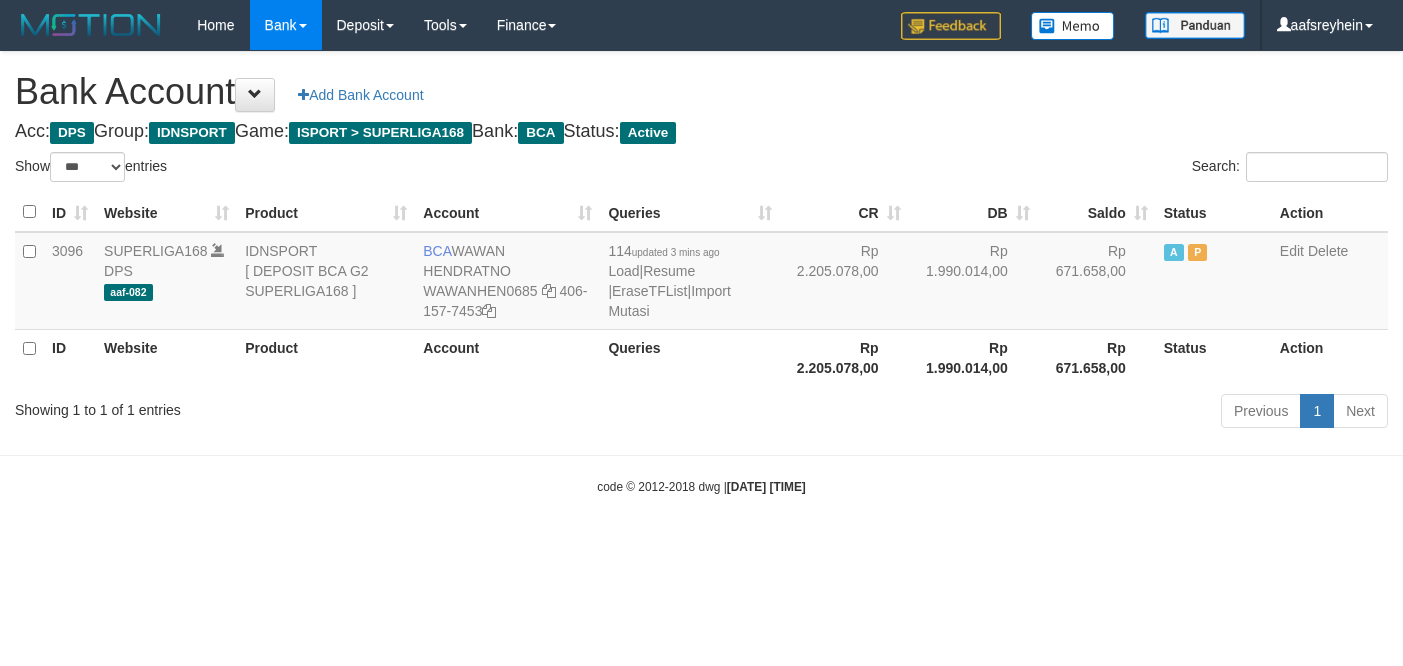 select on "***" 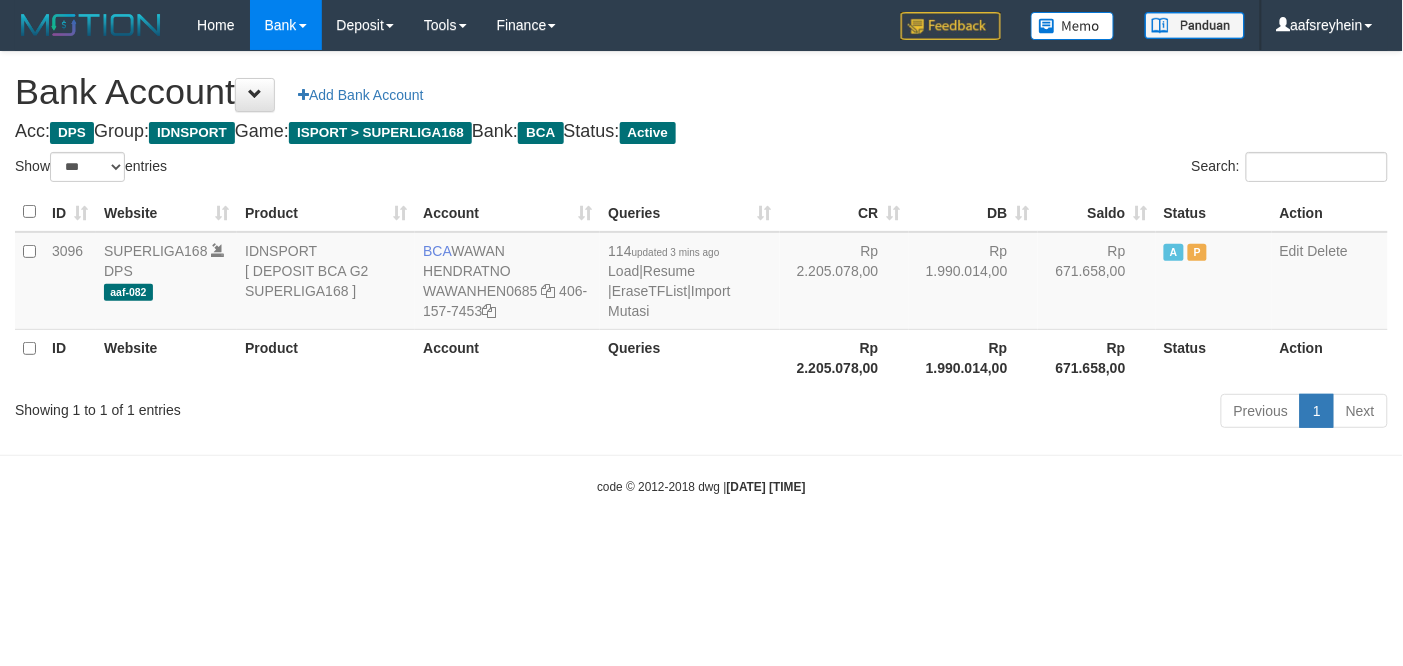 click on "Toggle navigation
Home
Bank
Account List
Load
By Website
Group
[ISPORT]													SUPERLIGA168
By Load Group (DPS)
-" at bounding box center [701, 273] 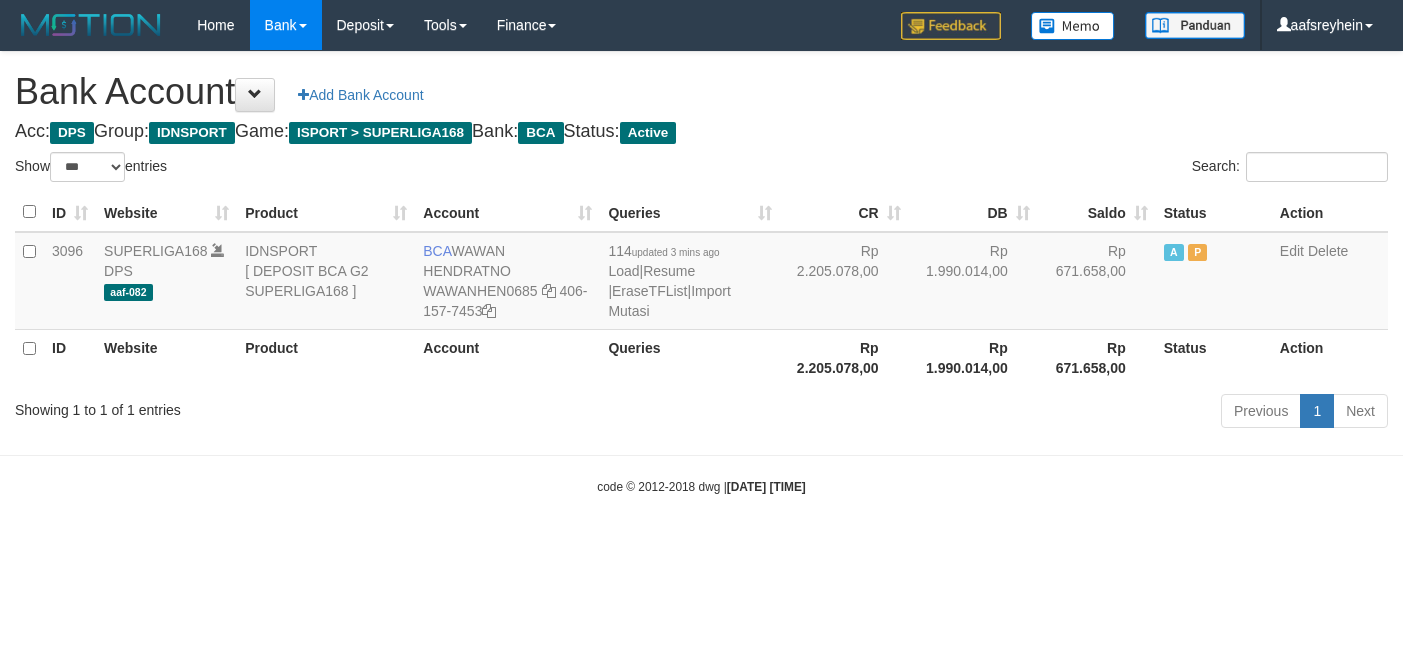 select on "***" 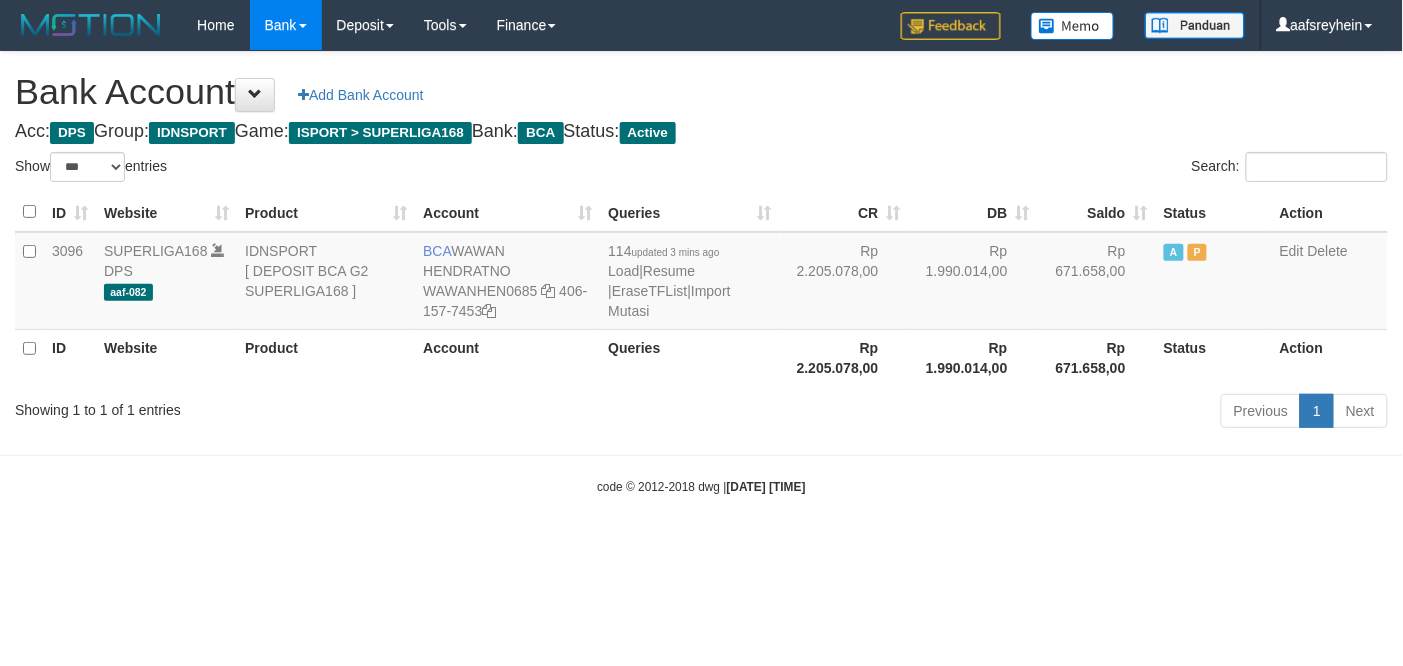 click on "Toggle navigation
Home
Bank
Account List
Load
By Website
Group
[ISPORT]													SUPERLIGA168
By Load Group (DPS)
-" at bounding box center [701, 273] 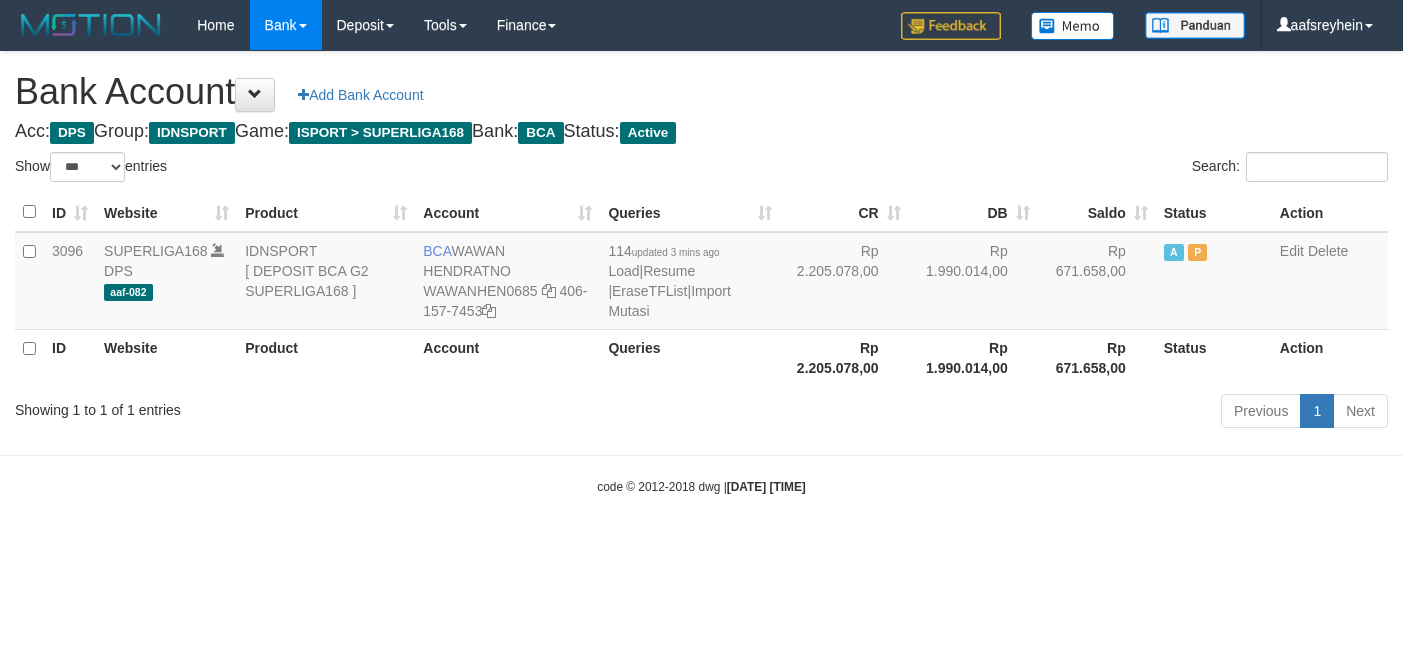 select on "***" 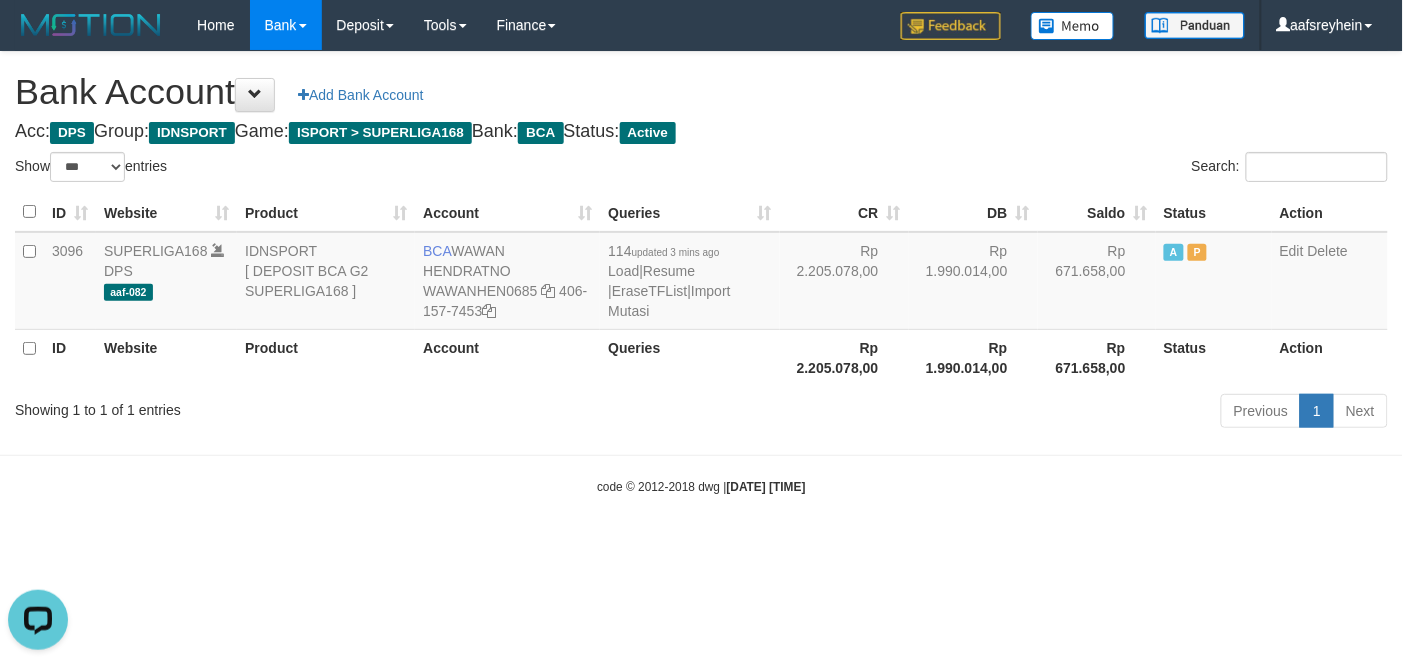 scroll, scrollTop: 0, scrollLeft: 0, axis: both 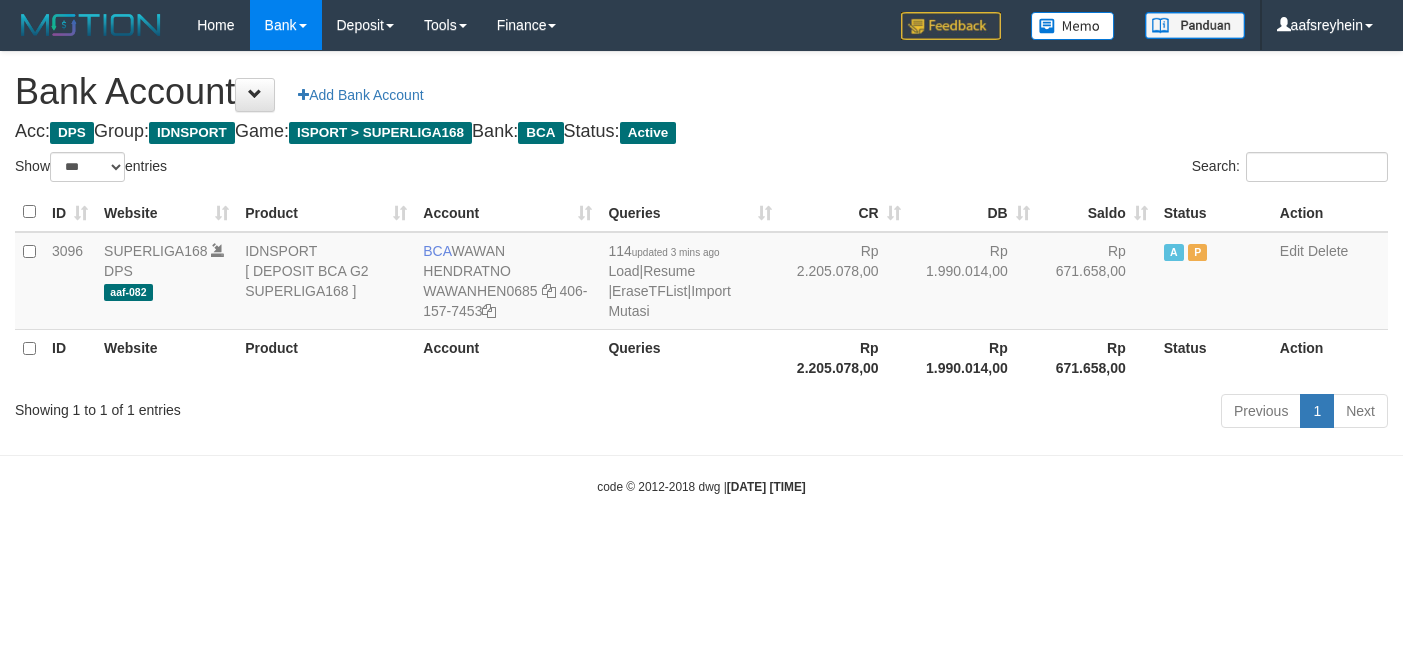 select on "***" 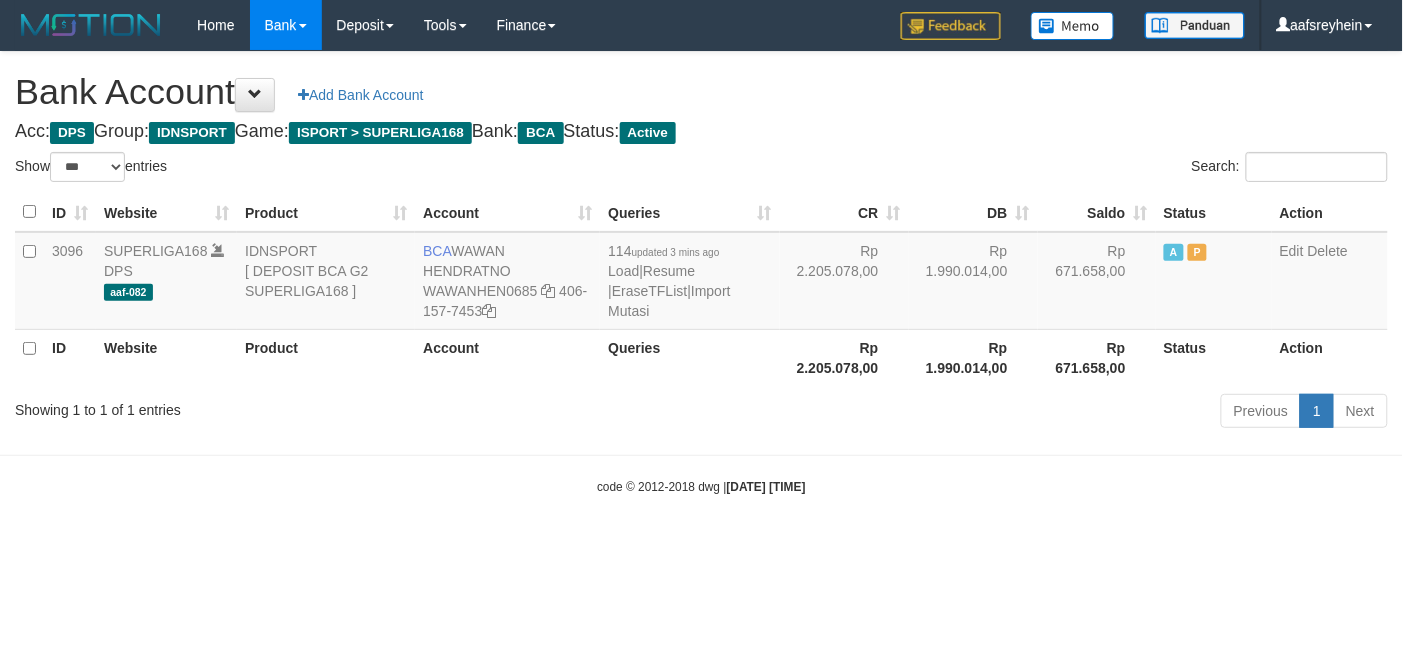 click on "Toggle navigation
Home
Bank
Account List
Load
By Website
Group
[ISPORT]													SUPERLIGA168
By Load Group (DPS)
-" at bounding box center [701, 273] 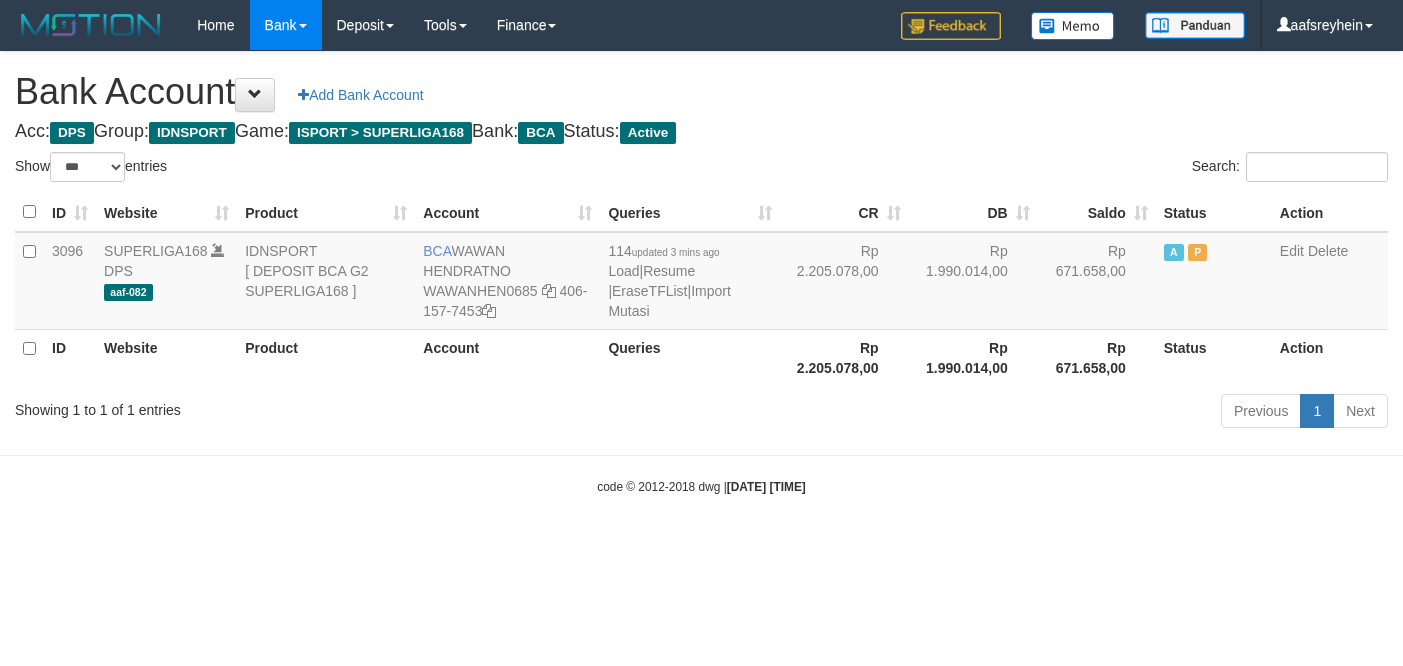 select on "***" 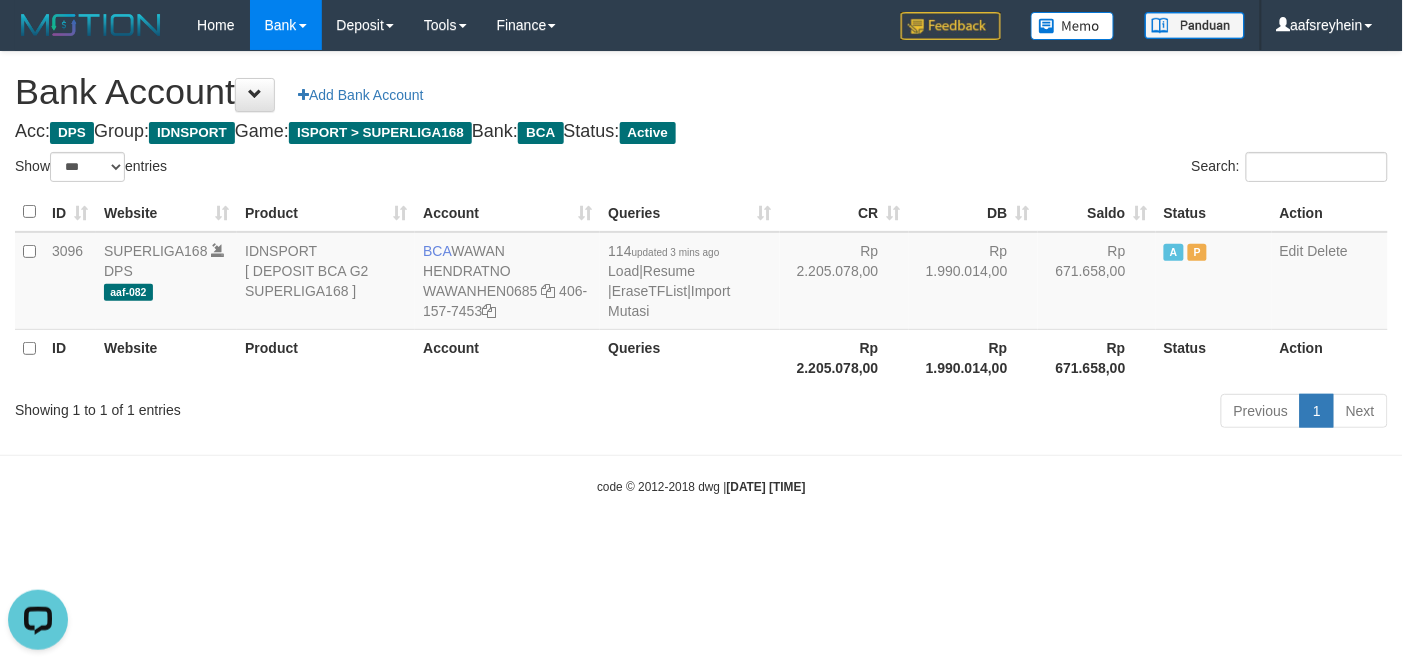 scroll, scrollTop: 0, scrollLeft: 0, axis: both 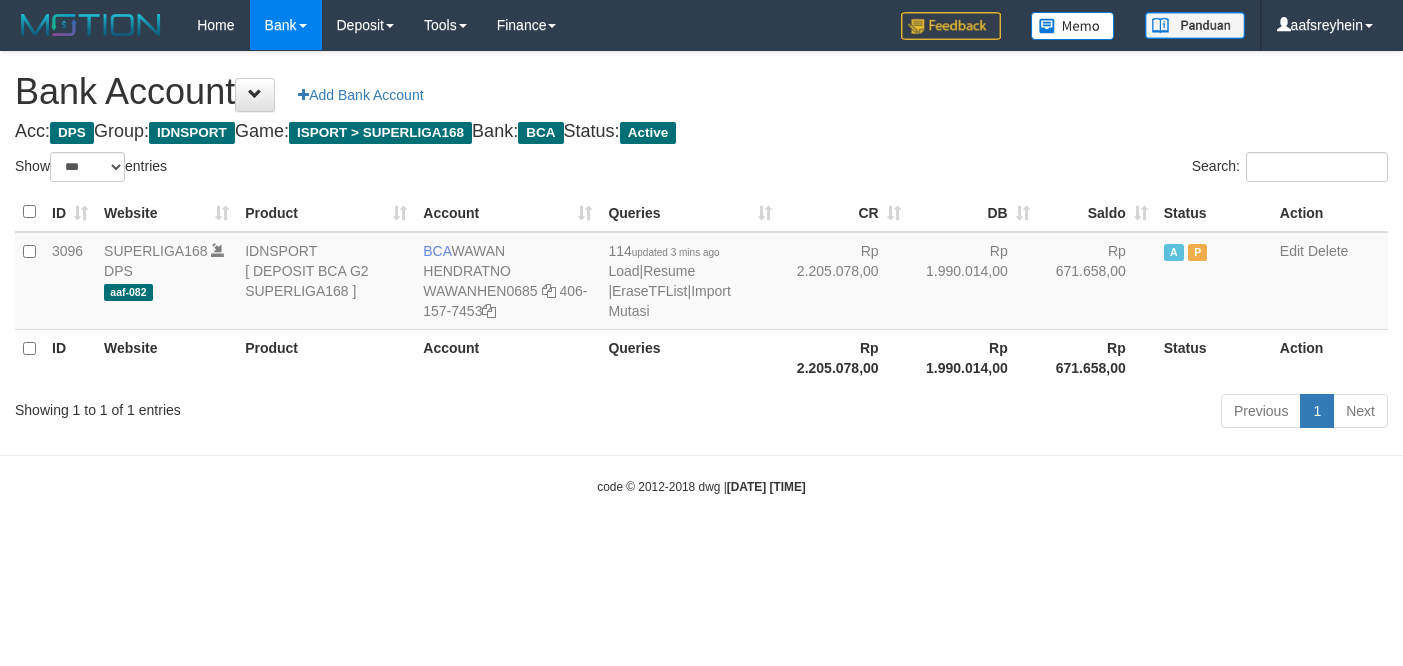 select on "***" 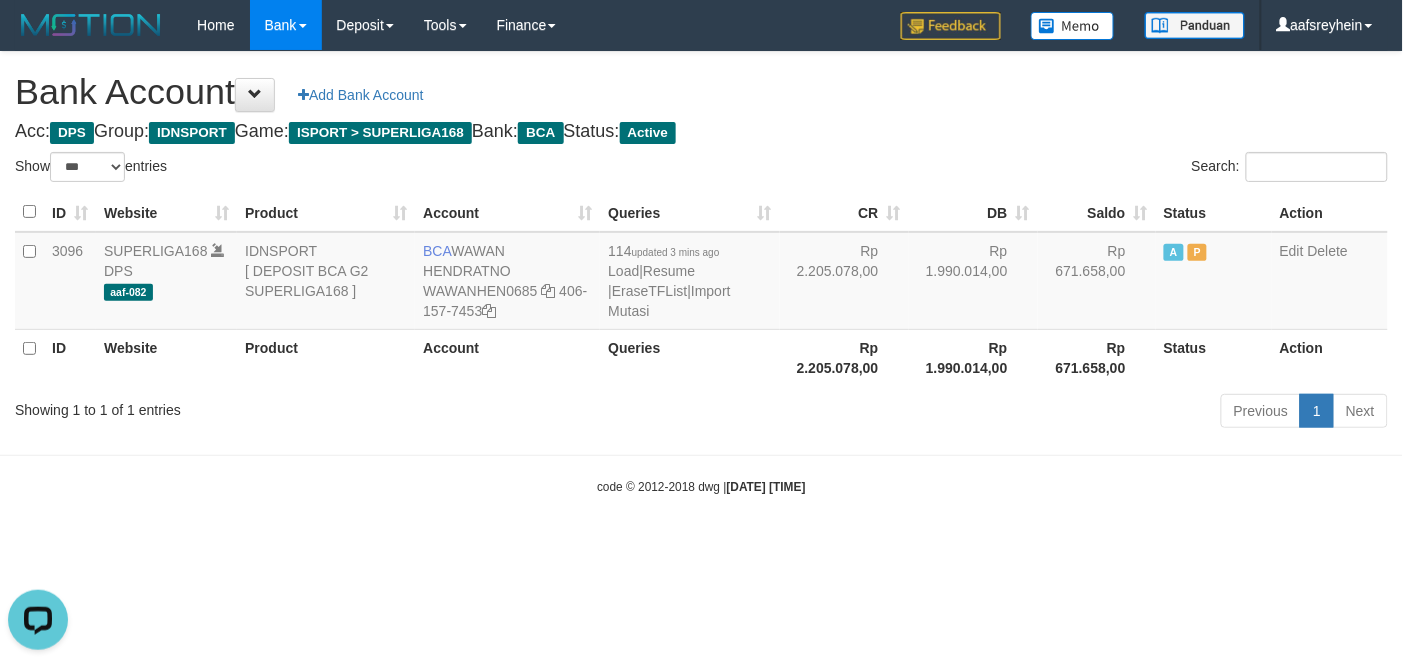 scroll, scrollTop: 0, scrollLeft: 0, axis: both 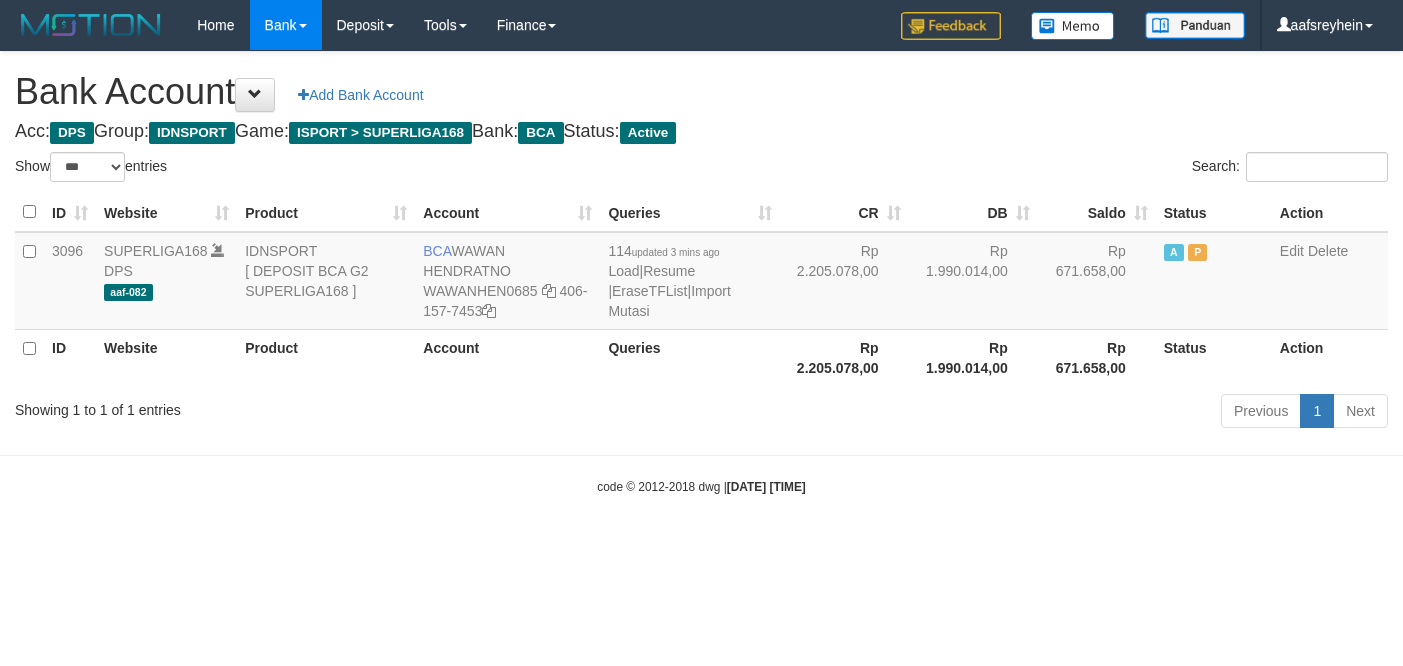 select on "***" 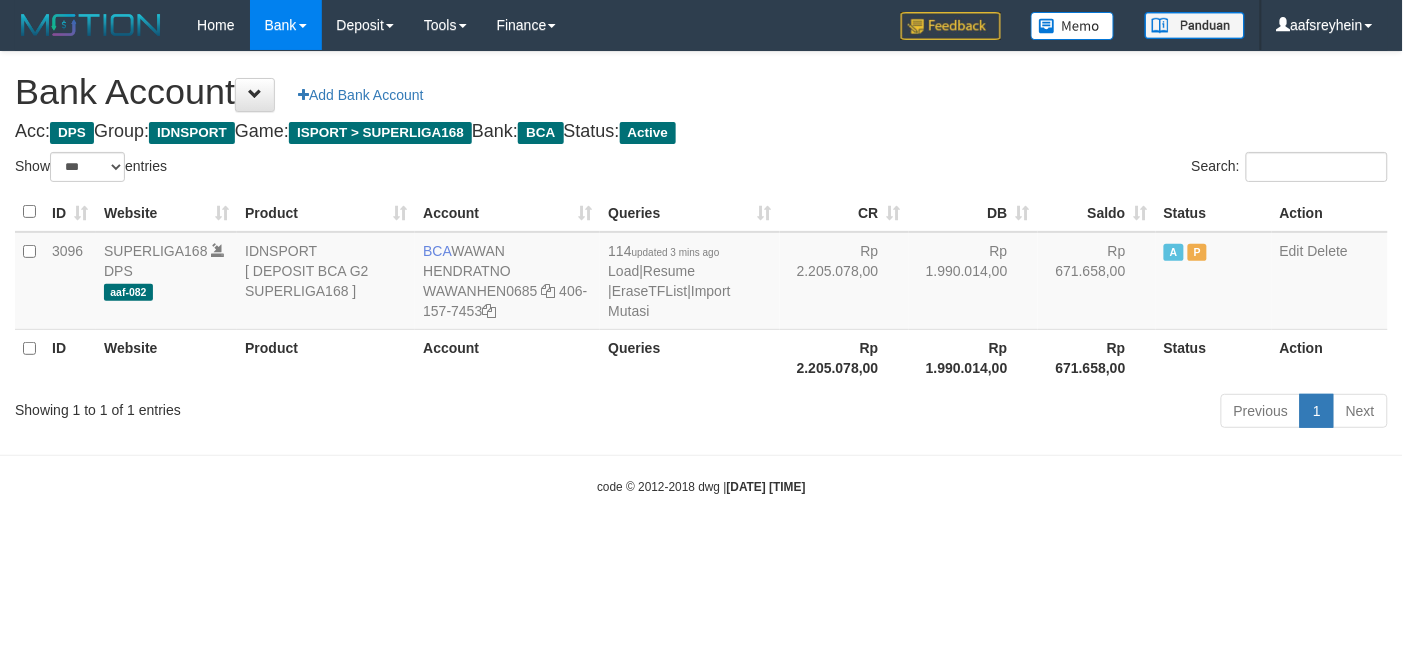 click on "Toggle navigation
Home
Bank
Account List
Load
By Website
Group
[ISPORT]													SUPERLIGA168
By Load Group (DPS)" at bounding box center (701, 273) 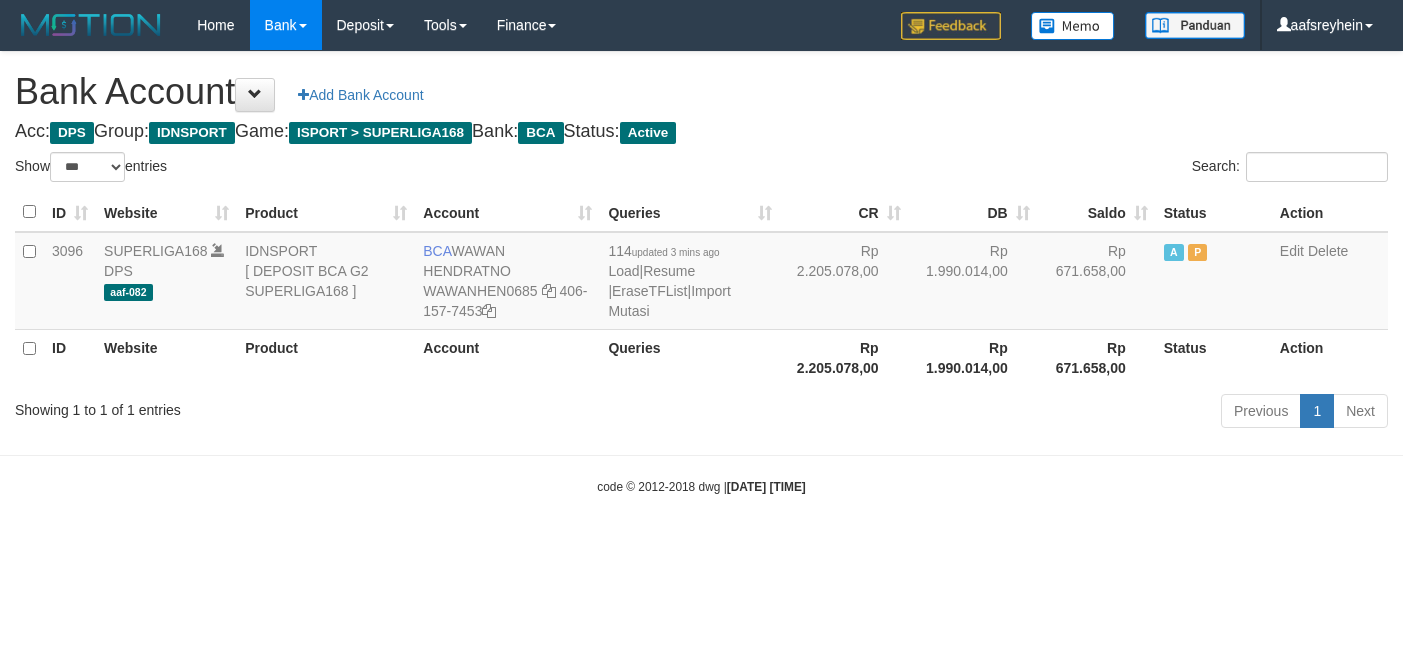 select on "***" 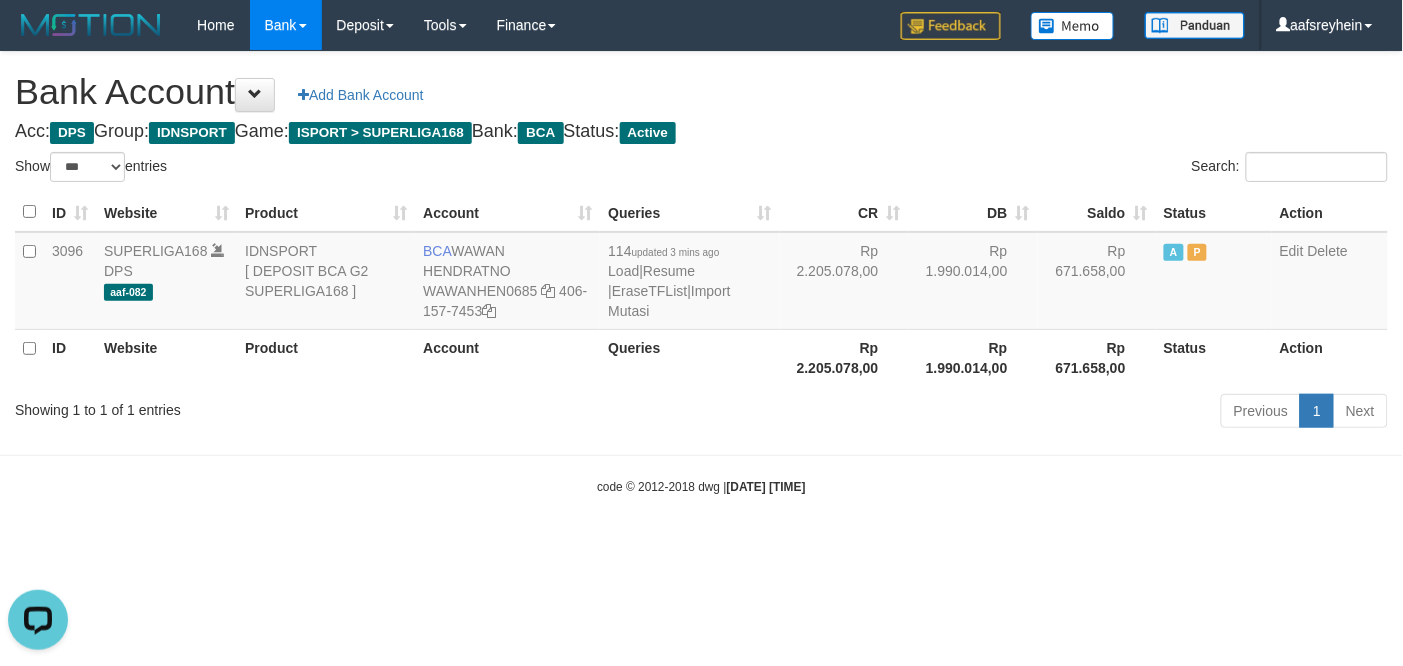 scroll, scrollTop: 0, scrollLeft: 0, axis: both 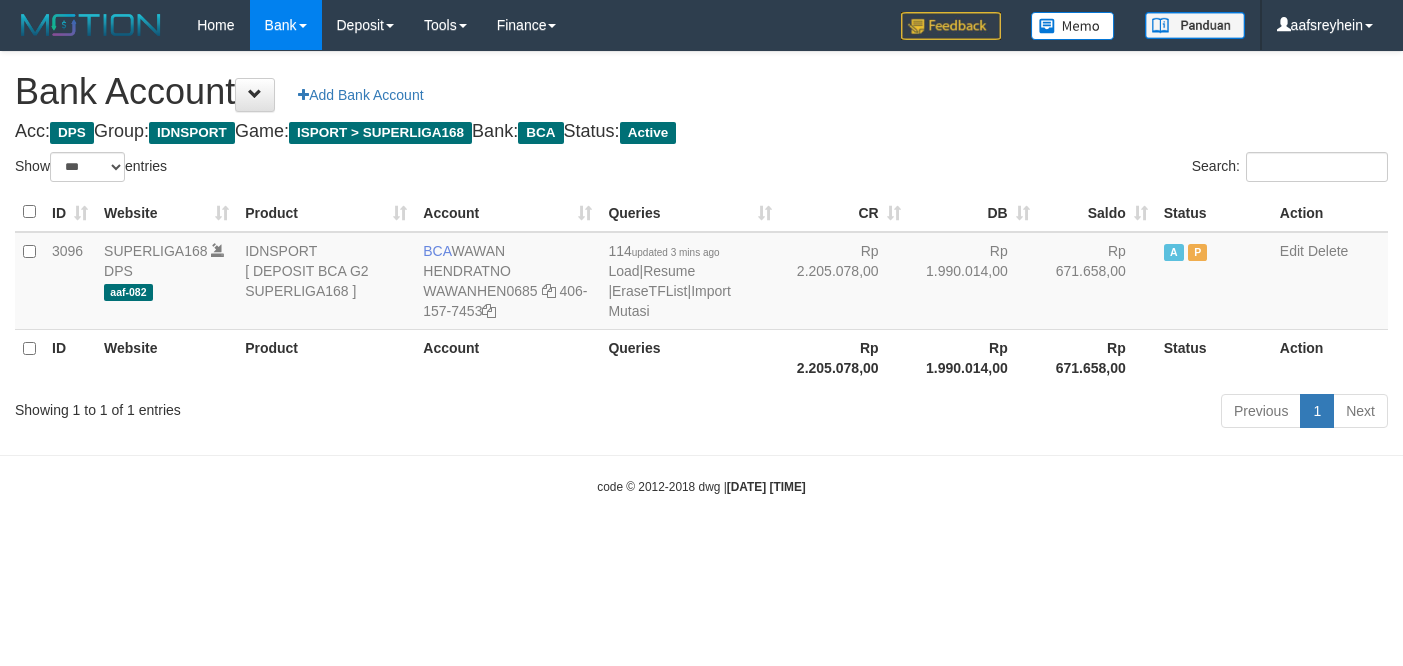 select on "***" 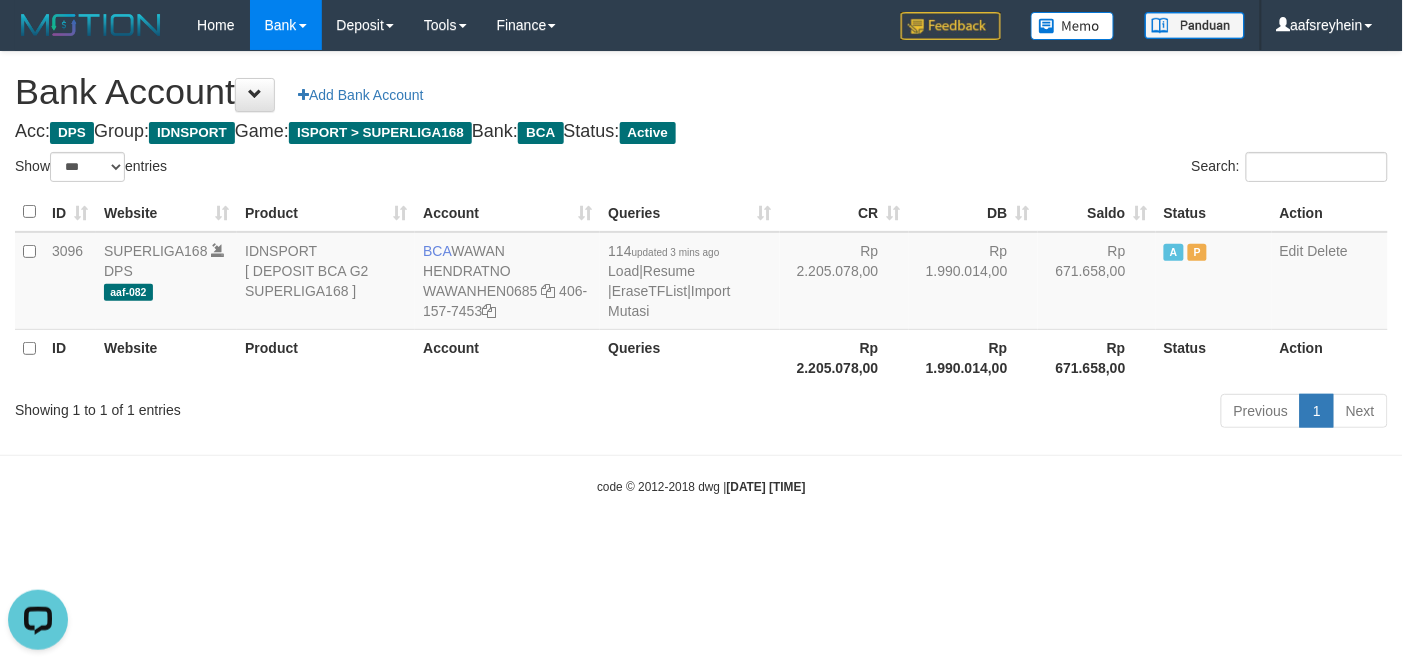 scroll, scrollTop: 0, scrollLeft: 0, axis: both 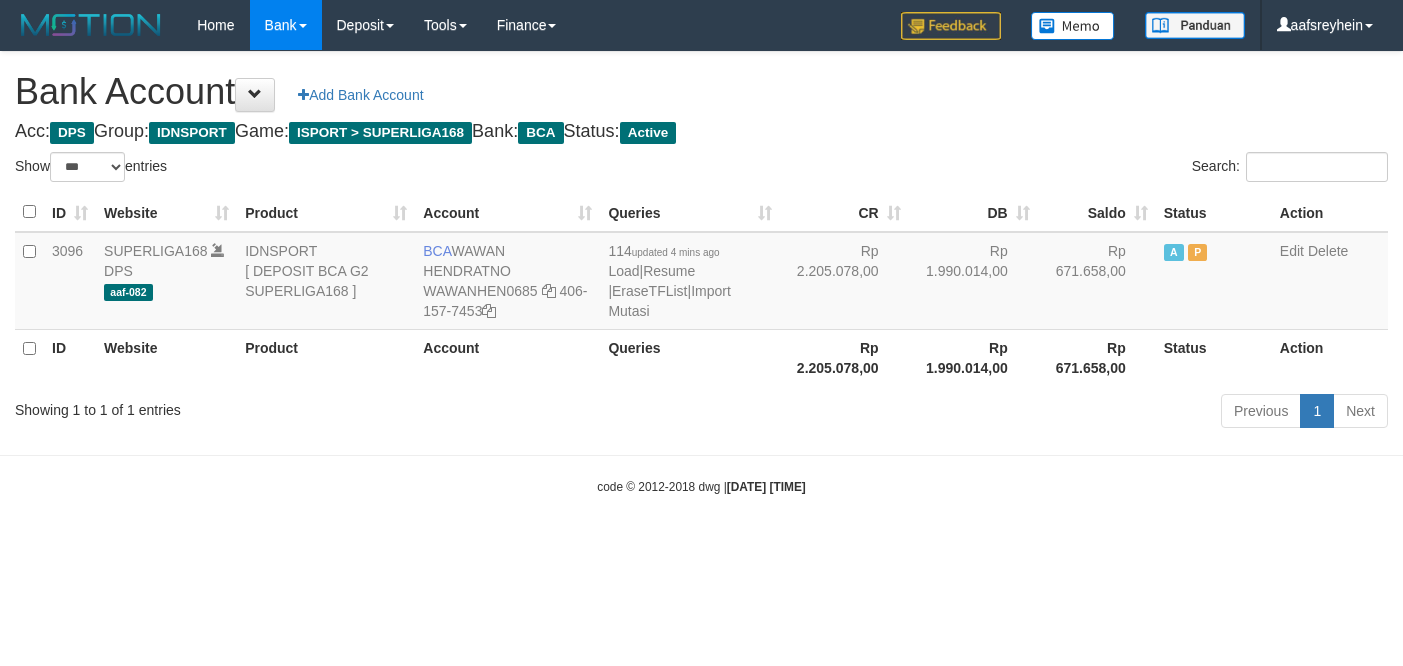 select on "***" 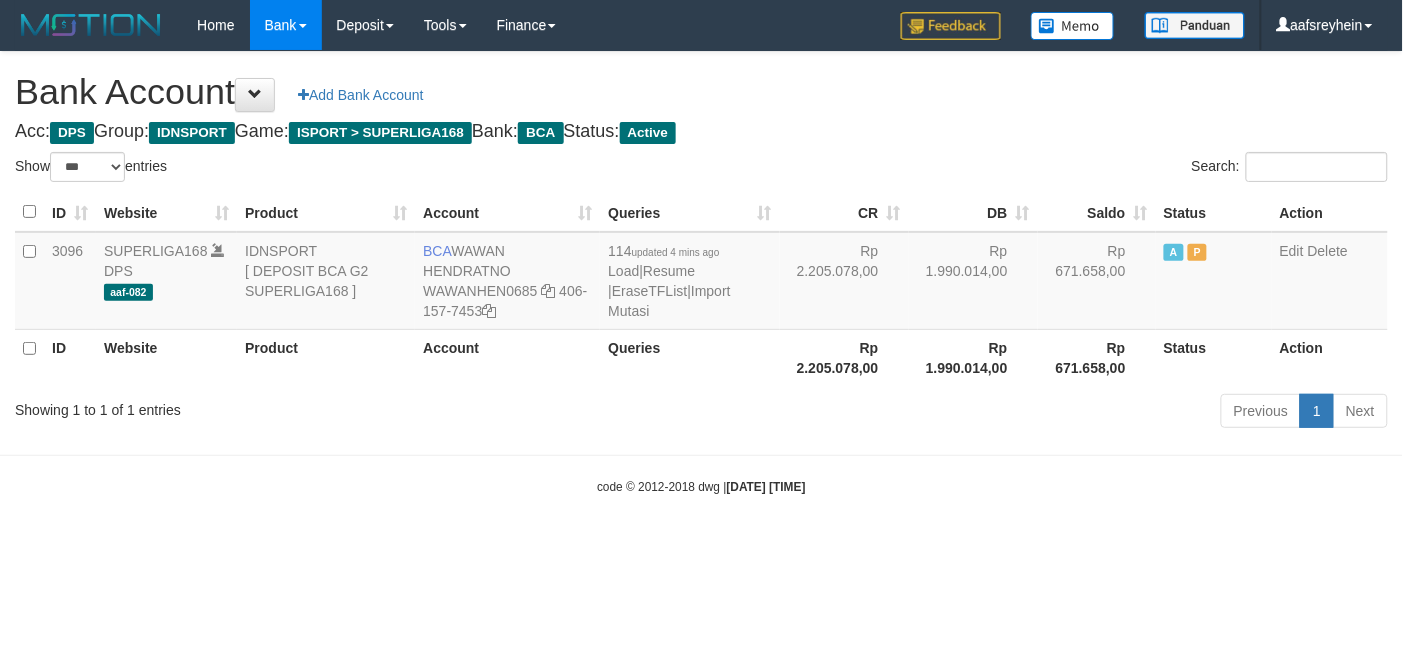 click on "Toggle navigation
Home
Bank
Account List
Load
By Website
Group
[ISPORT]													SUPERLIGA168
By Load Group (DPS)
-" at bounding box center (701, 273) 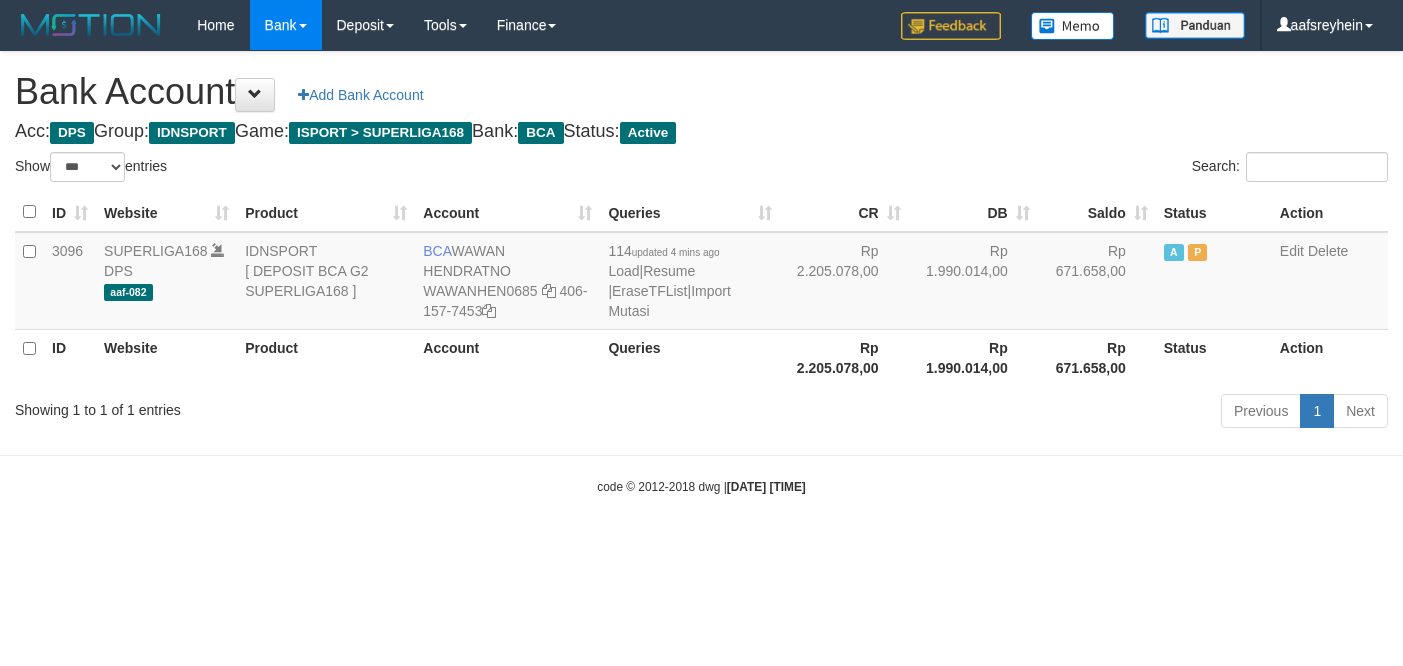 select on "***" 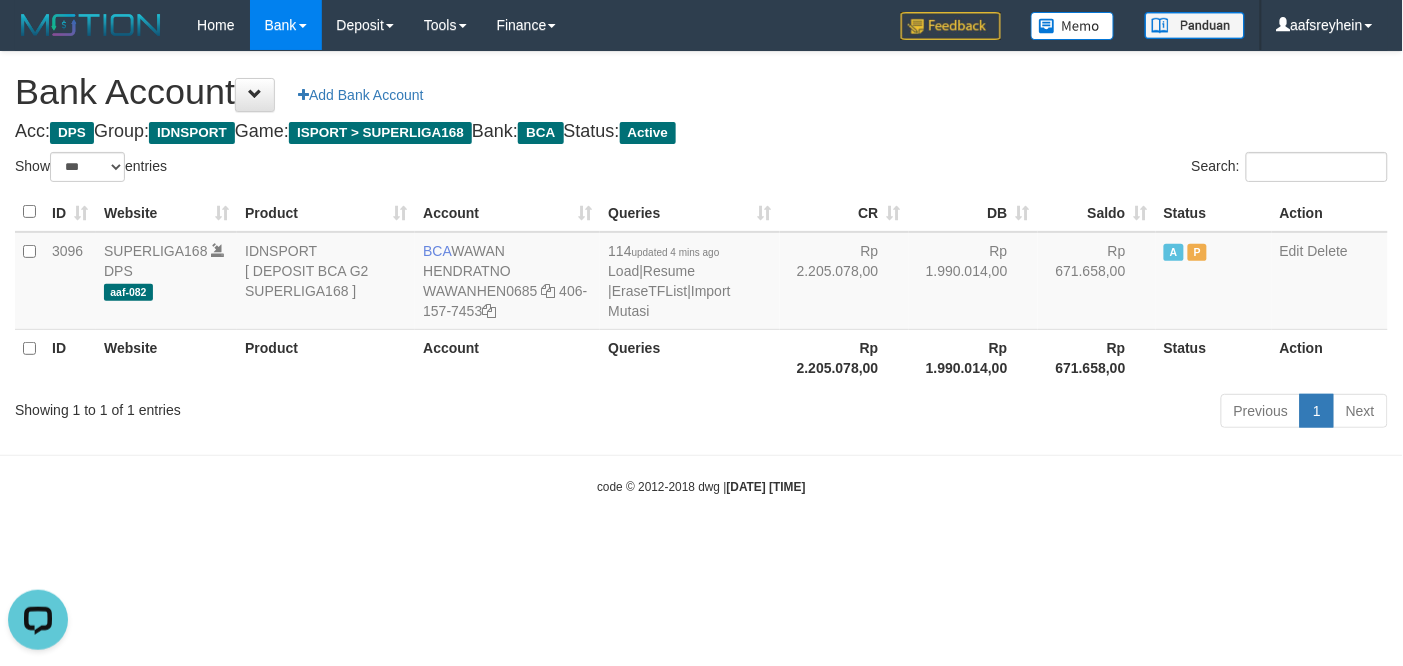 scroll, scrollTop: 0, scrollLeft: 0, axis: both 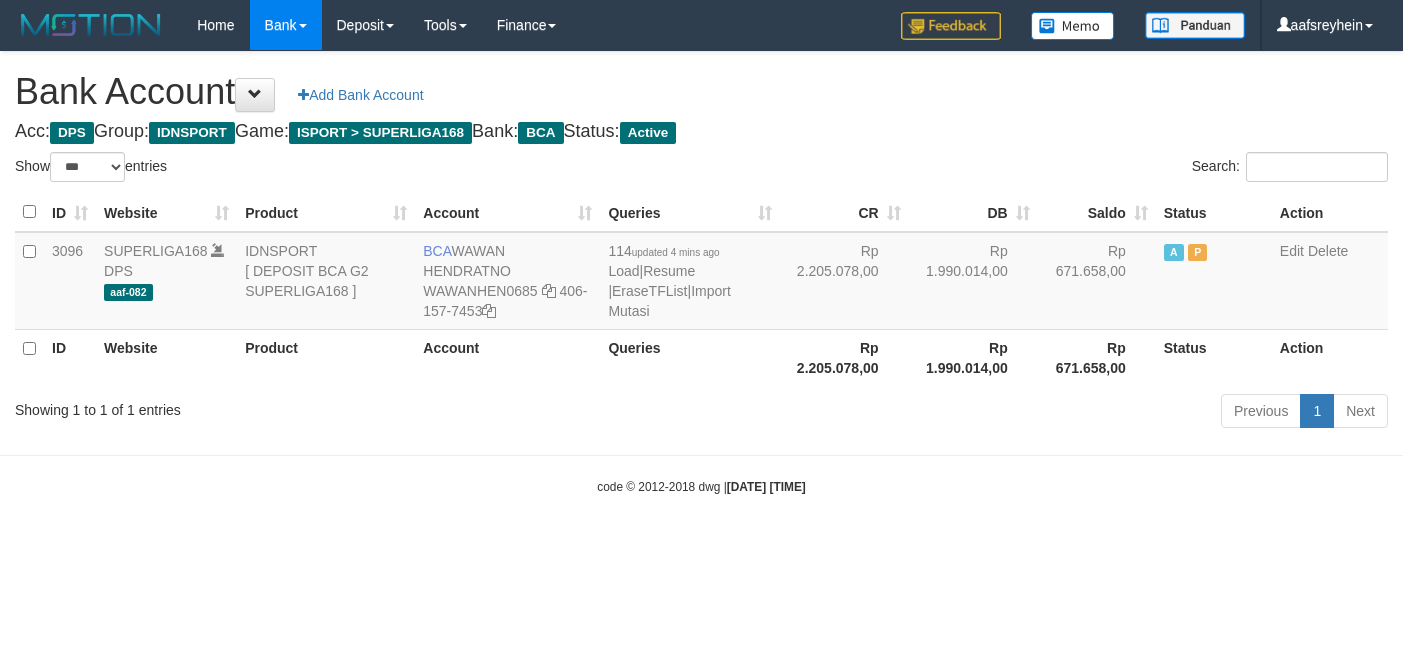 select on "***" 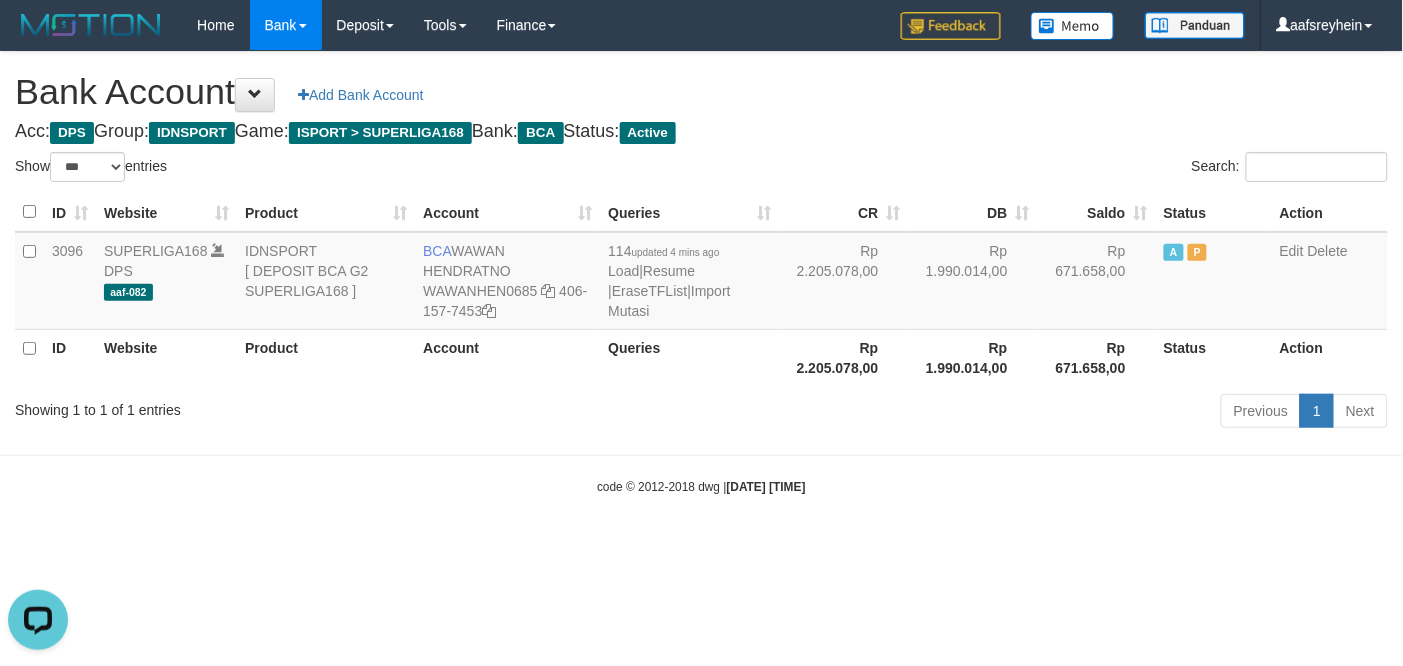 scroll, scrollTop: 0, scrollLeft: 0, axis: both 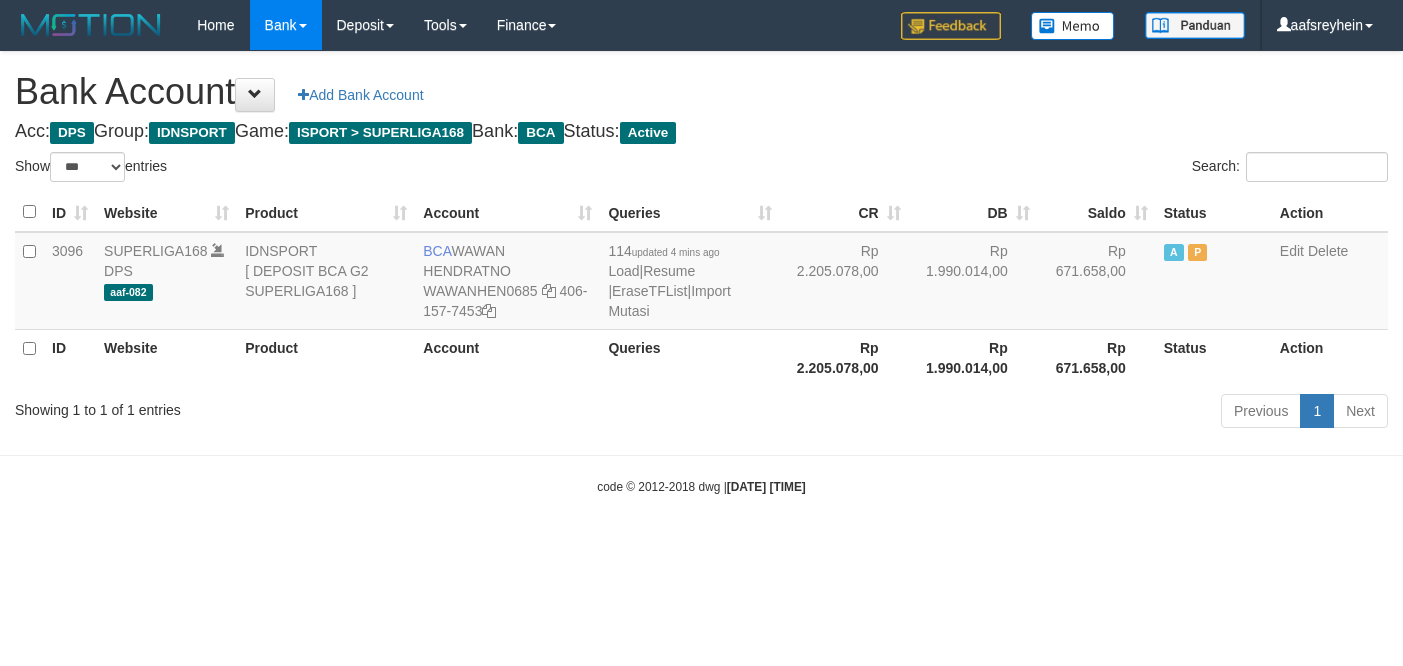 select on "***" 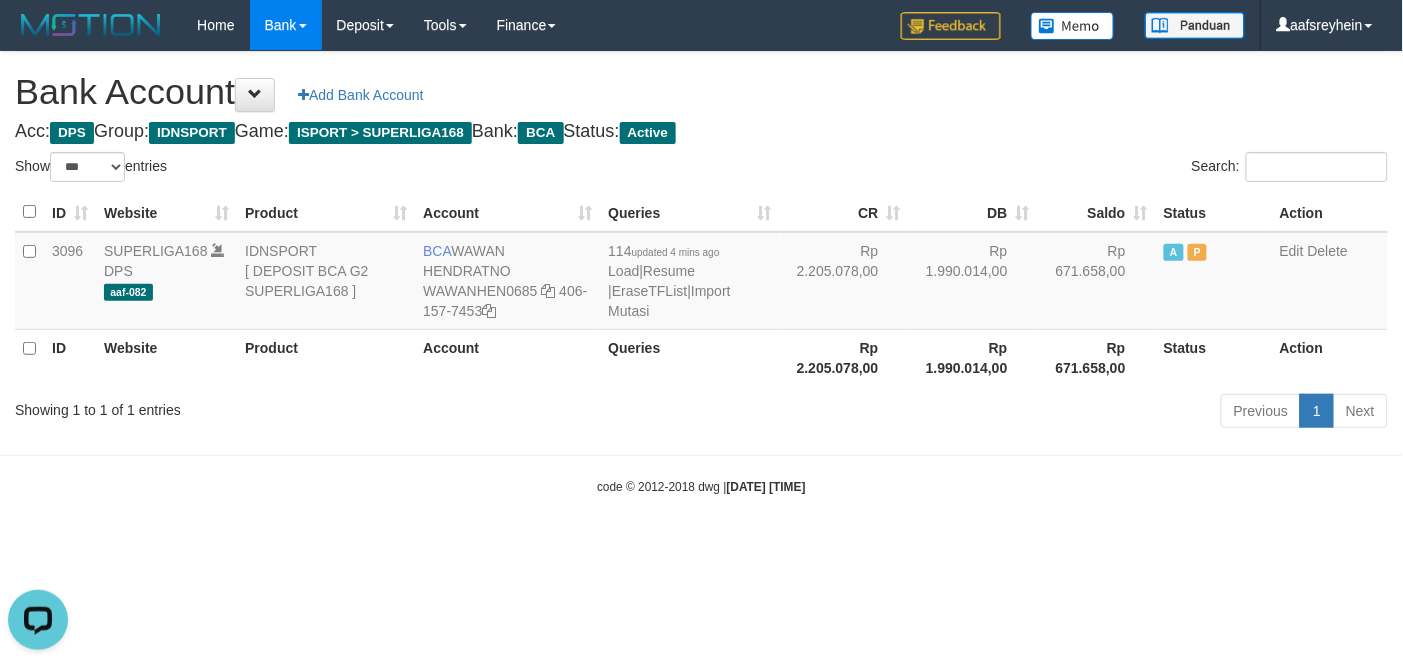 scroll, scrollTop: 0, scrollLeft: 0, axis: both 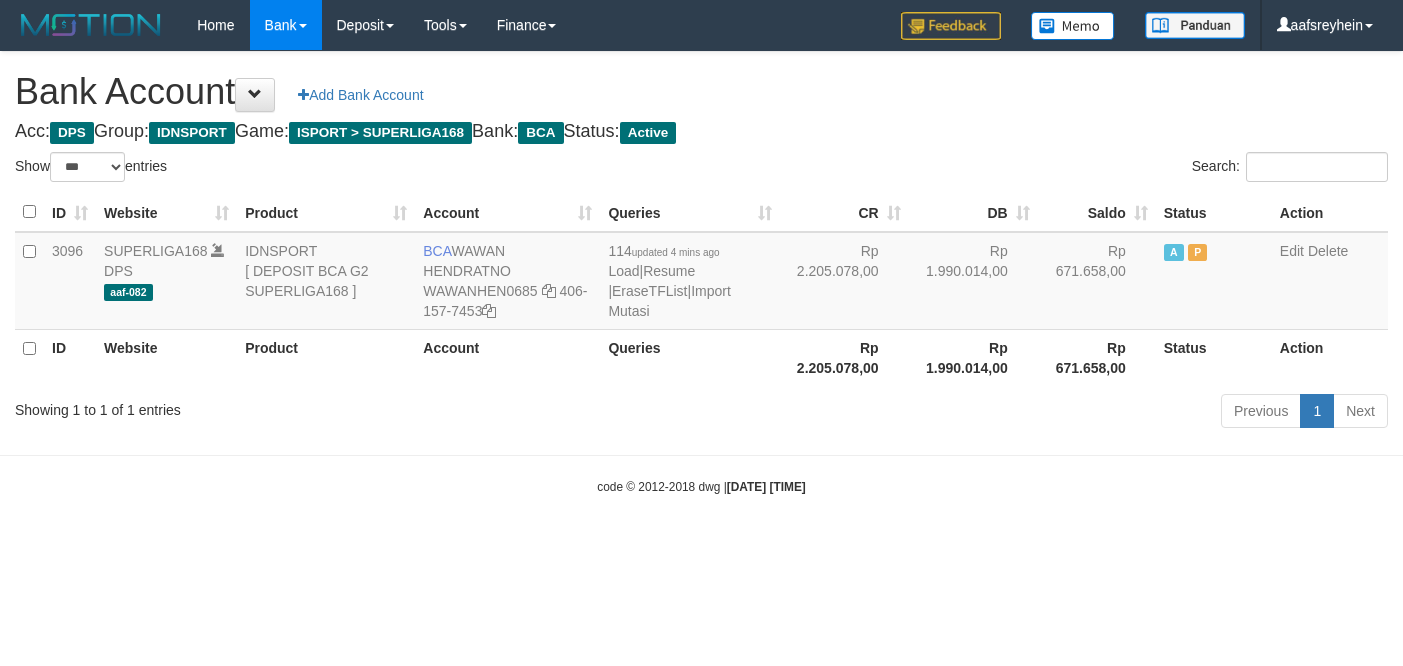 select on "***" 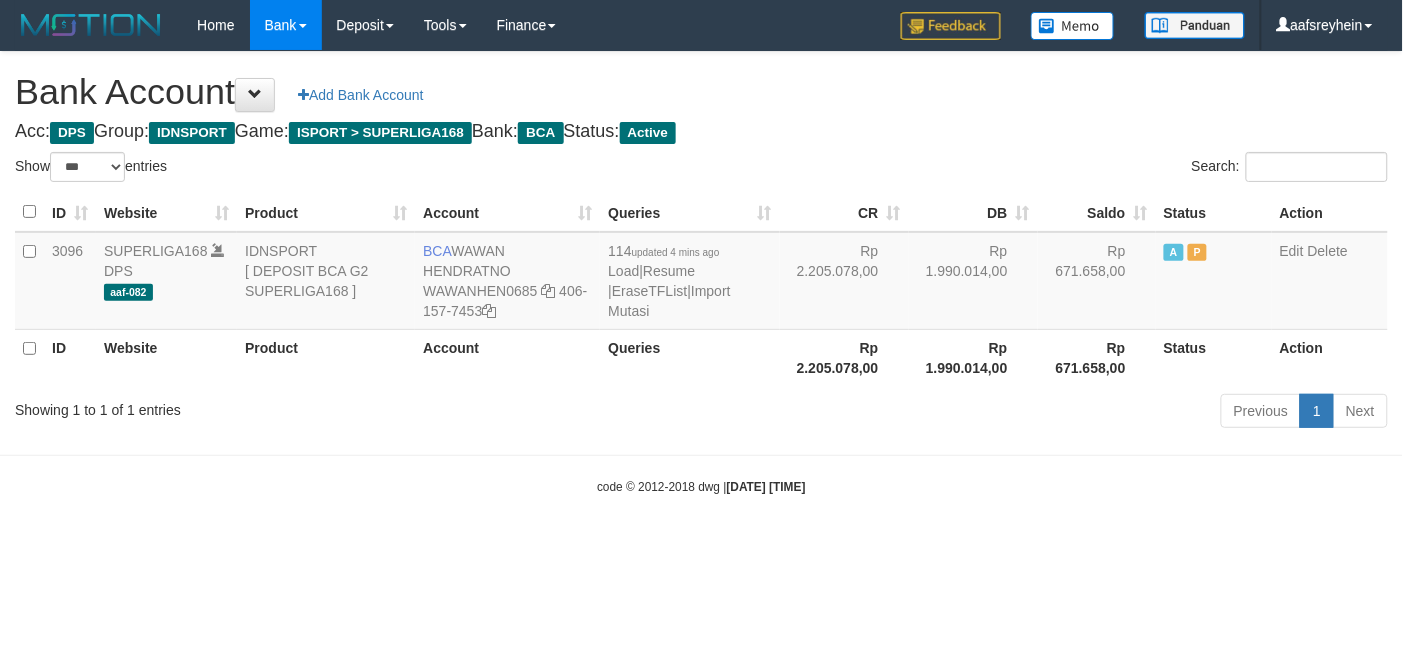 drag, startPoint x: 0, startPoint y: 0, endPoint x: 1261, endPoint y: 498, distance: 1355.7747 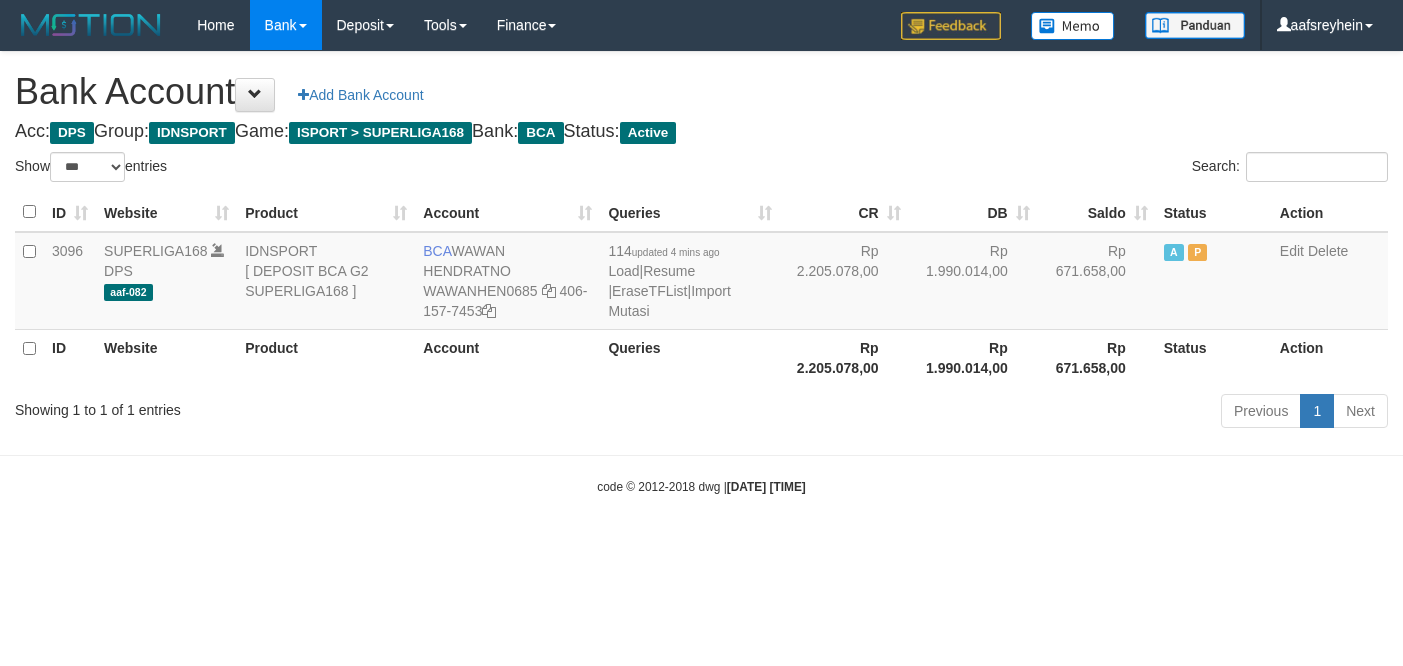 select on "***" 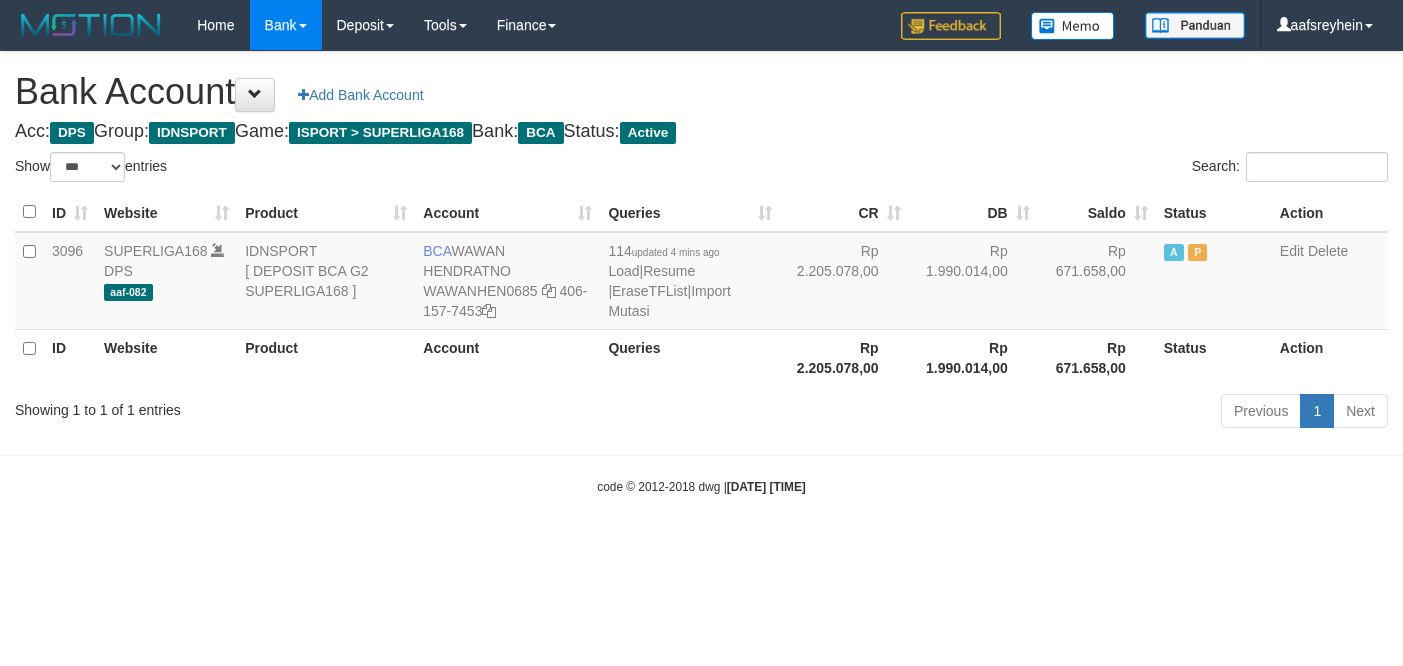 scroll, scrollTop: 0, scrollLeft: 0, axis: both 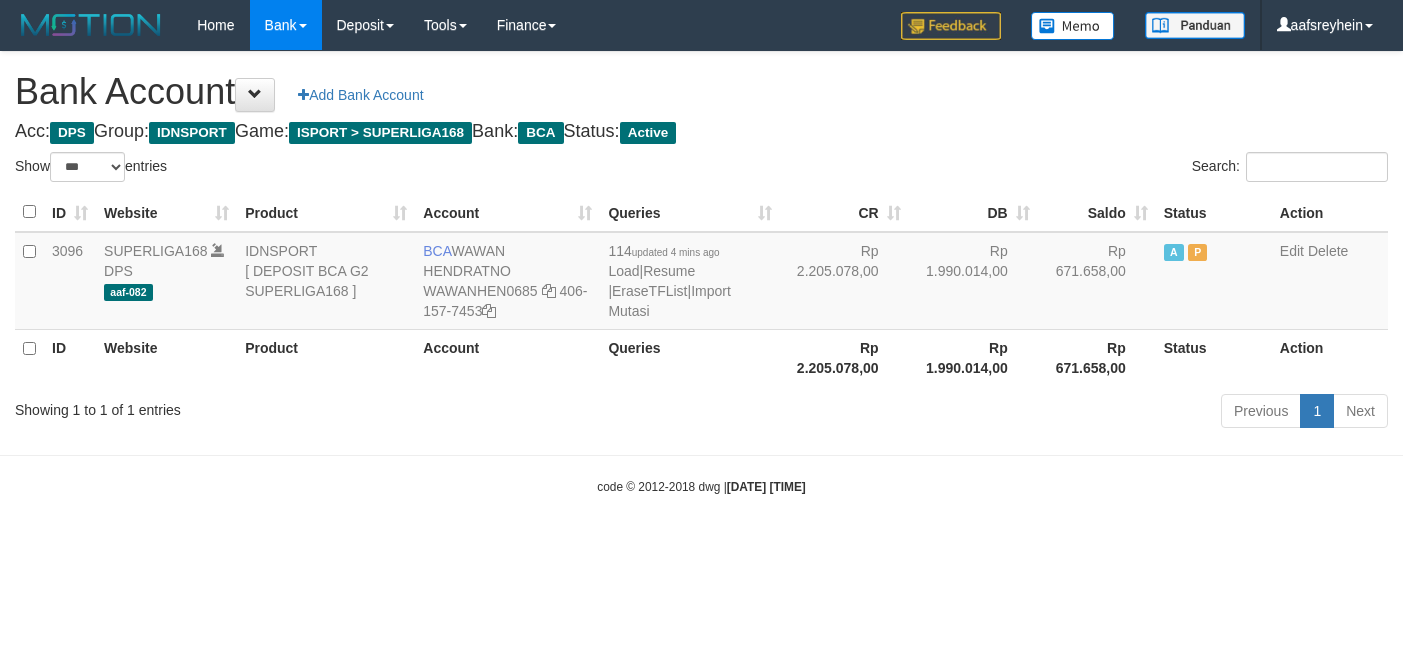 select on "***" 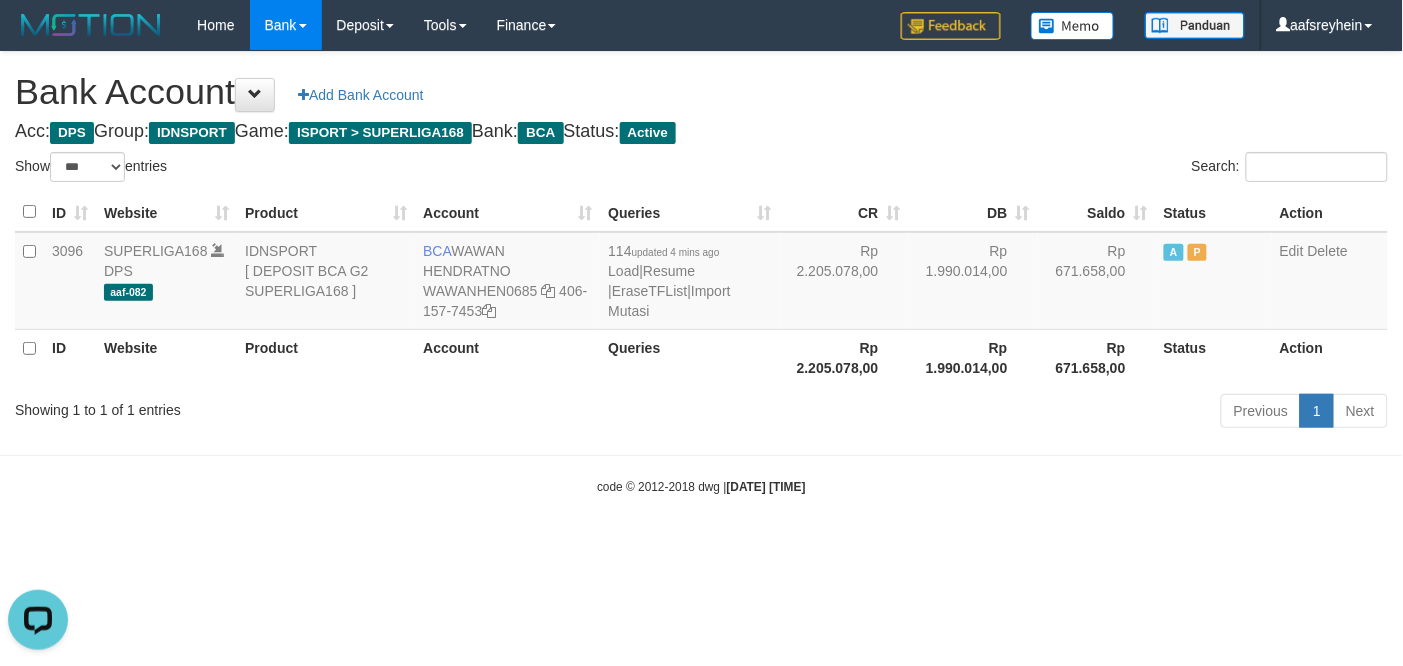 scroll, scrollTop: 0, scrollLeft: 0, axis: both 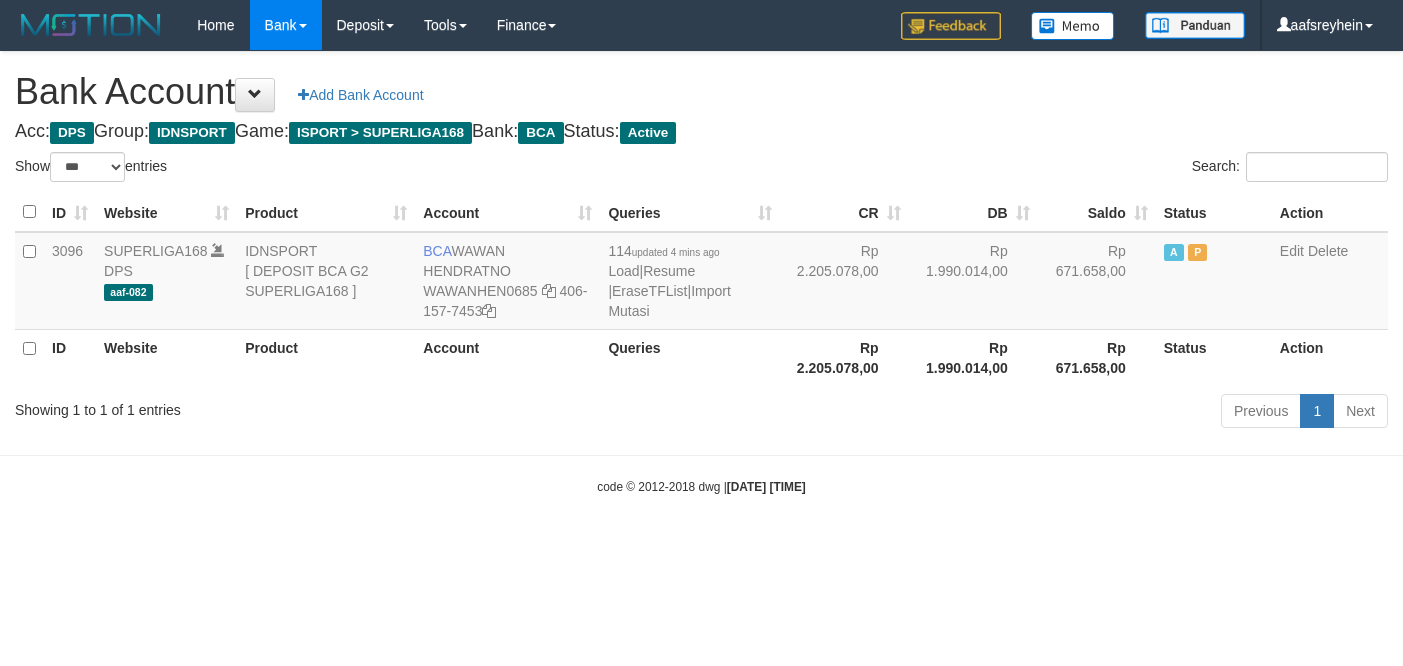 select on "***" 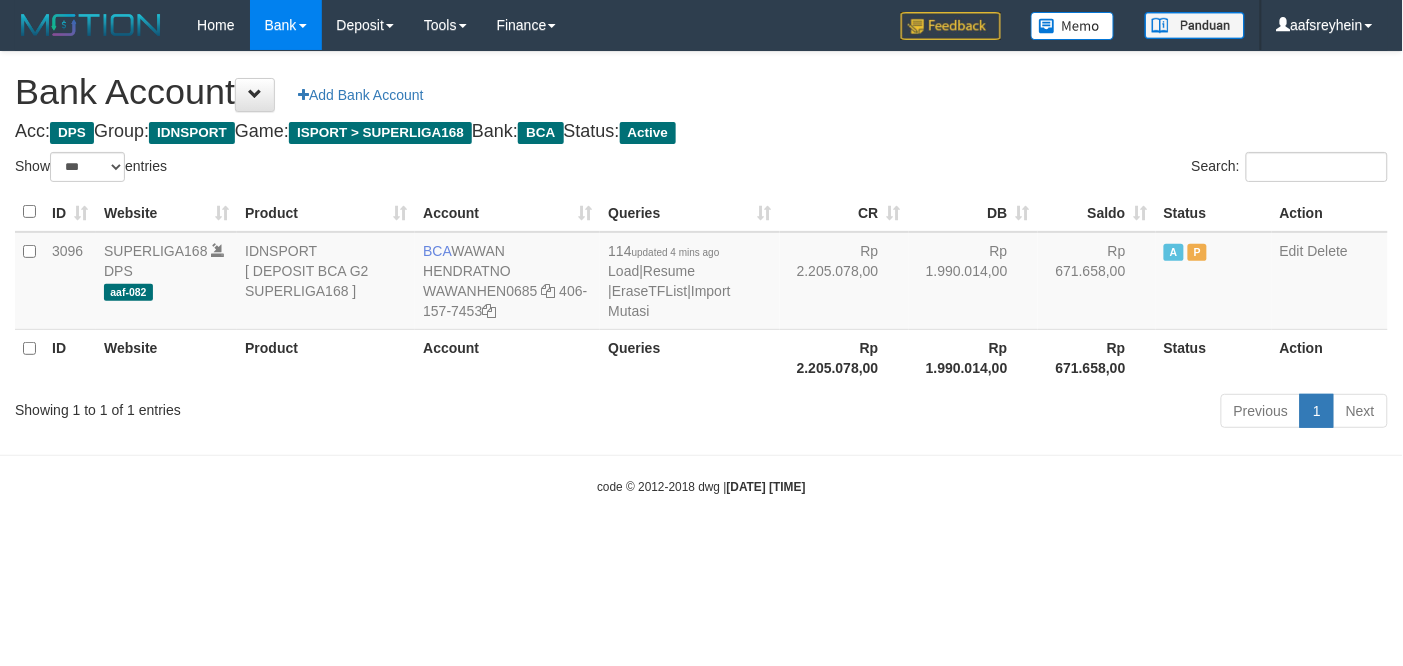 click on "Toggle navigation
Home
Bank
Account List
Load
By Website
Group
[ISPORT]													SUPERLIGA168
By Load Group (DPS)
-" at bounding box center (701, 273) 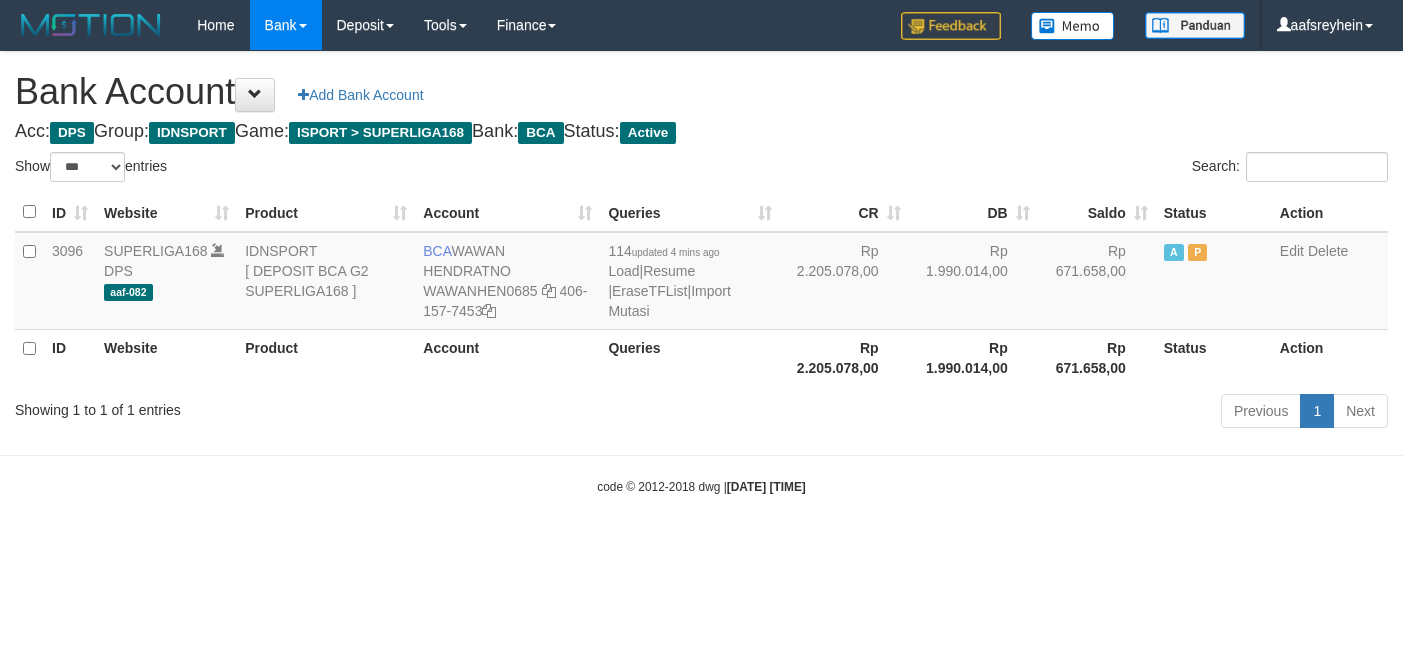 select on "***" 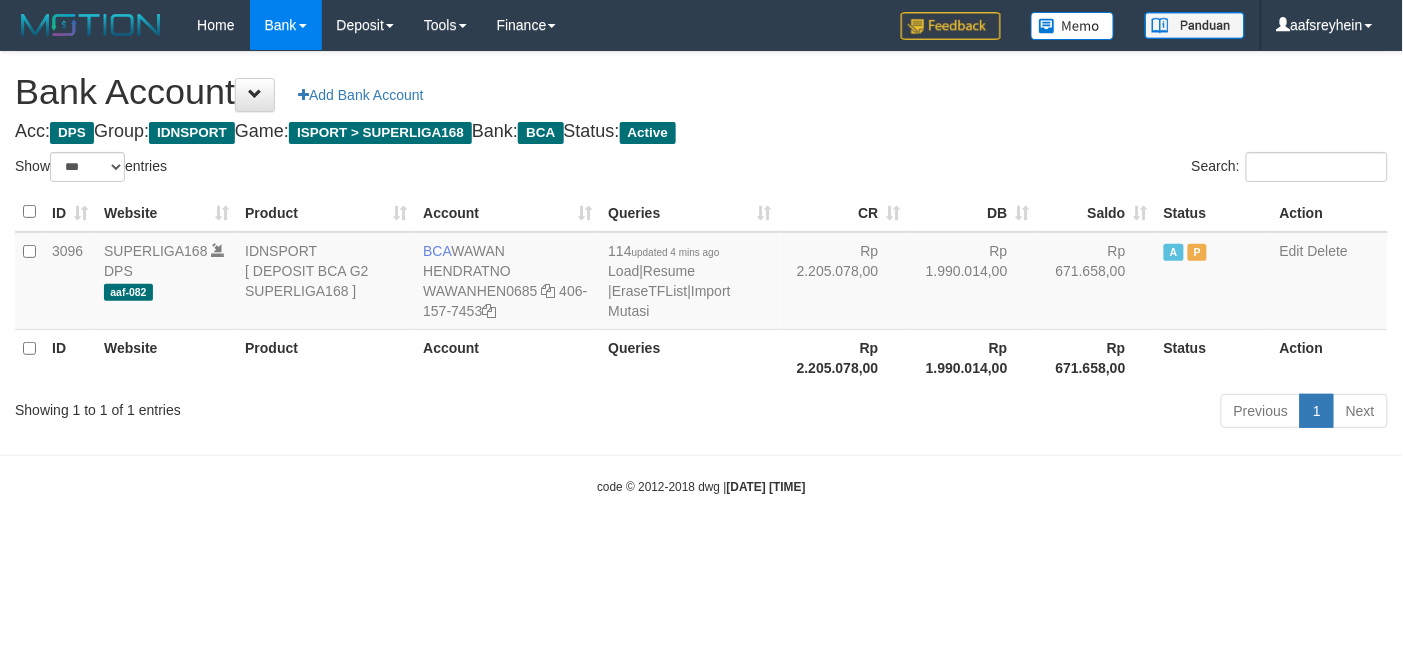 click on "Search:" at bounding box center [1053, 169] 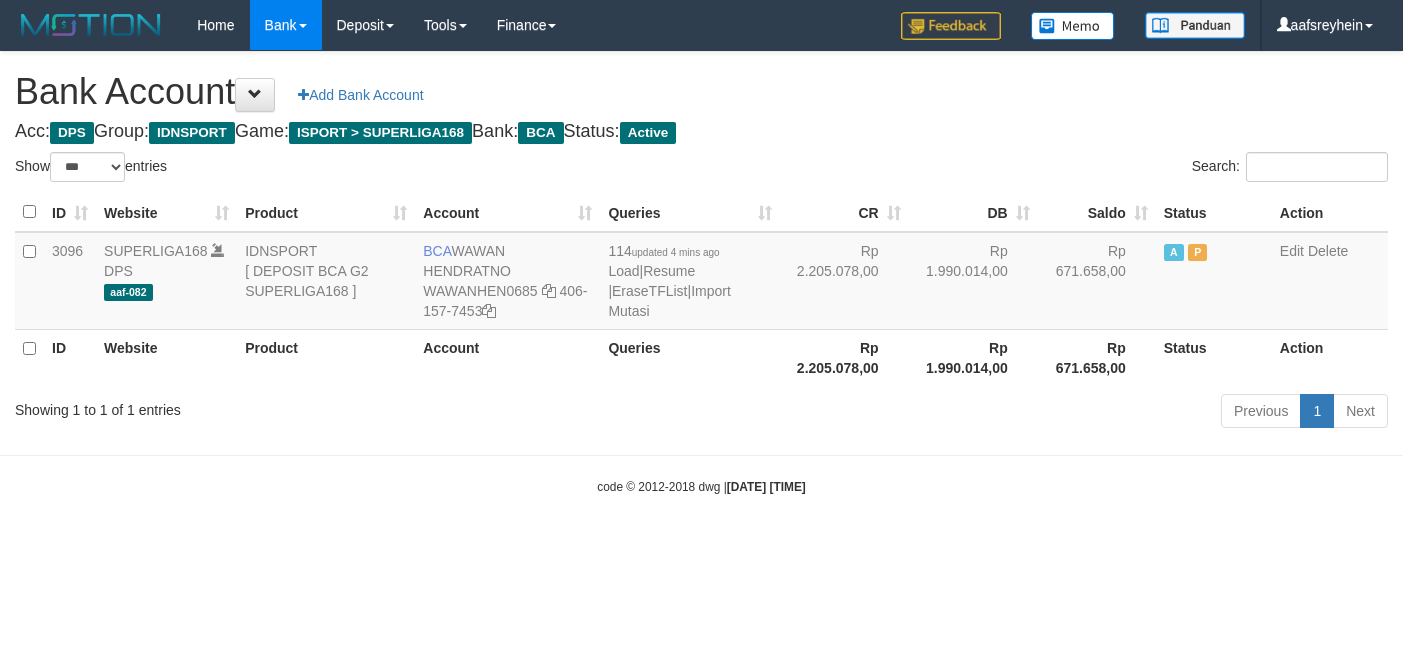 select on "***" 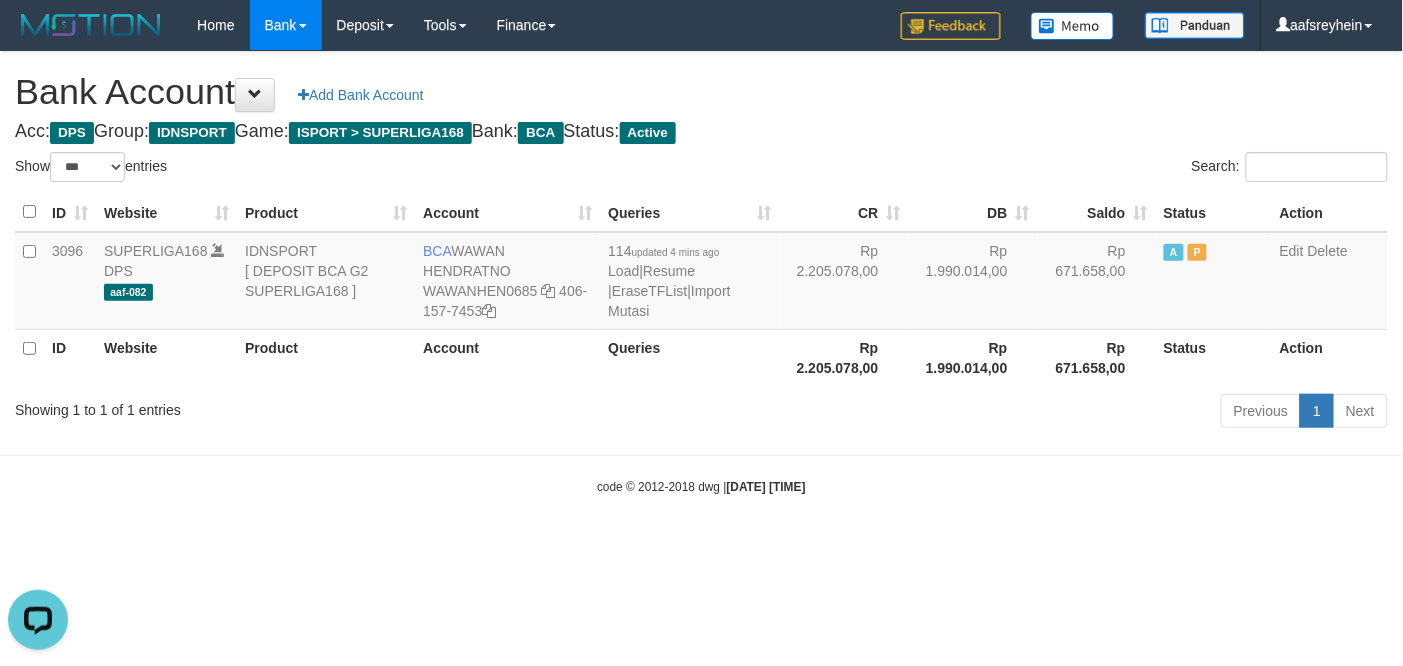 scroll, scrollTop: 0, scrollLeft: 0, axis: both 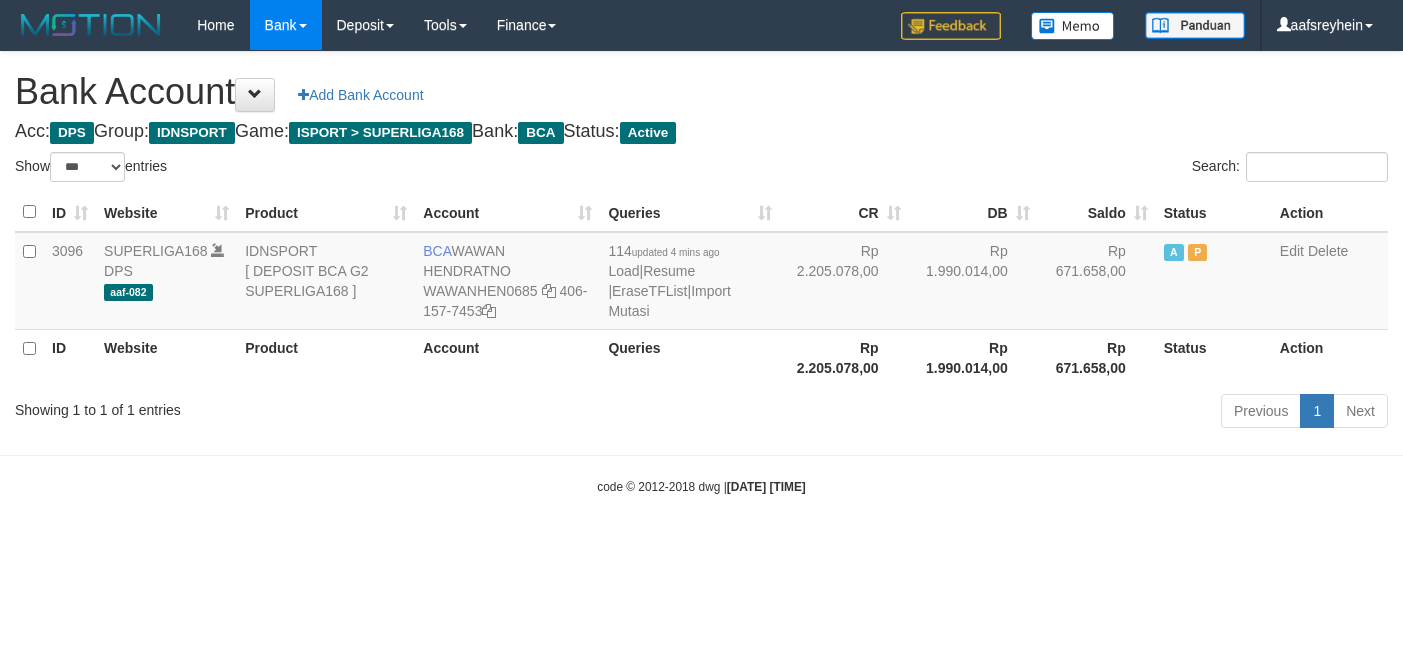 select on "***" 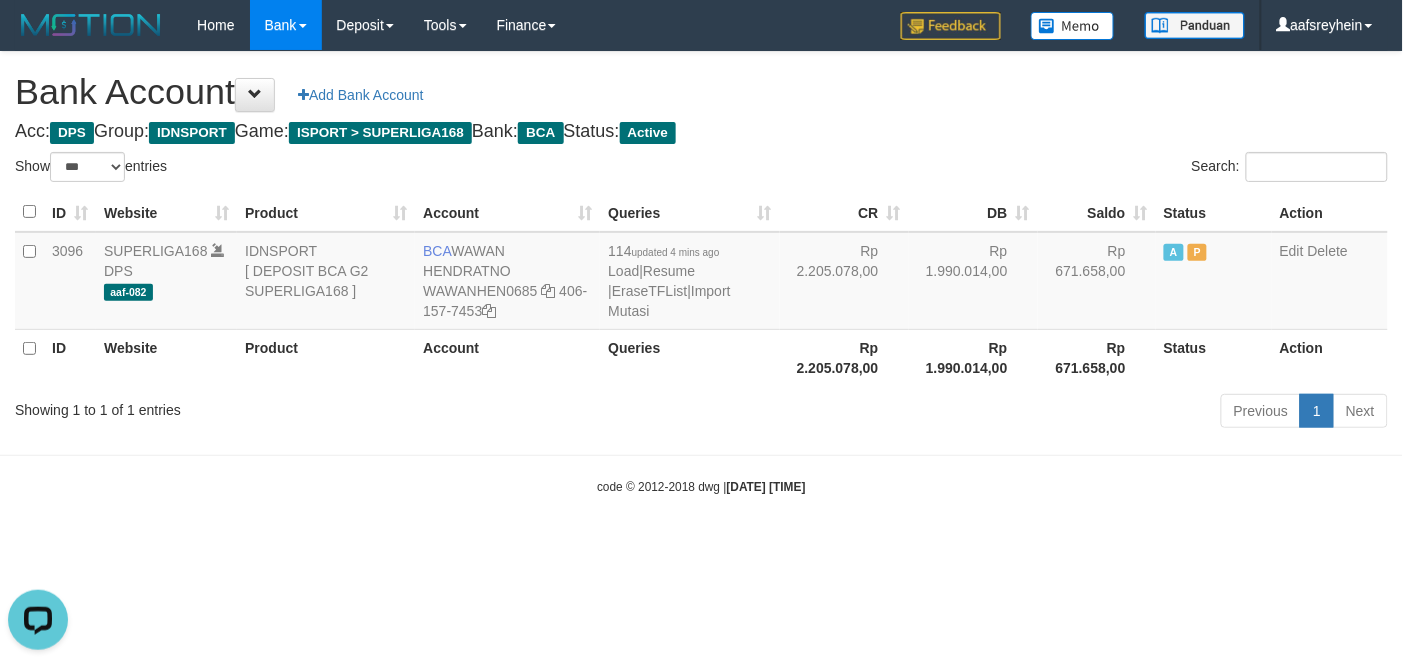 scroll, scrollTop: 0, scrollLeft: 0, axis: both 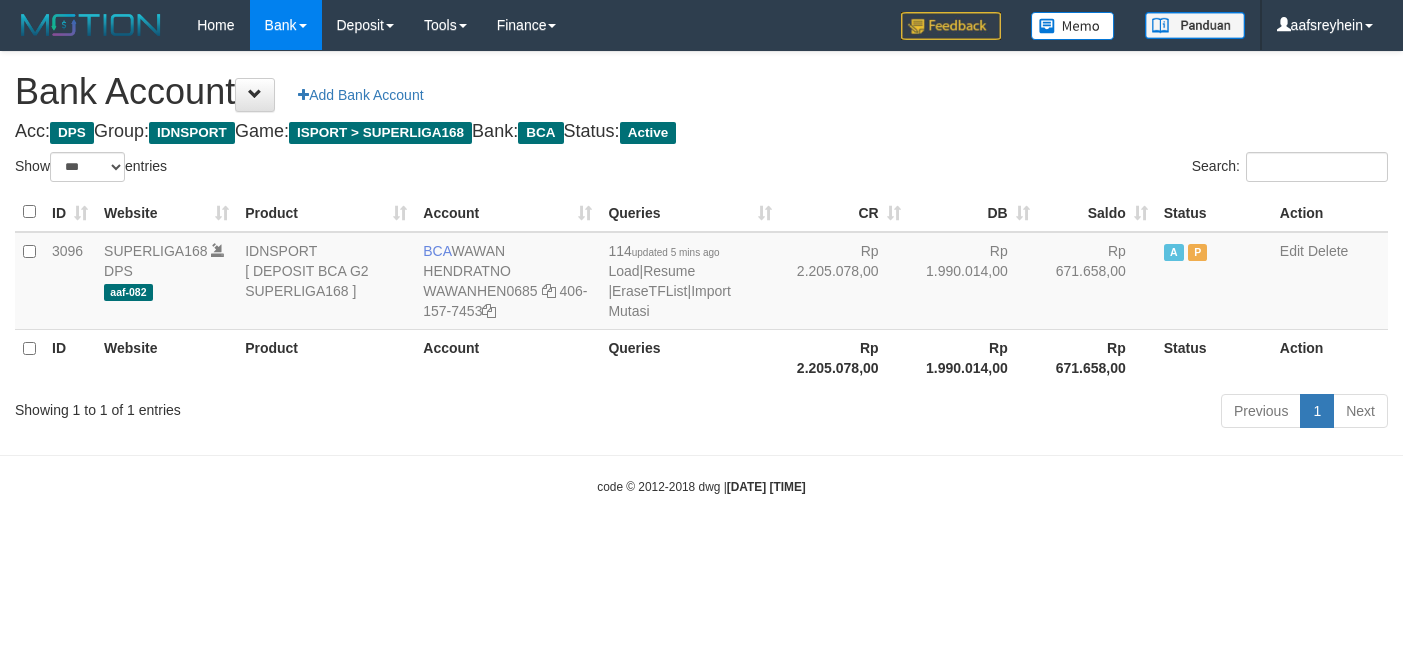 select on "***" 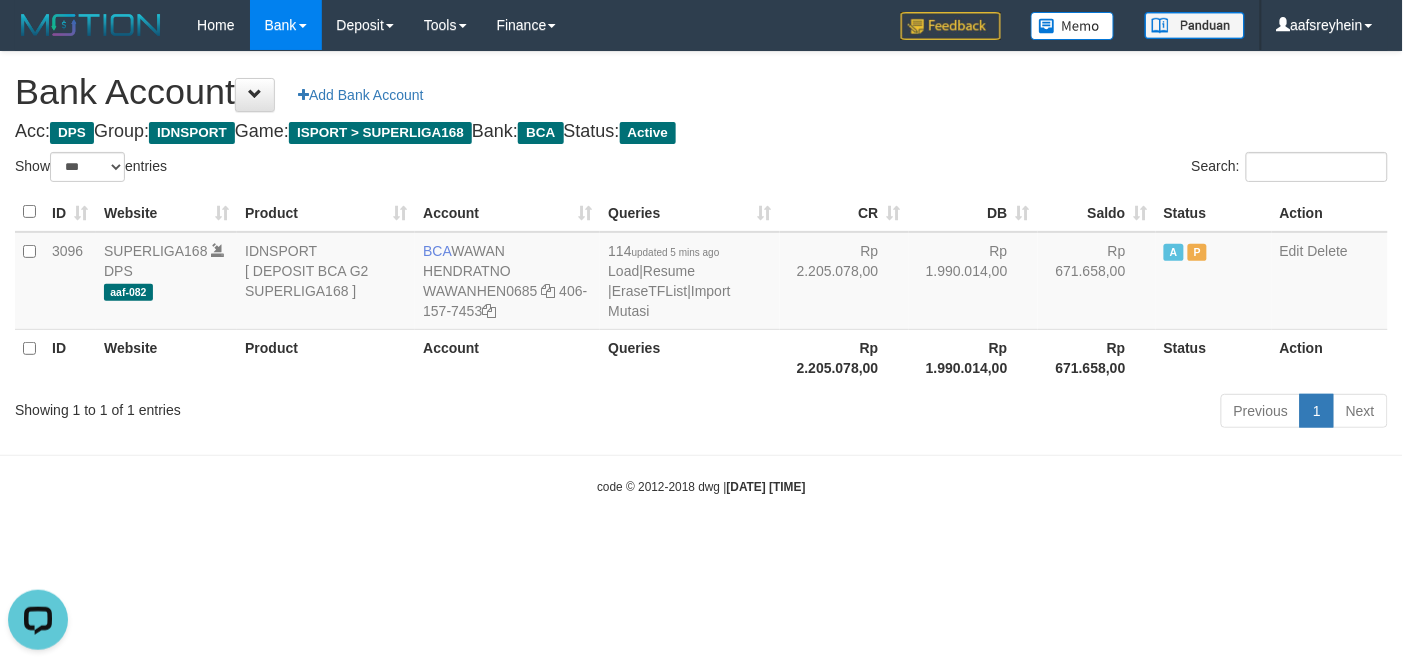 scroll, scrollTop: 0, scrollLeft: 0, axis: both 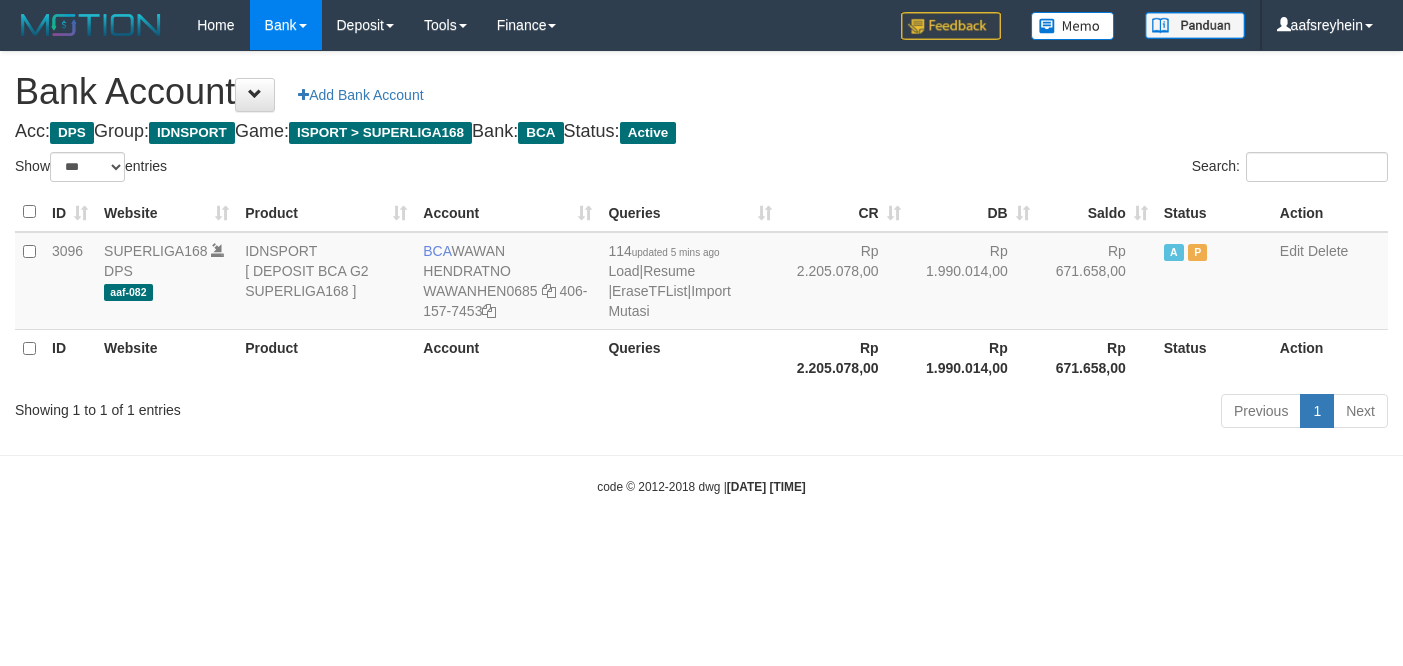 select on "***" 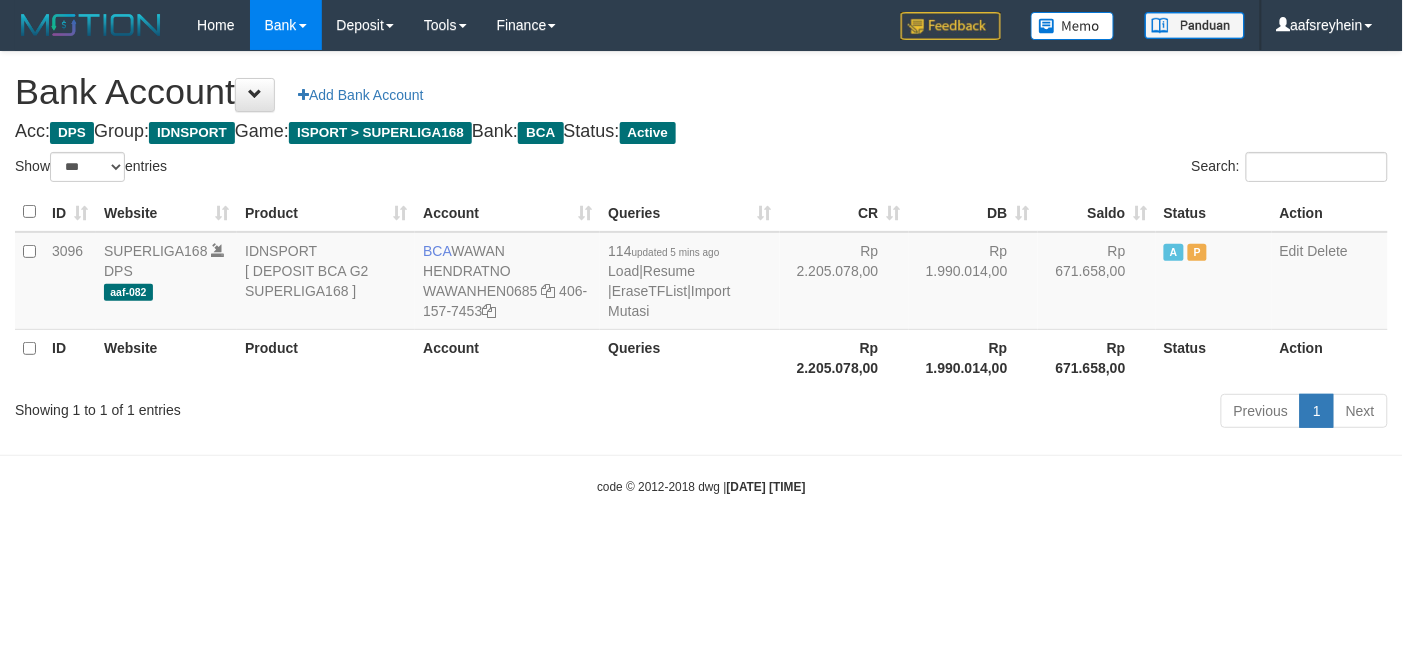 click on "Toggle navigation
Home
Bank
Account List
Load
By Website
Group
[ISPORT]													SUPERLIGA168
By Load Group (DPS)
-" at bounding box center (701, 273) 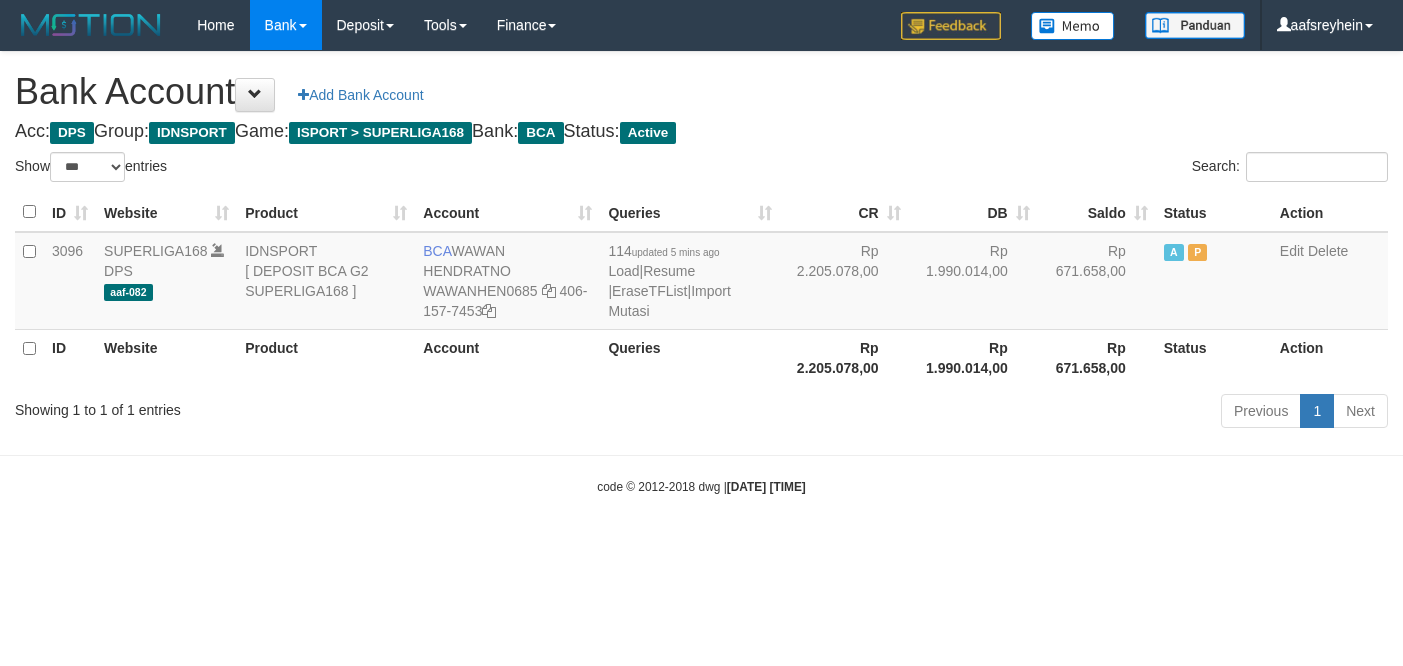 select on "***" 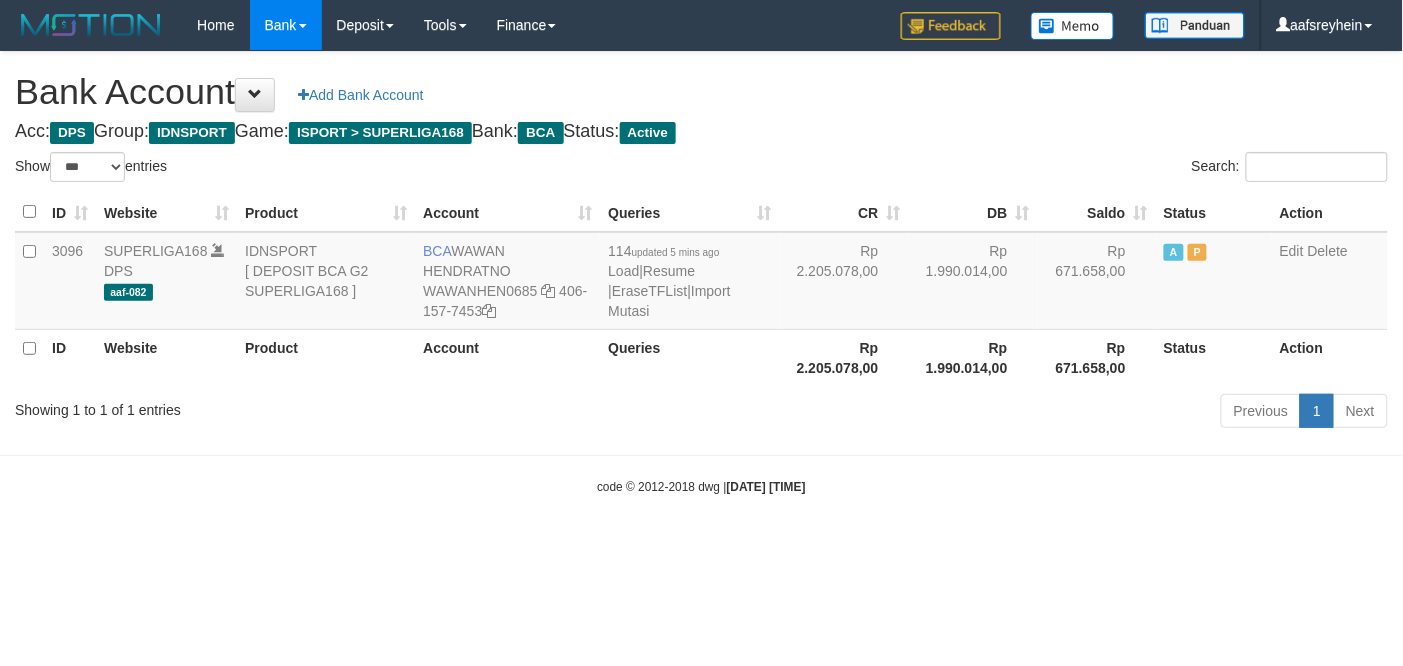 click on "Acc: 										 DPS
Group:   IDNSPORT    		Game:   ISPORT > SUPERLIGA168    		Bank:   BCA    		Status:  Active" at bounding box center (701, 132) 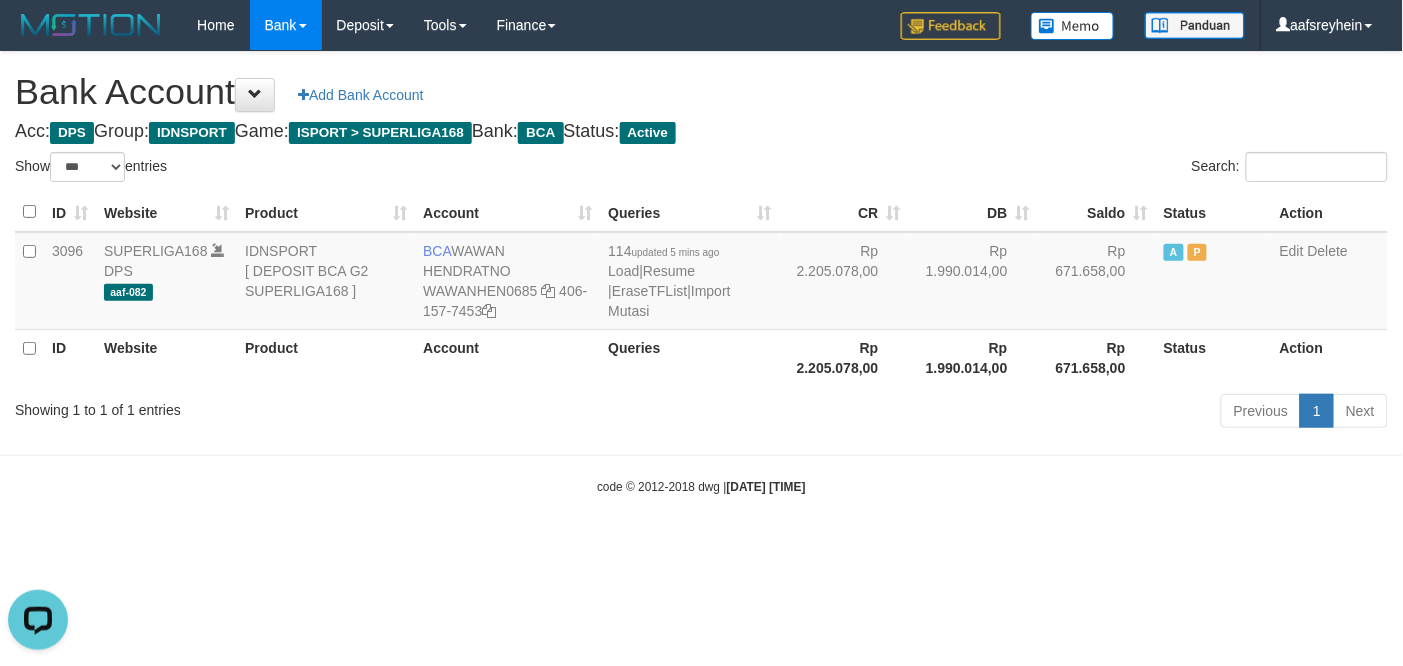 scroll, scrollTop: 0, scrollLeft: 0, axis: both 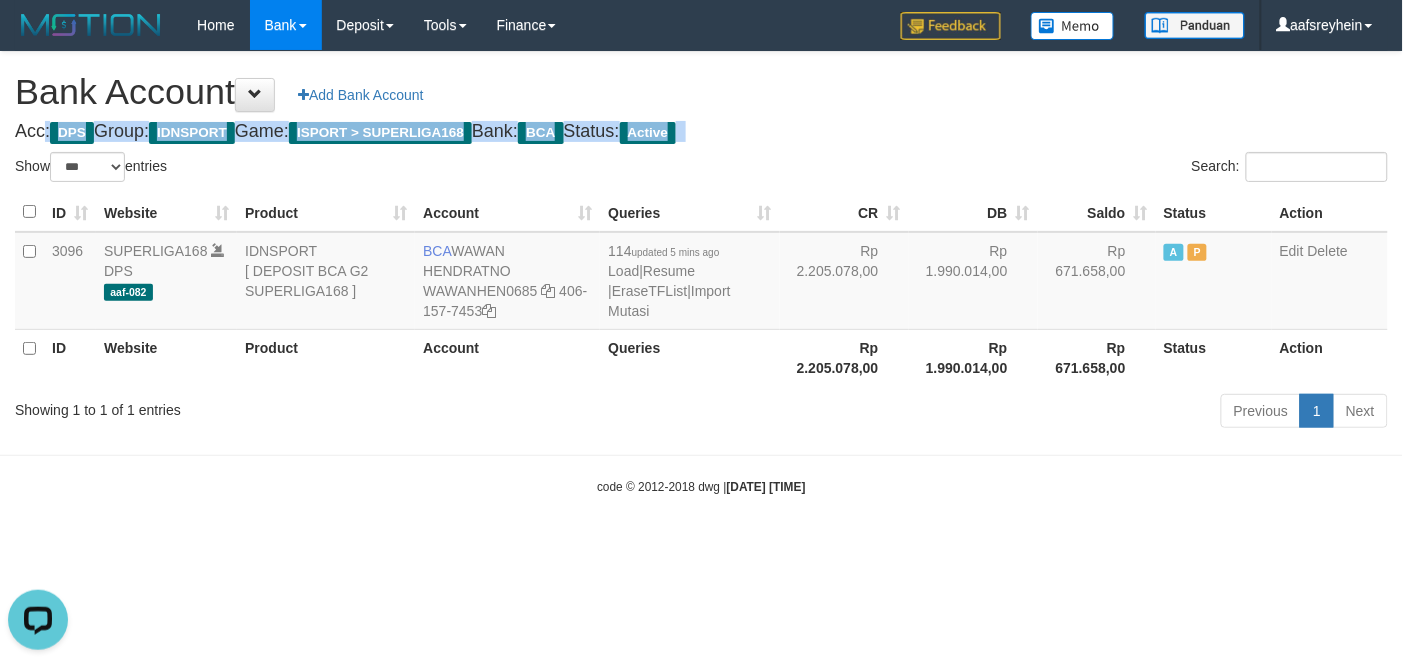 click on "Acc: 										 DPS
Group:   IDNSPORT    		Game:   ISPORT > SUPERLIGA168    		Bank:   BCA    		Status:  Active" at bounding box center [701, 132] 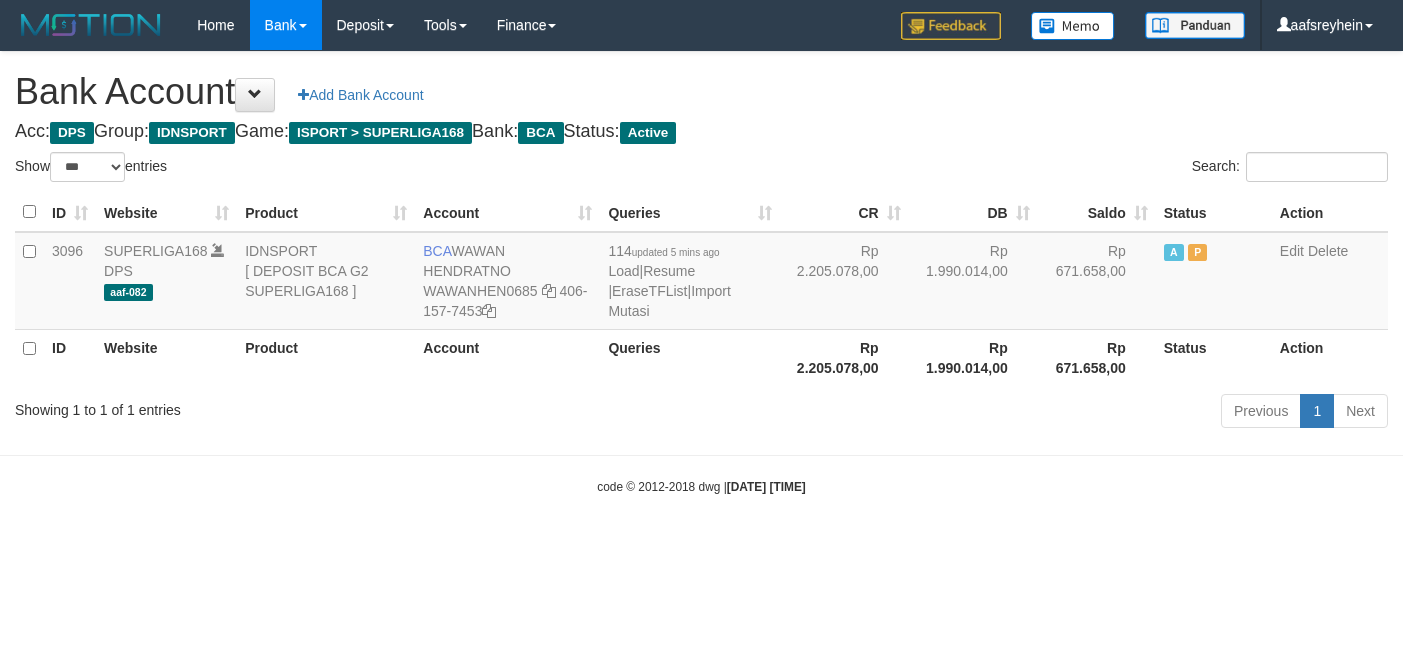 select on "***" 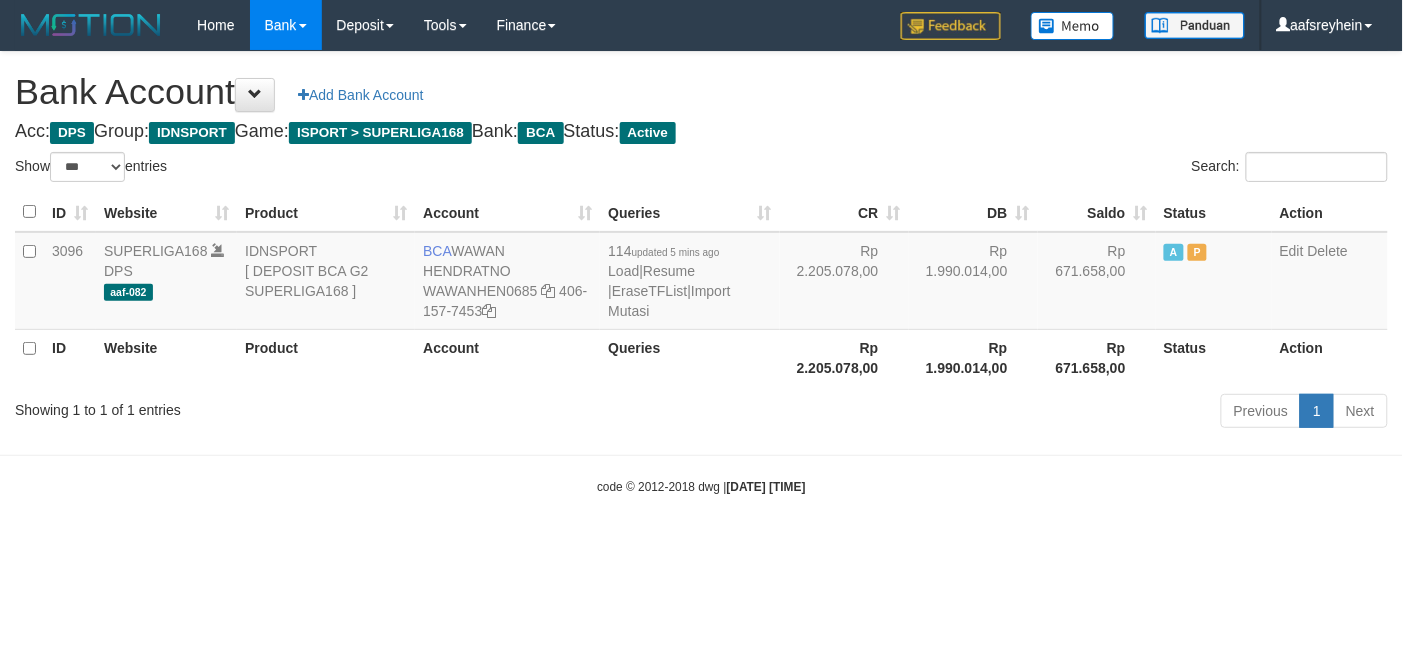 click on "Bank Account
Add Bank Account" at bounding box center (701, 92) 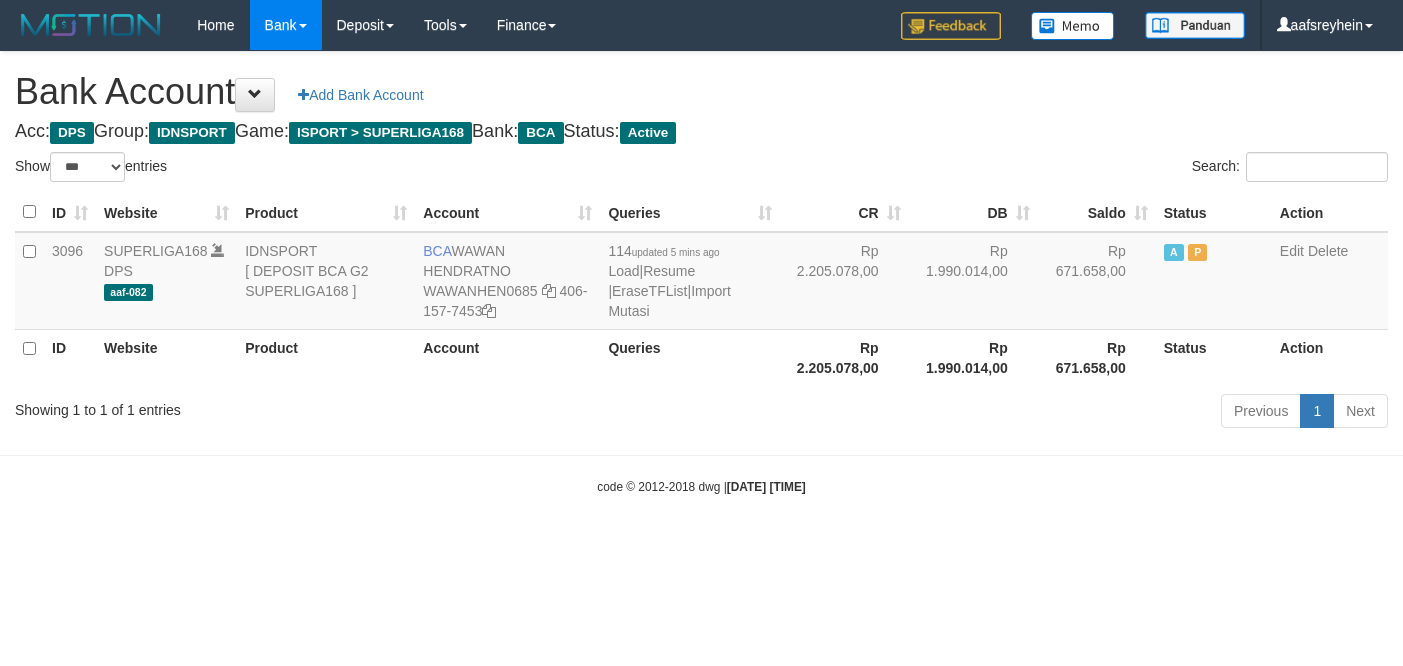 select on "***" 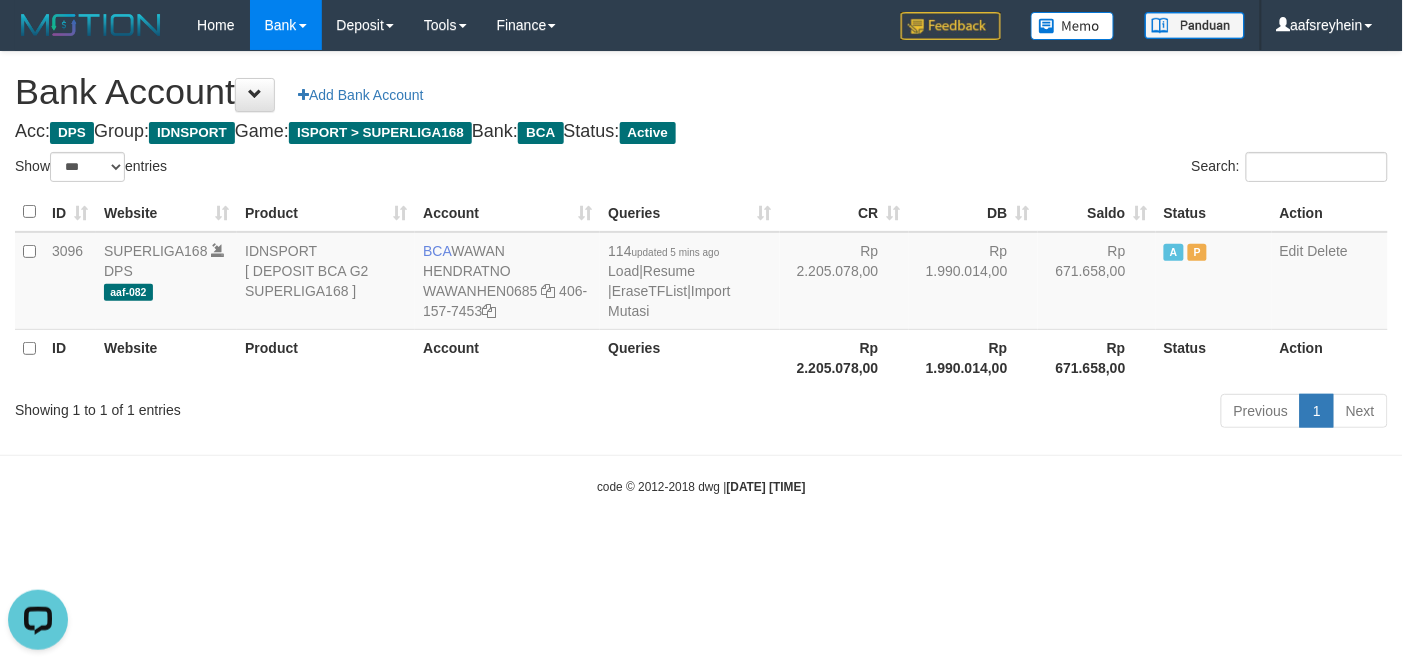 scroll, scrollTop: 0, scrollLeft: 0, axis: both 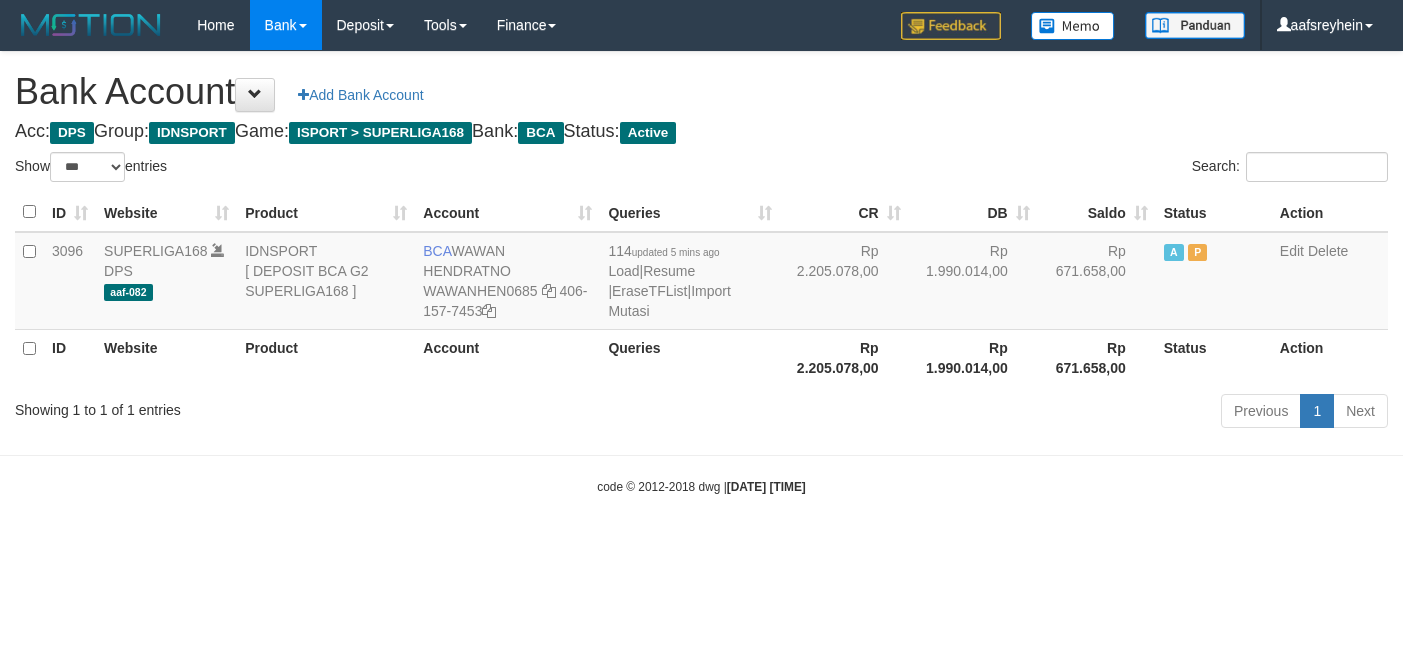 select on "***" 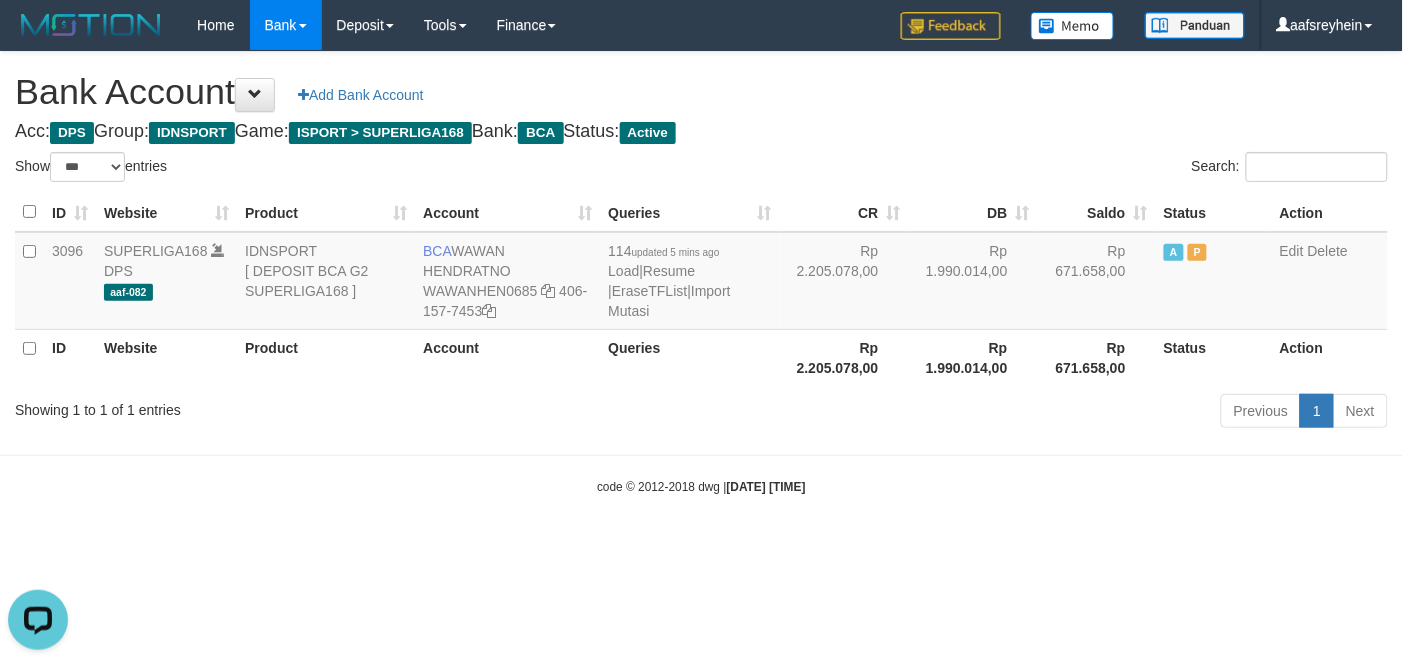 scroll, scrollTop: 0, scrollLeft: 0, axis: both 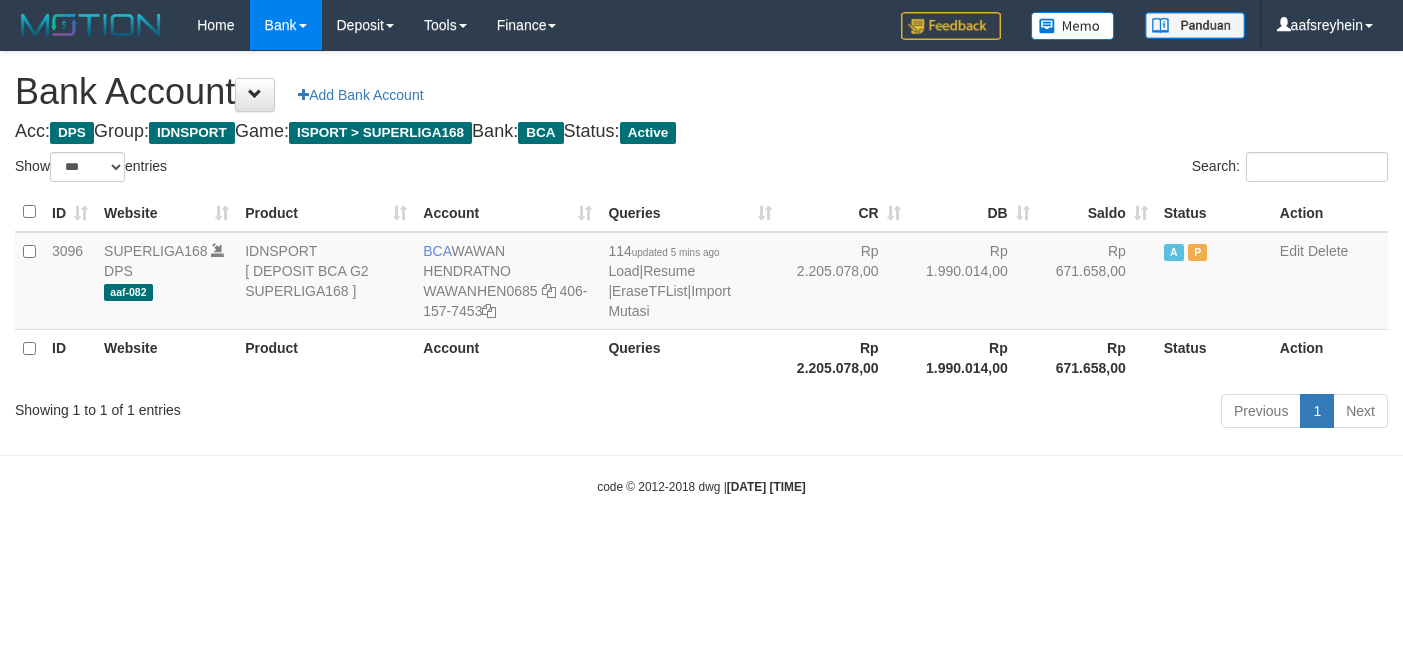 select on "***" 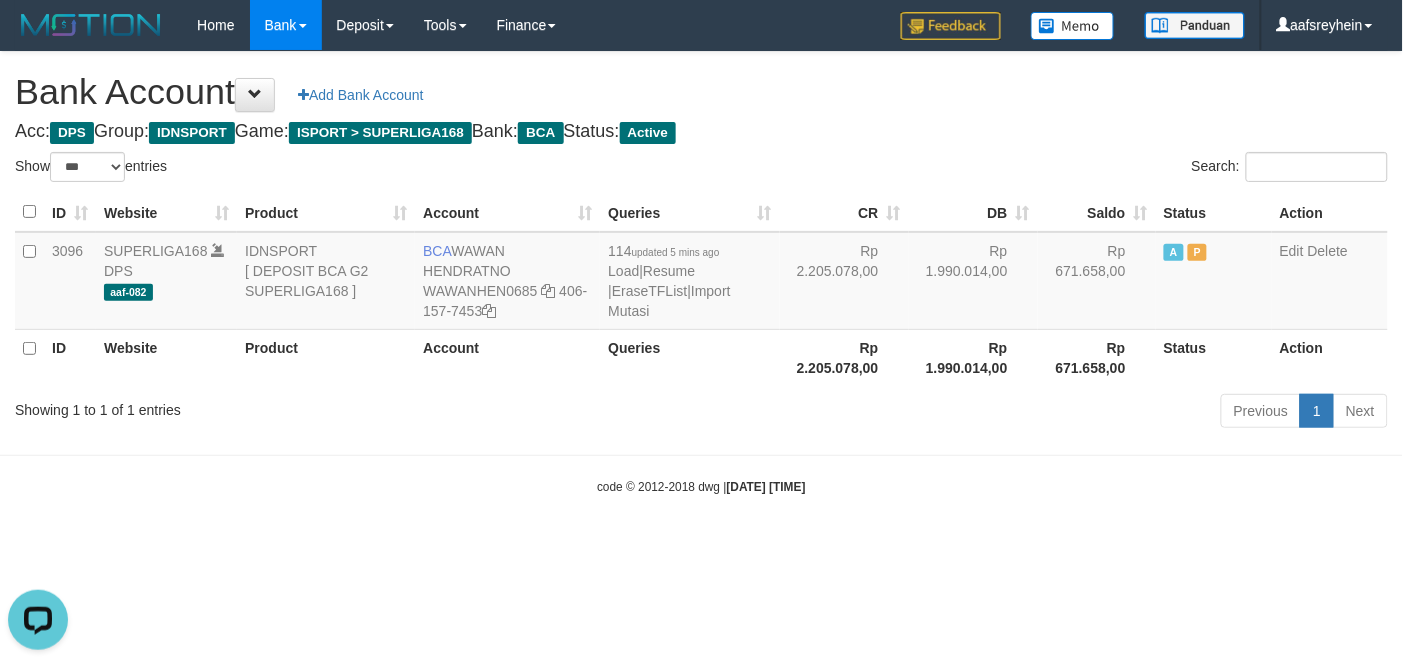 scroll, scrollTop: 0, scrollLeft: 0, axis: both 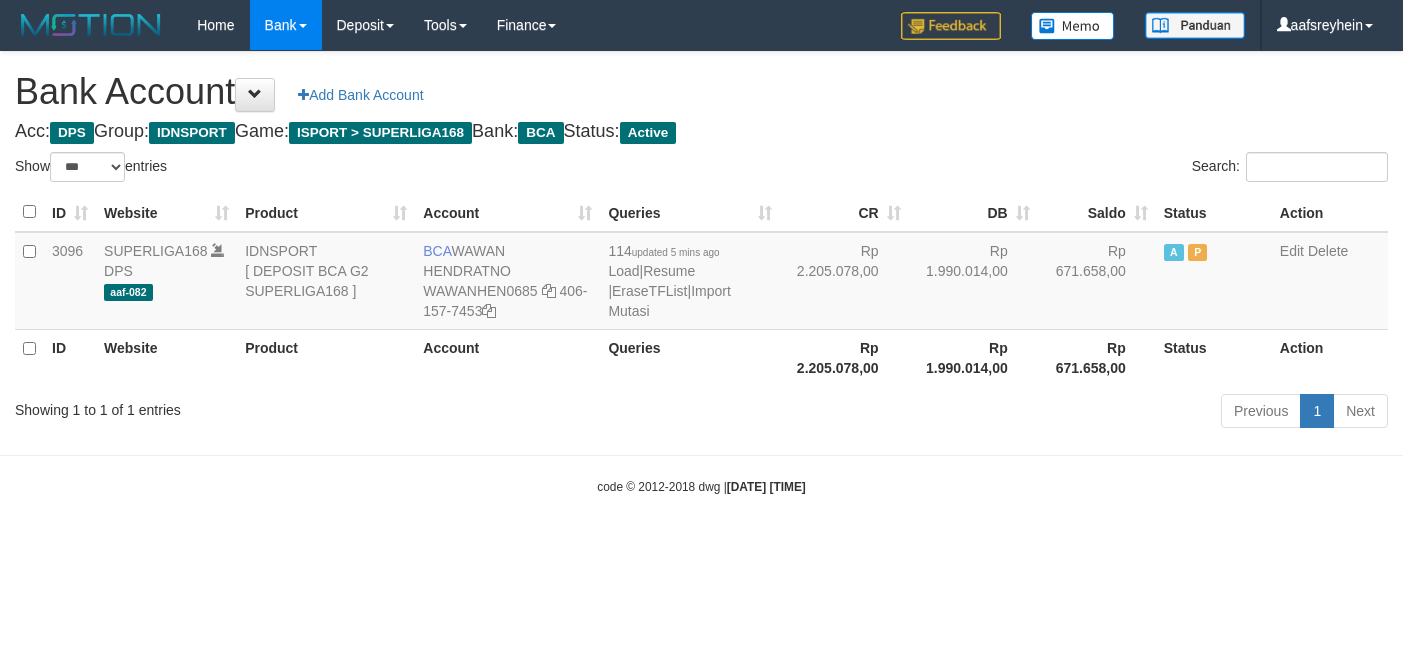 select on "***" 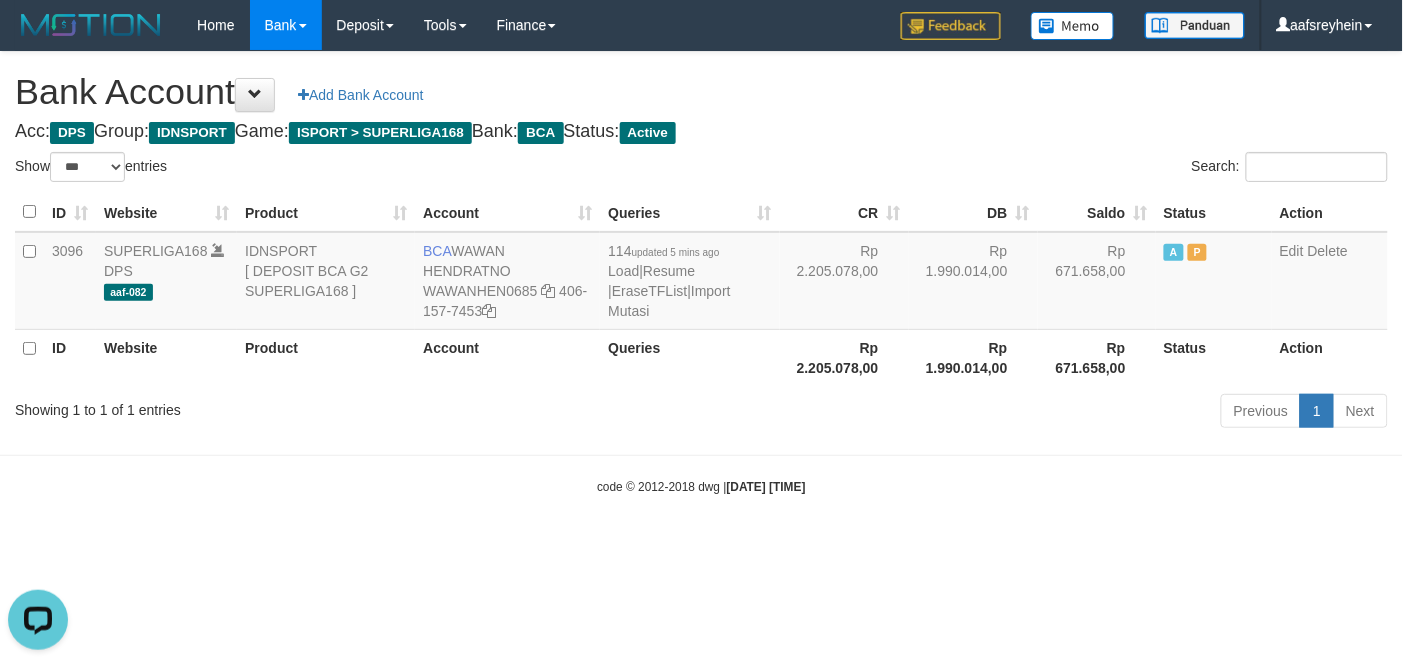 scroll, scrollTop: 0, scrollLeft: 0, axis: both 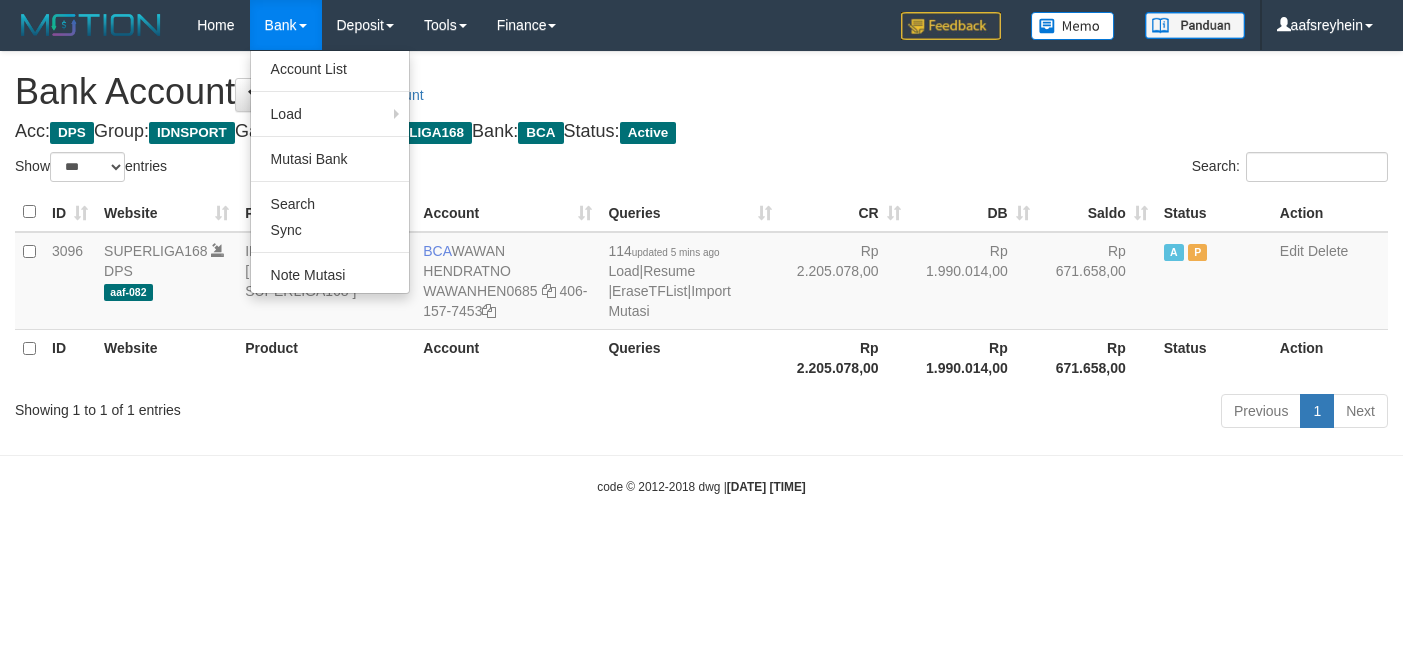 select on "***" 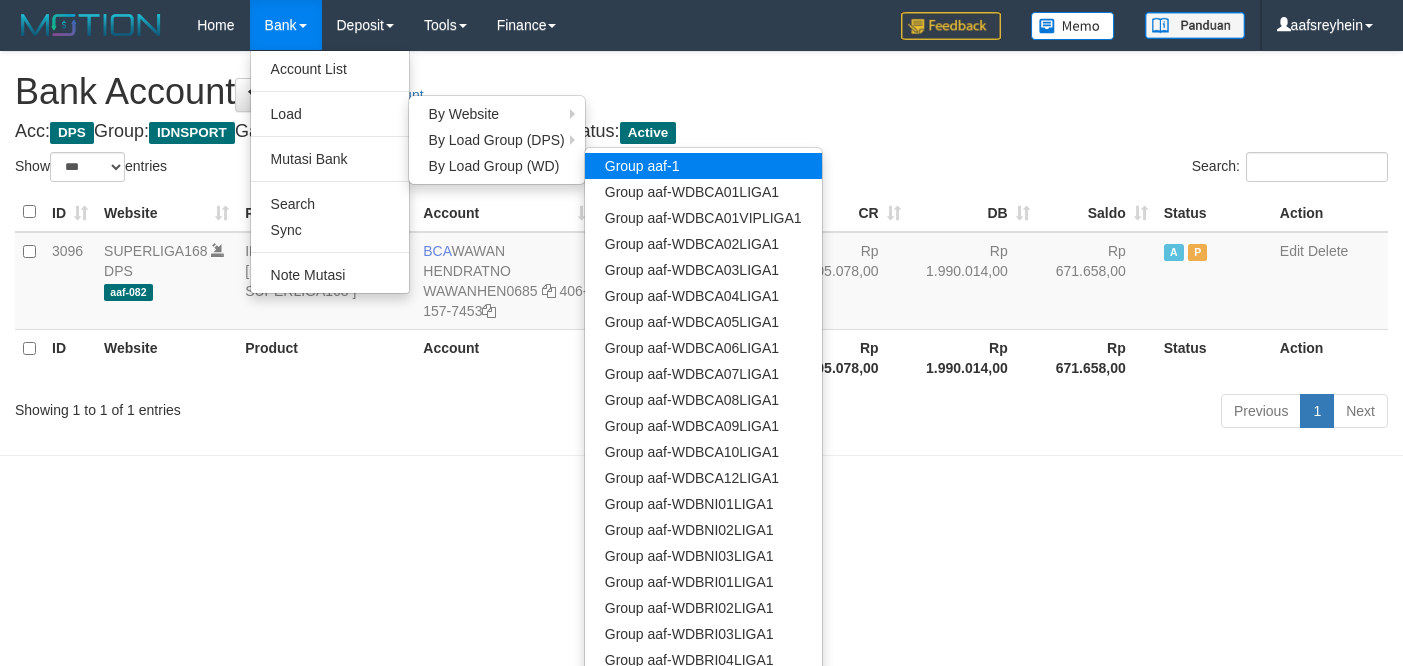 scroll, scrollTop: 0, scrollLeft: 0, axis: both 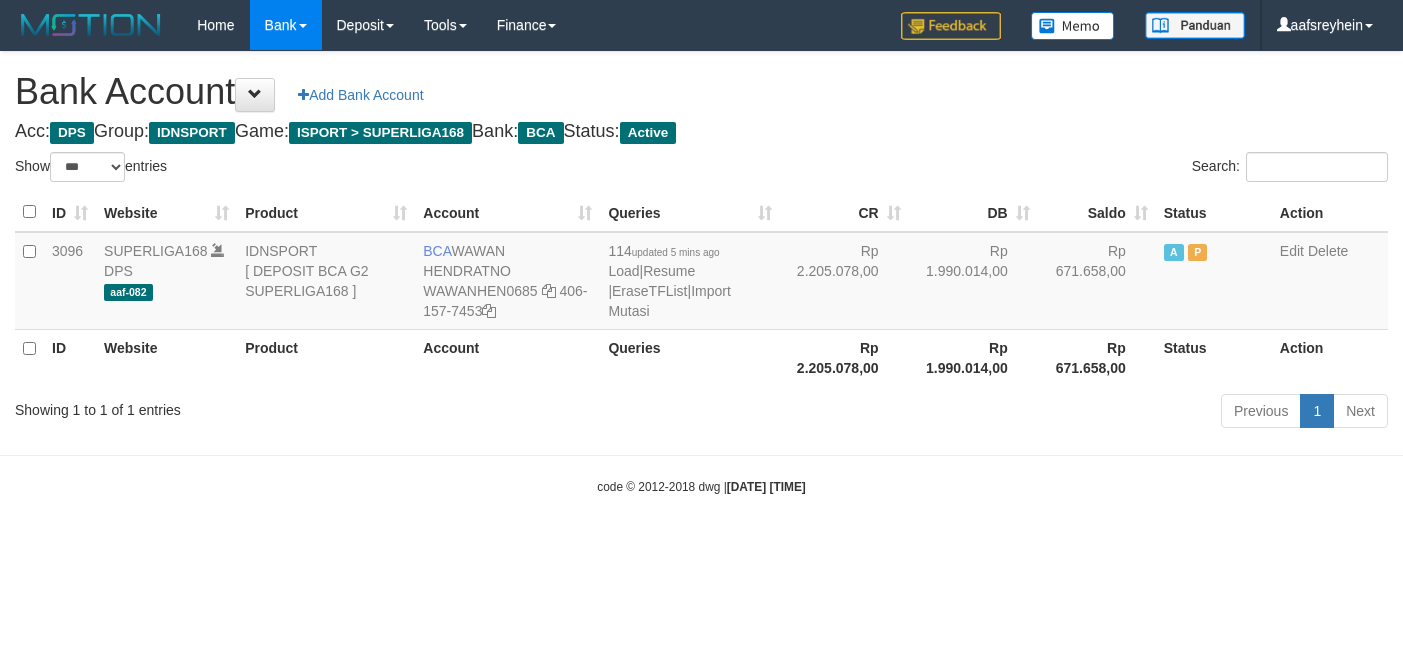 select on "***" 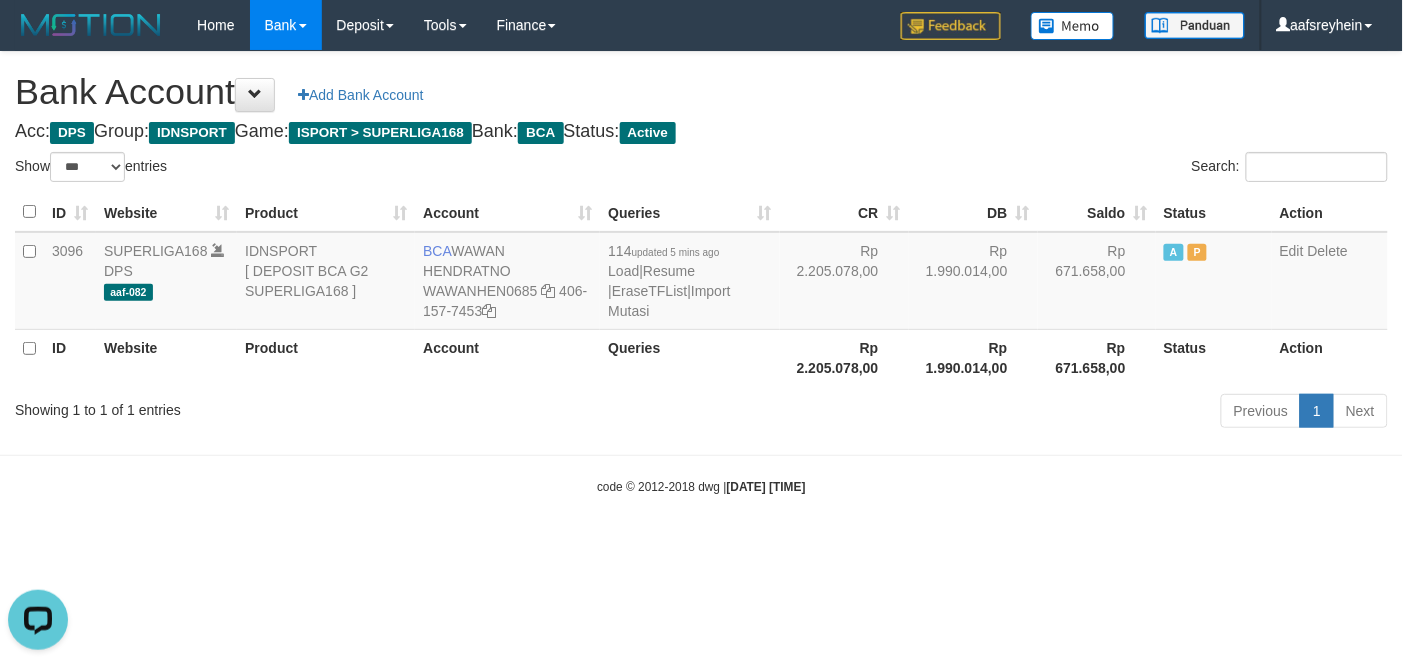 scroll, scrollTop: 0, scrollLeft: 0, axis: both 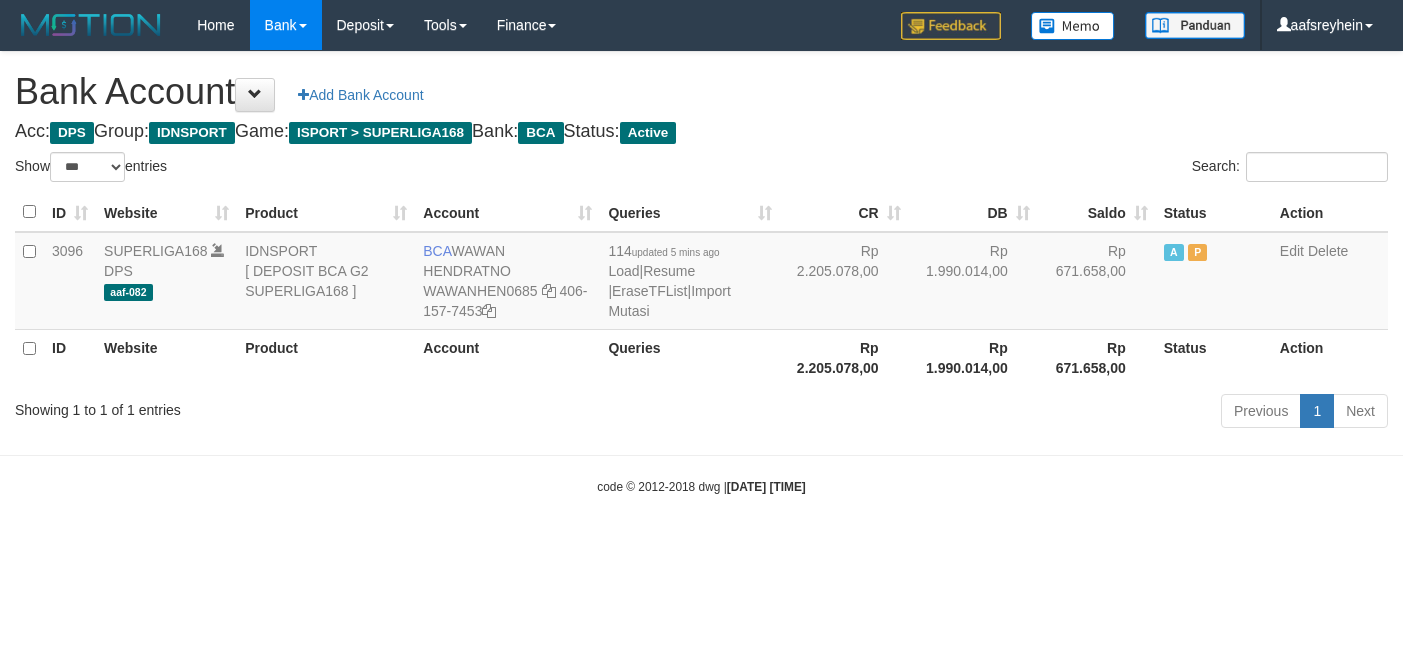 select on "***" 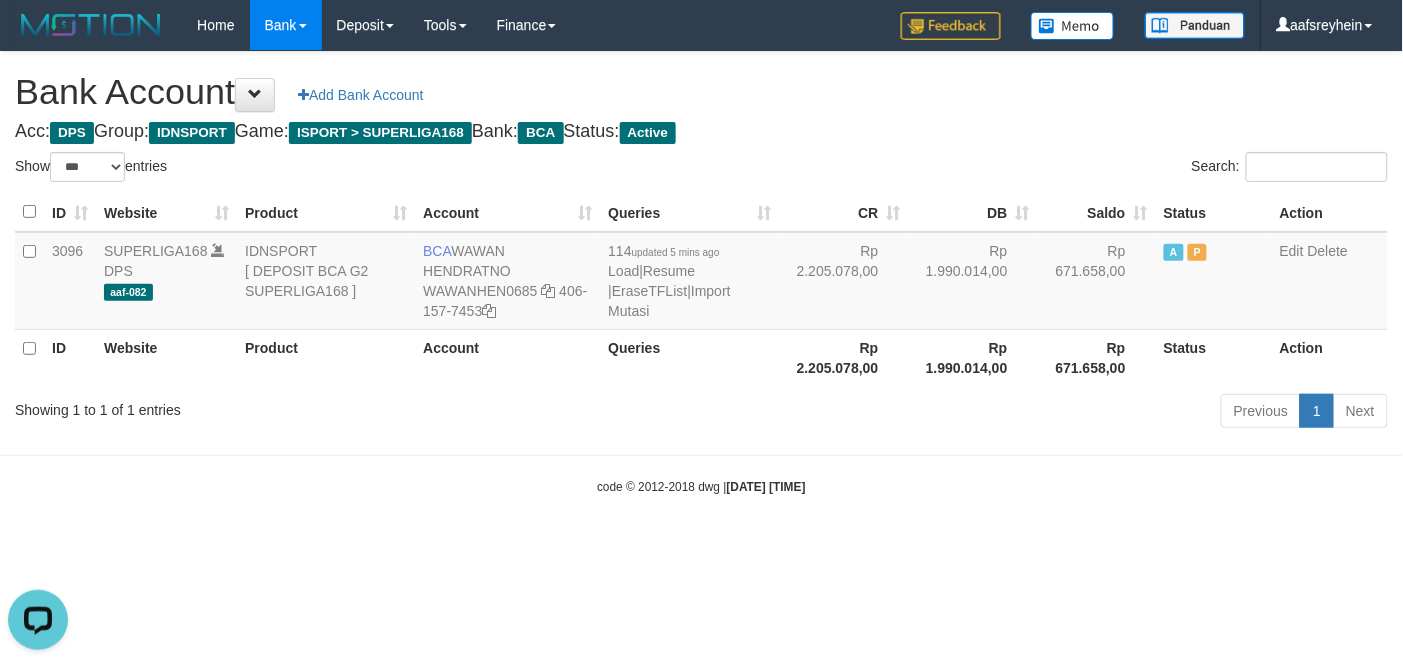 scroll, scrollTop: 0, scrollLeft: 0, axis: both 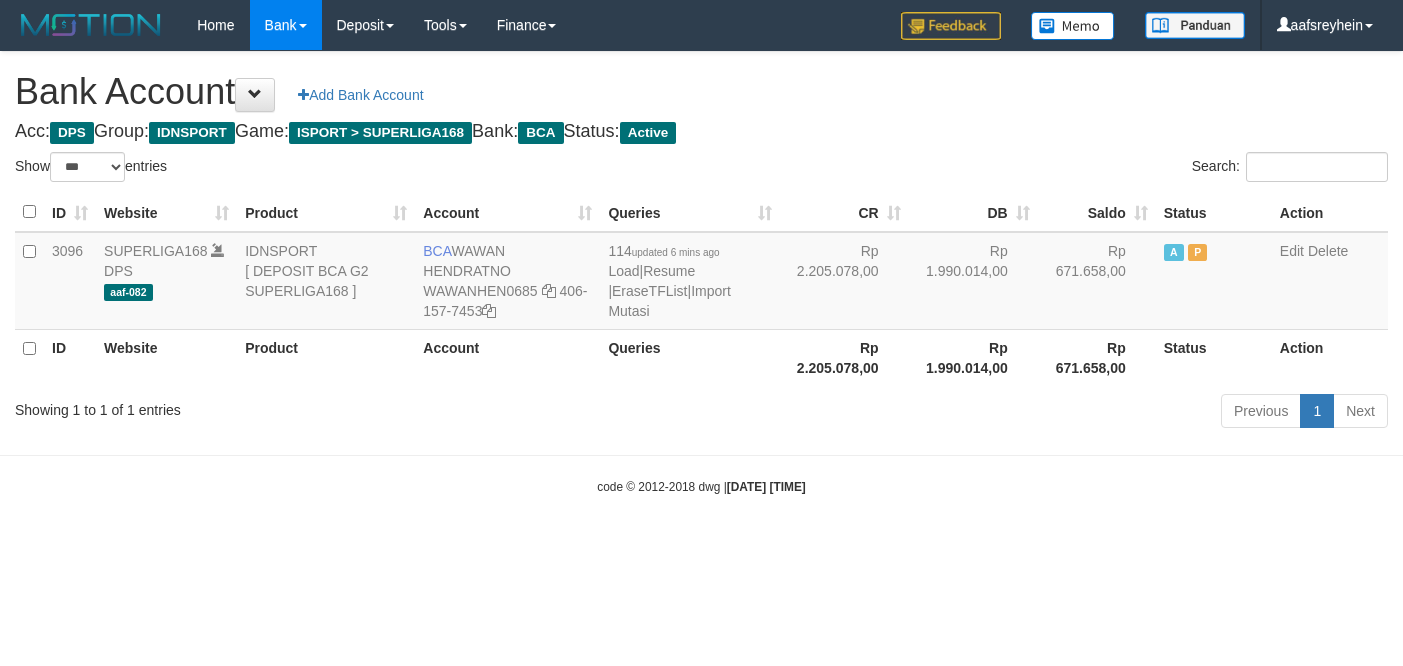 select on "***" 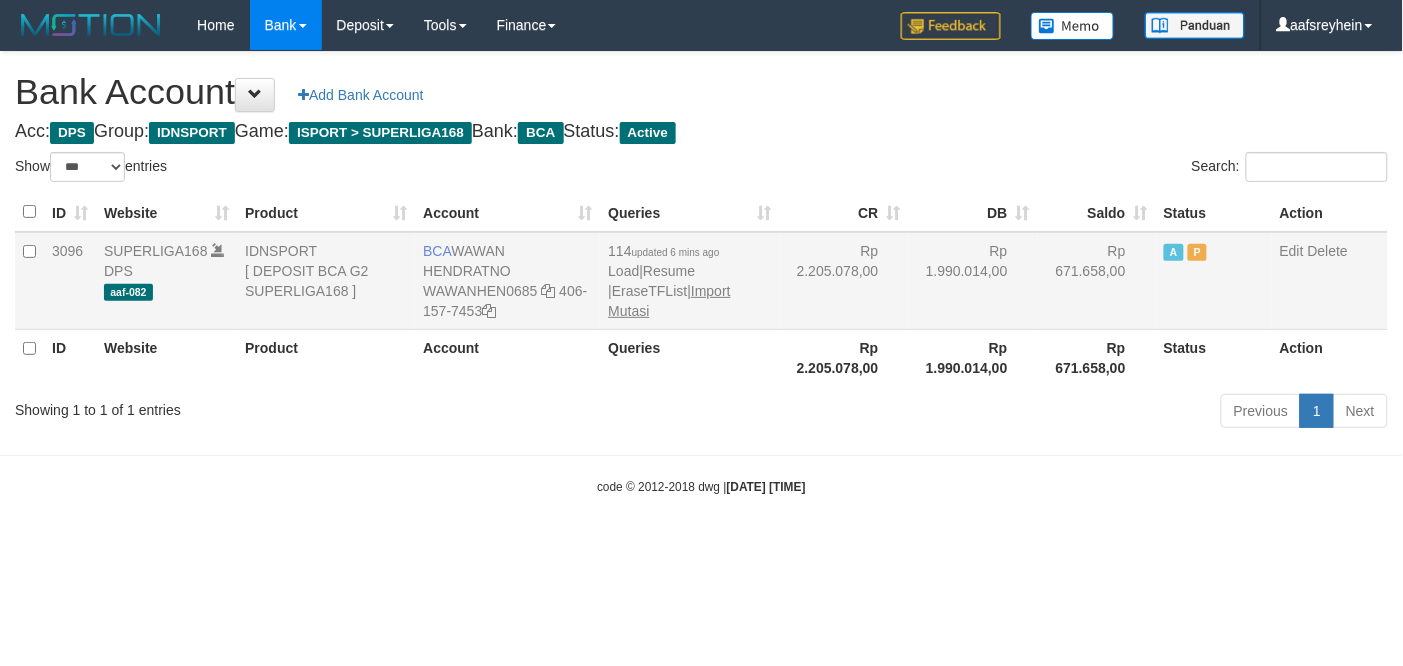 click on "114  updated 6 mins ago
Load
|
Resume
|
EraseTFList
|
Import Mutasi" at bounding box center [689, 281] 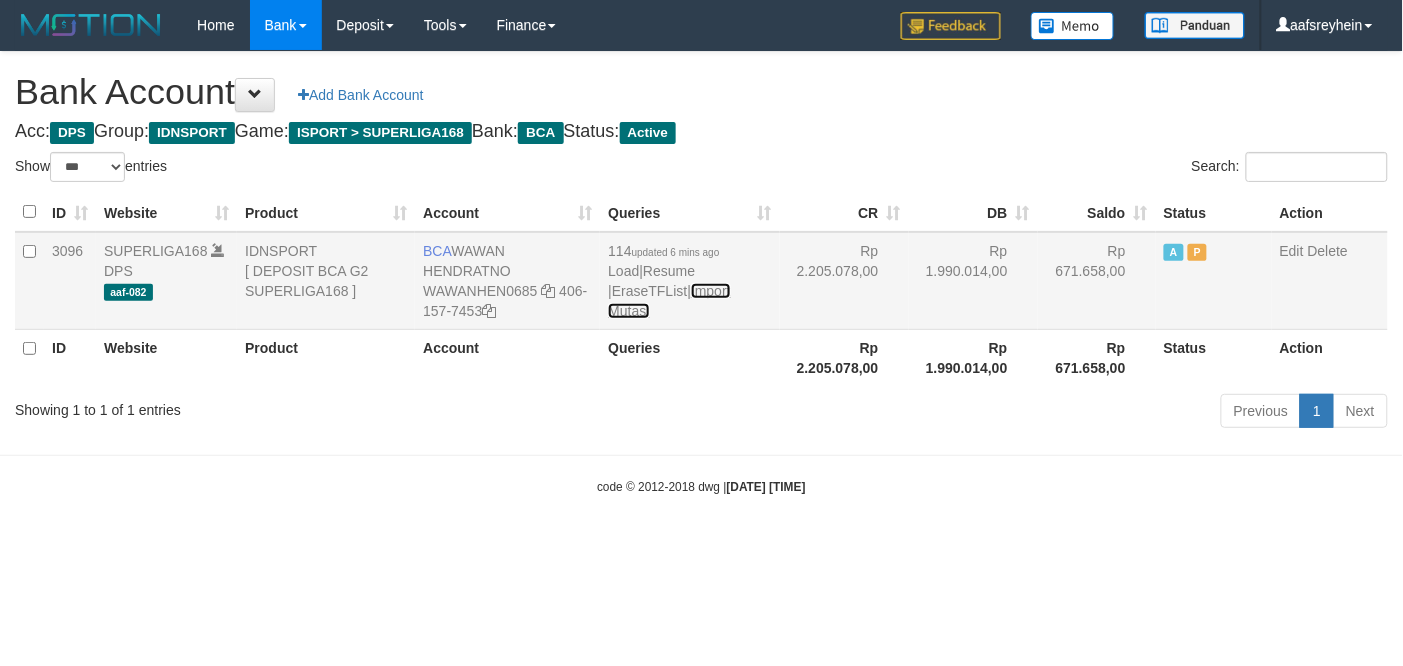 click on "Import Mutasi" at bounding box center [669, 301] 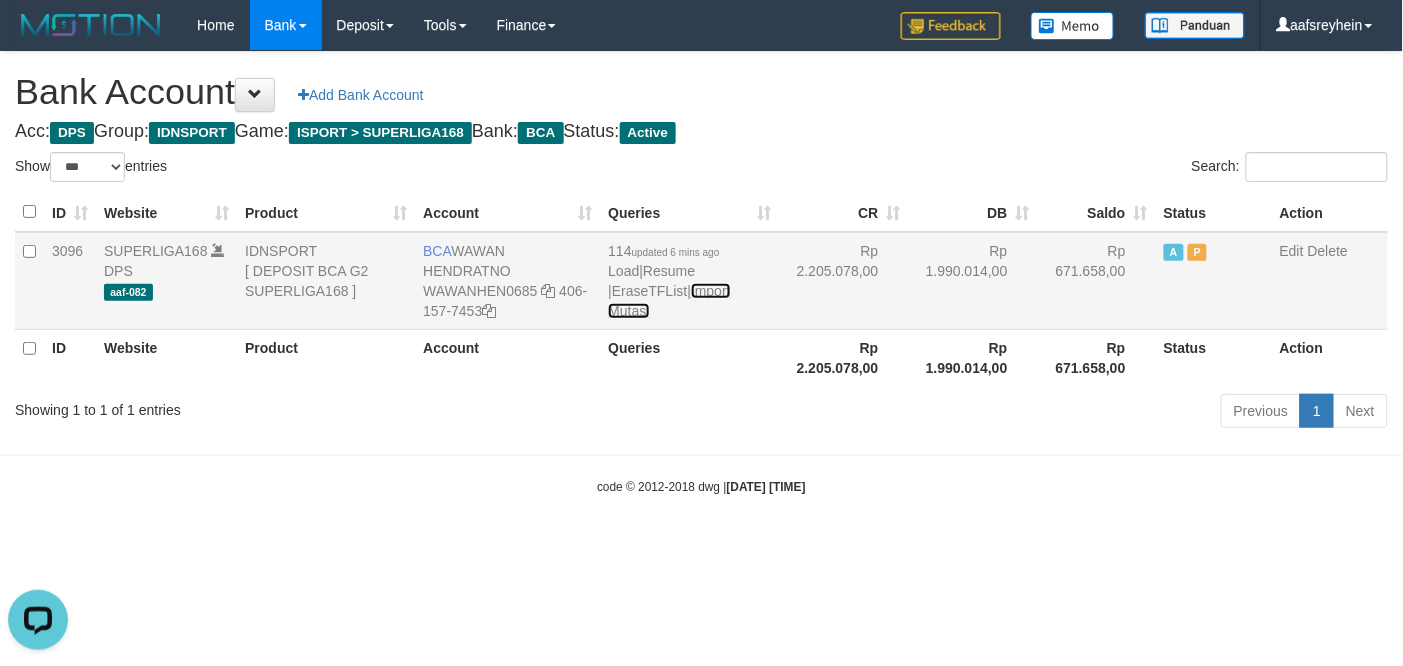 scroll, scrollTop: 0, scrollLeft: 0, axis: both 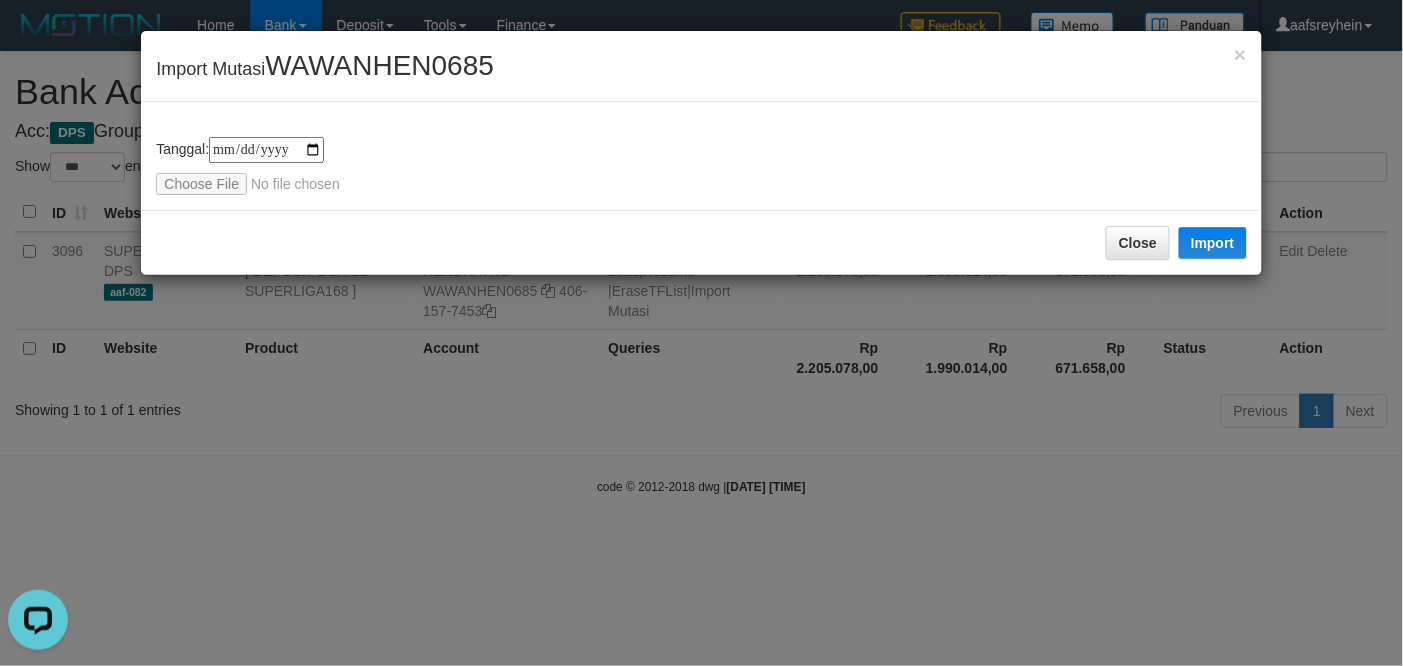 type on "**********" 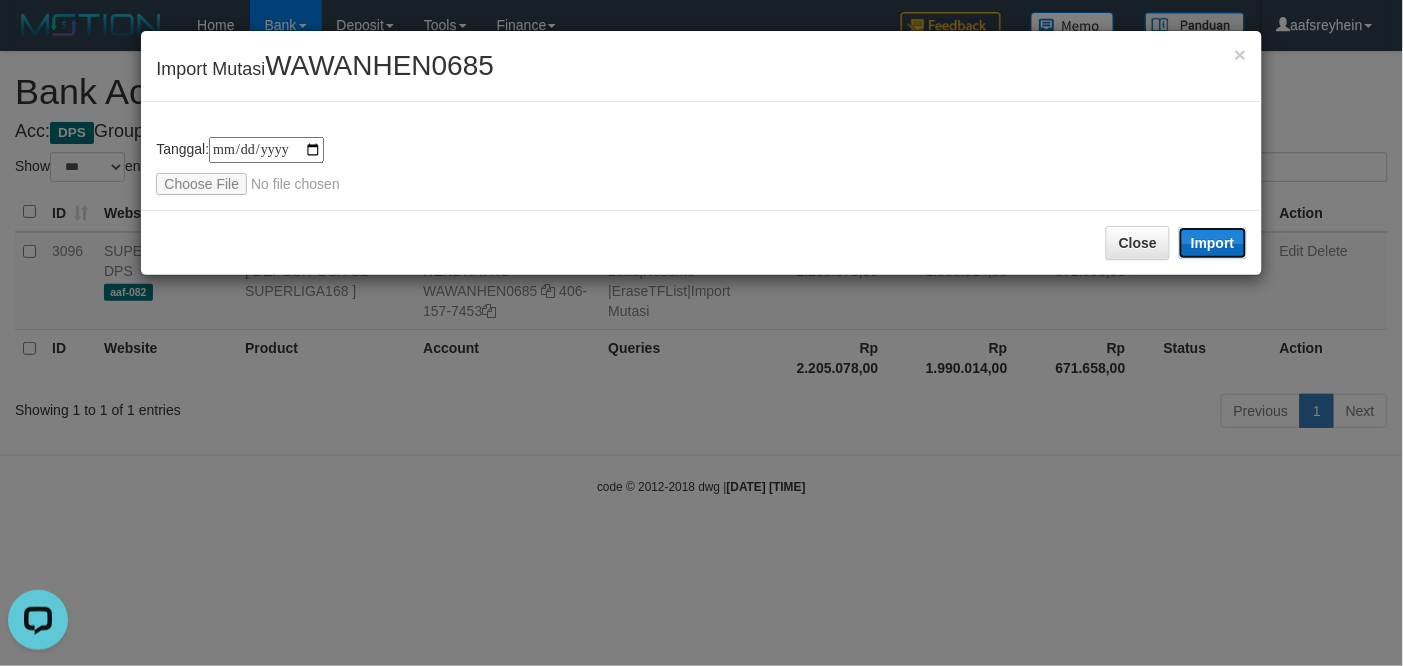 click on "Import" at bounding box center [1213, 243] 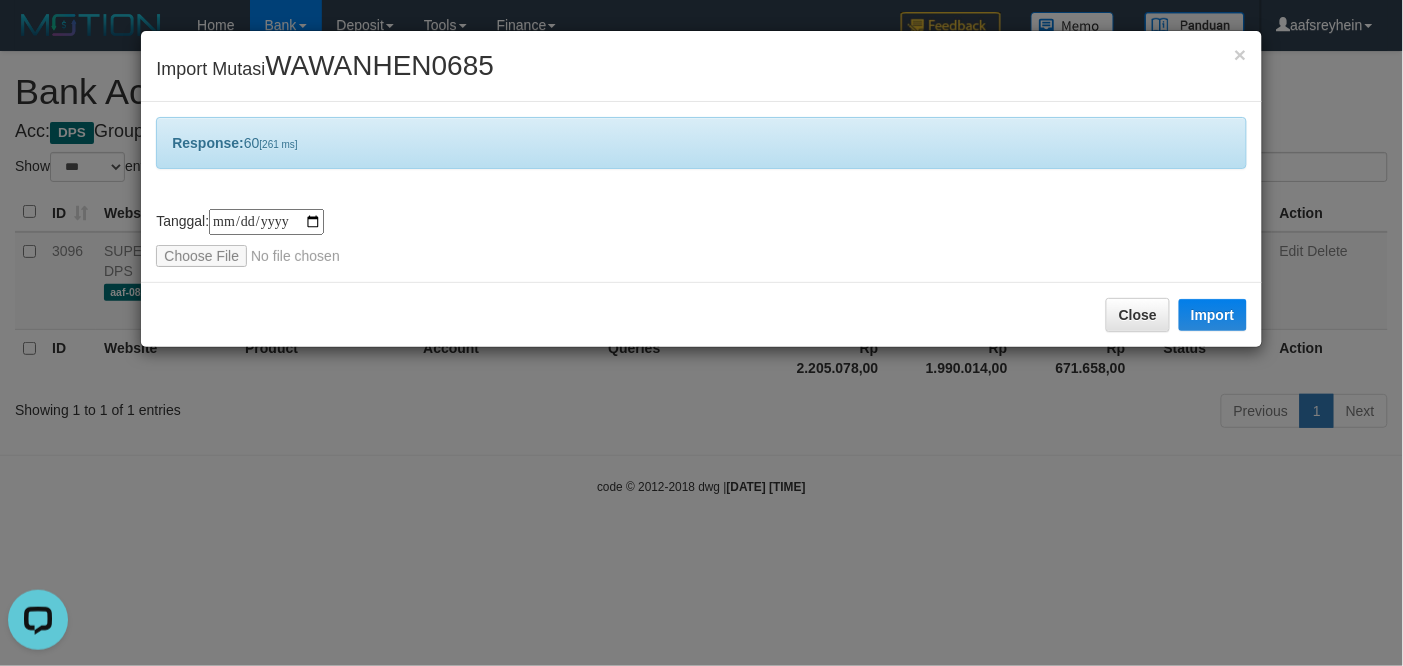 click on "**********" at bounding box center [701, 333] 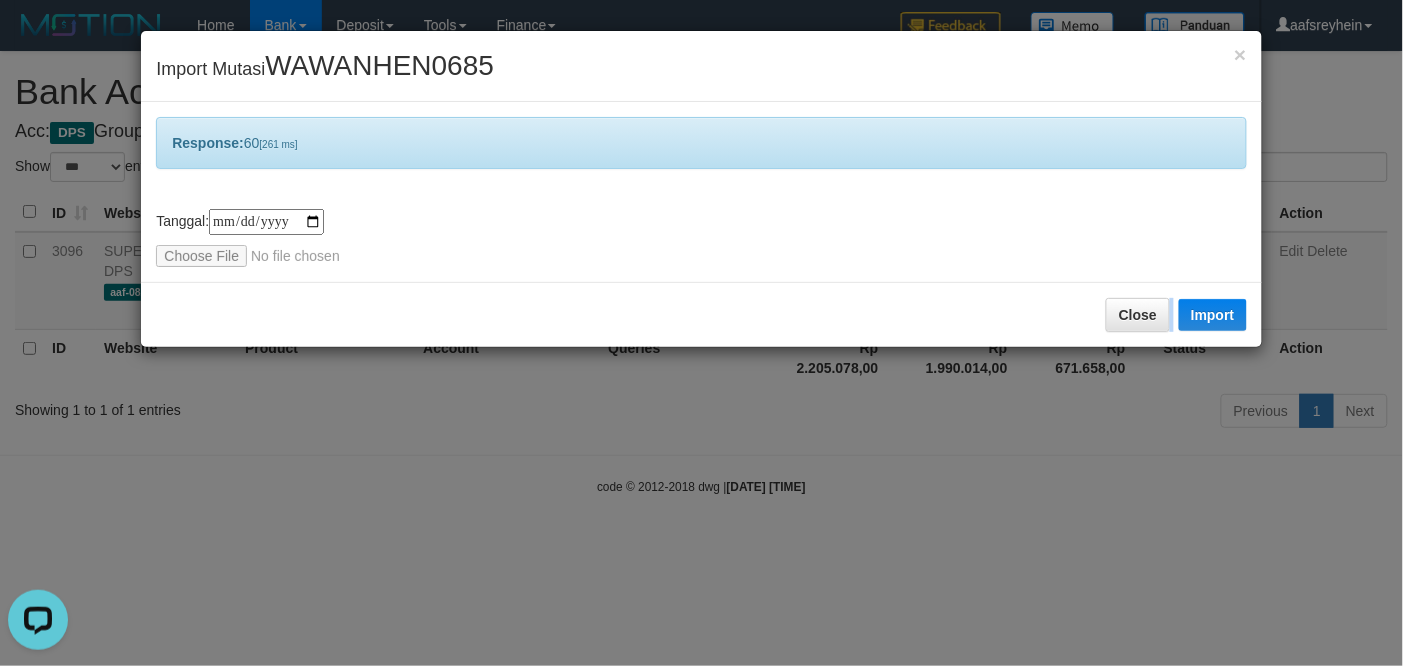 click on "**********" at bounding box center (701, 333) 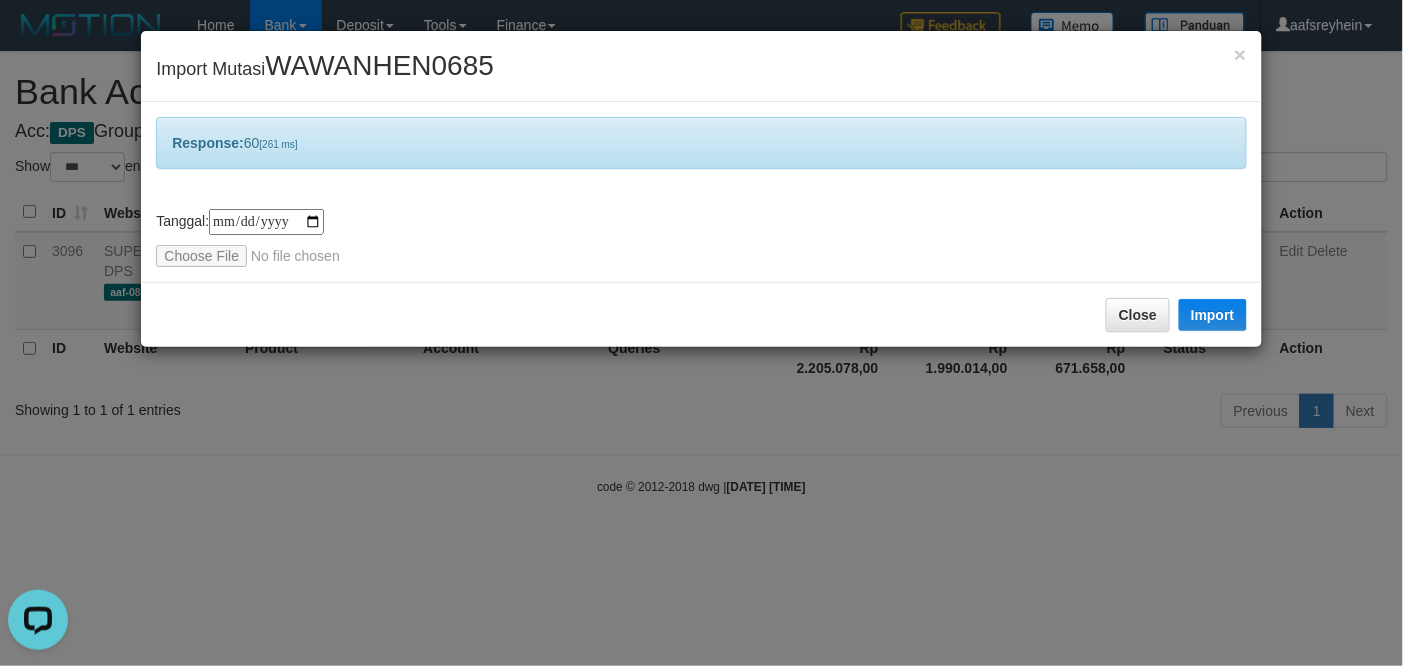 click on "**********" at bounding box center (701, 333) 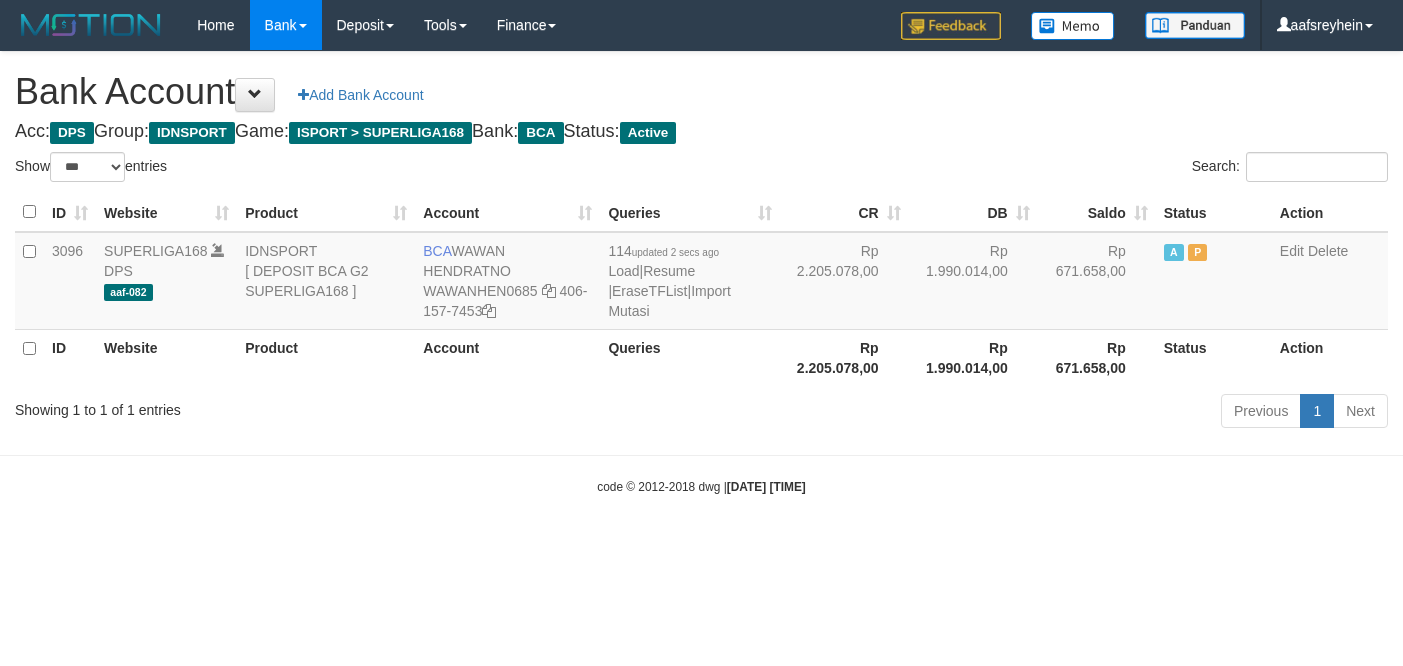 select on "***" 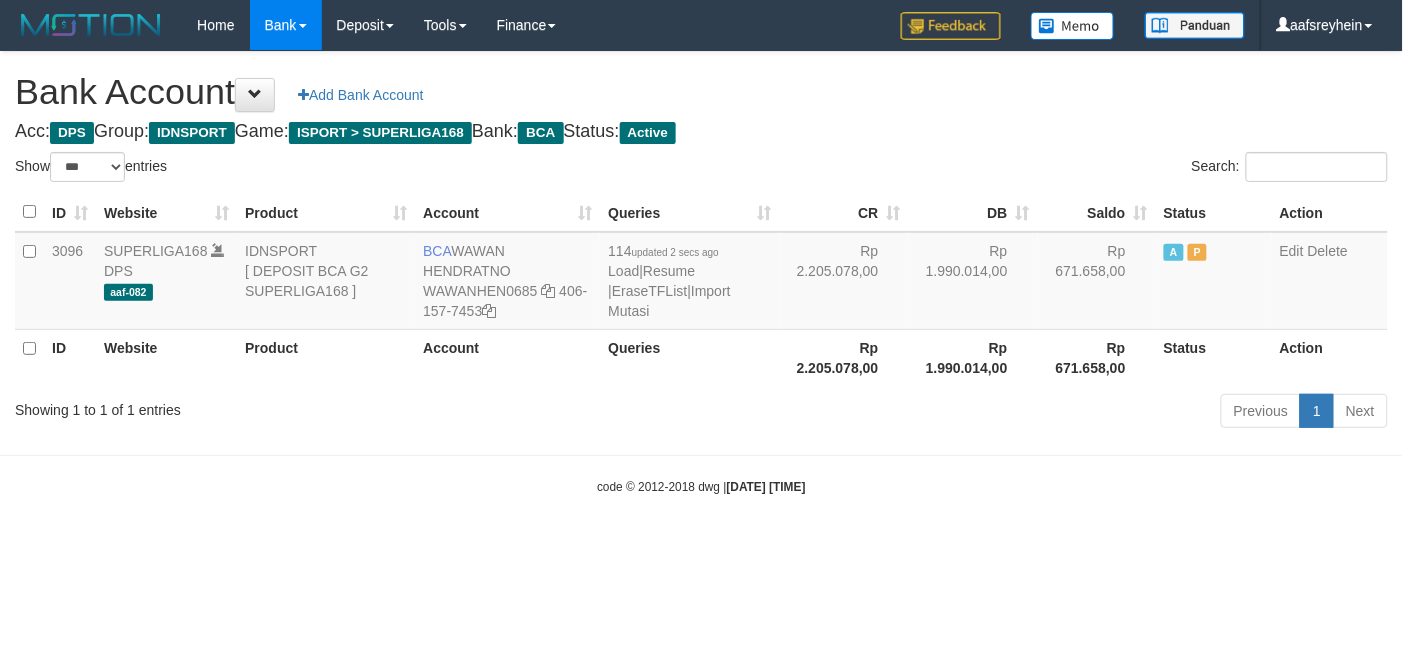 click on "Toggle navigation
Home
Bank
Account List
Load
By Website
Group
[ISPORT]													SUPERLIGA168
By Load Group (DPS)
-" at bounding box center [701, 273] 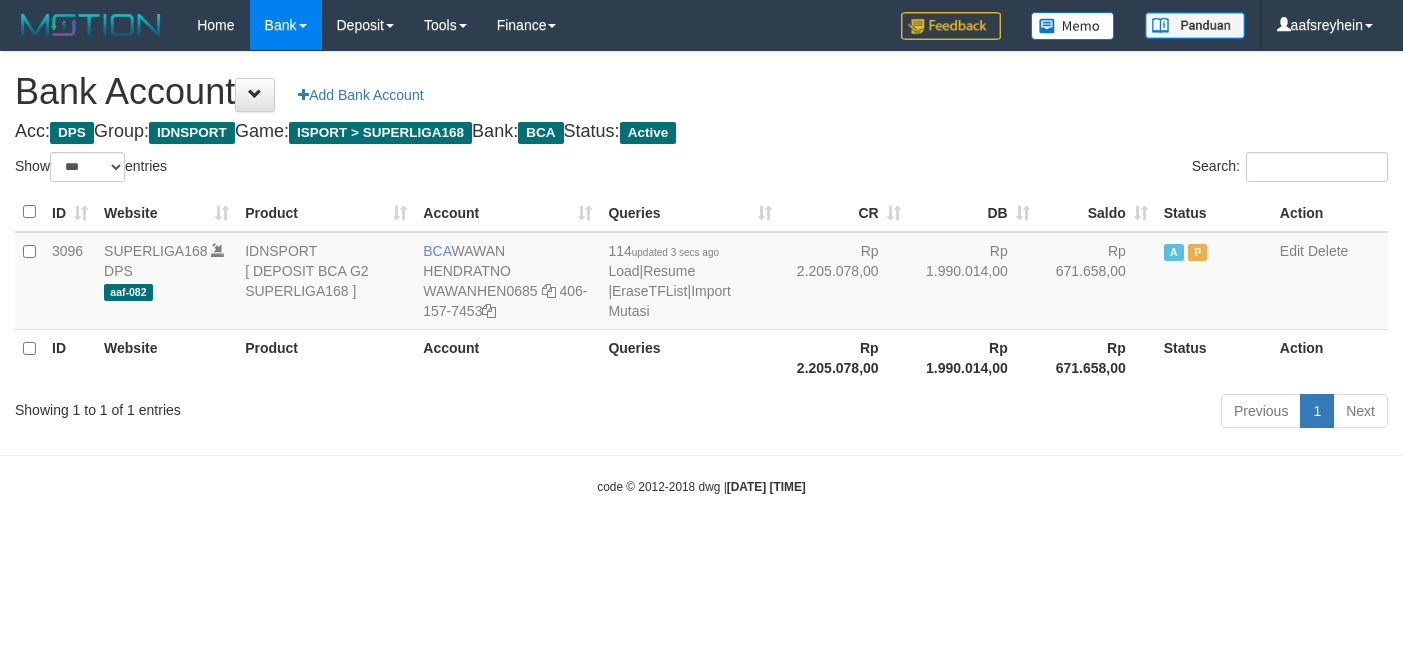 select on "***" 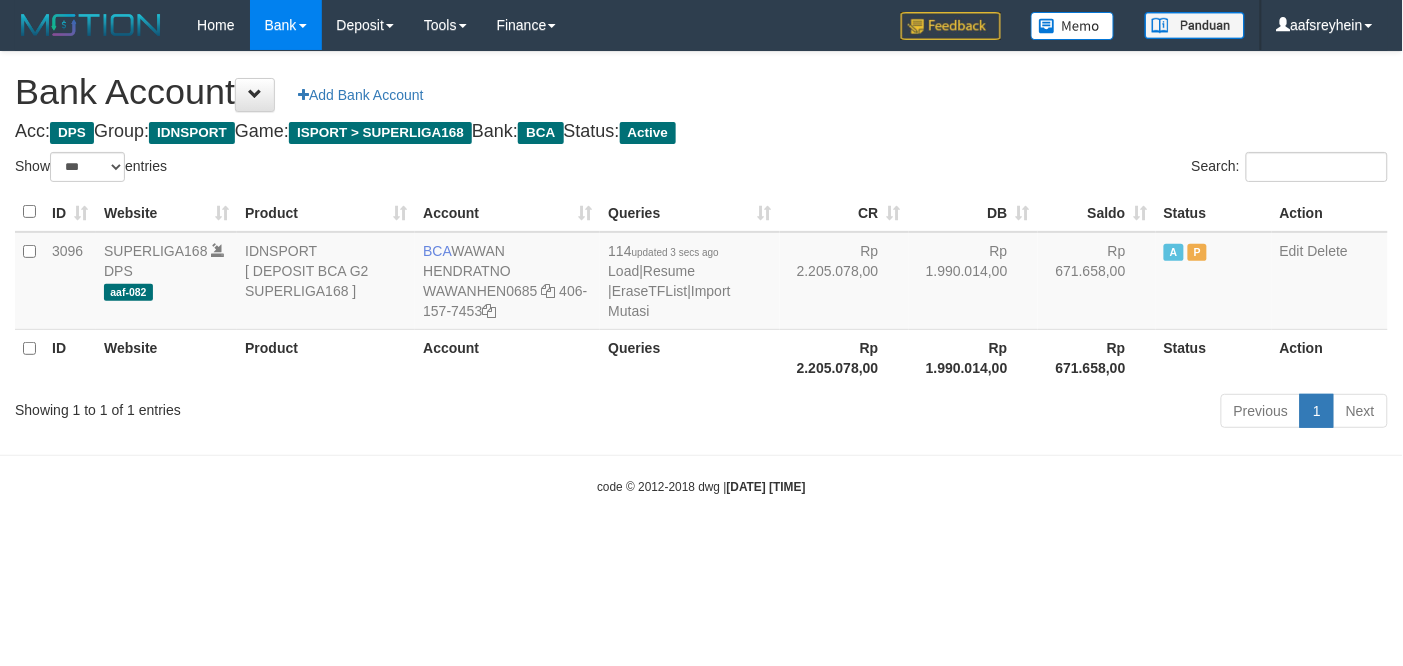 click on "Previous 1 Next" at bounding box center (994, 413) 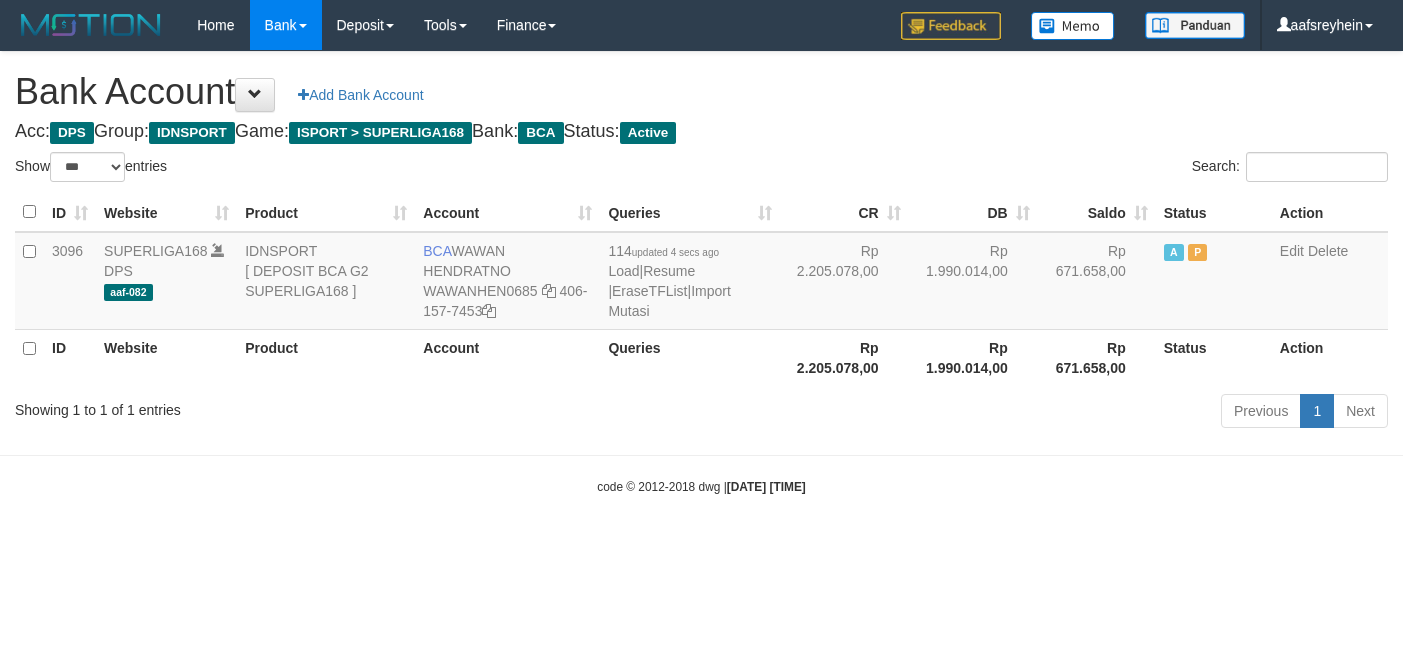 select on "***" 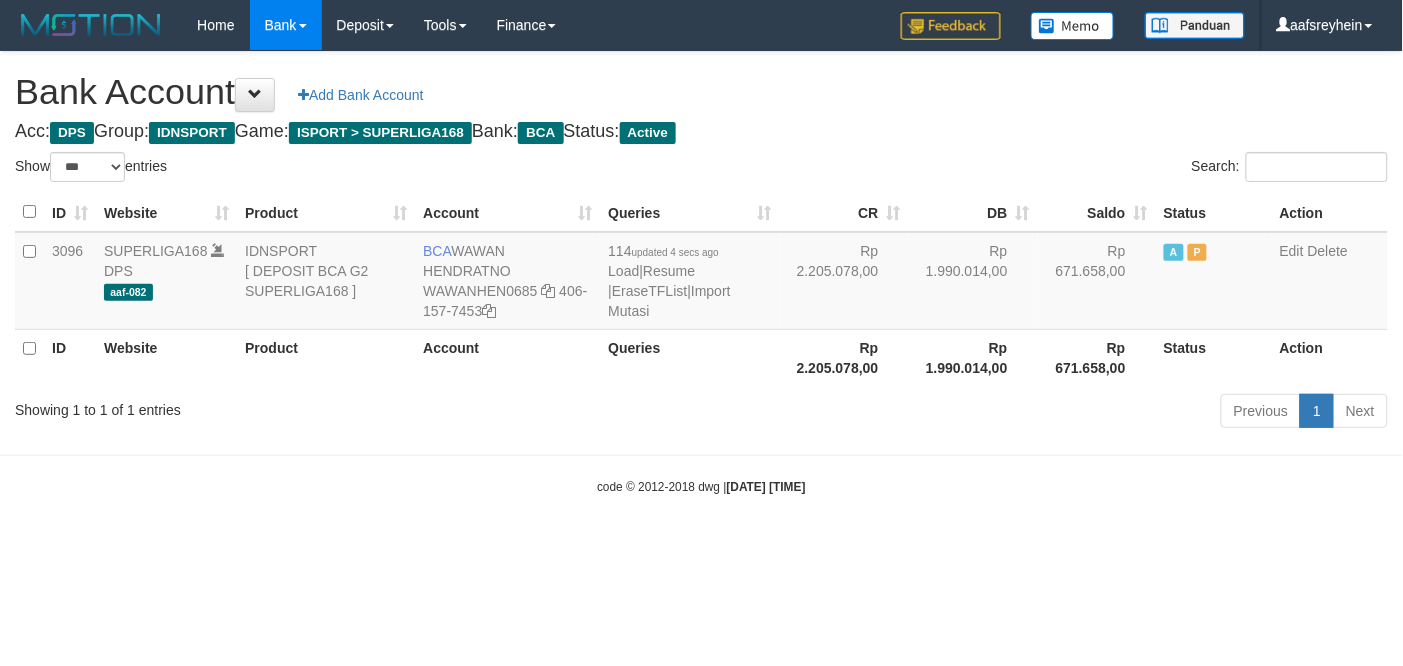 click on "Previous 1 Next" at bounding box center (994, 413) 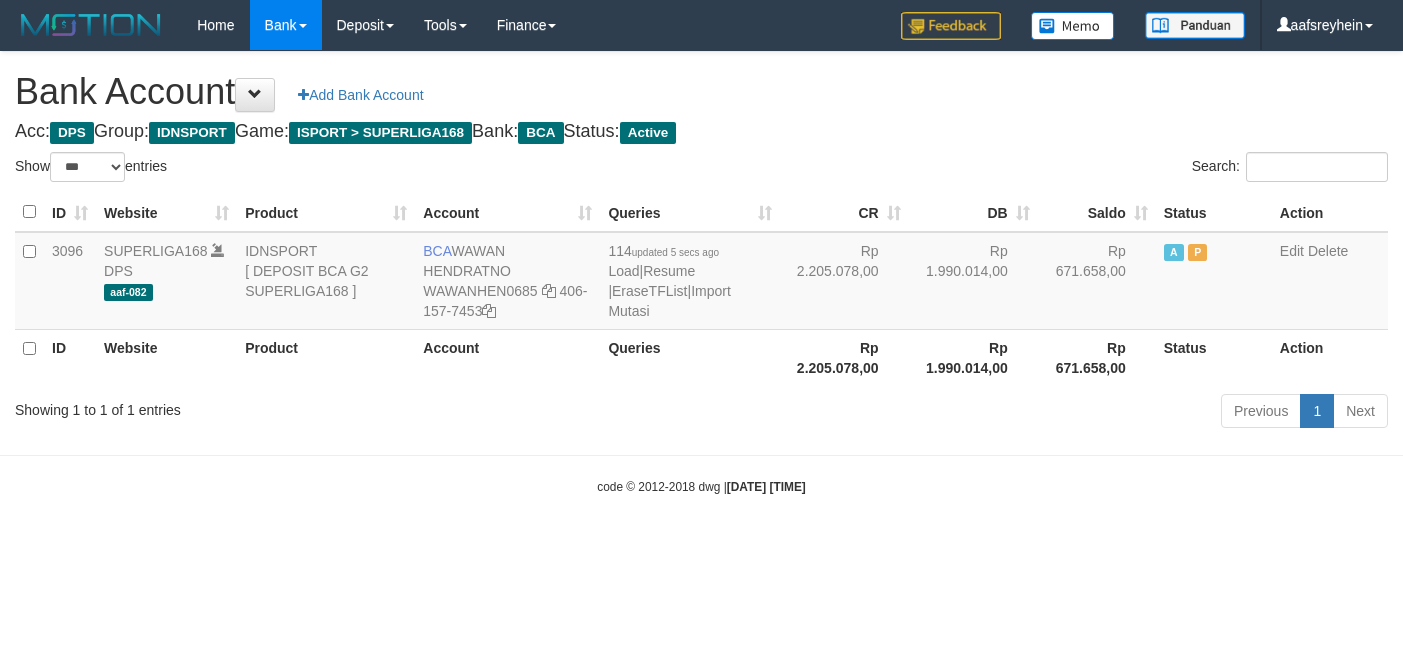 select on "***" 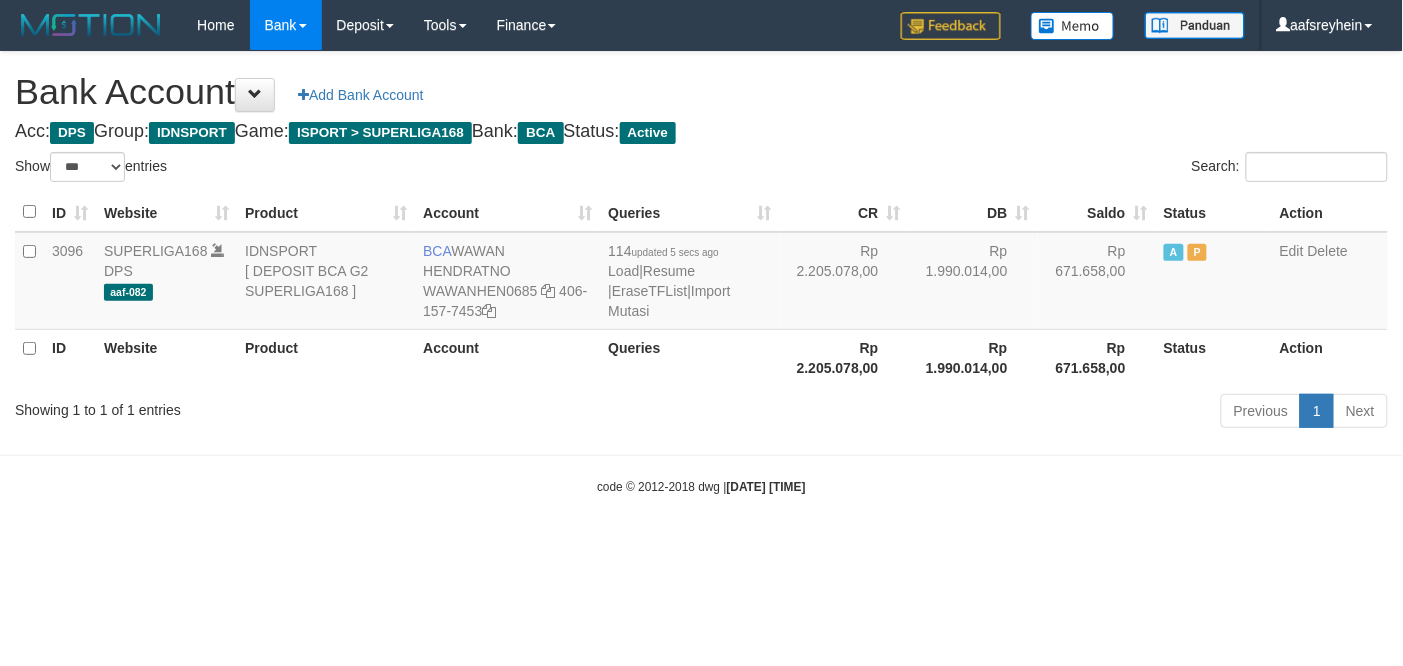 click on "Previous 1 Next" at bounding box center [994, 413] 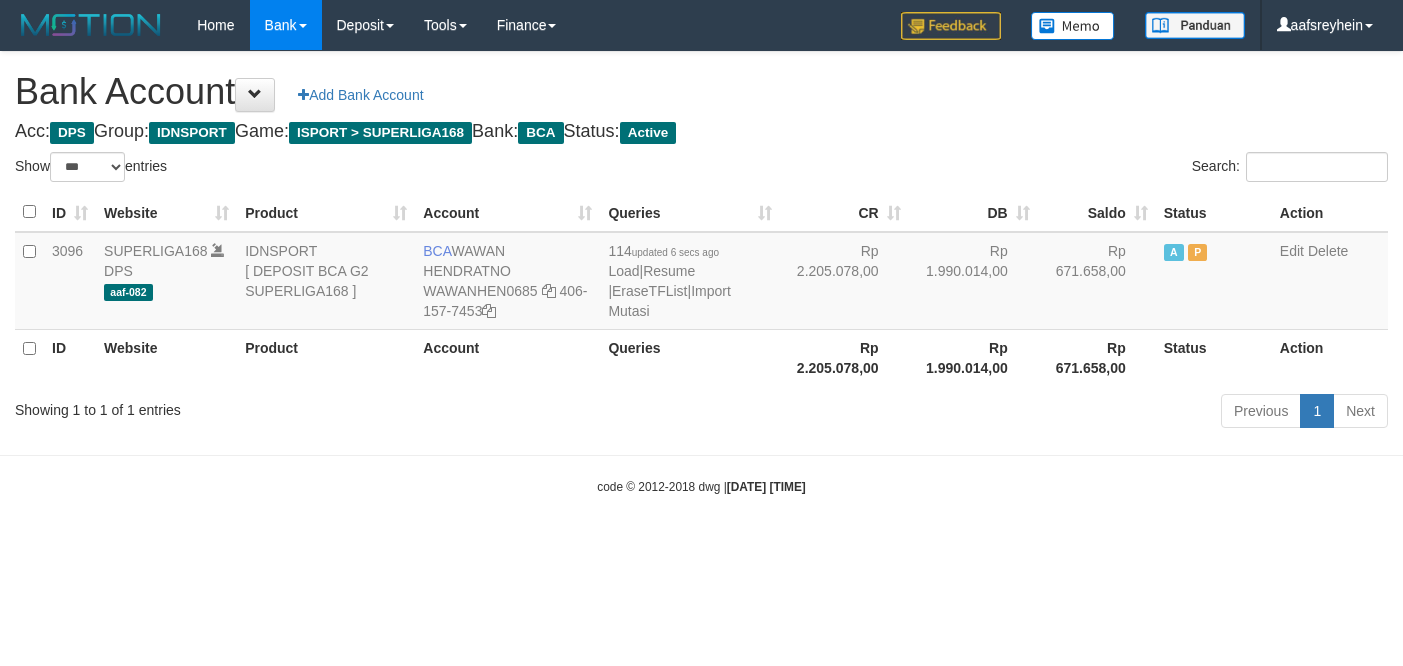 select on "***" 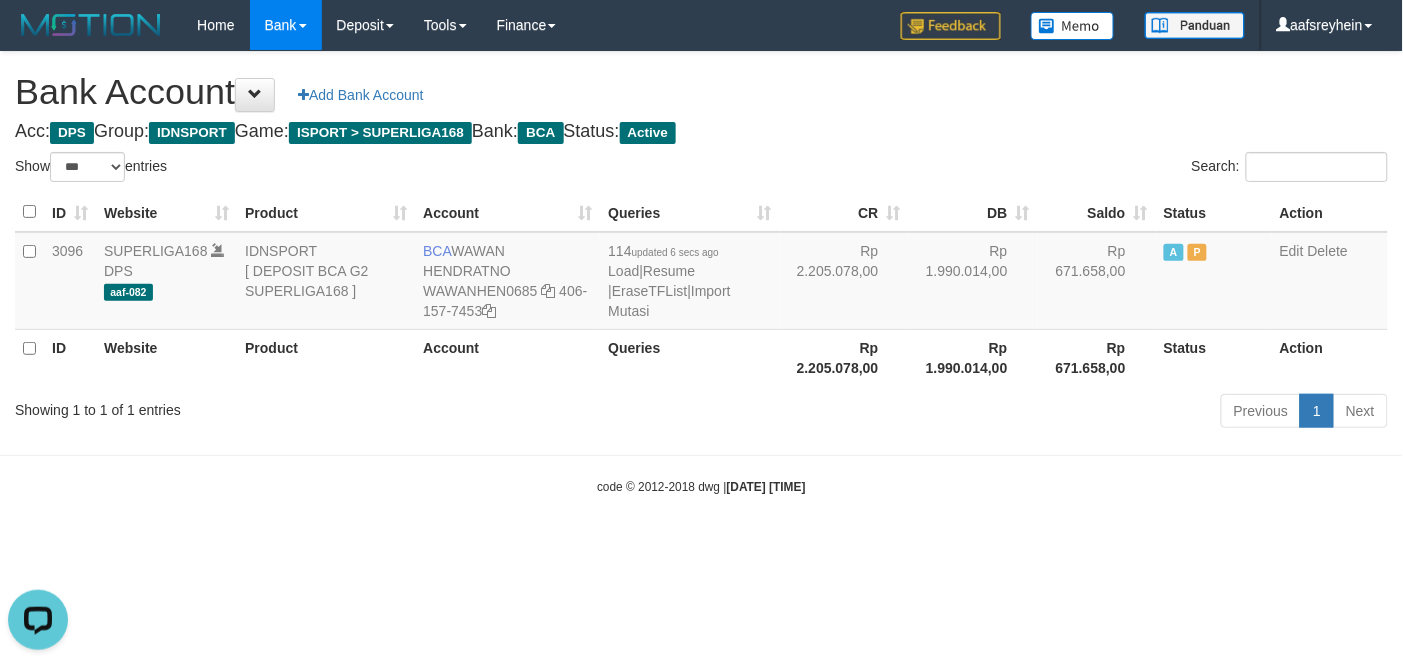 scroll, scrollTop: 0, scrollLeft: 0, axis: both 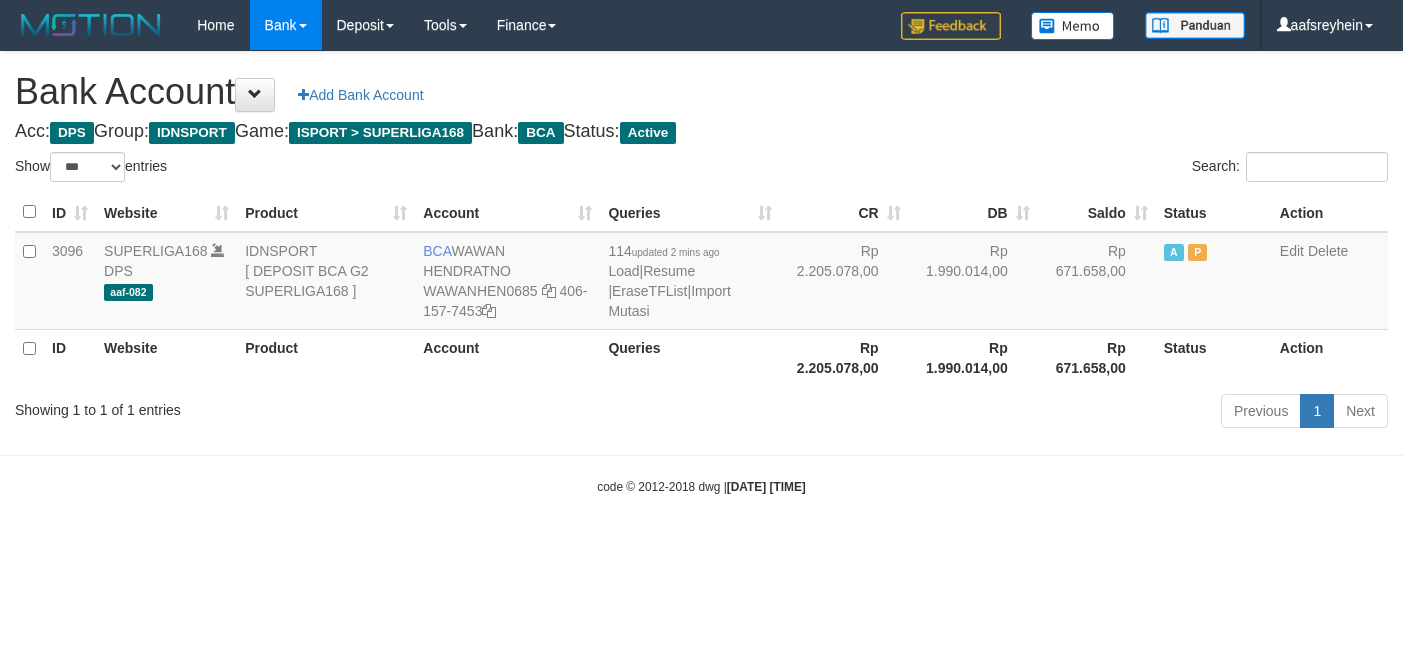 select on "***" 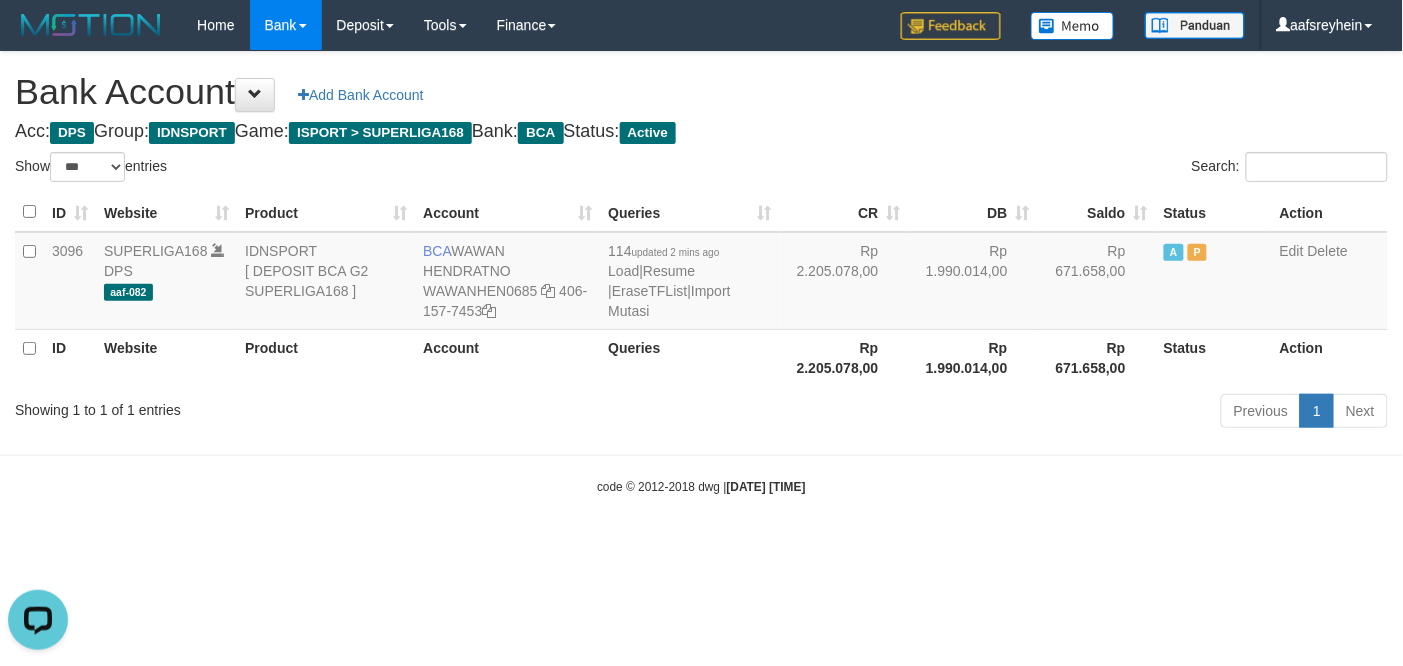 scroll, scrollTop: 0, scrollLeft: 0, axis: both 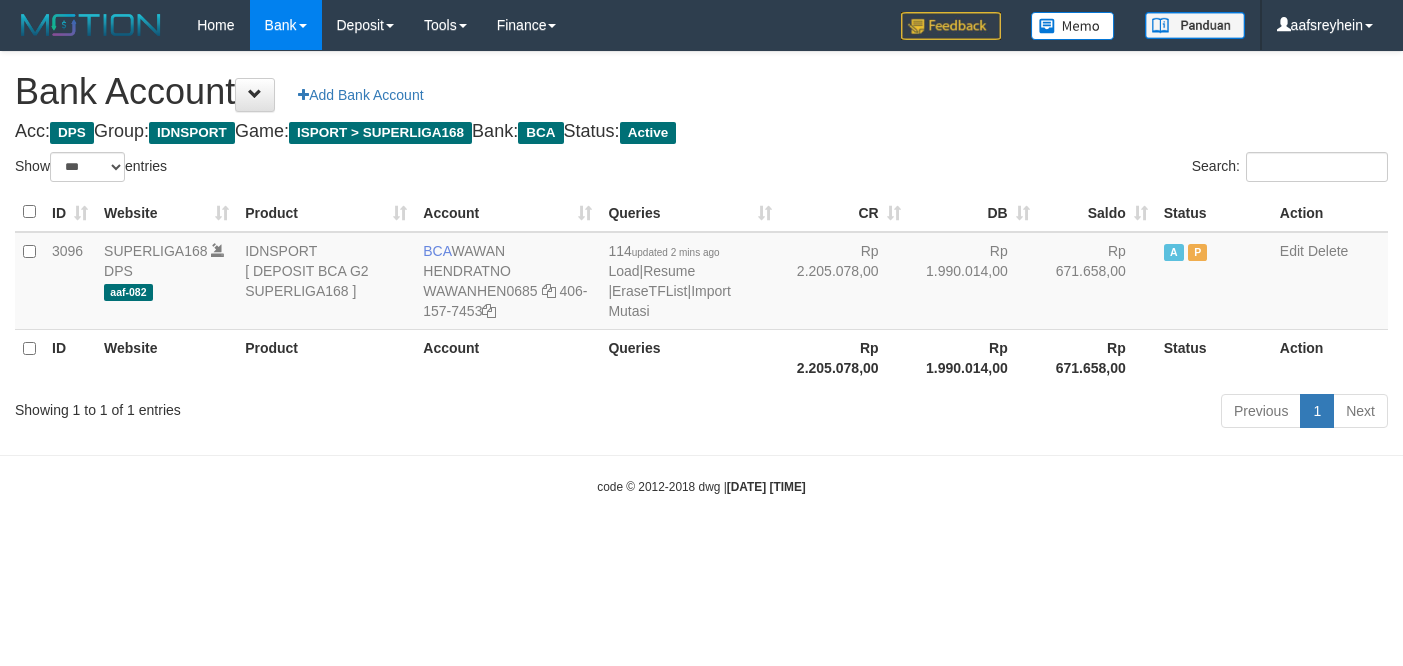 select on "***" 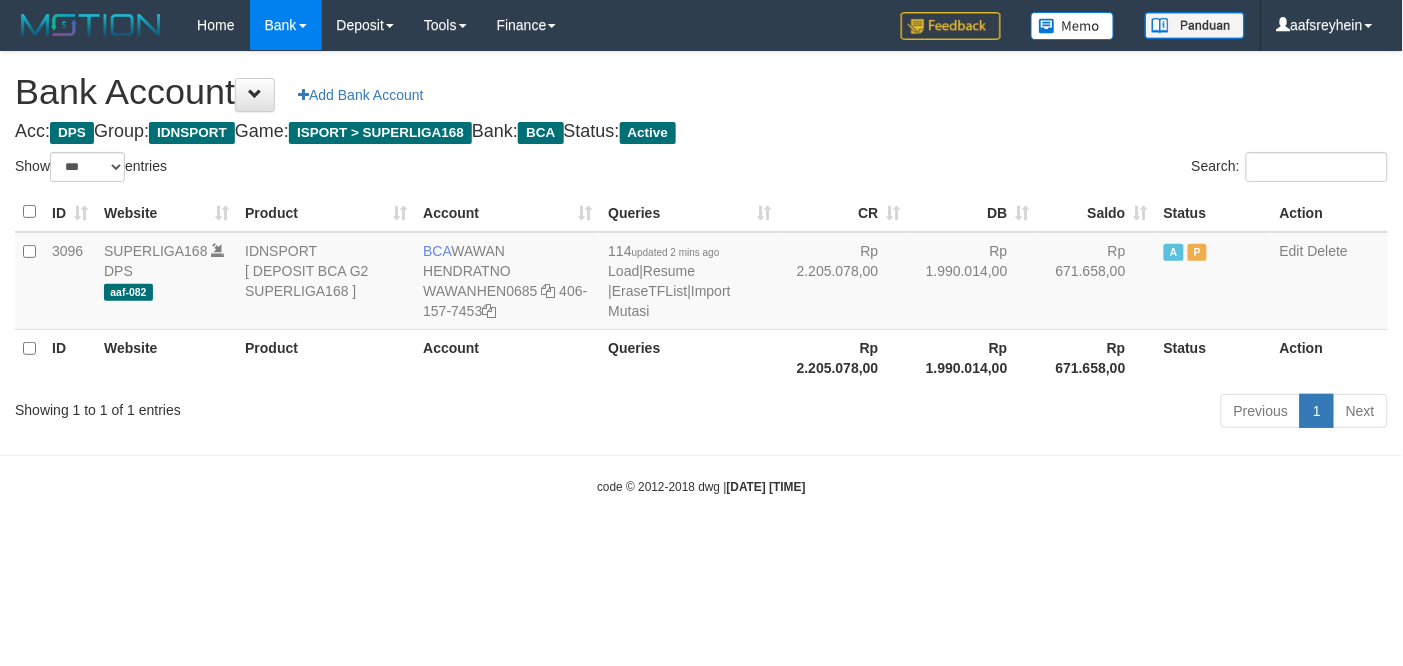 click on "Rp 2.205.078,00" at bounding box center [844, 357] 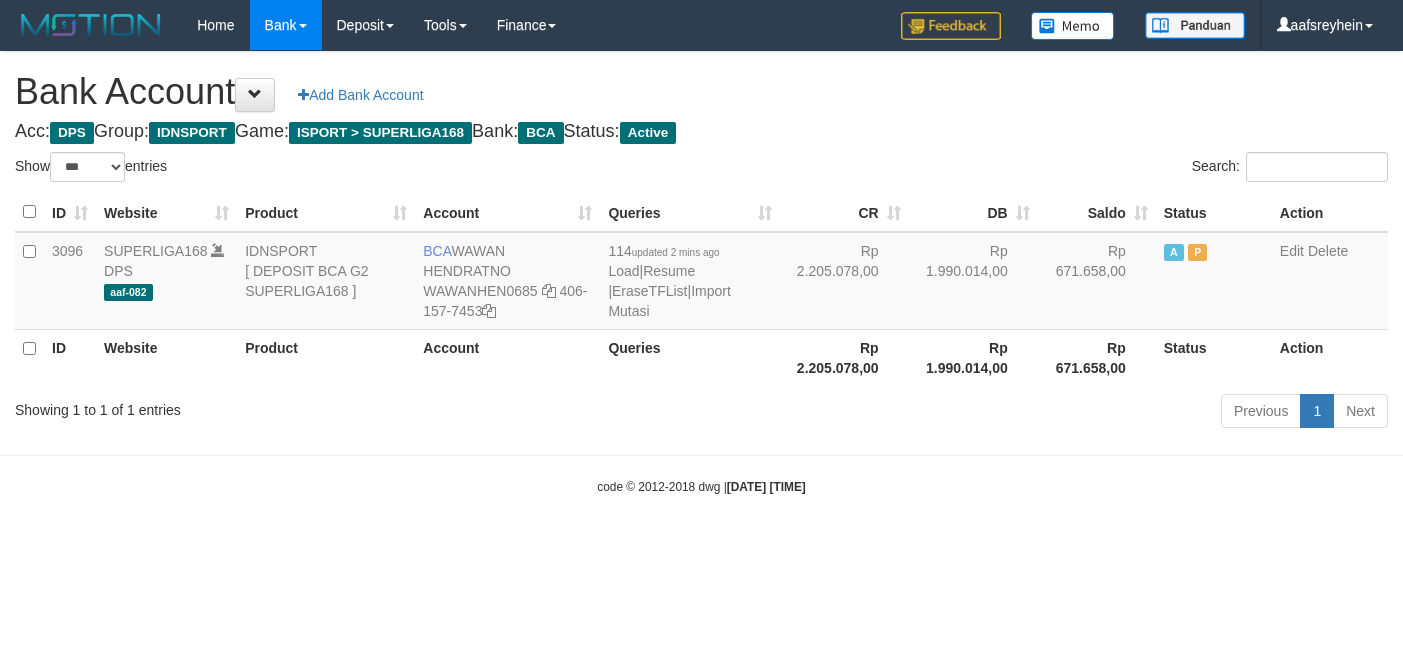 select on "***" 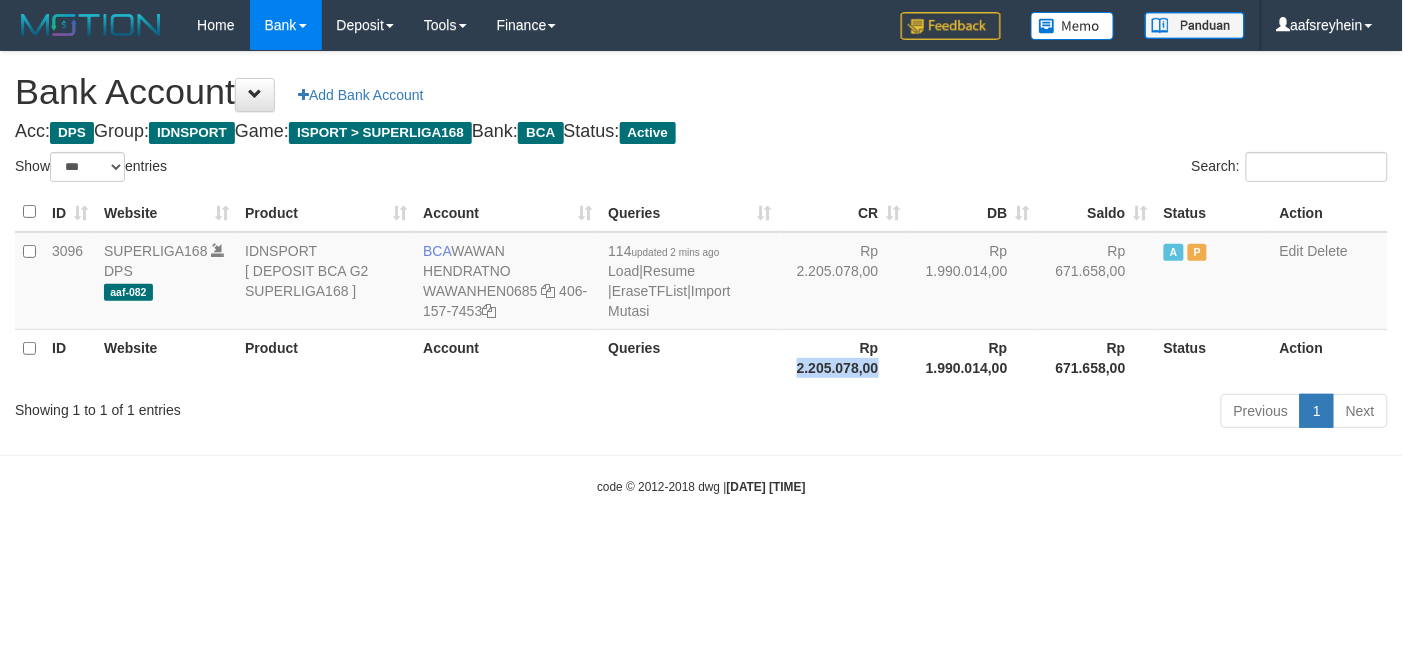 click on "Rp 2.205.078,00" at bounding box center [844, 357] 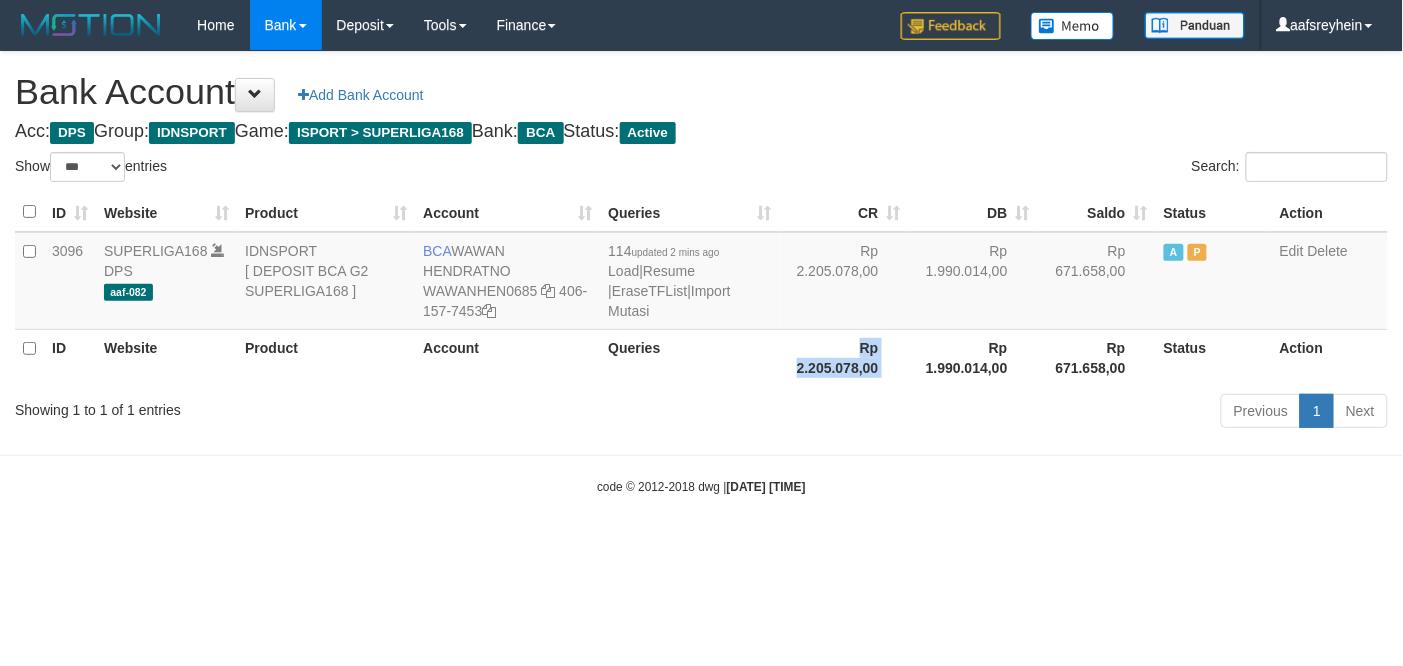 click on "Rp 2.205.078,00" at bounding box center (844, 357) 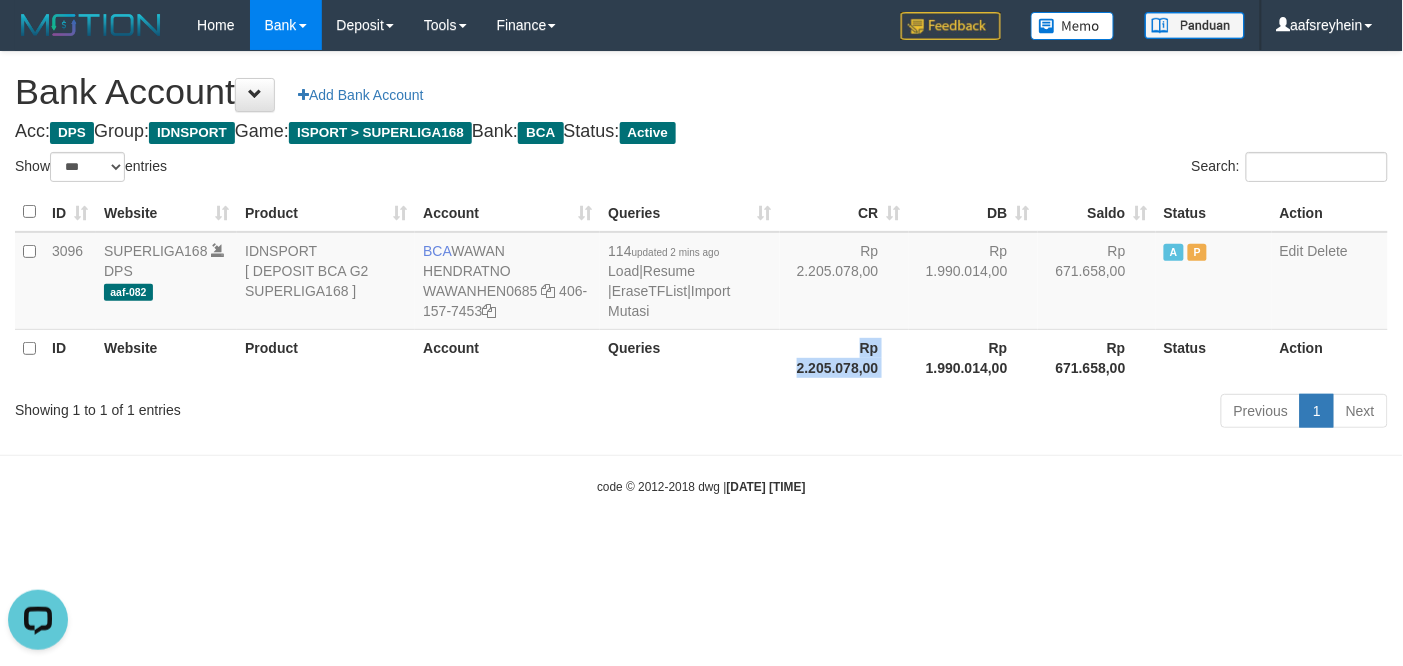 scroll, scrollTop: 0, scrollLeft: 0, axis: both 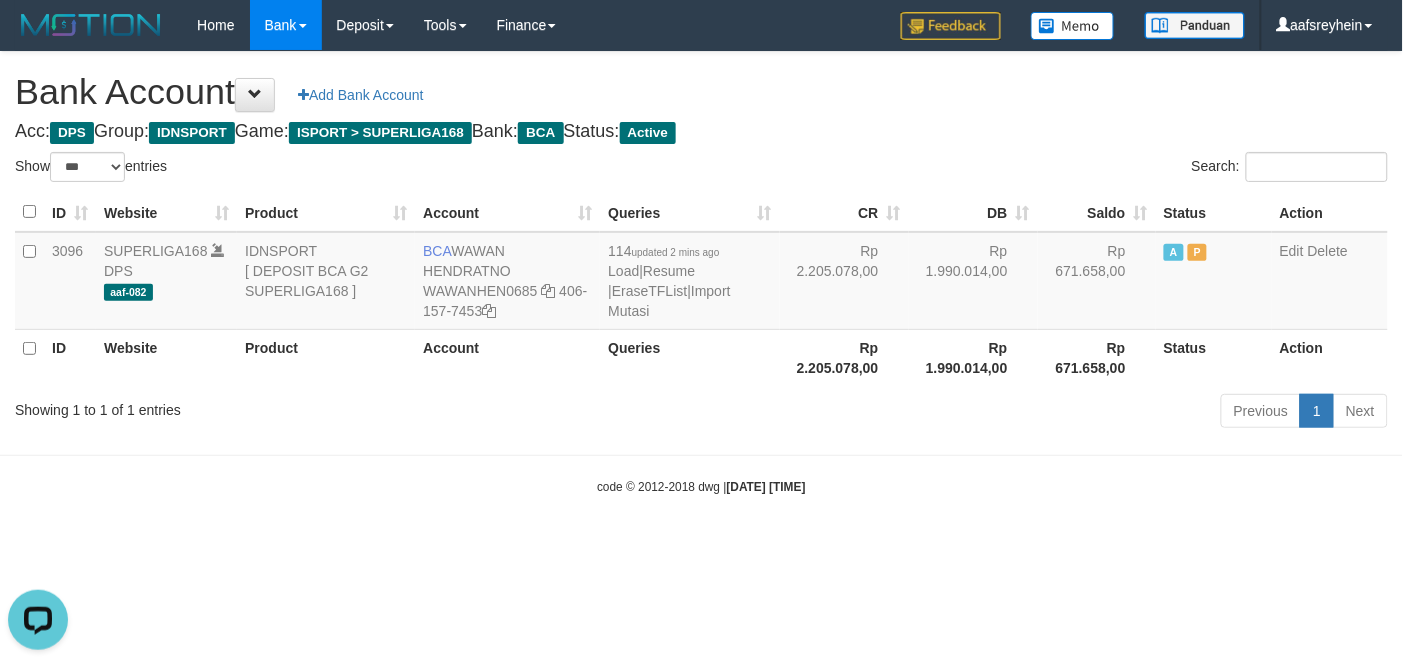 click on "Rp 2.205.078,00" at bounding box center [844, 357] 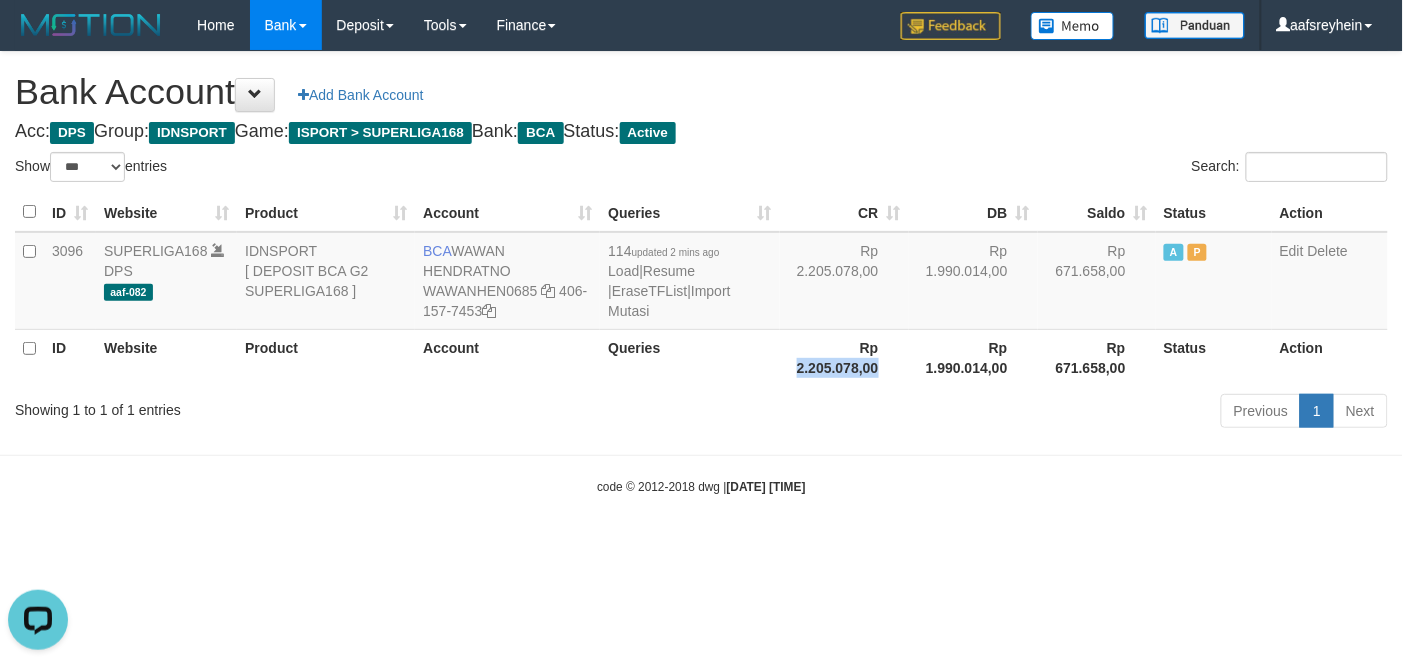click on "Rp 2.205.078,00" at bounding box center (844, 357) 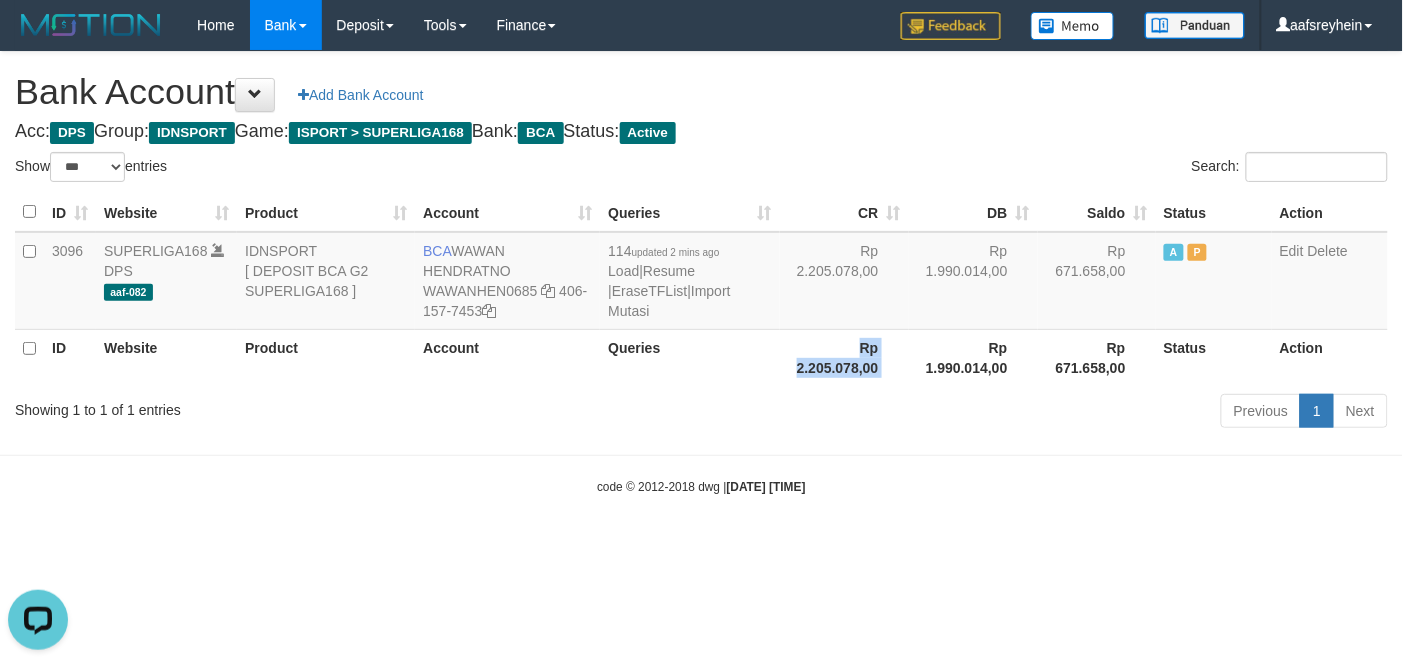 click on "Rp 2.205.078,00" at bounding box center (844, 357) 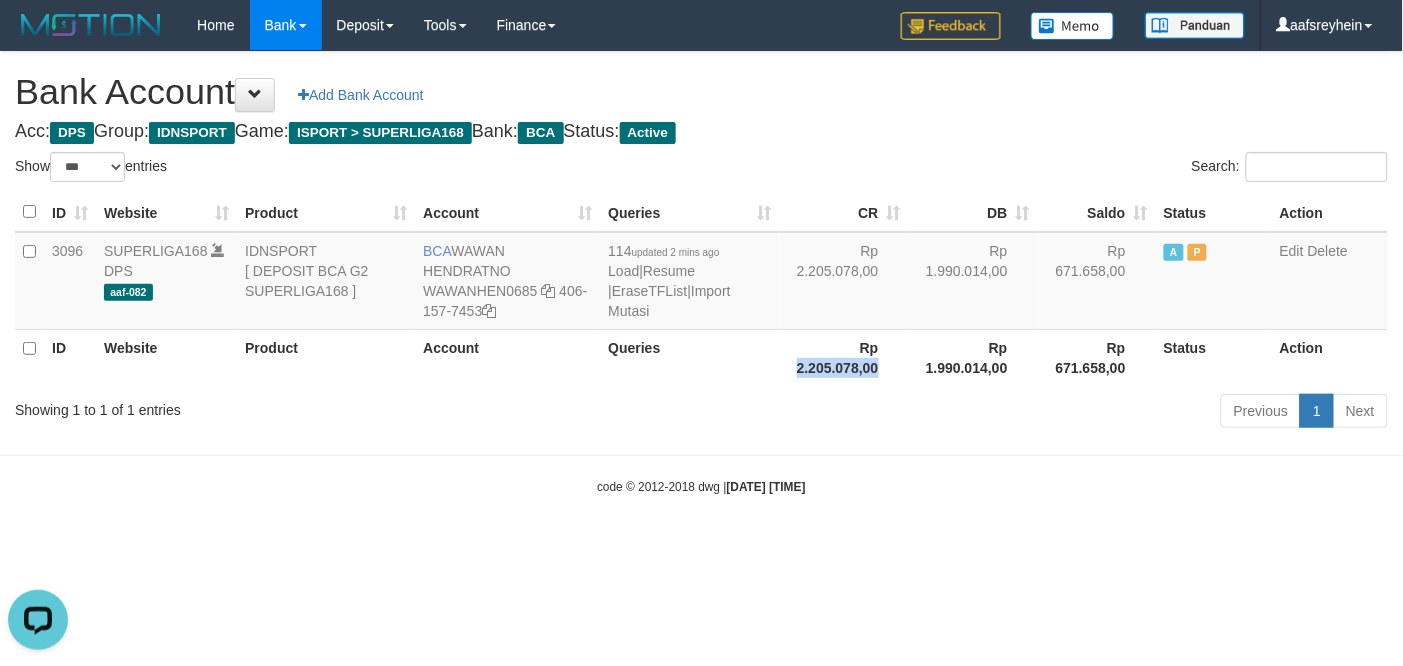click on "Rp 2.205.078,00" at bounding box center (844, 357) 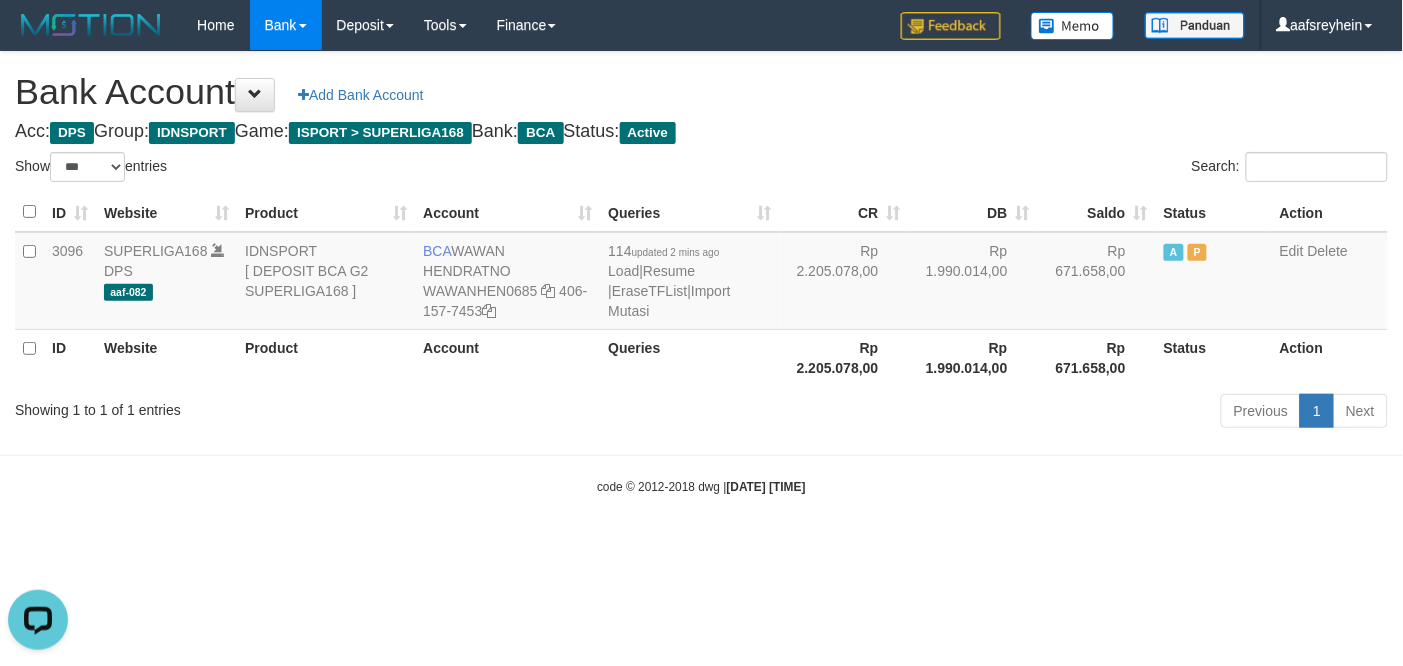 click on "Rp 2.205.078,00" at bounding box center [844, 357] 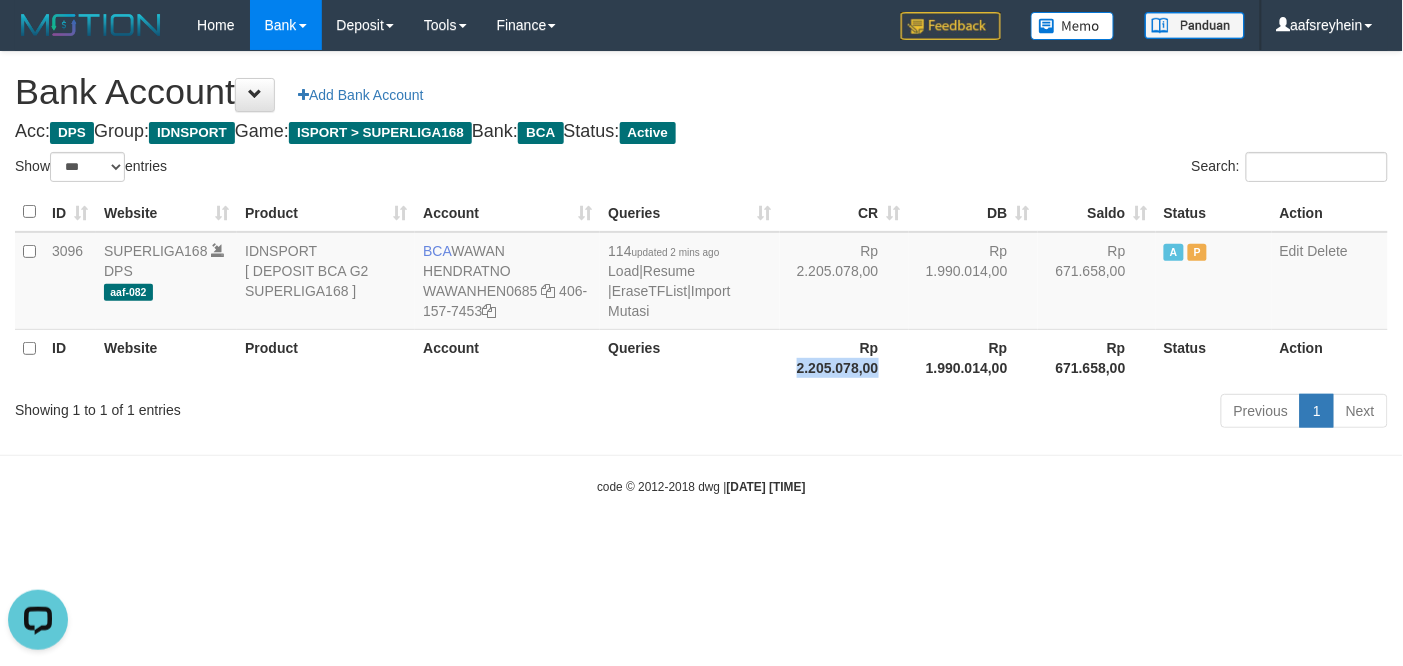 click on "Rp 2.205.078,00" at bounding box center (844, 357) 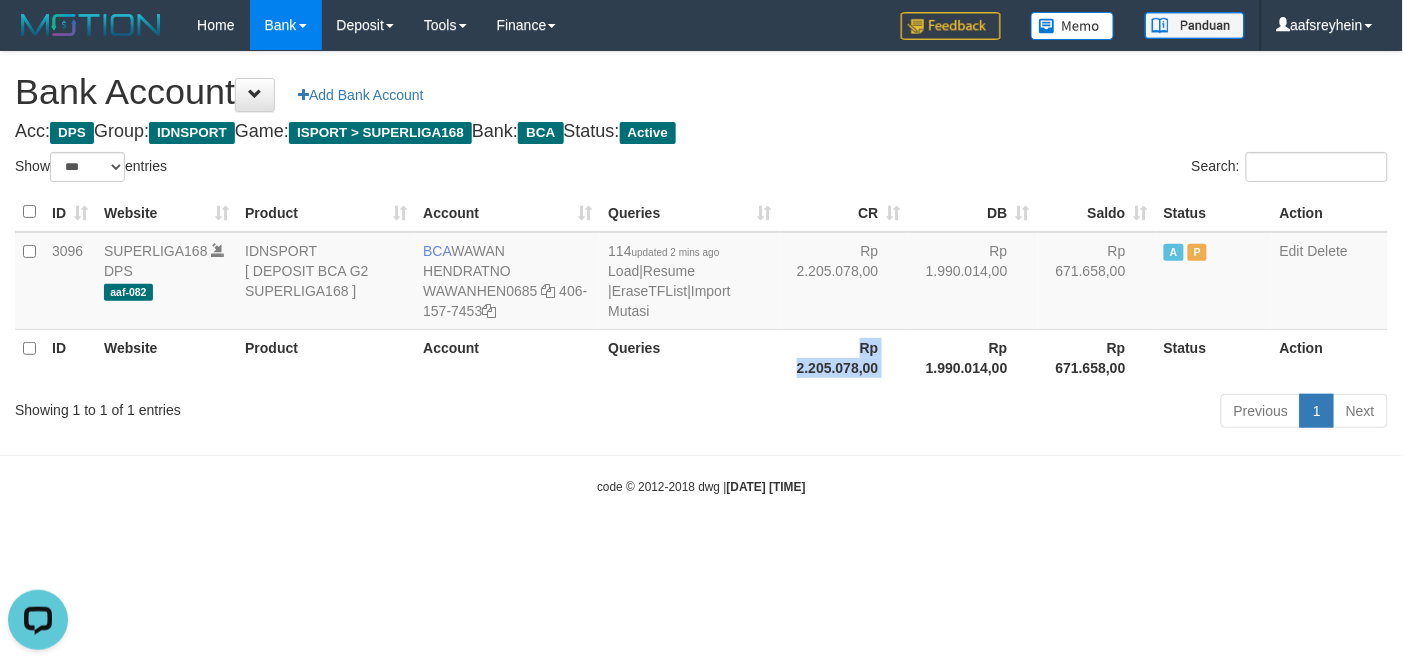 click on "Rp 2.205.078,00" at bounding box center [844, 357] 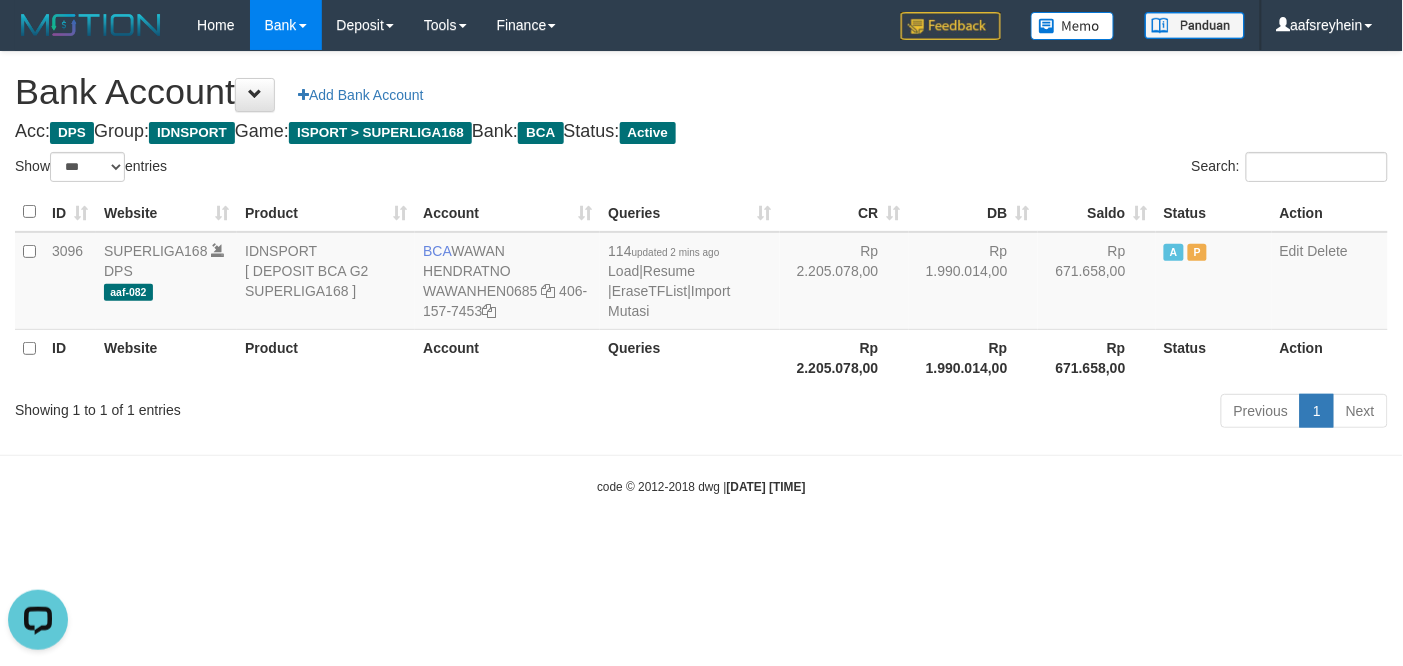 click on "Rp 2.205.078,00" at bounding box center (844, 357) 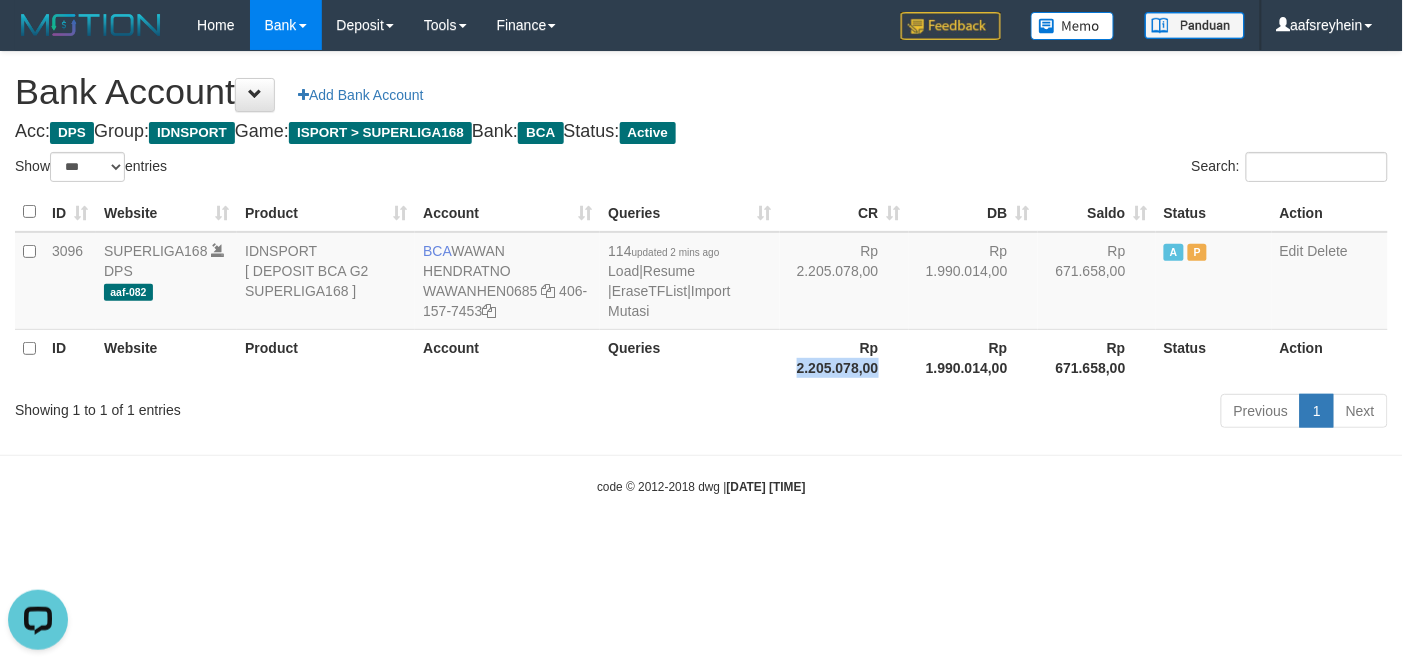 click on "Rp 2.205.078,00" at bounding box center [844, 357] 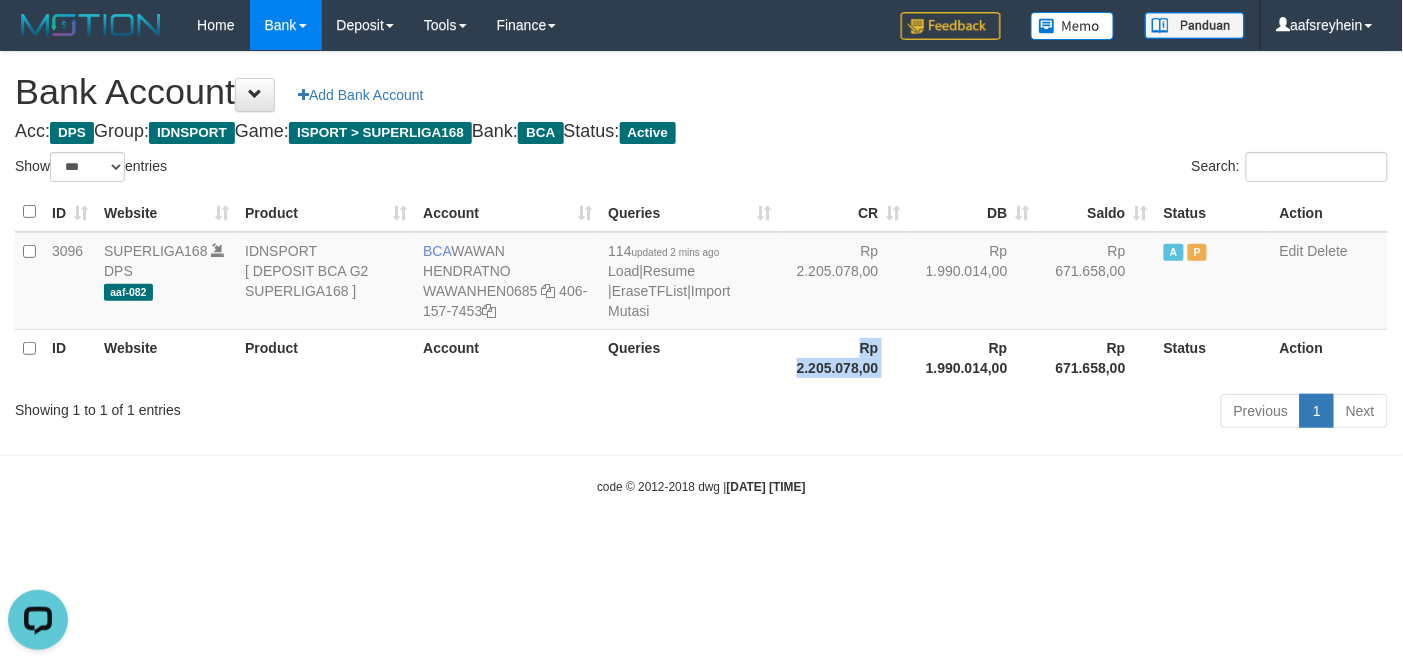 click on "Rp 2.205.078,00" at bounding box center (844, 357) 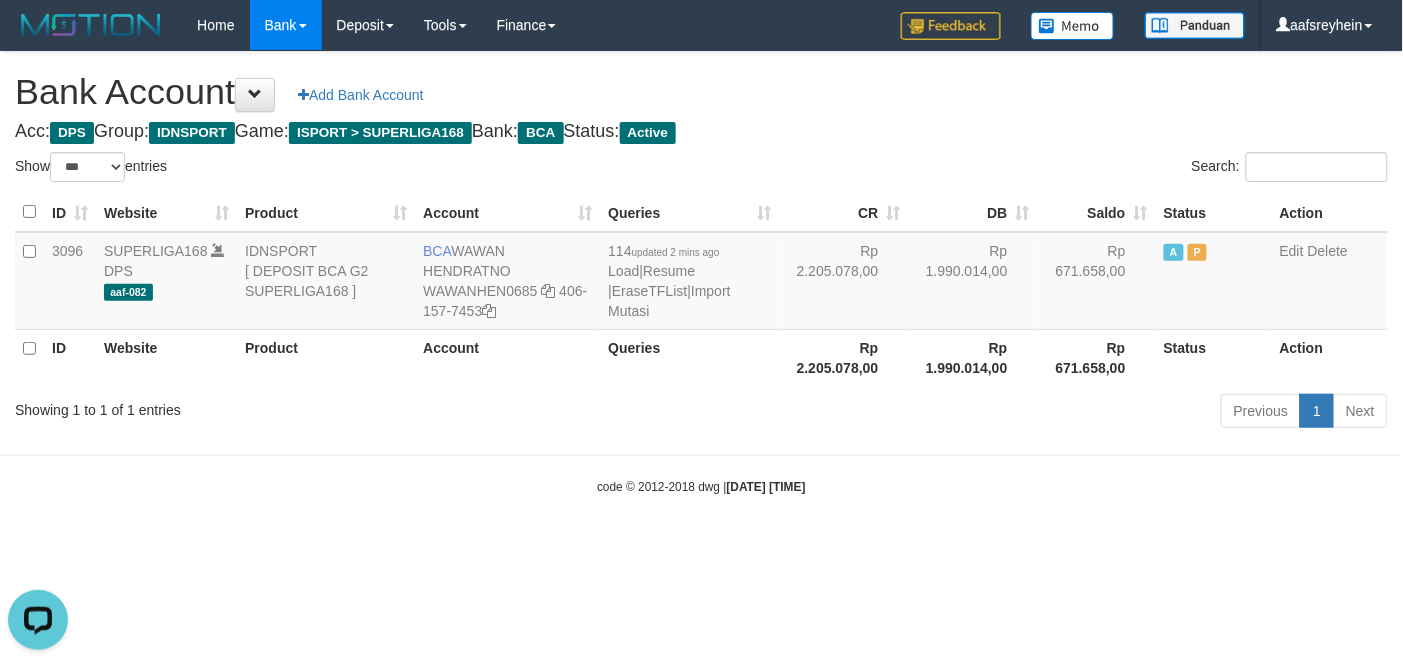 click on "Rp 2.205.078,00" at bounding box center [844, 357] 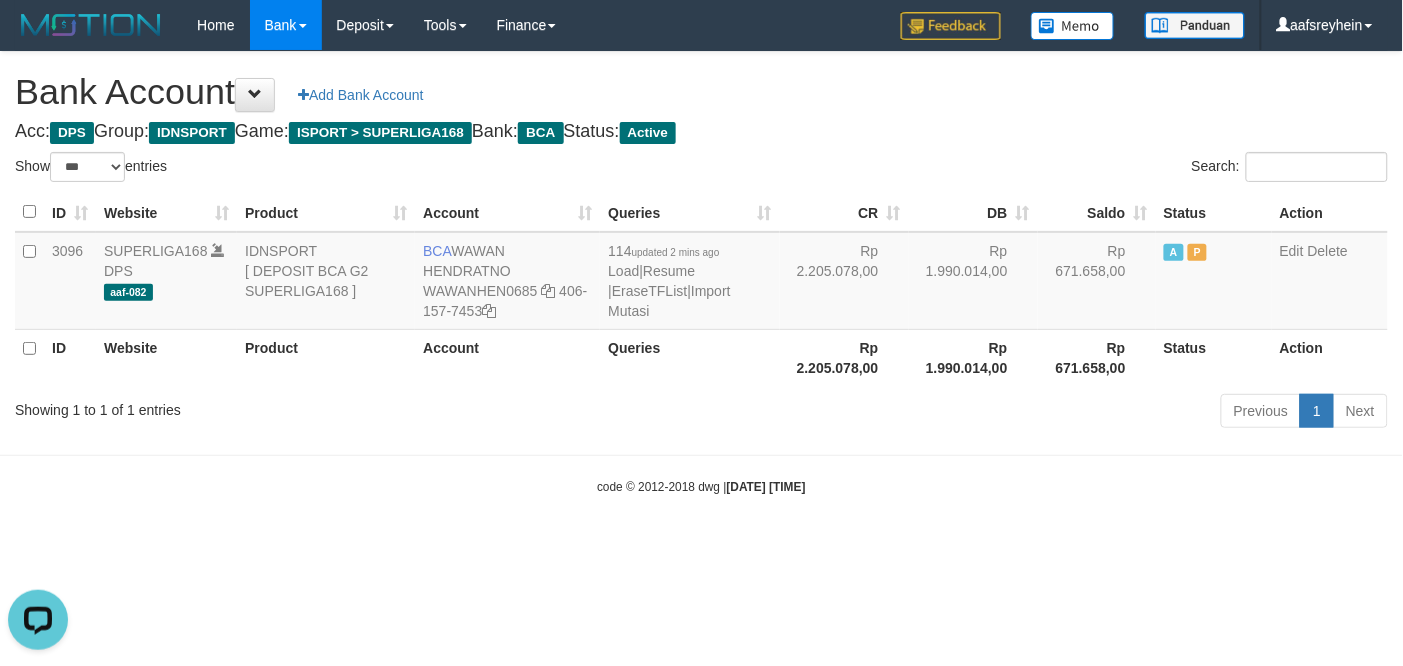 click on "Toggle navigation
Home
Bank
Account List
Load
By Website
Group
[ISPORT]													SUPERLIGA168
By Load Group (DPS)" at bounding box center (701, 273) 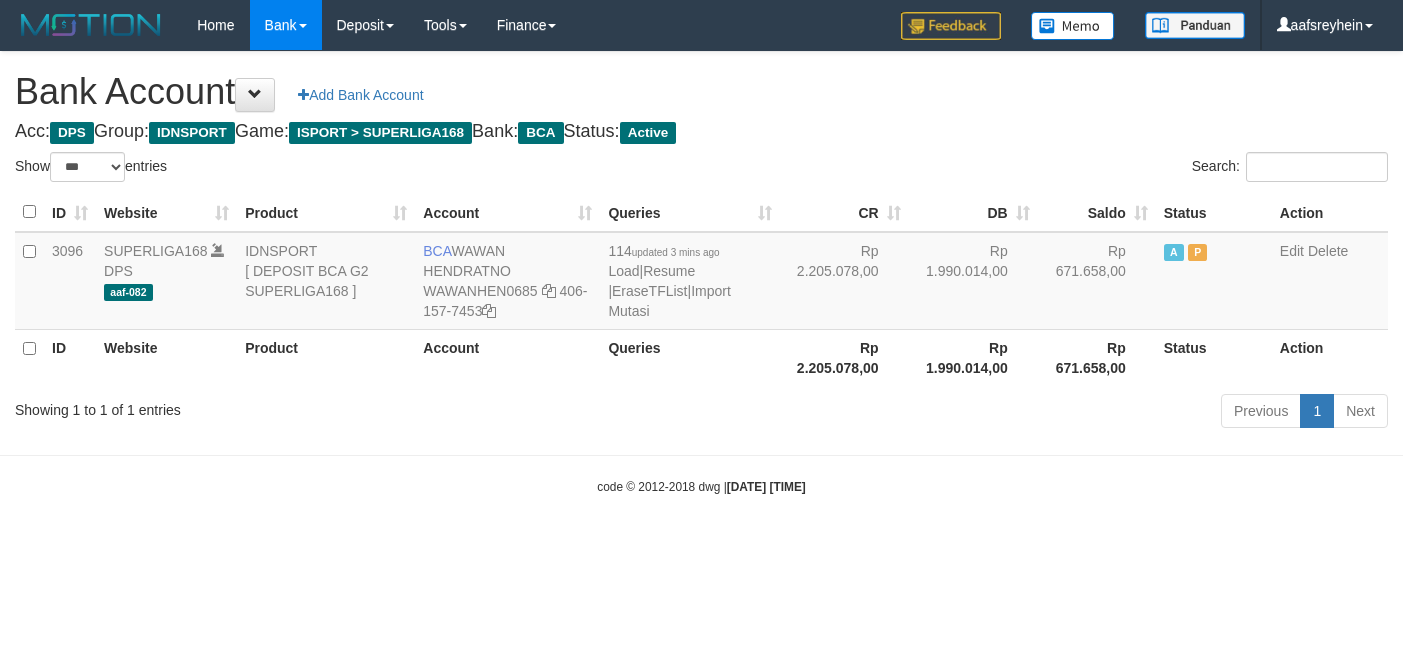 select on "***" 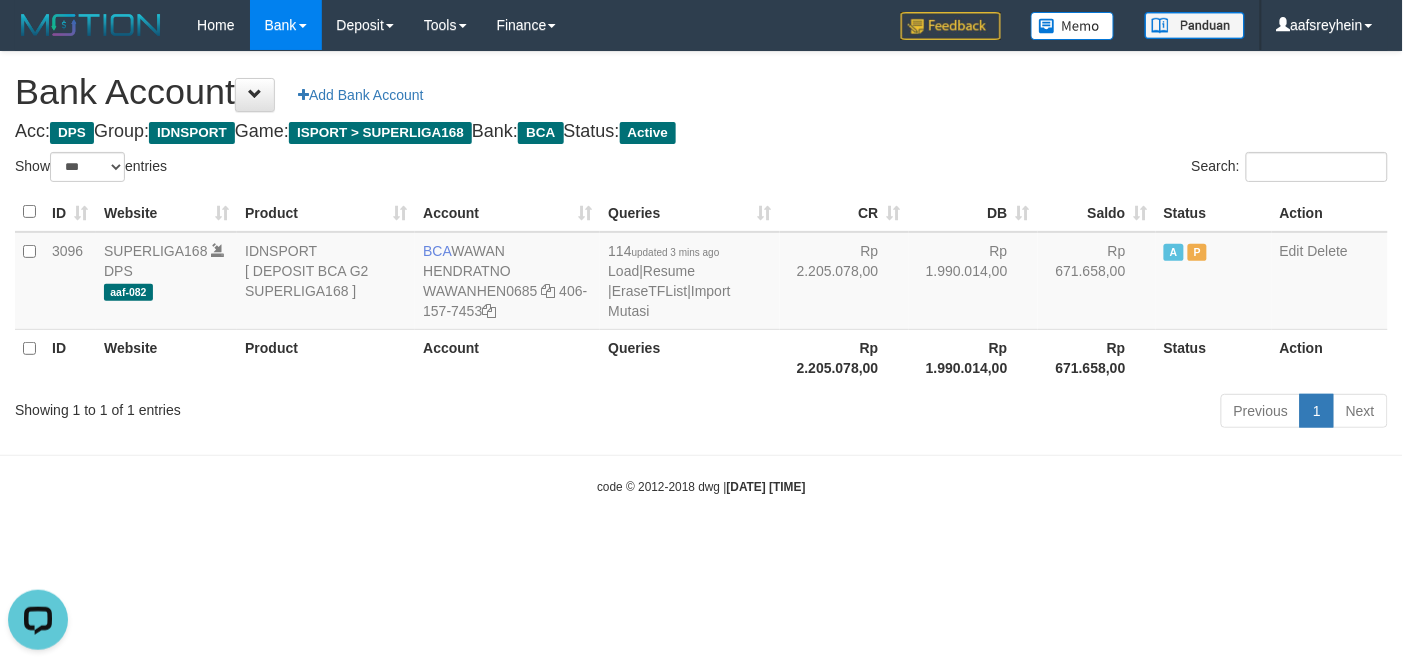 scroll, scrollTop: 0, scrollLeft: 0, axis: both 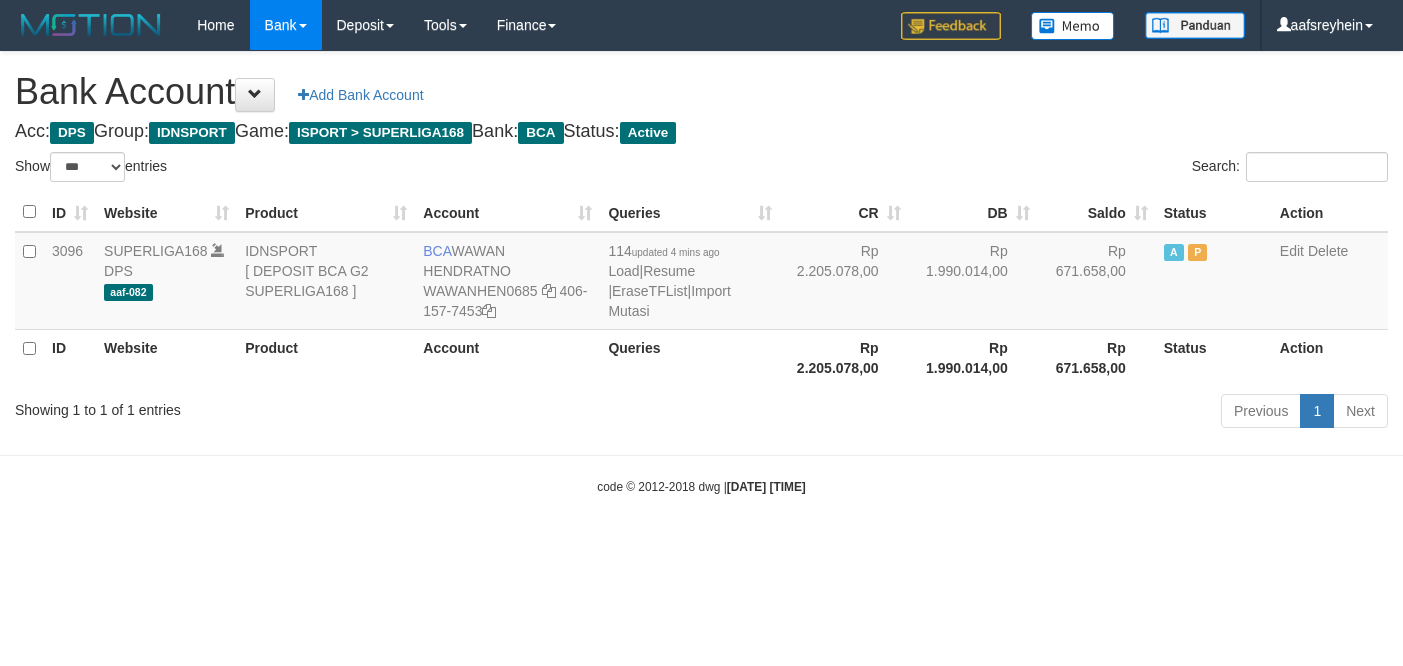 select on "***" 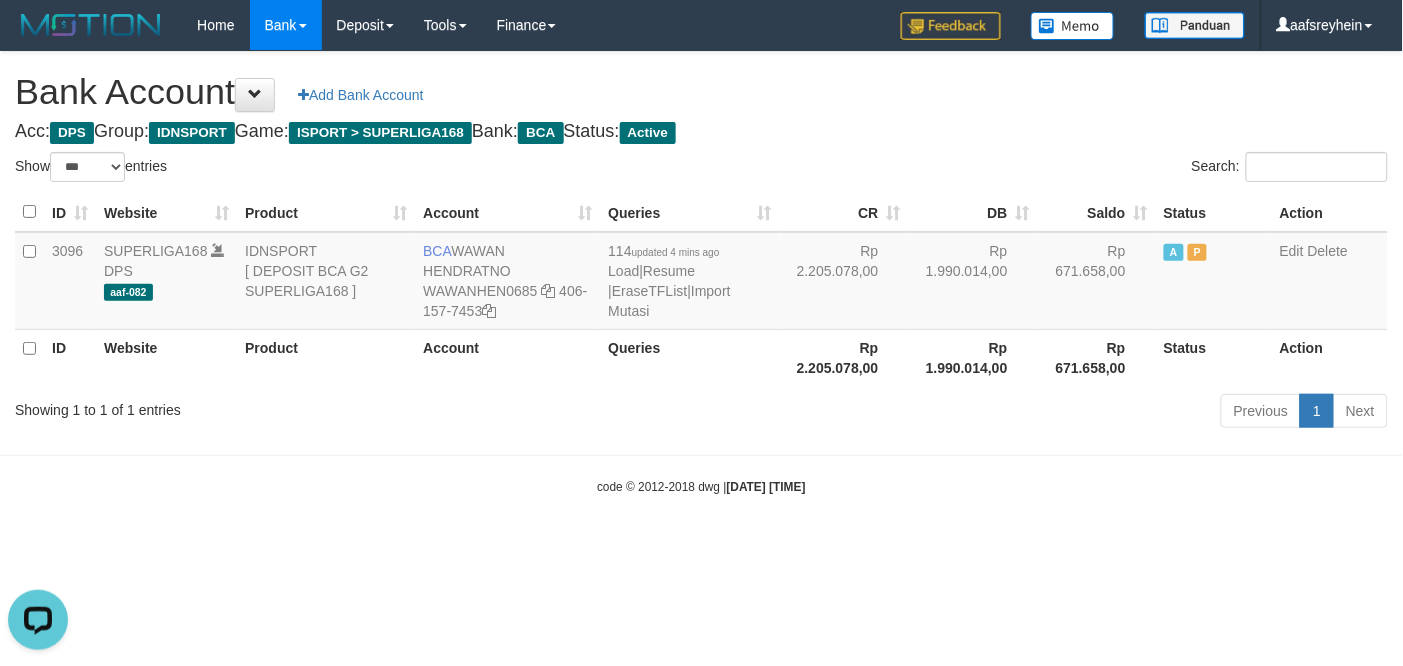 scroll, scrollTop: 0, scrollLeft: 0, axis: both 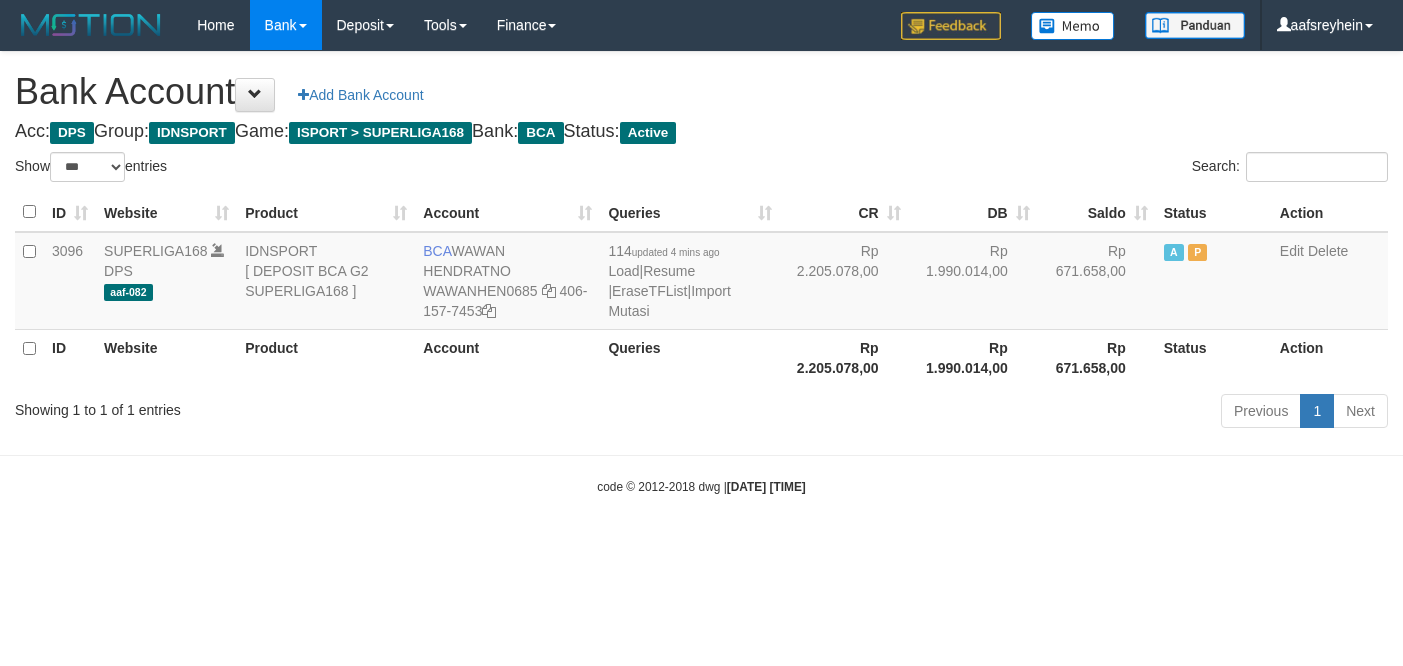 select on "***" 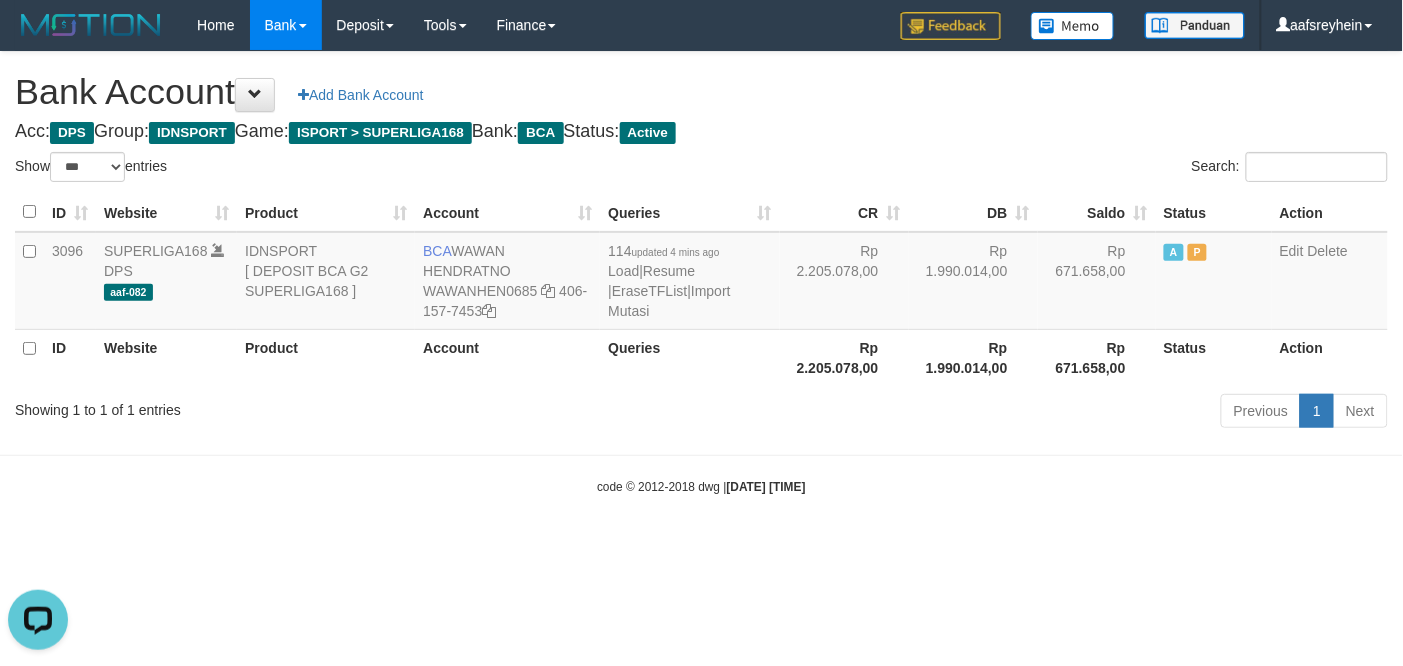 scroll, scrollTop: 0, scrollLeft: 0, axis: both 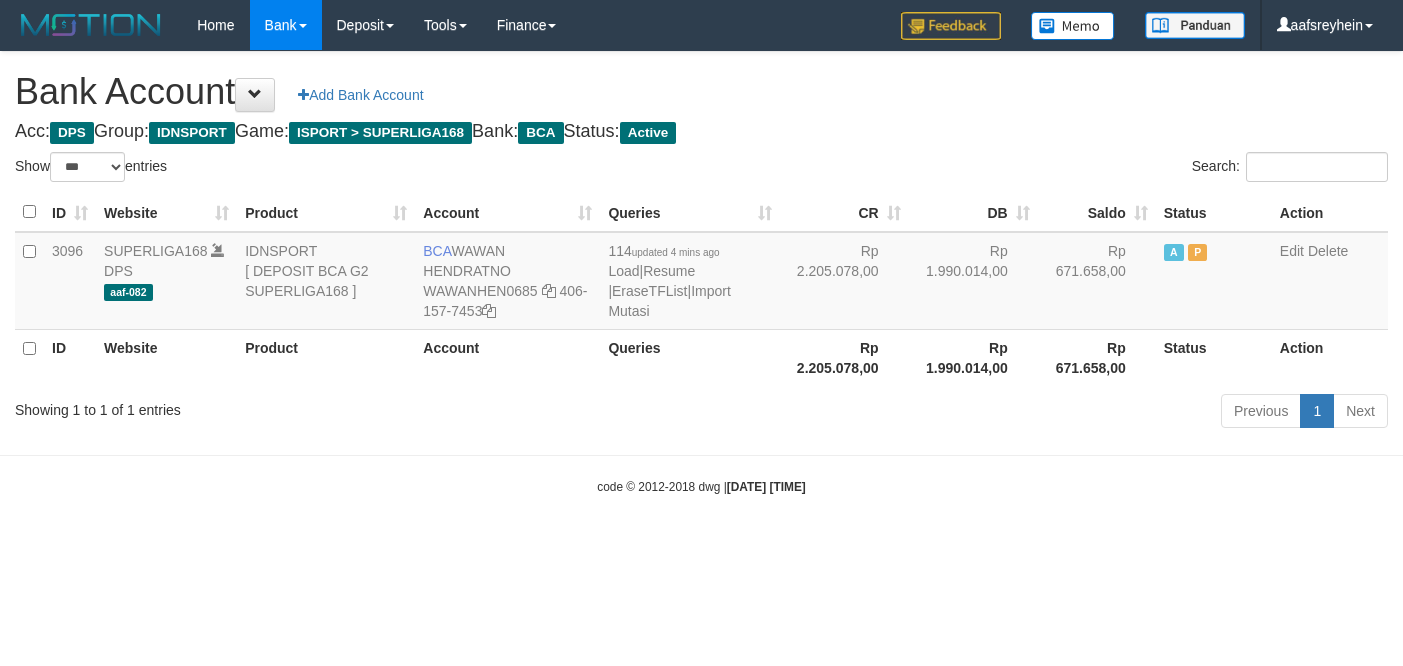 select on "***" 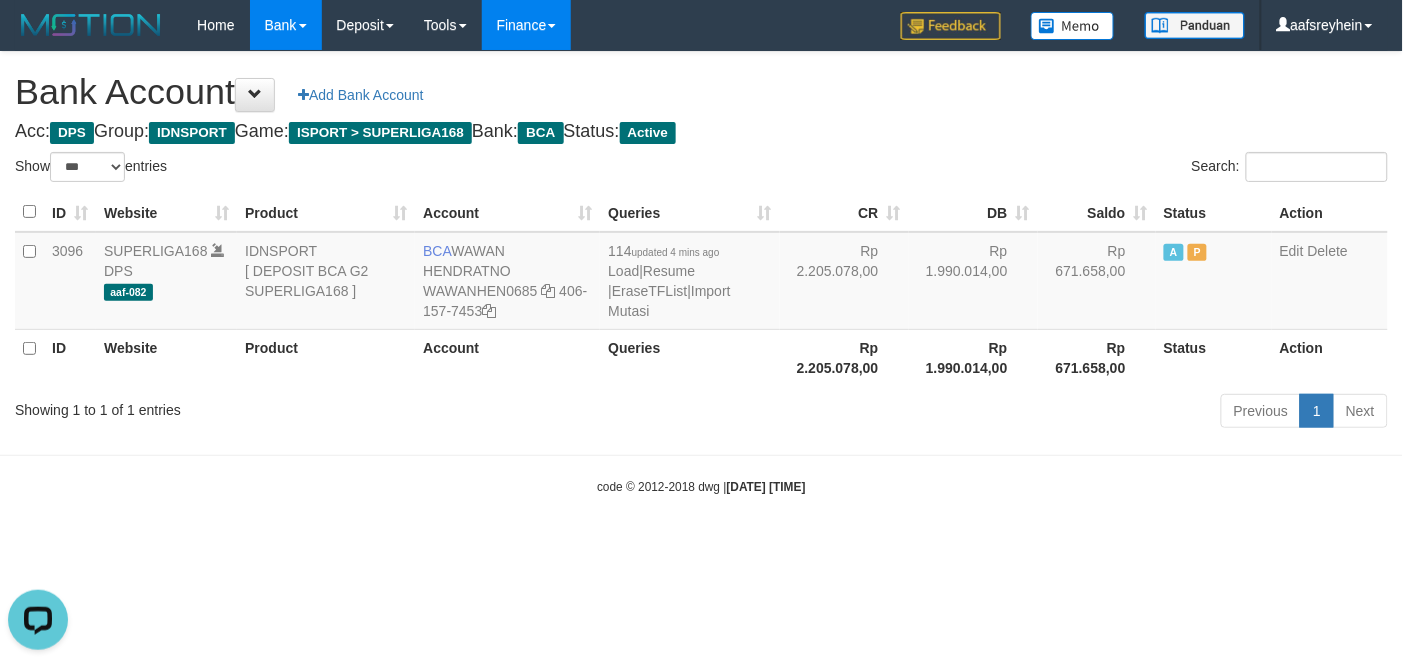 scroll, scrollTop: 0, scrollLeft: 0, axis: both 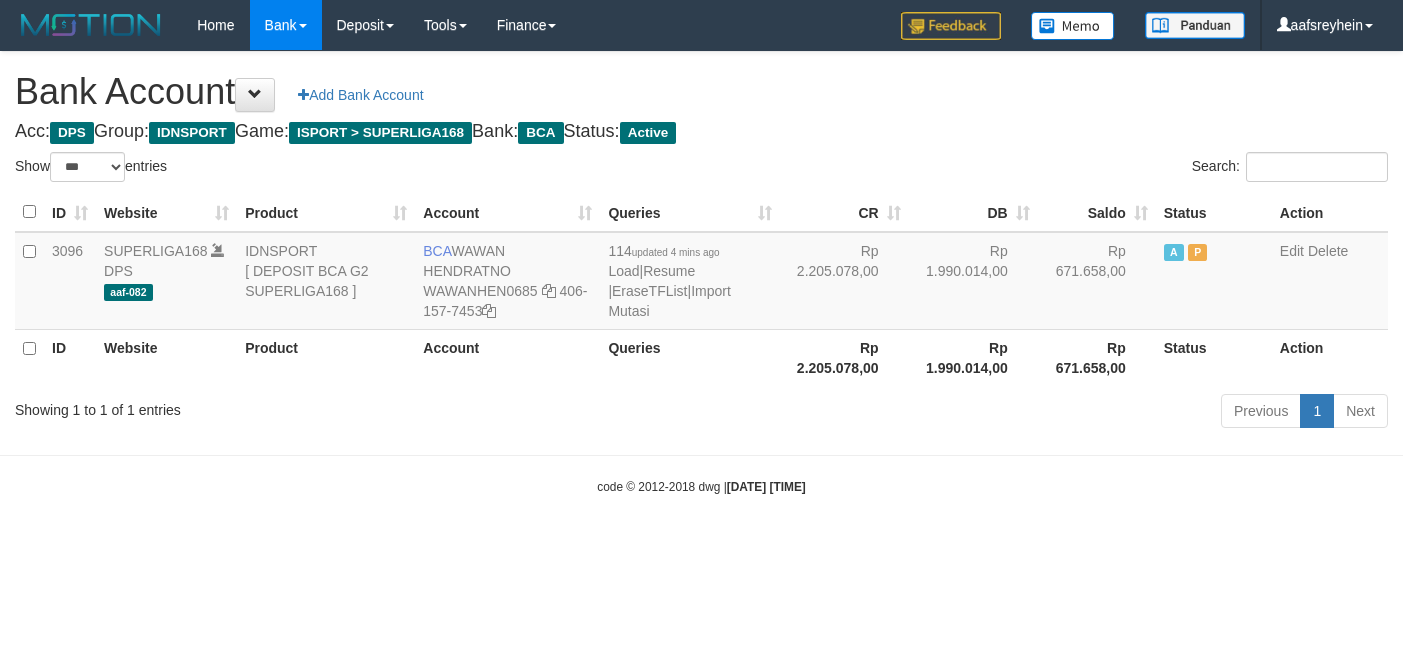 select on "***" 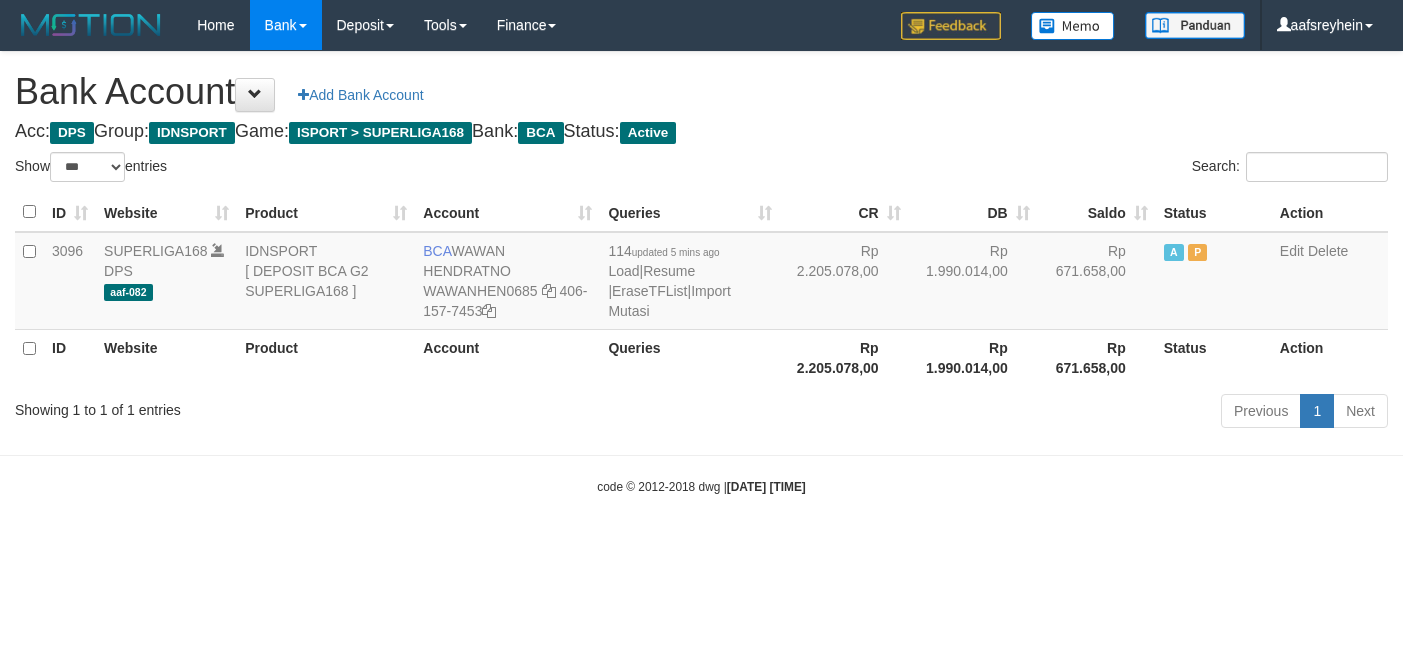 select on "***" 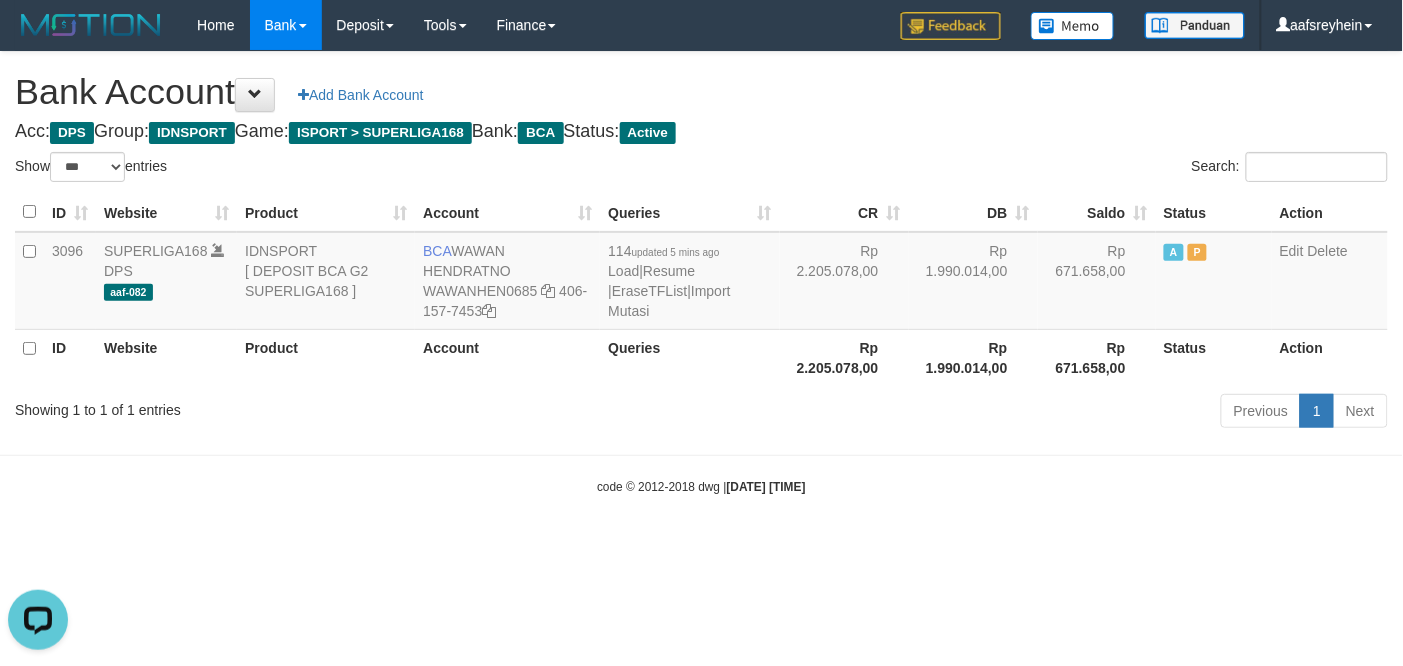 scroll, scrollTop: 0, scrollLeft: 0, axis: both 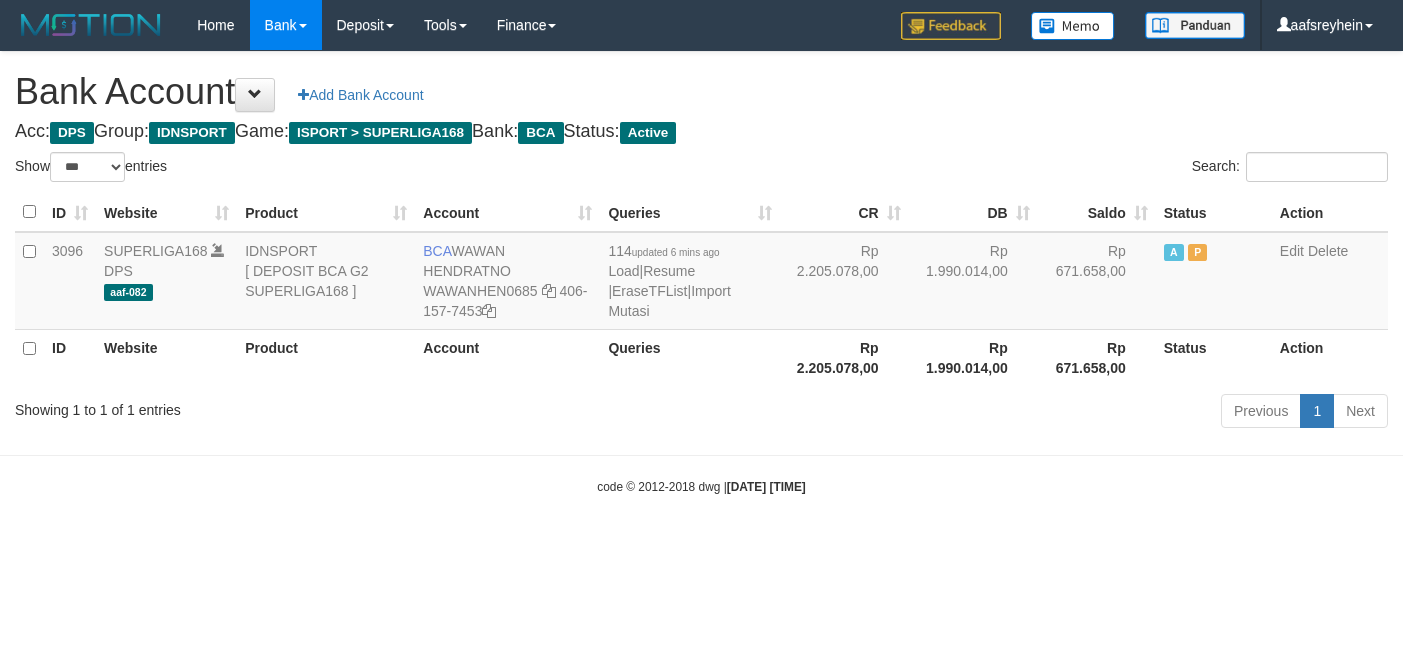 select on "***" 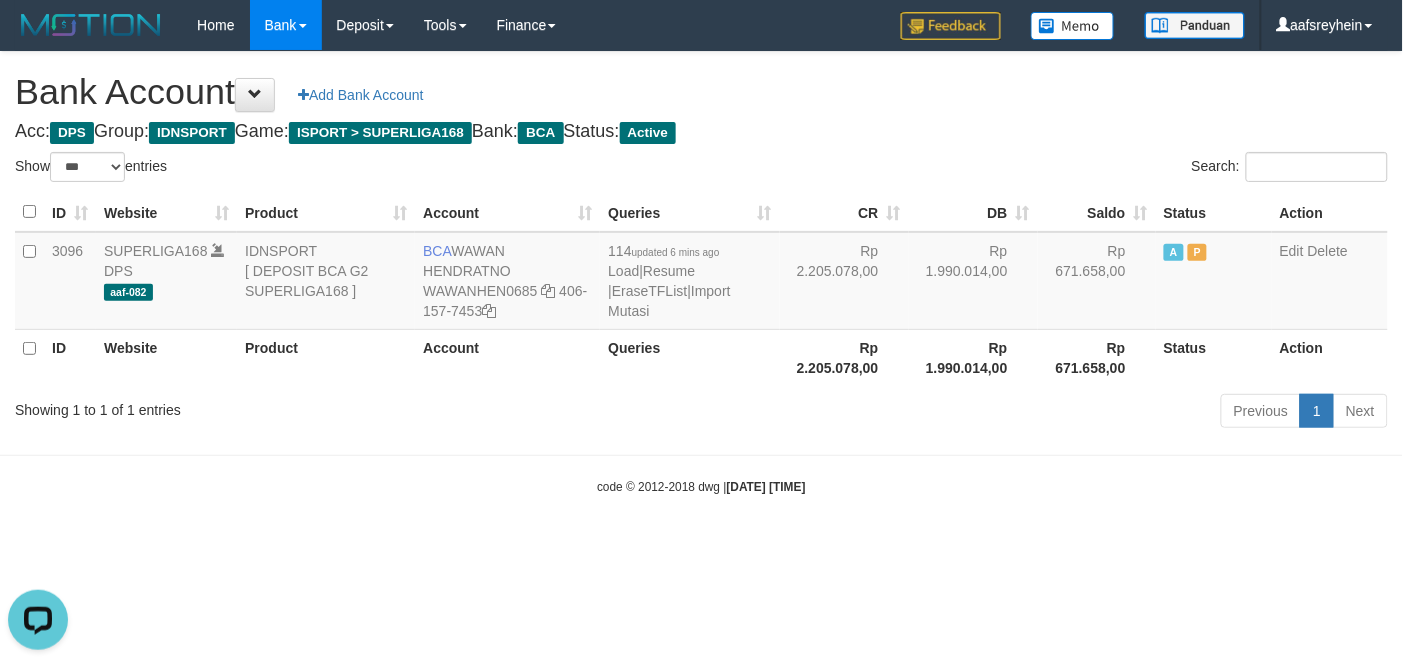 scroll, scrollTop: 0, scrollLeft: 0, axis: both 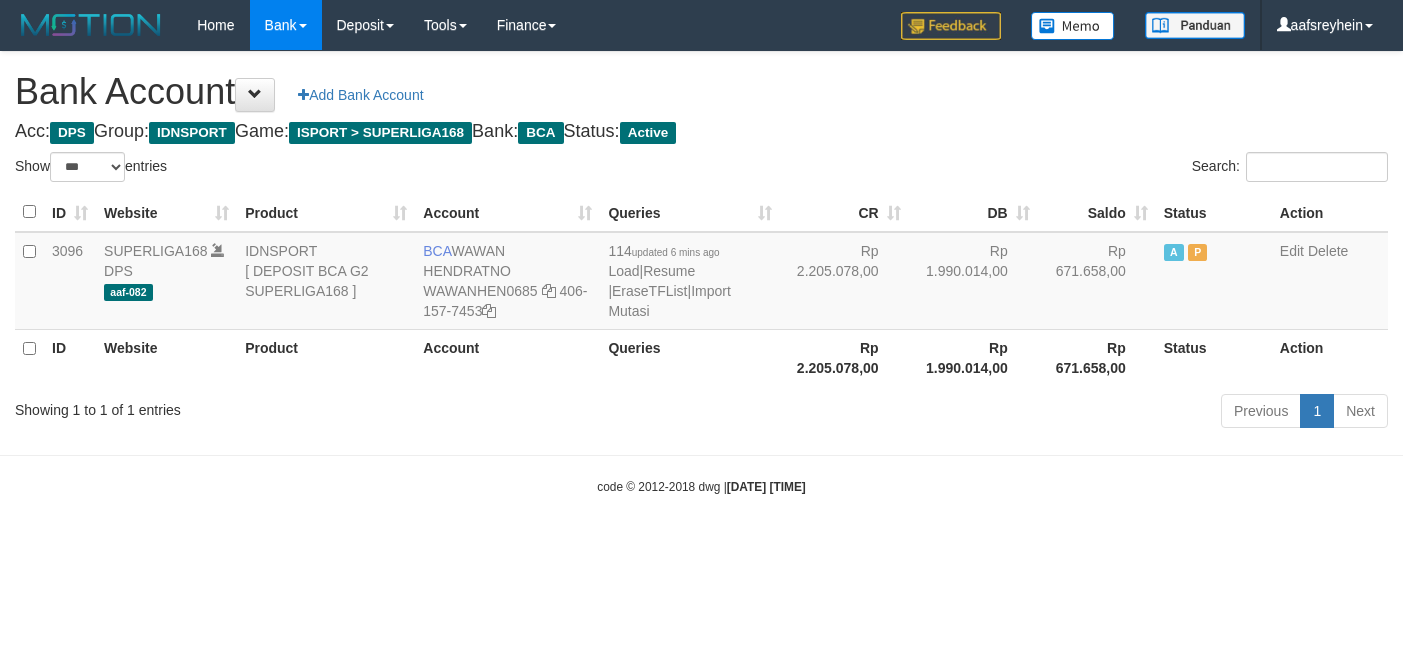 select on "***" 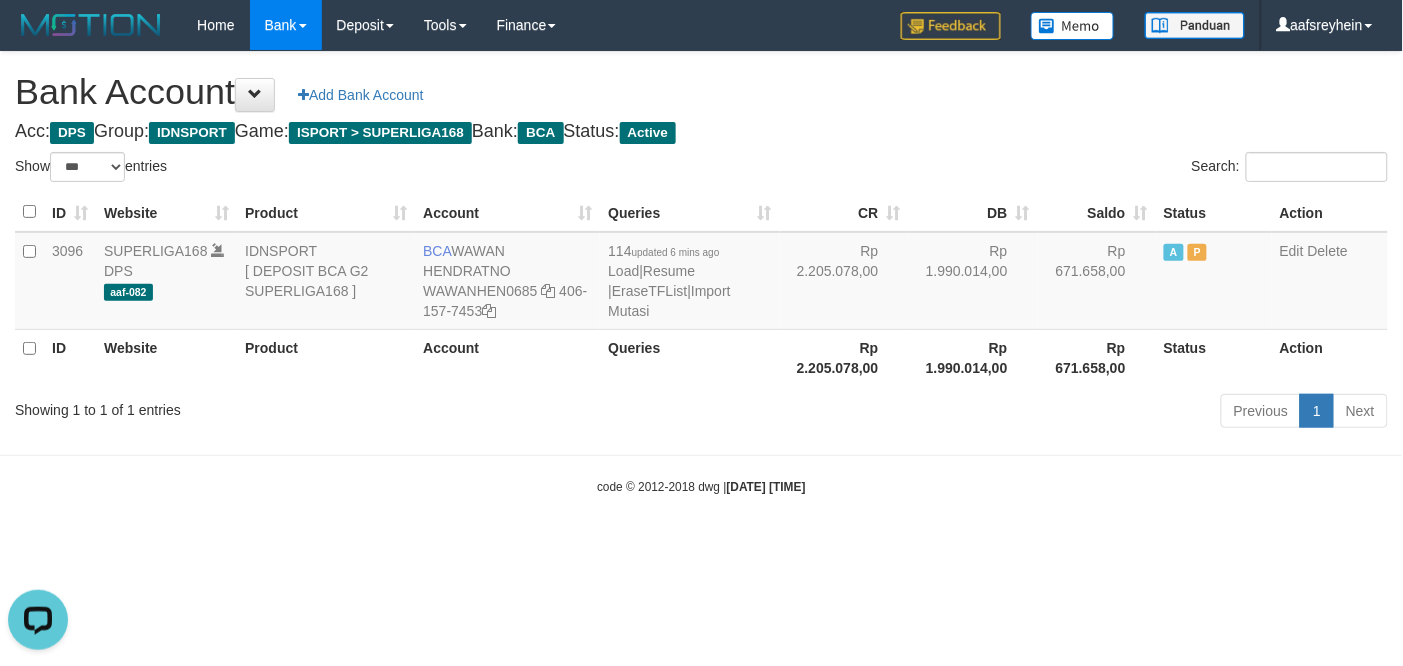 scroll, scrollTop: 0, scrollLeft: 0, axis: both 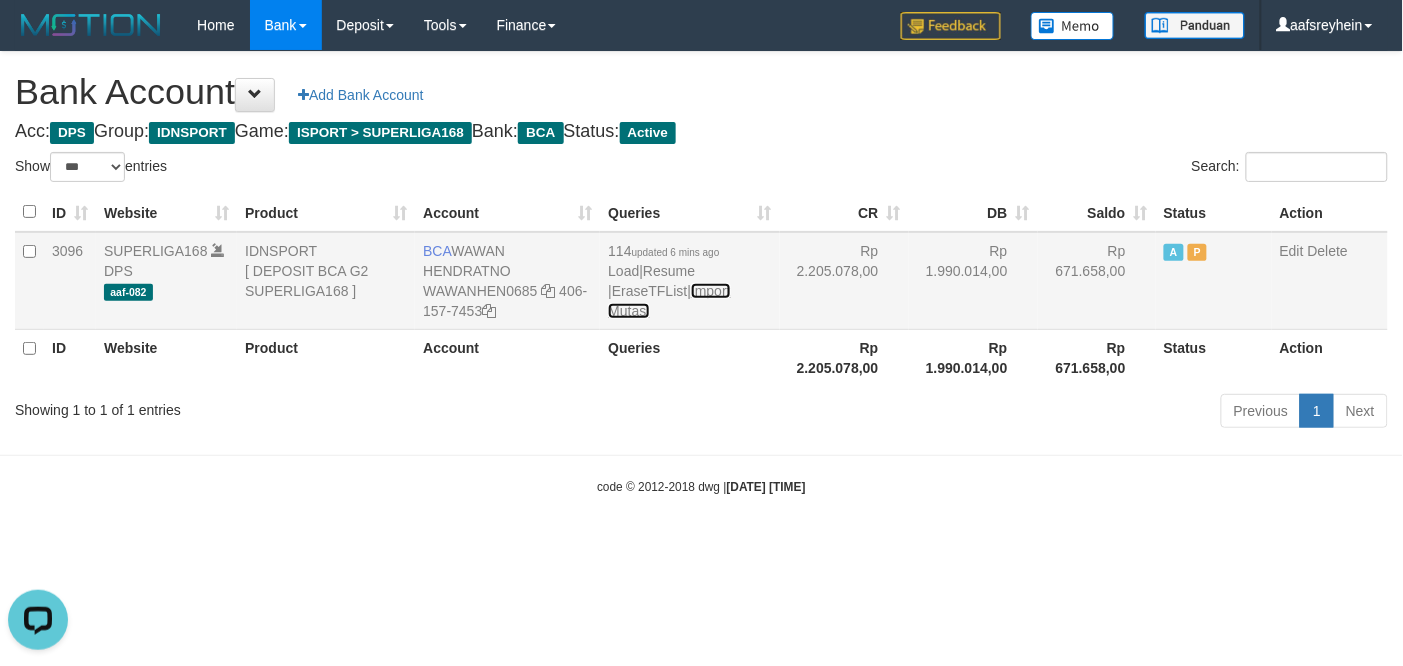 click on "Import Mutasi" at bounding box center (669, 301) 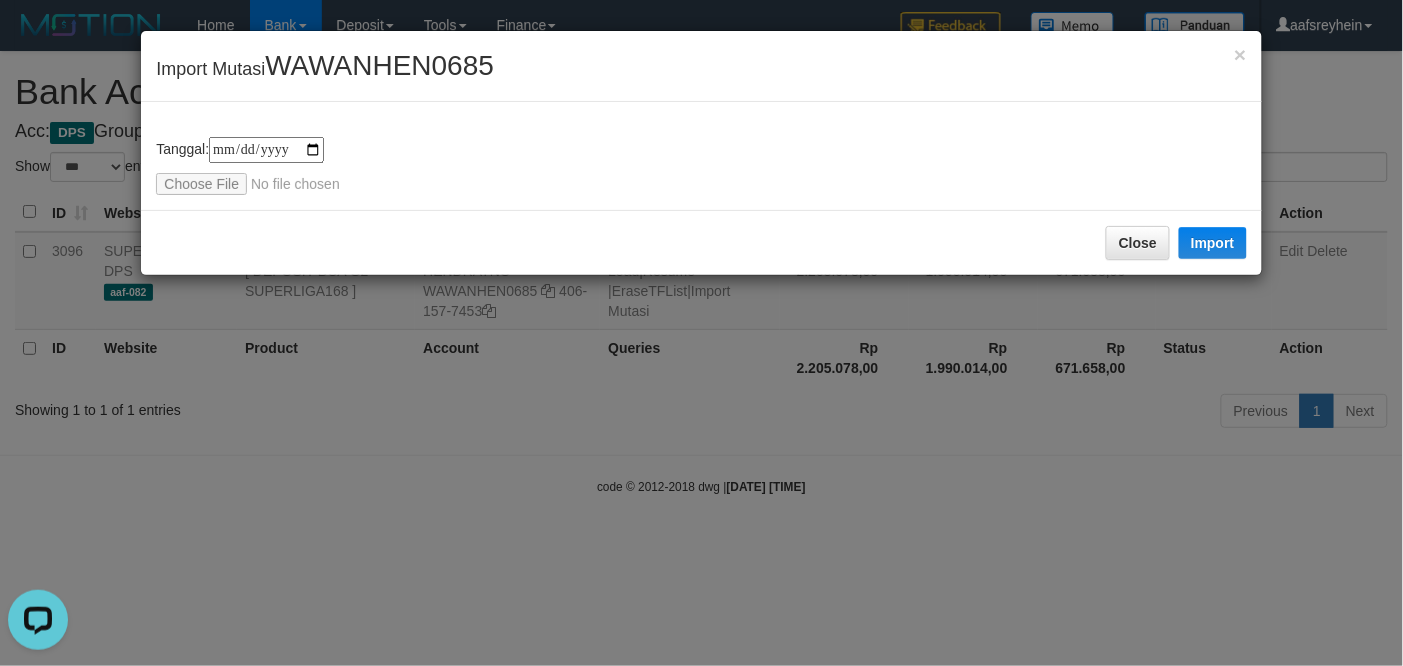 type on "**********" 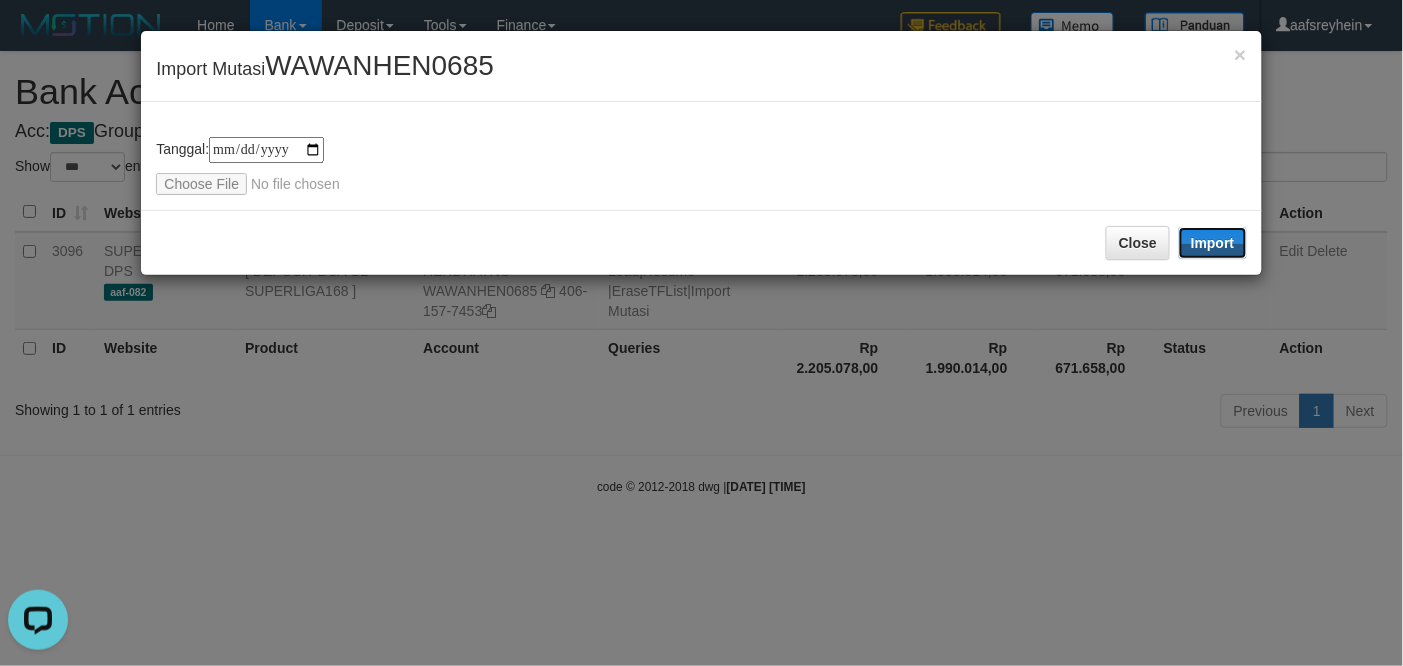 click on "Import" at bounding box center [1213, 243] 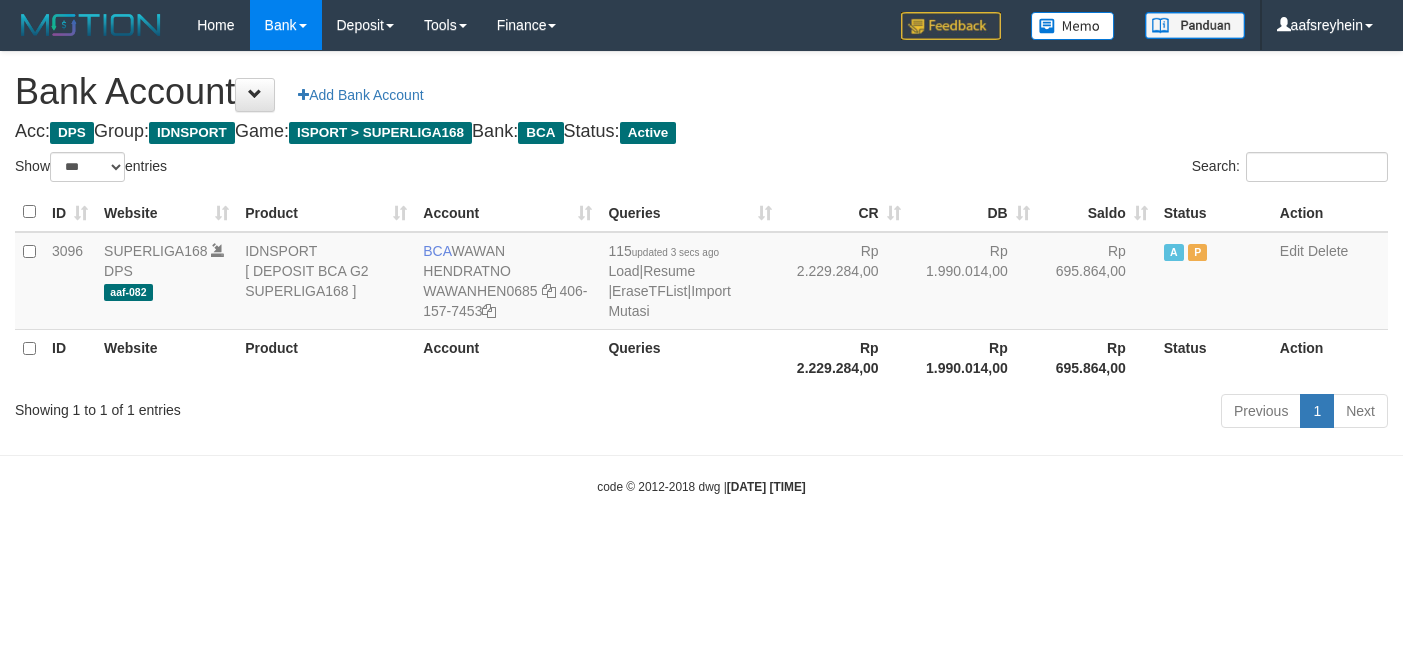 select on "***" 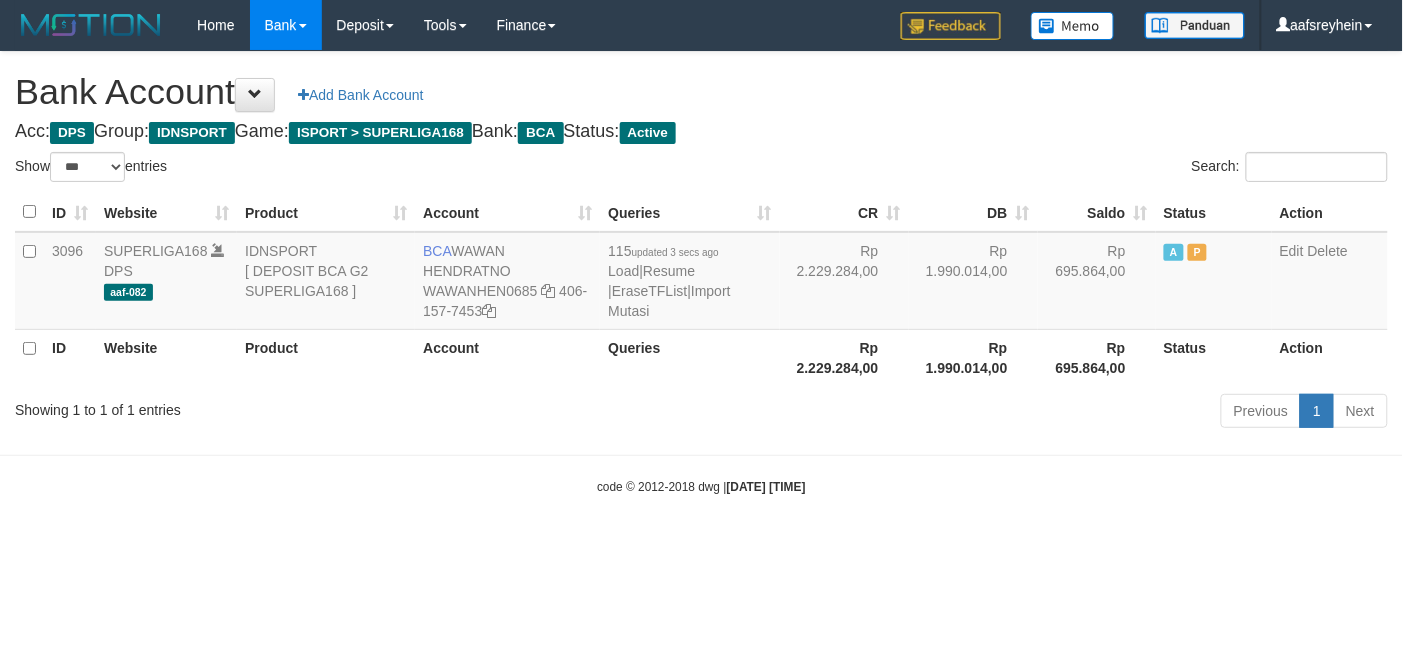 click on "Toggle navigation
Home
Bank
Account List
Load
By Website
Group
[ISPORT]													SUPERLIGA168
By Load Group (DPS)
-" at bounding box center (701, 273) 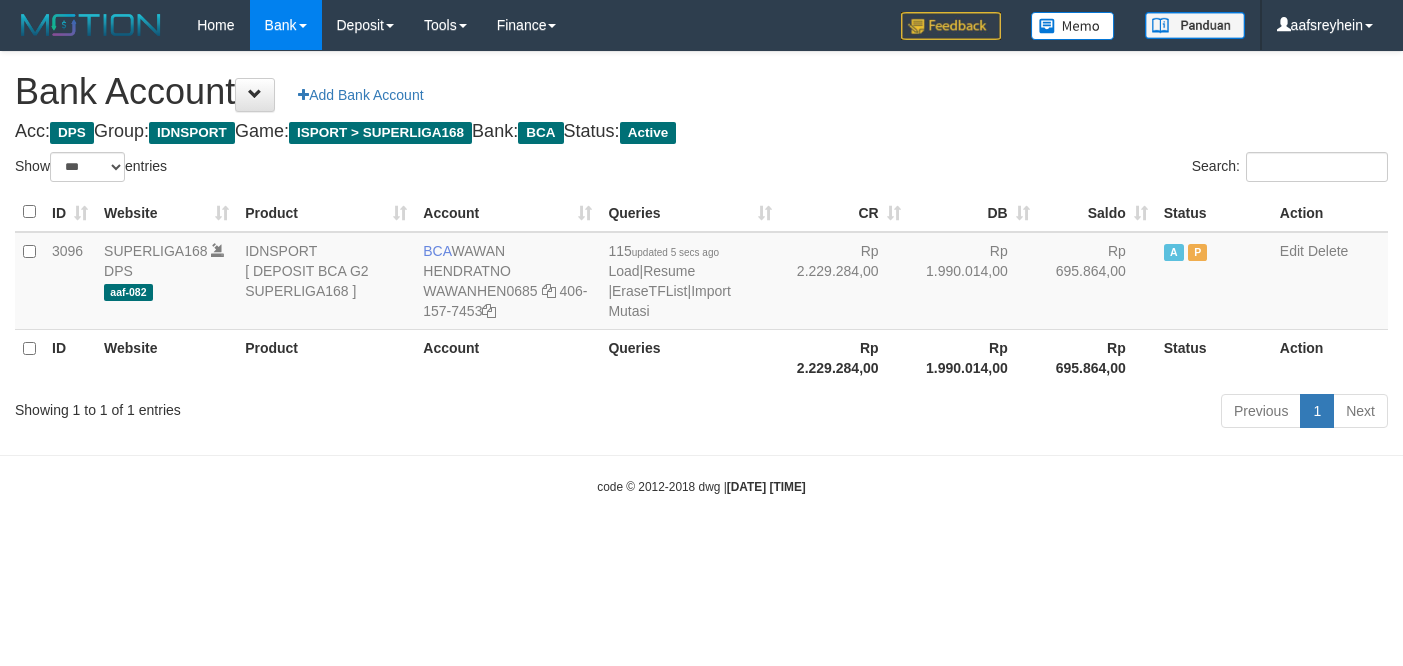 select on "***" 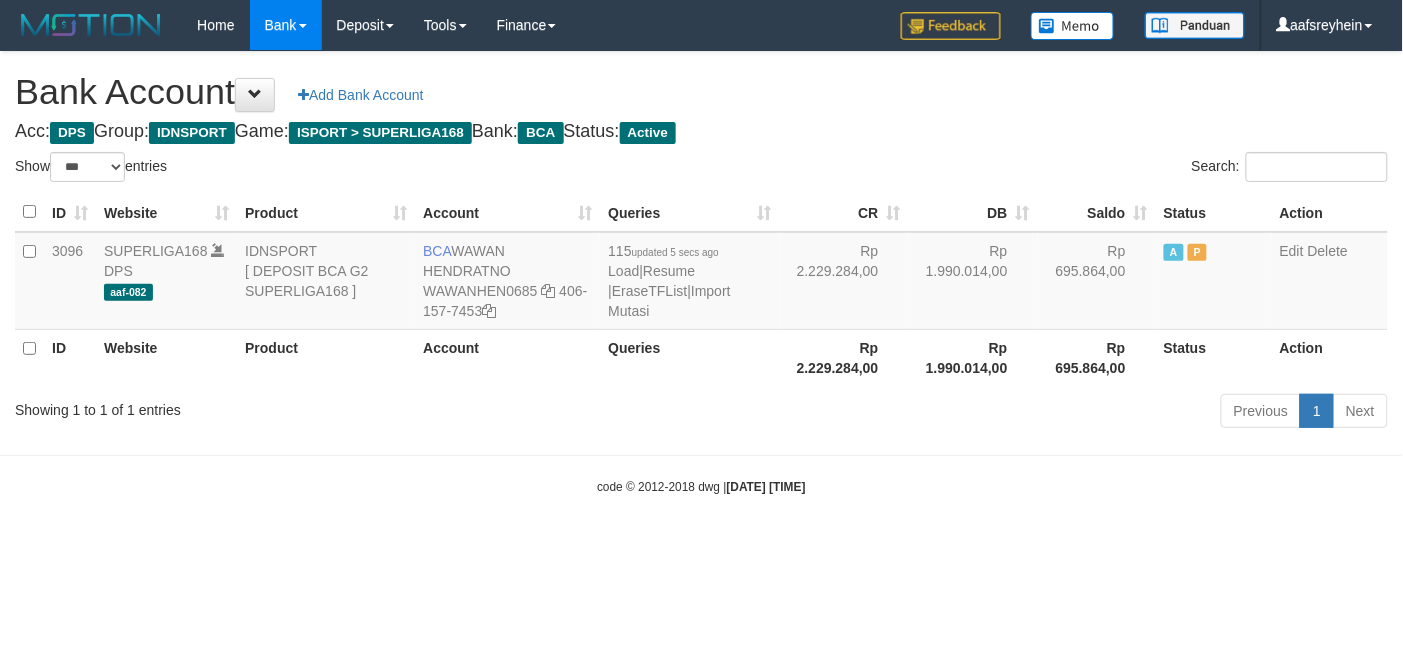 drag, startPoint x: 933, startPoint y: 441, endPoint x: 967, endPoint y: 440, distance: 34.0147 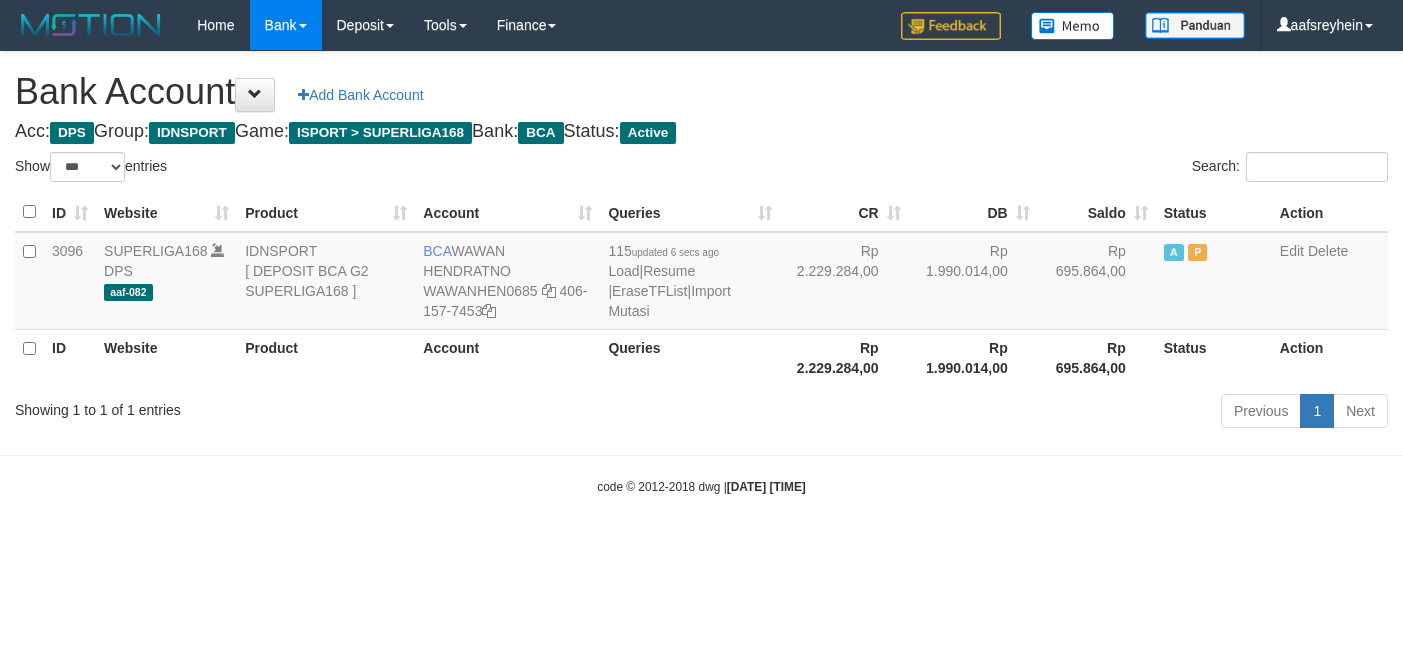 select on "***" 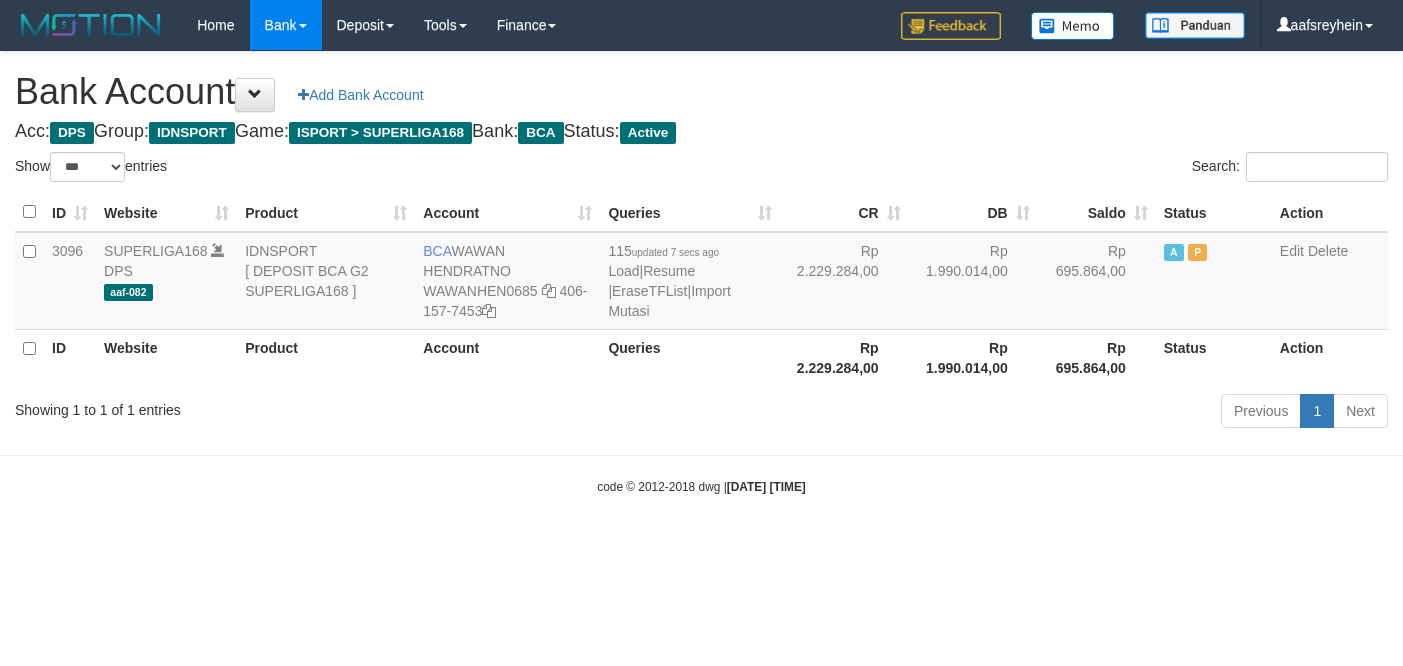 select on "***" 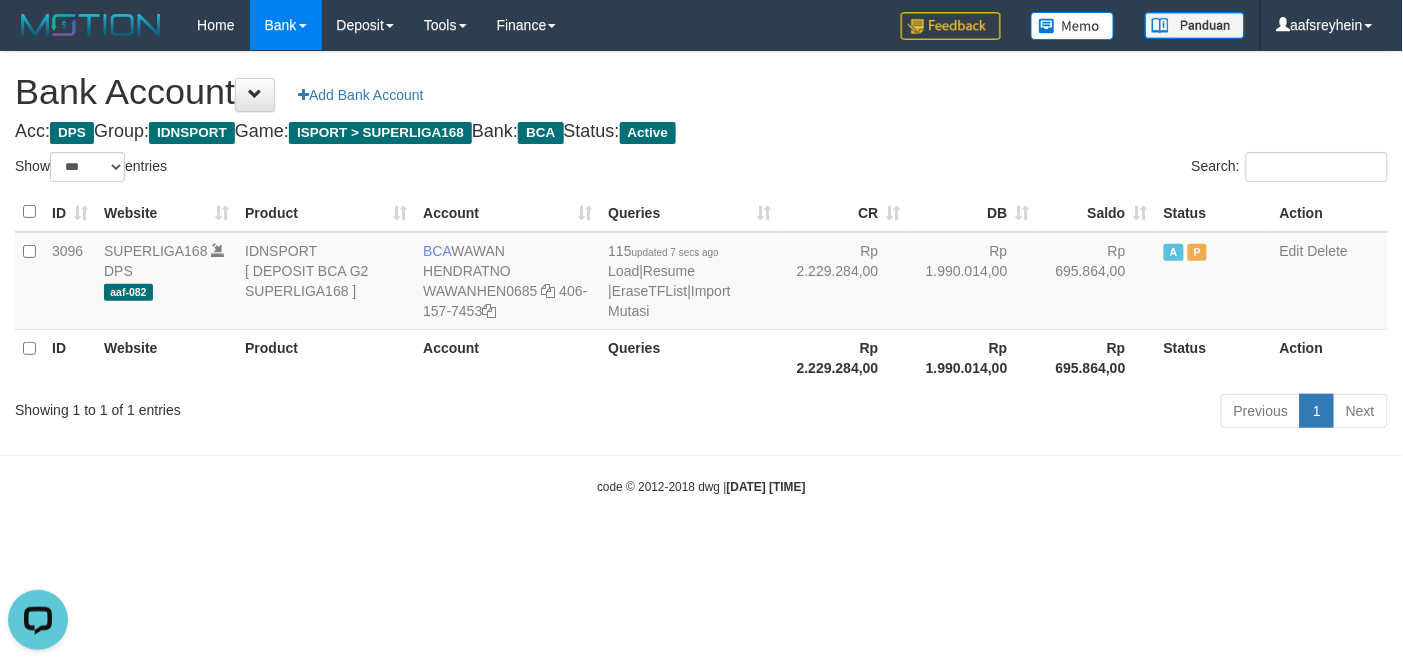 scroll, scrollTop: 0, scrollLeft: 0, axis: both 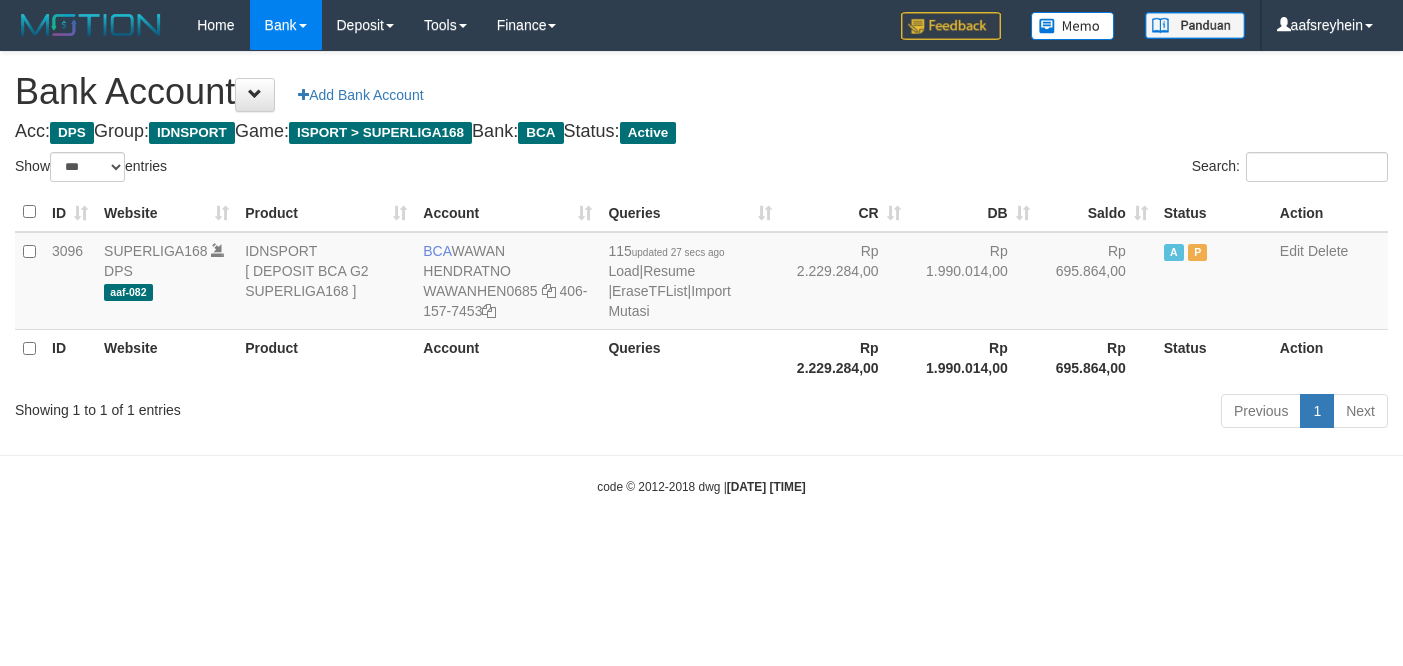 select on "***" 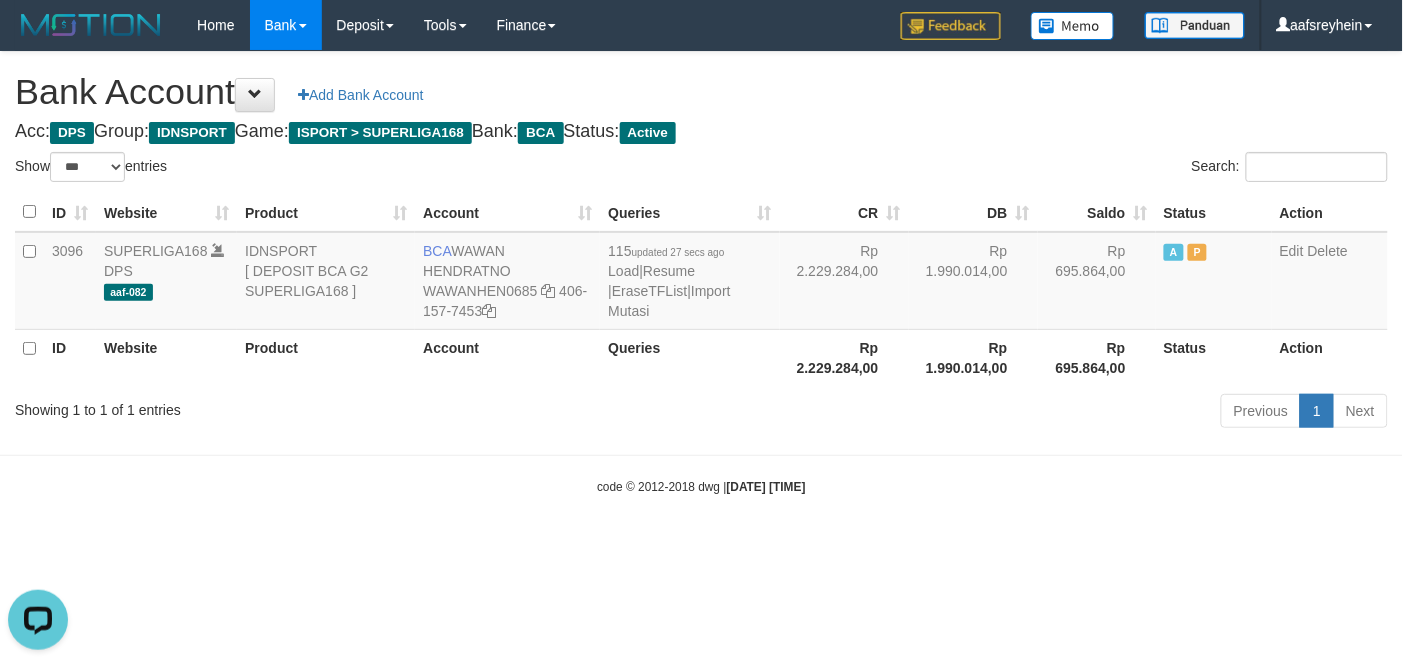 scroll, scrollTop: 0, scrollLeft: 0, axis: both 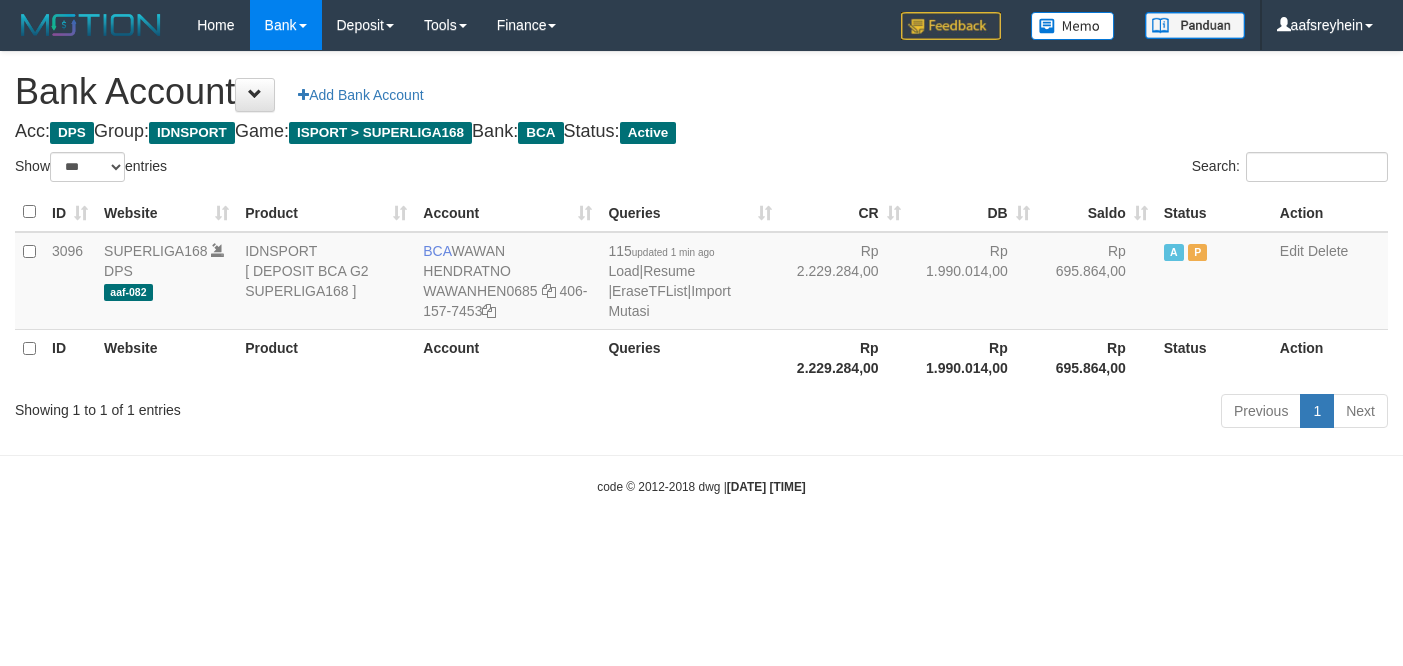 select on "***" 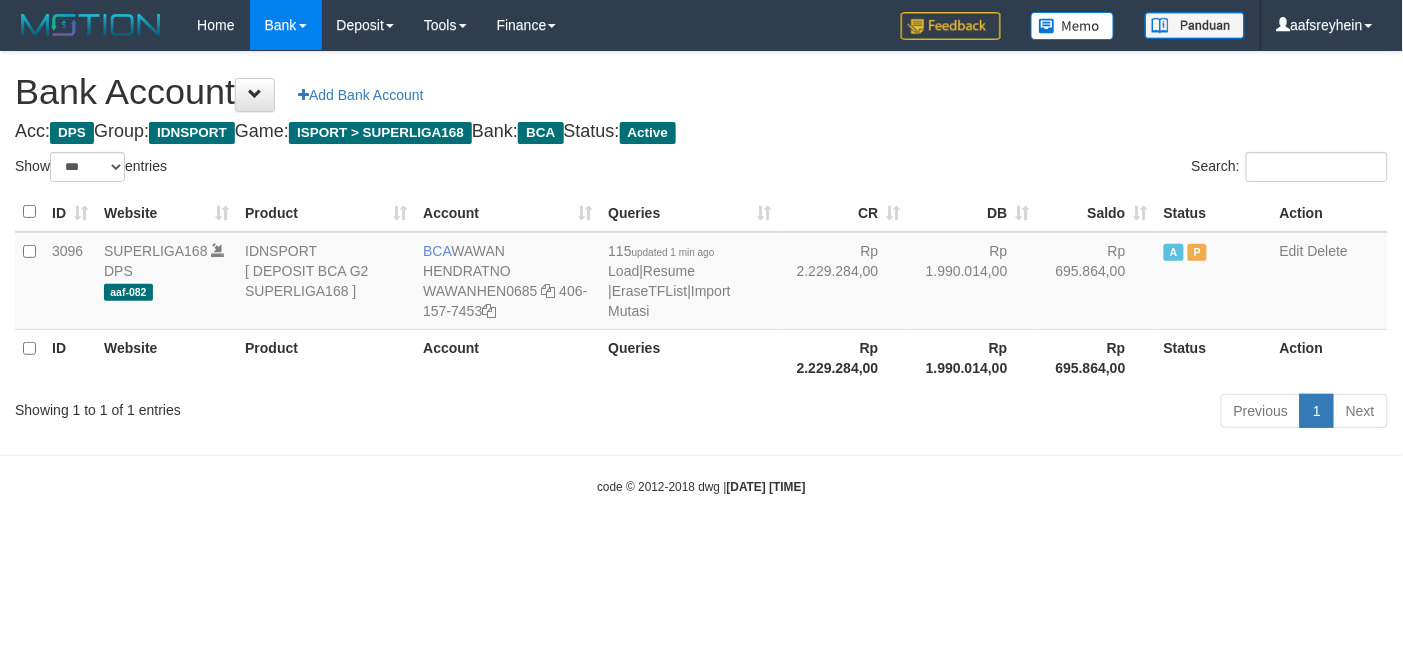 click on "Toggle navigation
Home
Bank
Account List
Load
By Website
Group
[ISPORT]													SUPERLIGA168
By Load Group (DPS)" at bounding box center (701, 273) 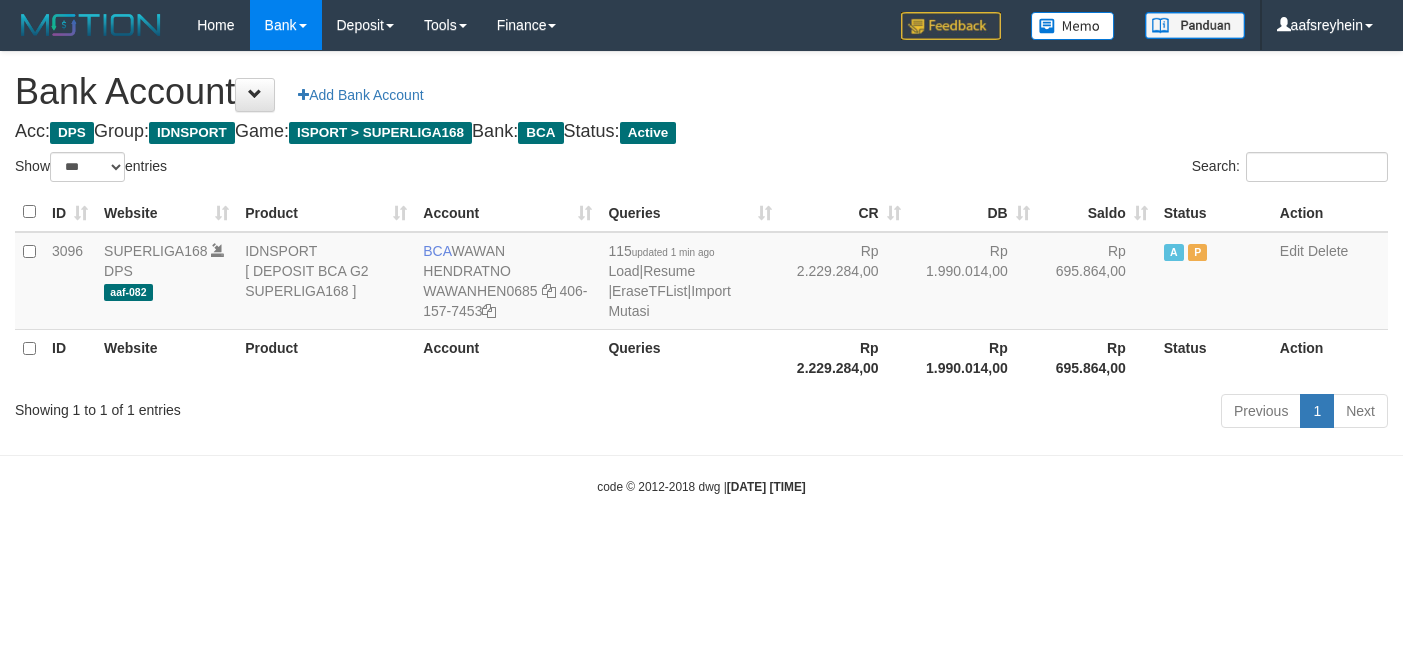 select on "***" 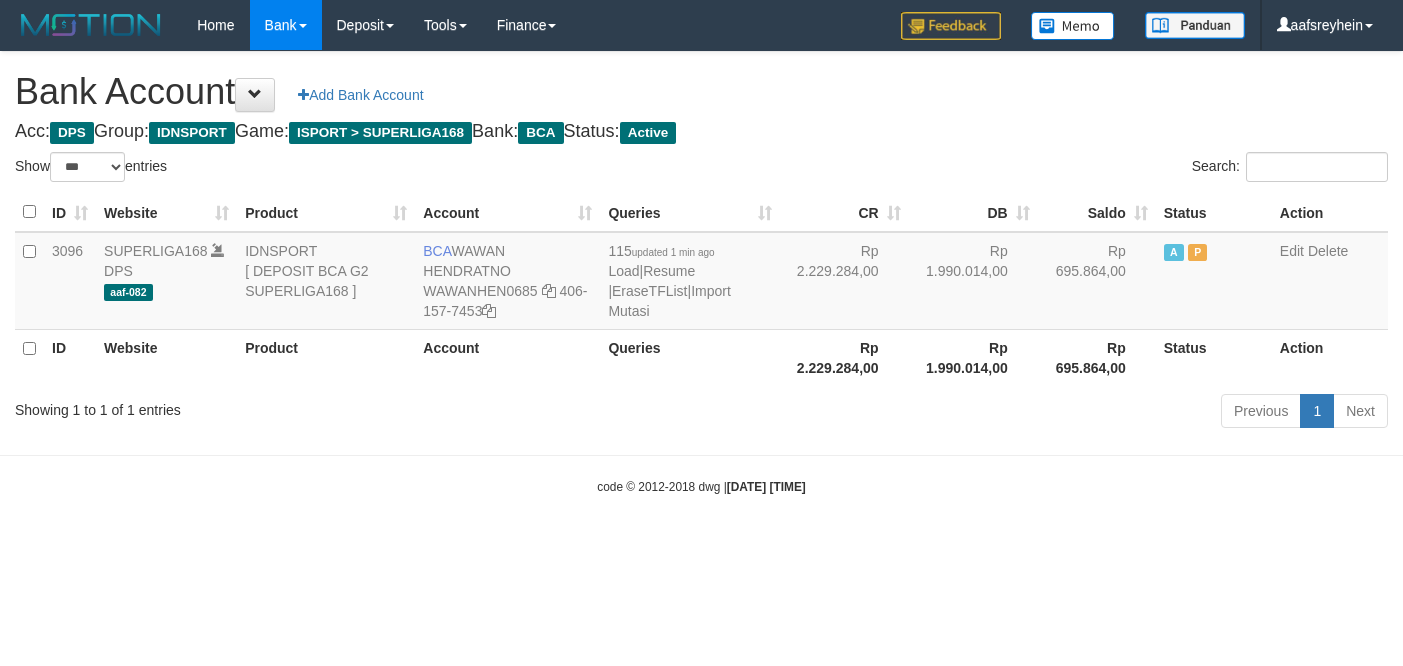 scroll, scrollTop: 0, scrollLeft: 0, axis: both 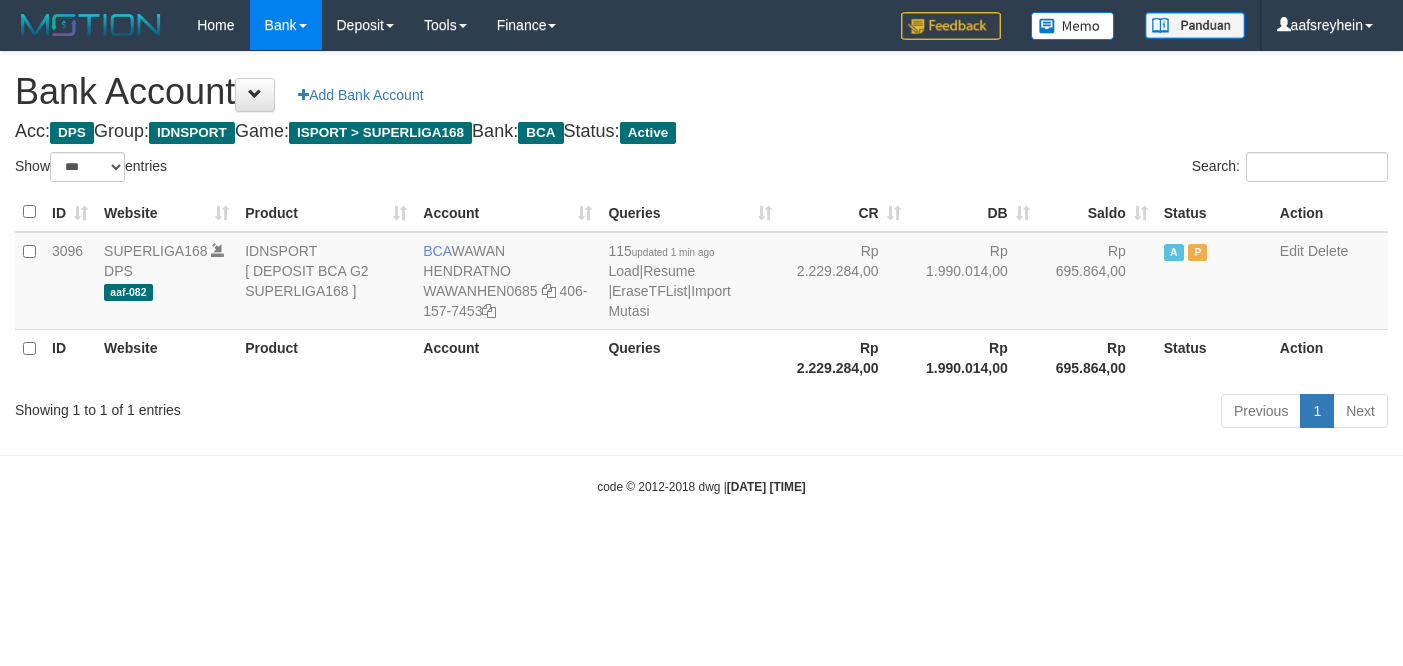 select on "***" 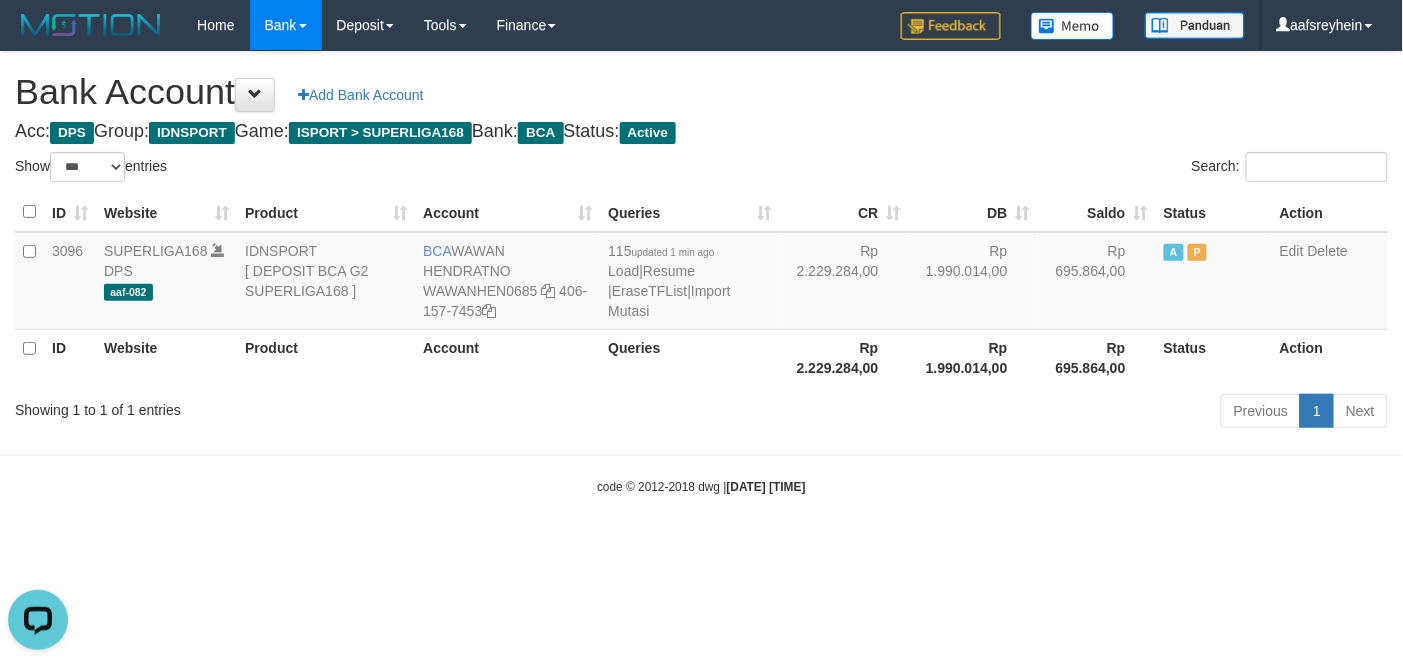 scroll, scrollTop: 0, scrollLeft: 0, axis: both 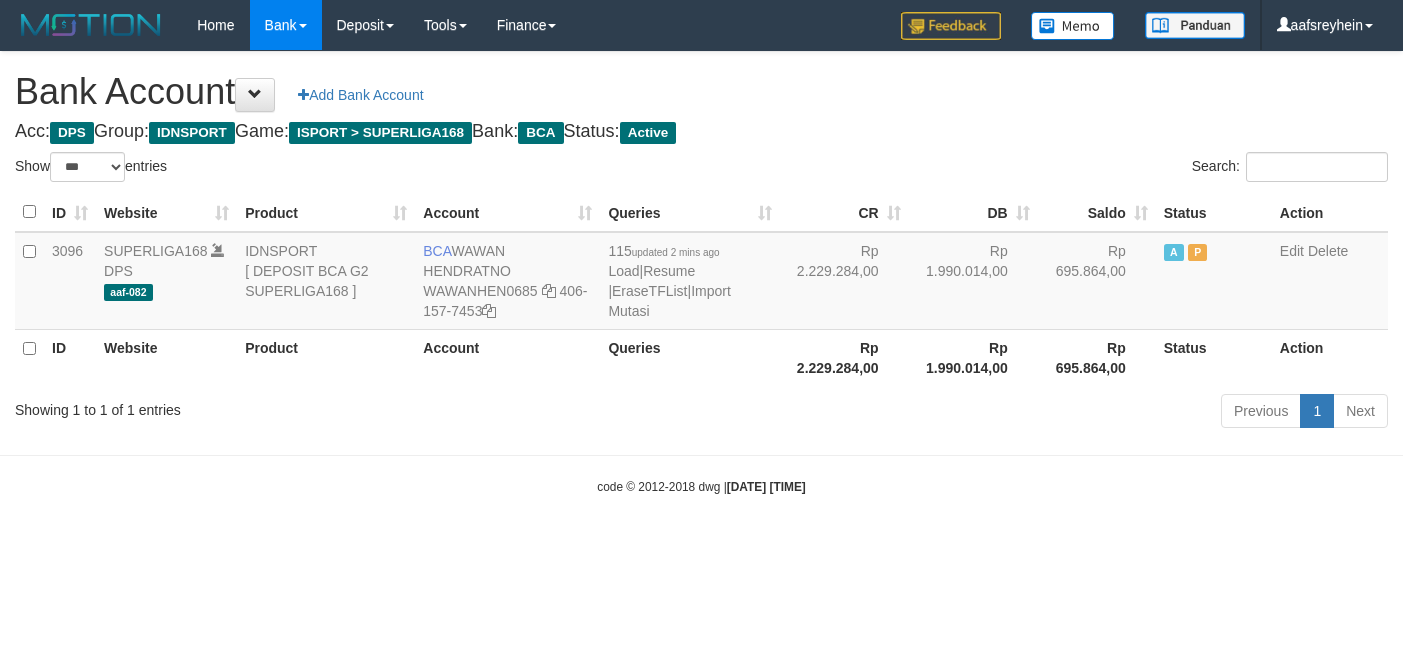 select on "***" 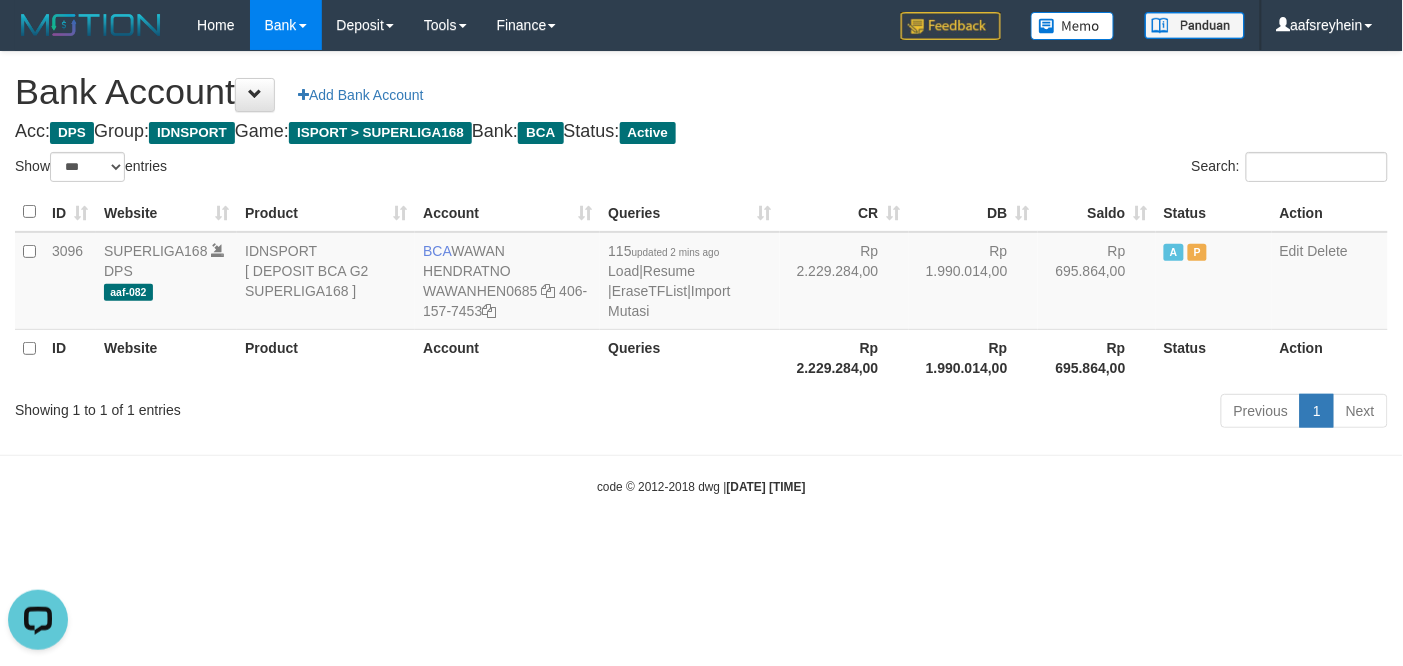 scroll, scrollTop: 0, scrollLeft: 0, axis: both 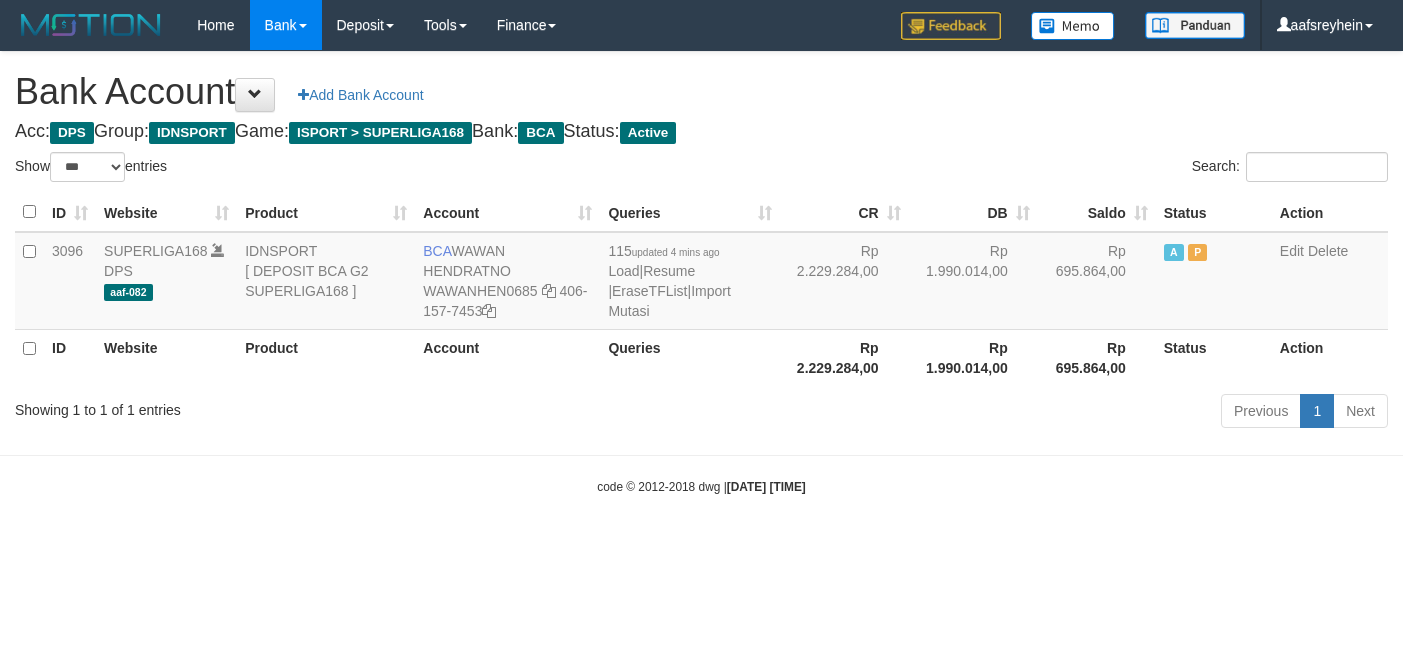 select on "***" 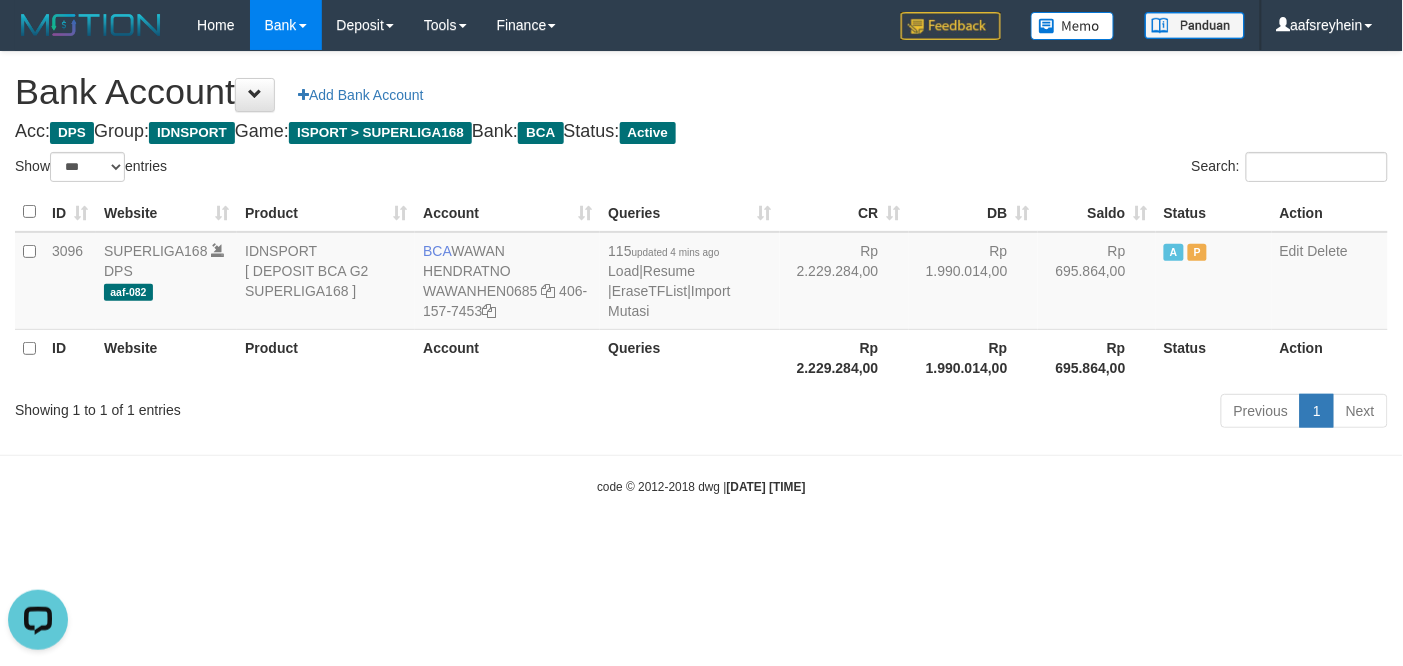 scroll, scrollTop: 0, scrollLeft: 0, axis: both 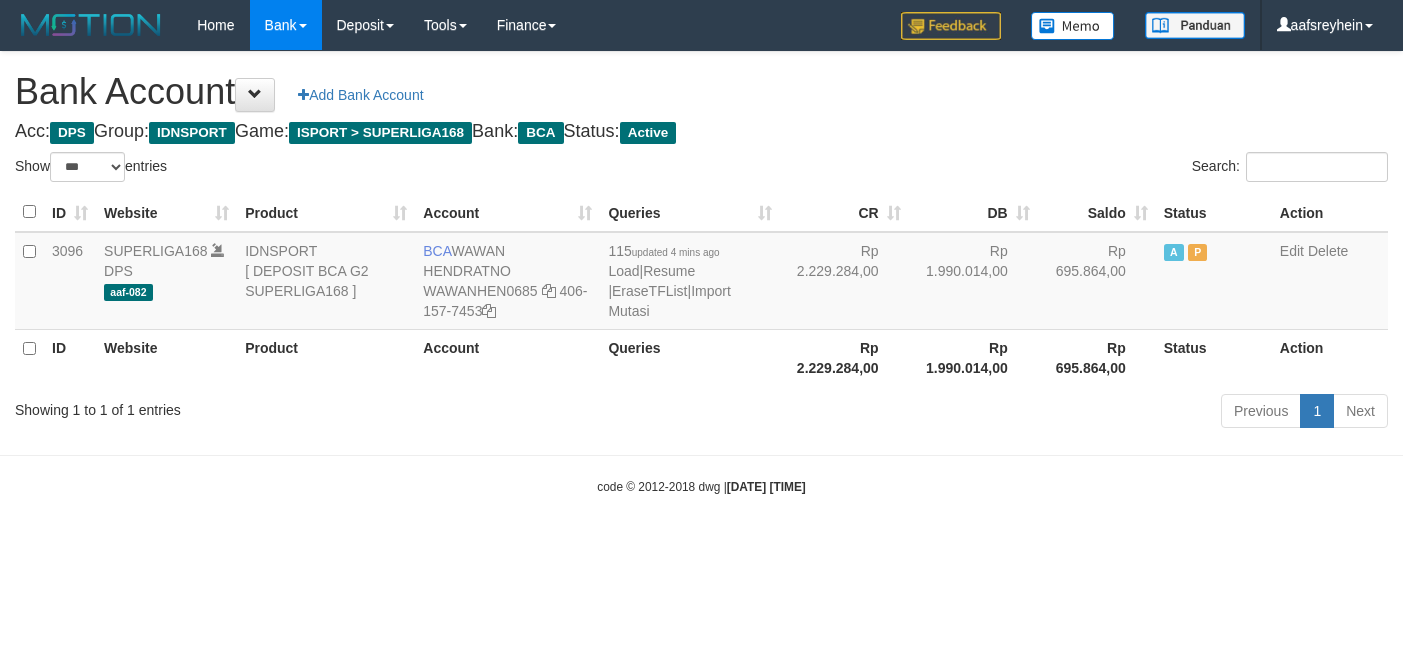 select on "***" 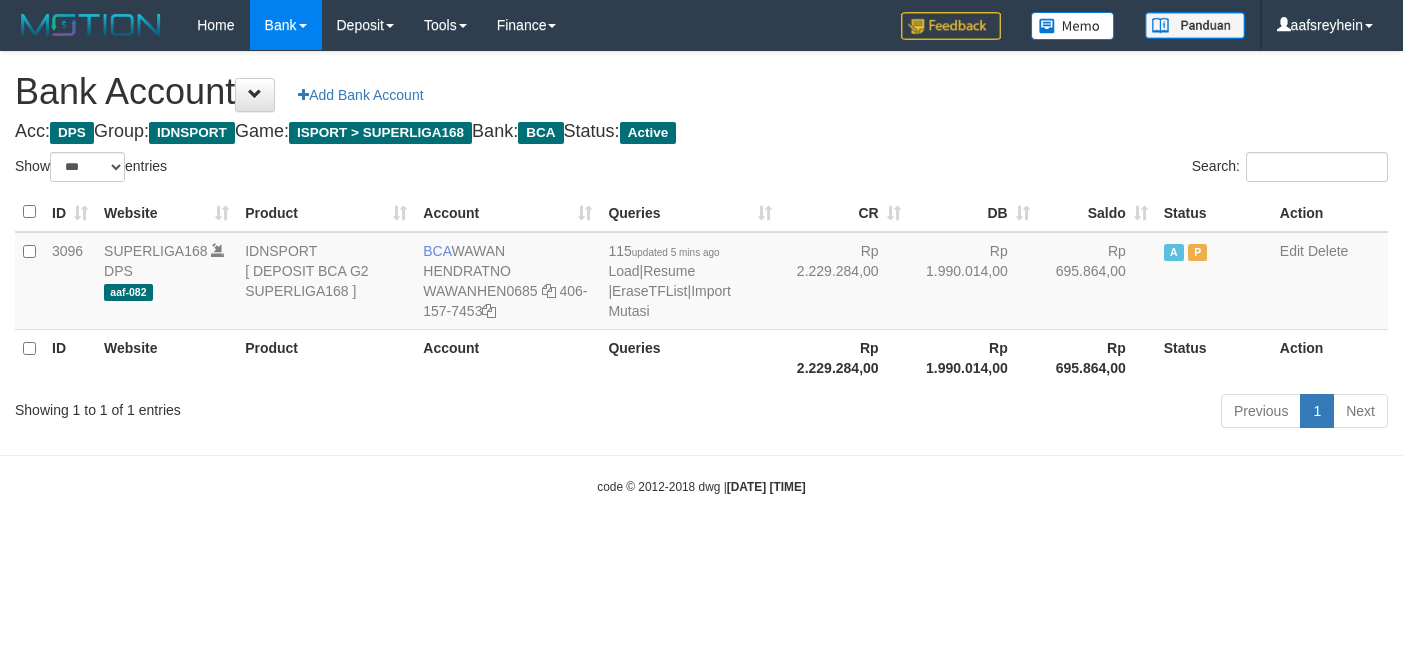 select on "***" 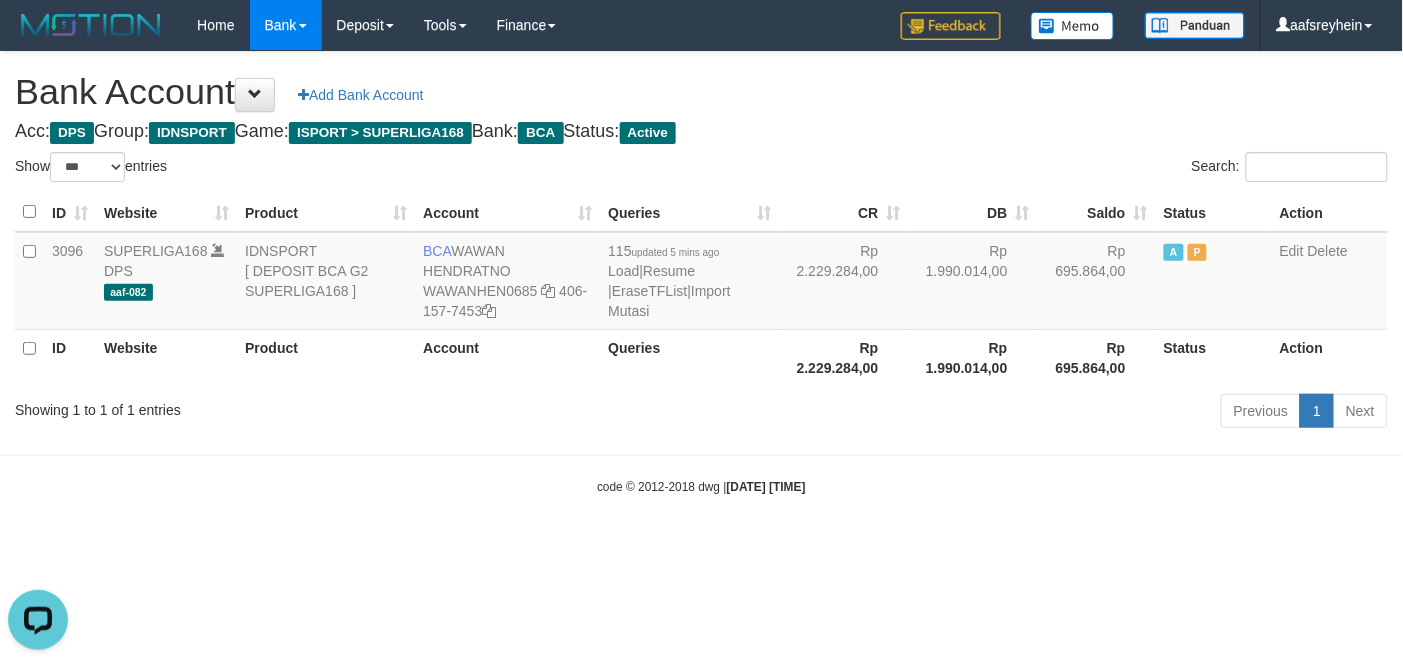 scroll, scrollTop: 0, scrollLeft: 0, axis: both 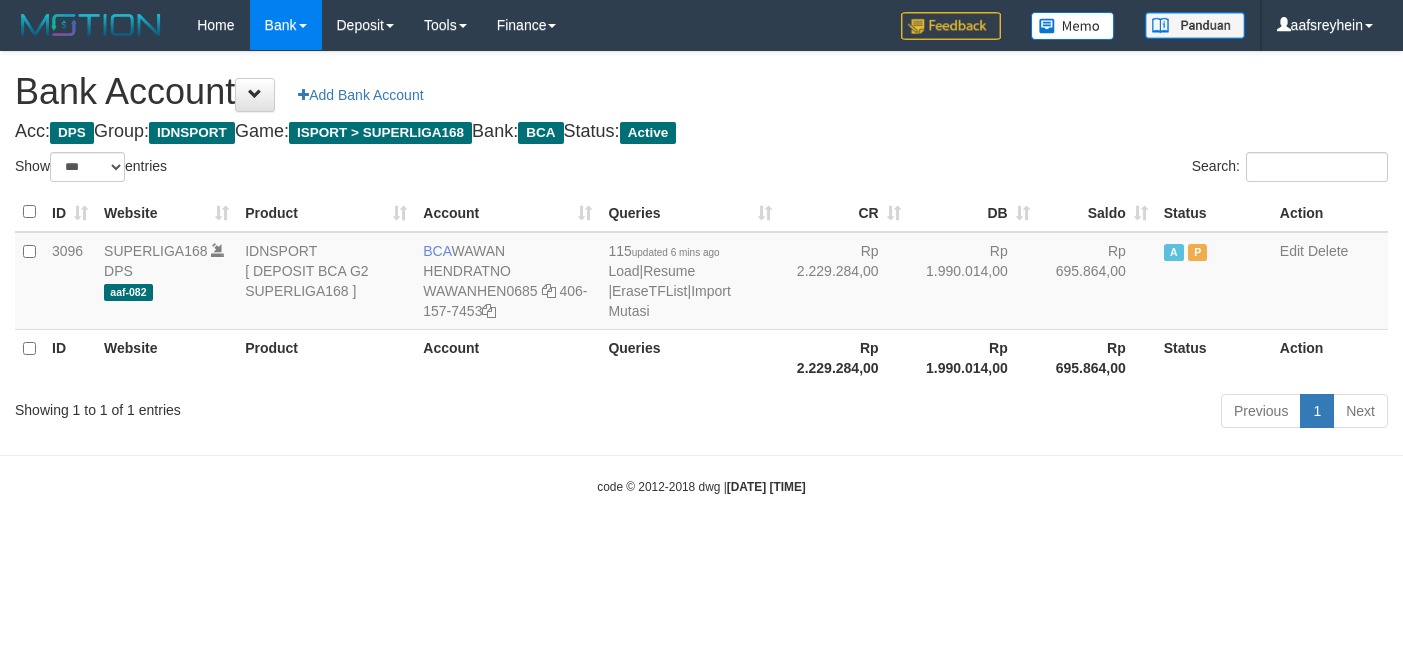 select on "***" 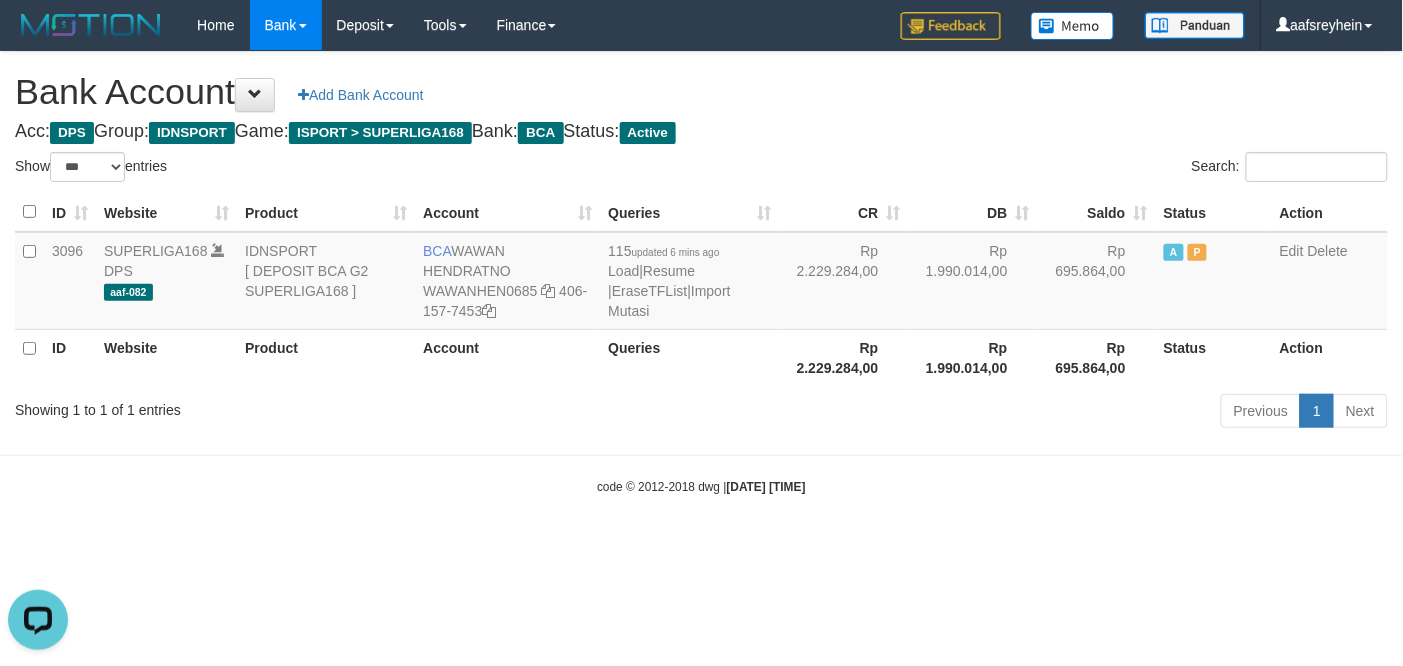 scroll, scrollTop: 0, scrollLeft: 0, axis: both 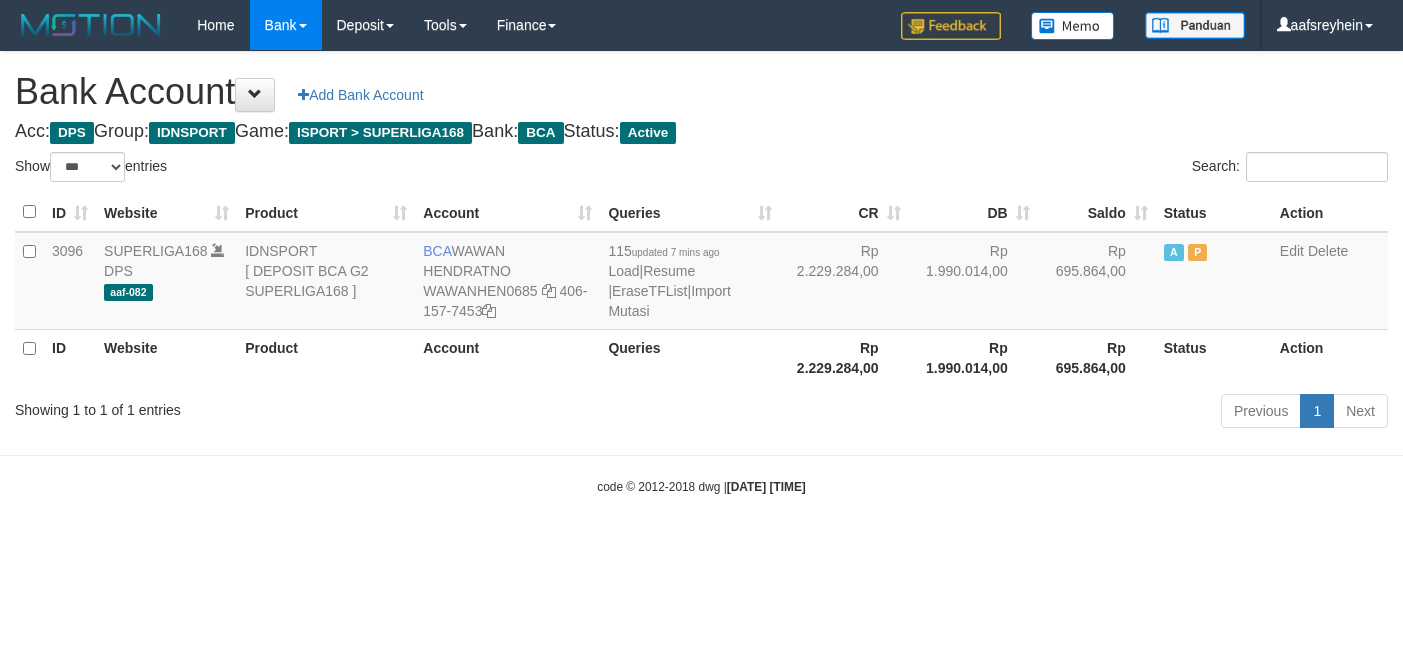 select on "***" 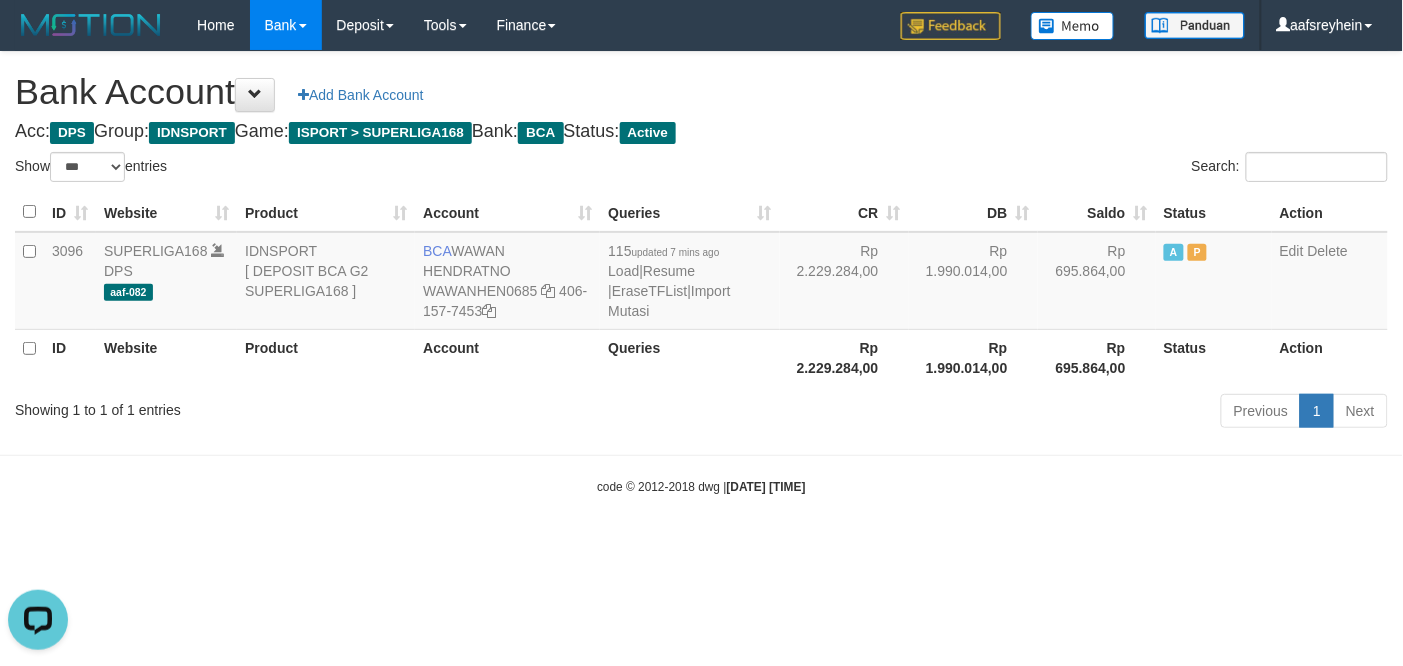 scroll, scrollTop: 0, scrollLeft: 0, axis: both 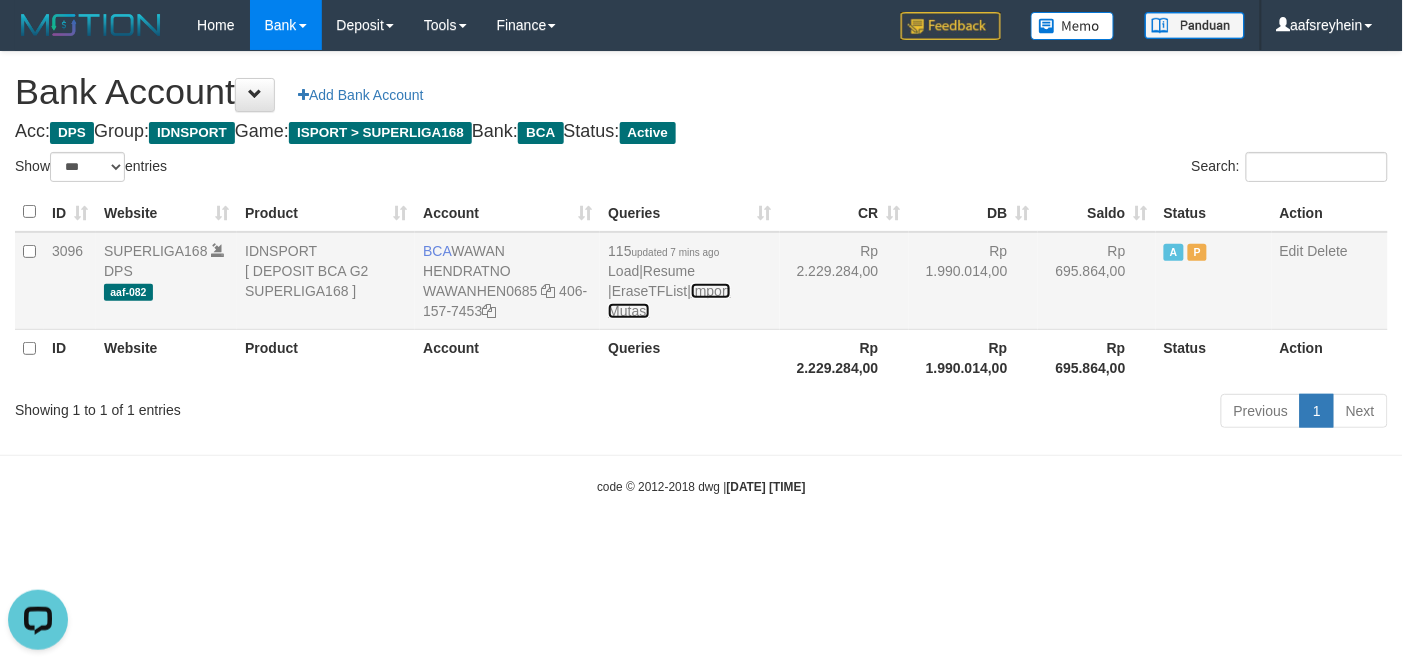 click on "Import Mutasi" at bounding box center (669, 301) 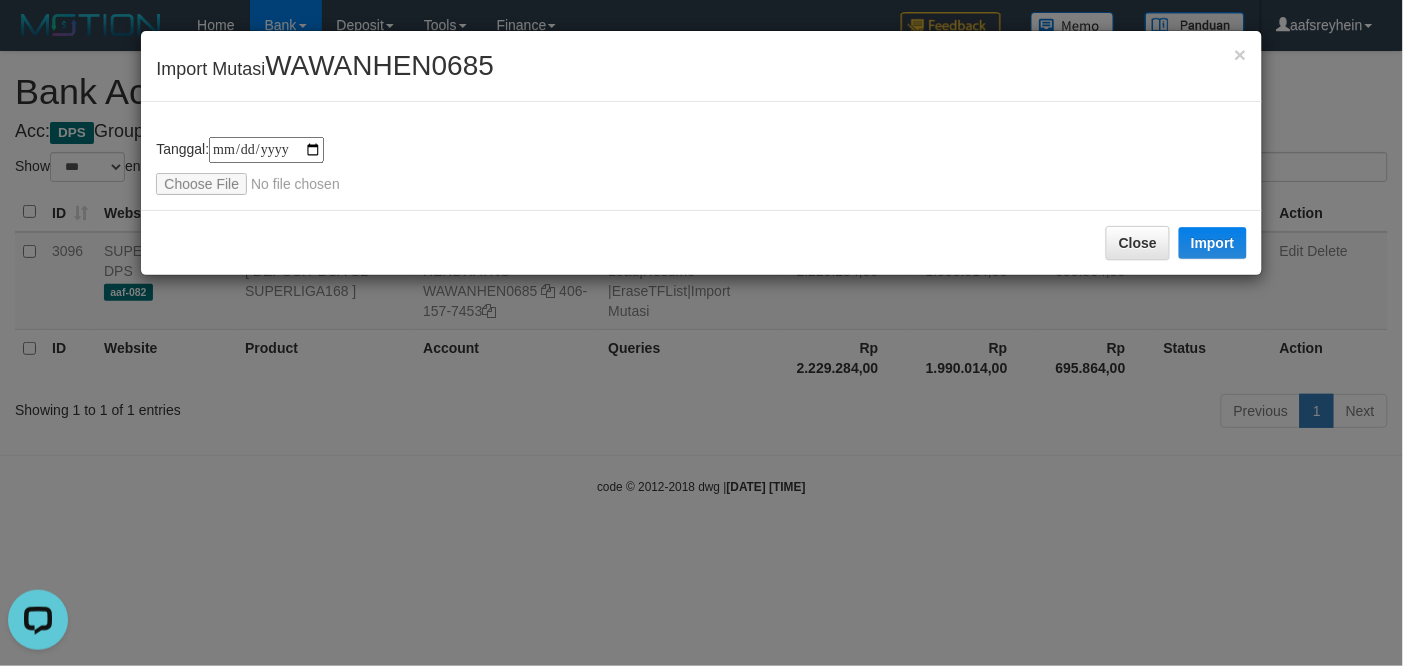 type on "**********" 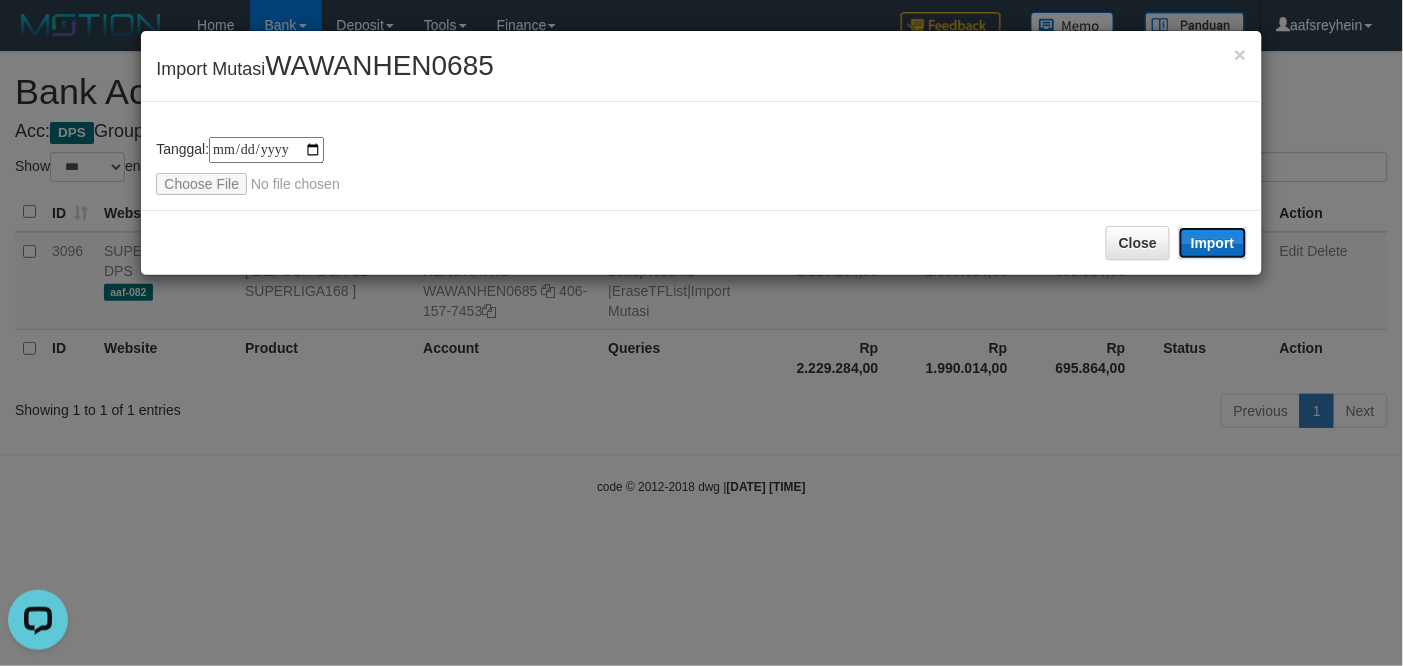 click on "Import" at bounding box center [1213, 243] 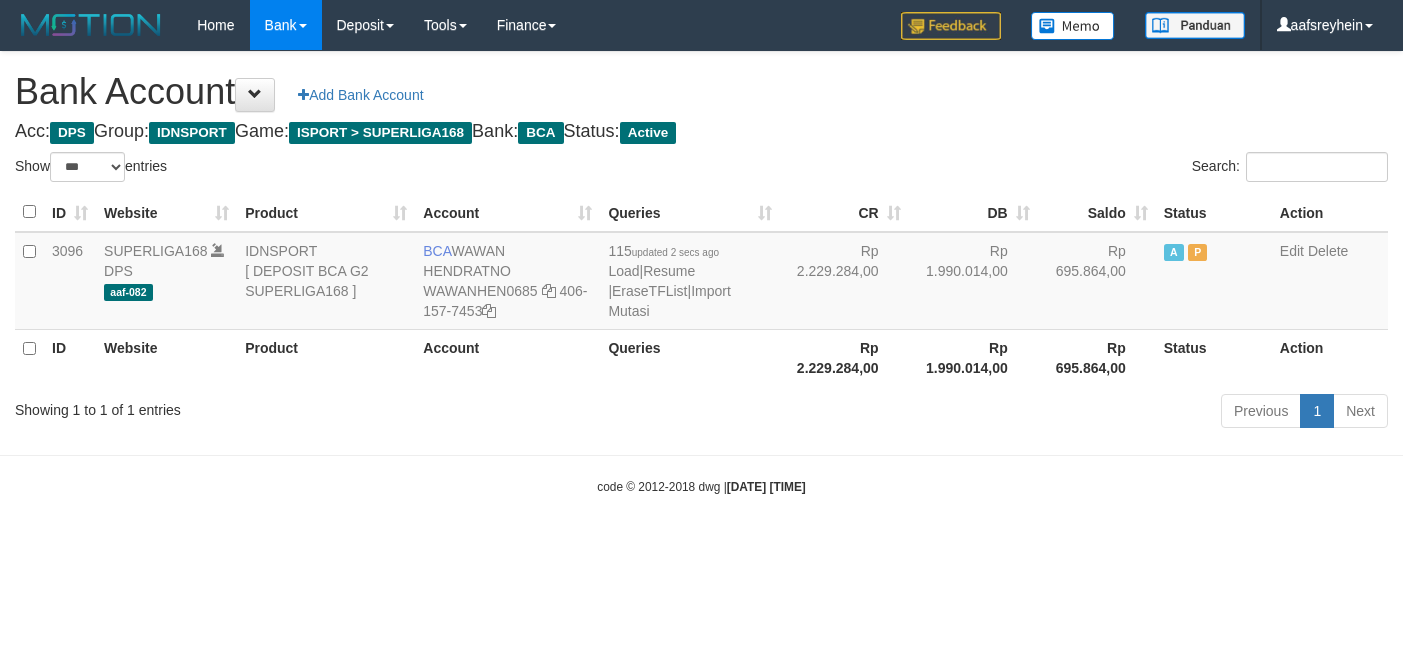 select on "***" 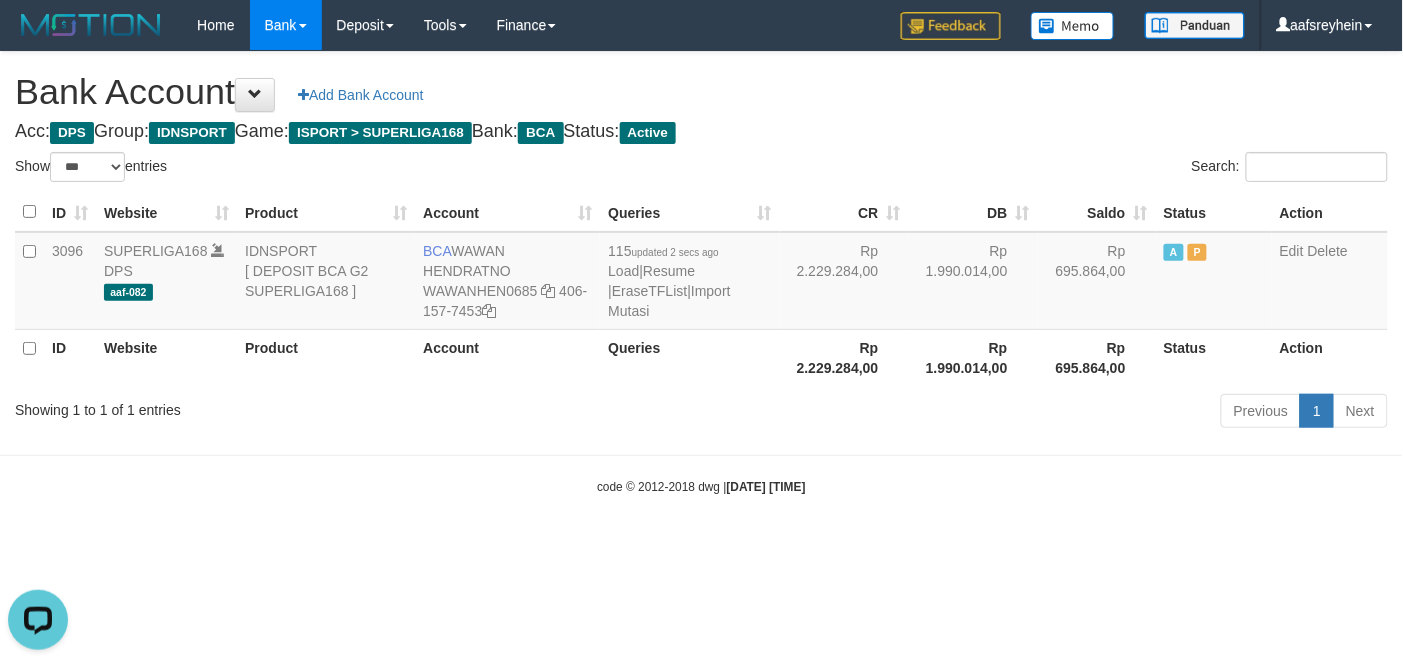 scroll, scrollTop: 0, scrollLeft: 0, axis: both 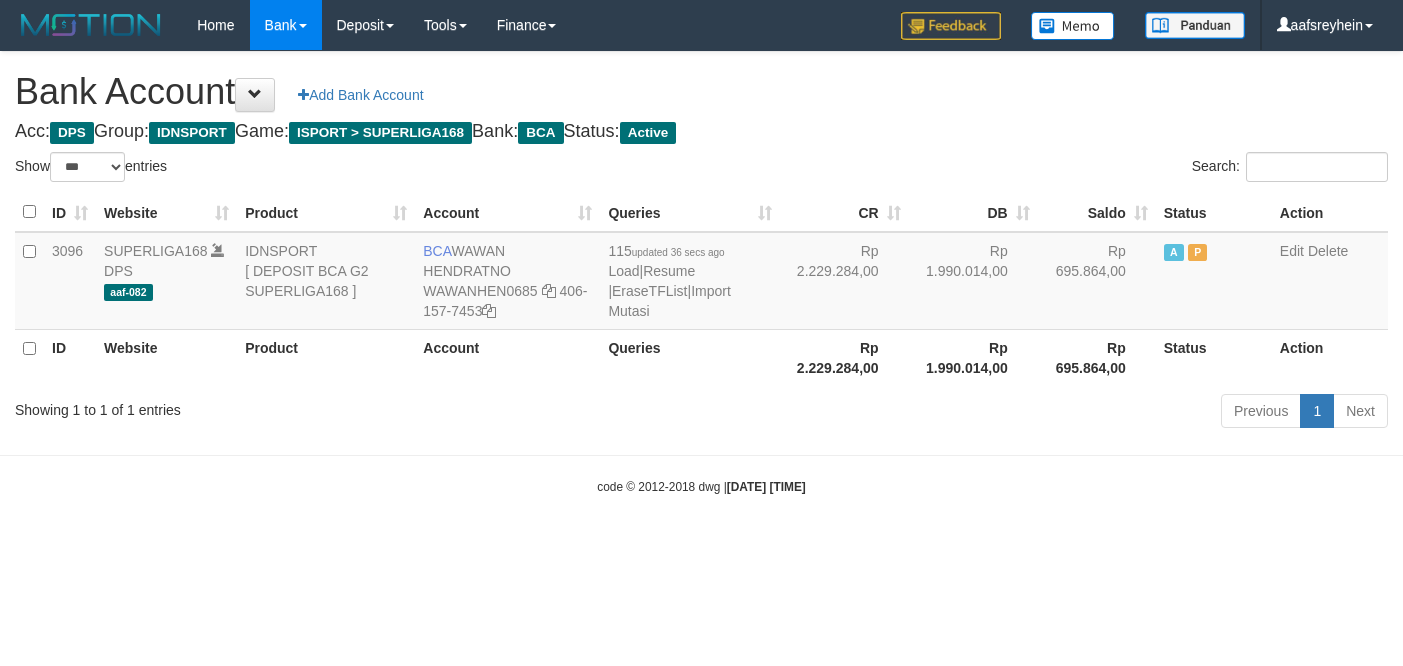 select on "***" 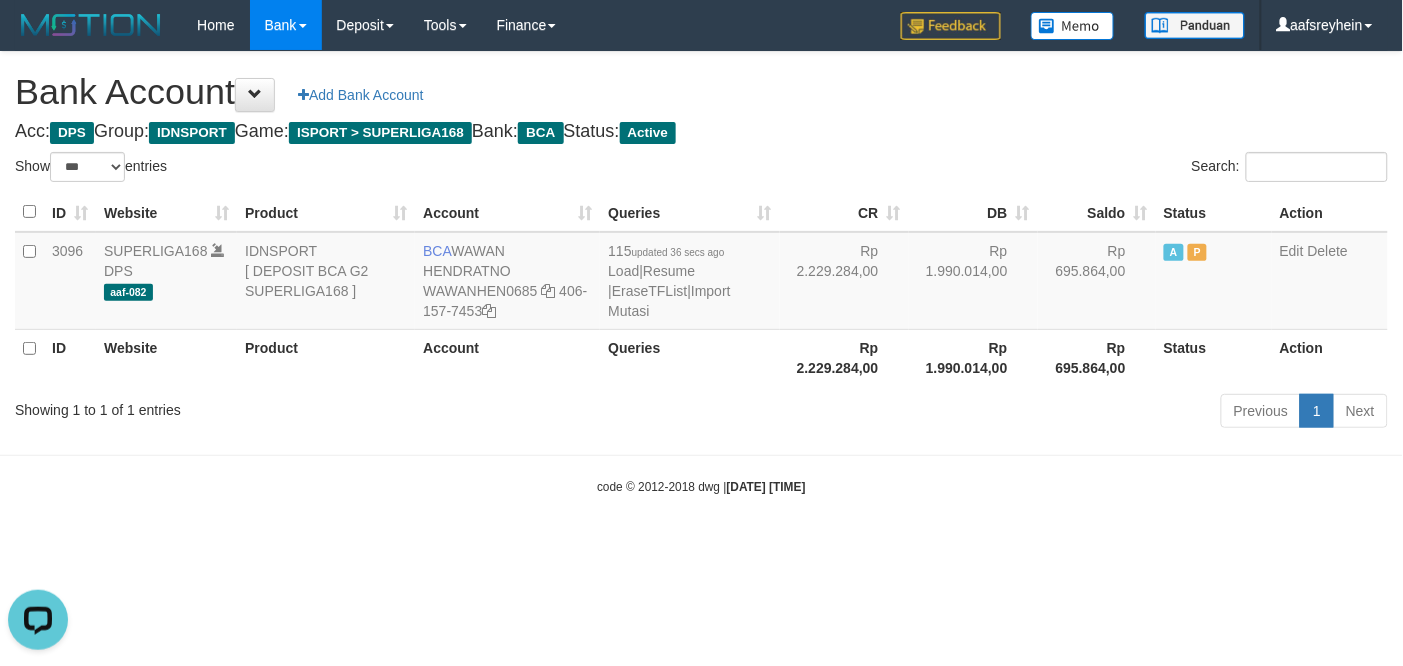 scroll, scrollTop: 0, scrollLeft: 0, axis: both 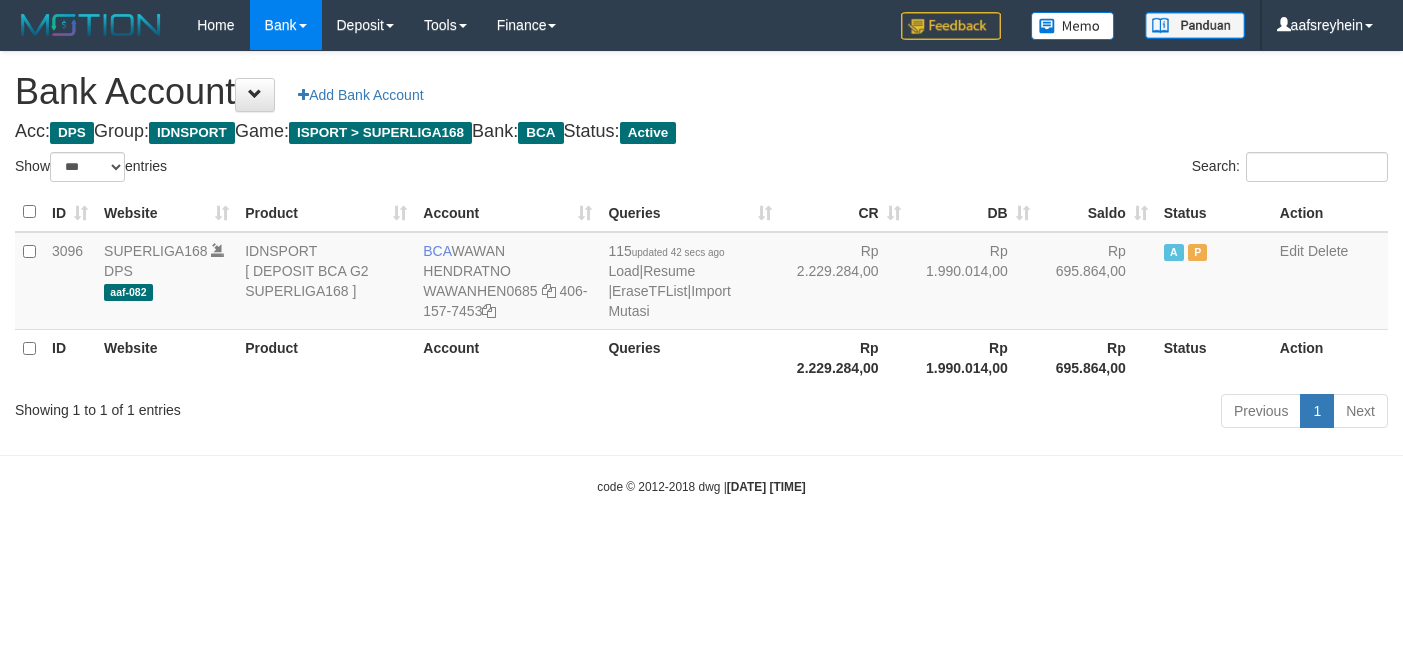 select on "***" 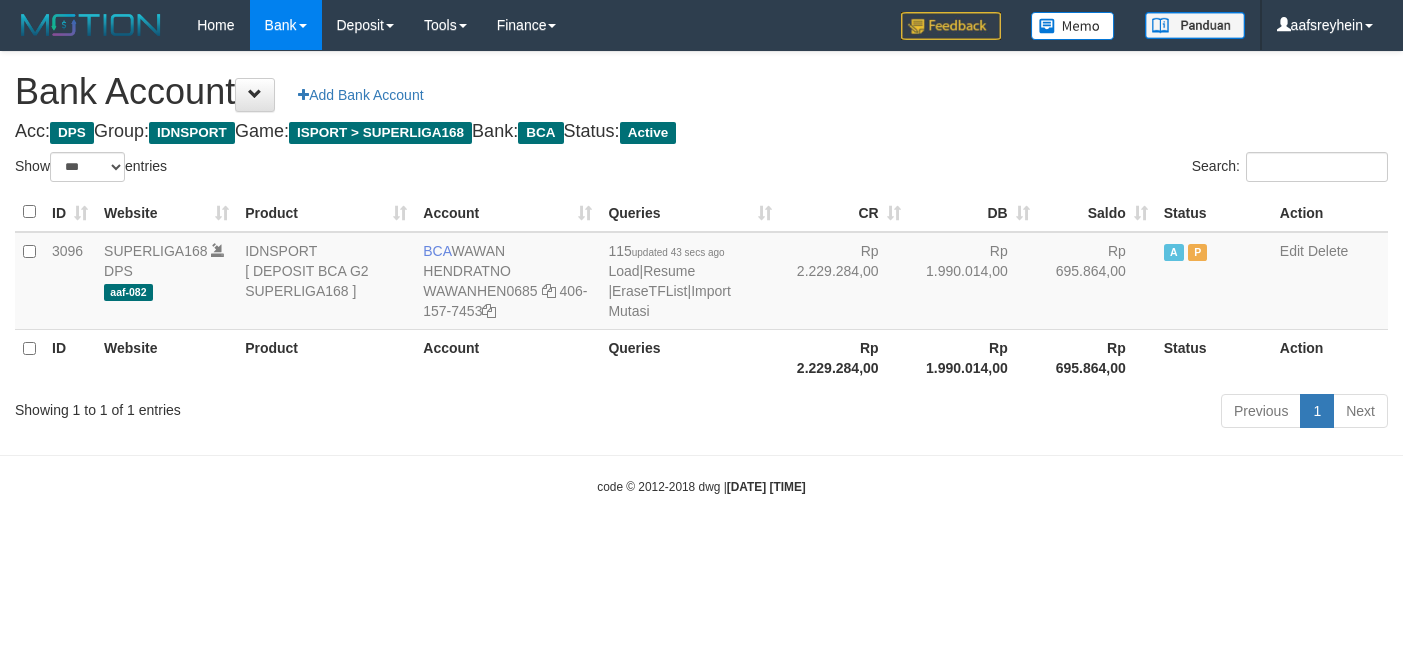 select on "***" 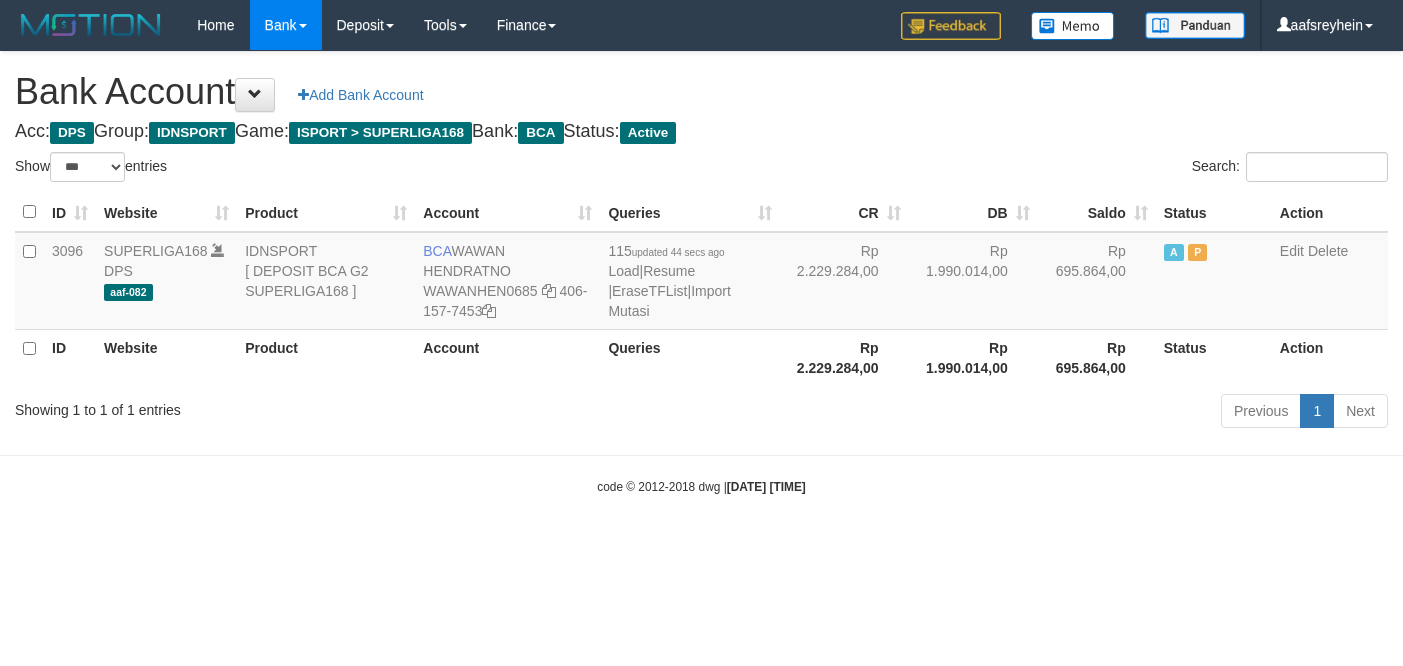 select on "***" 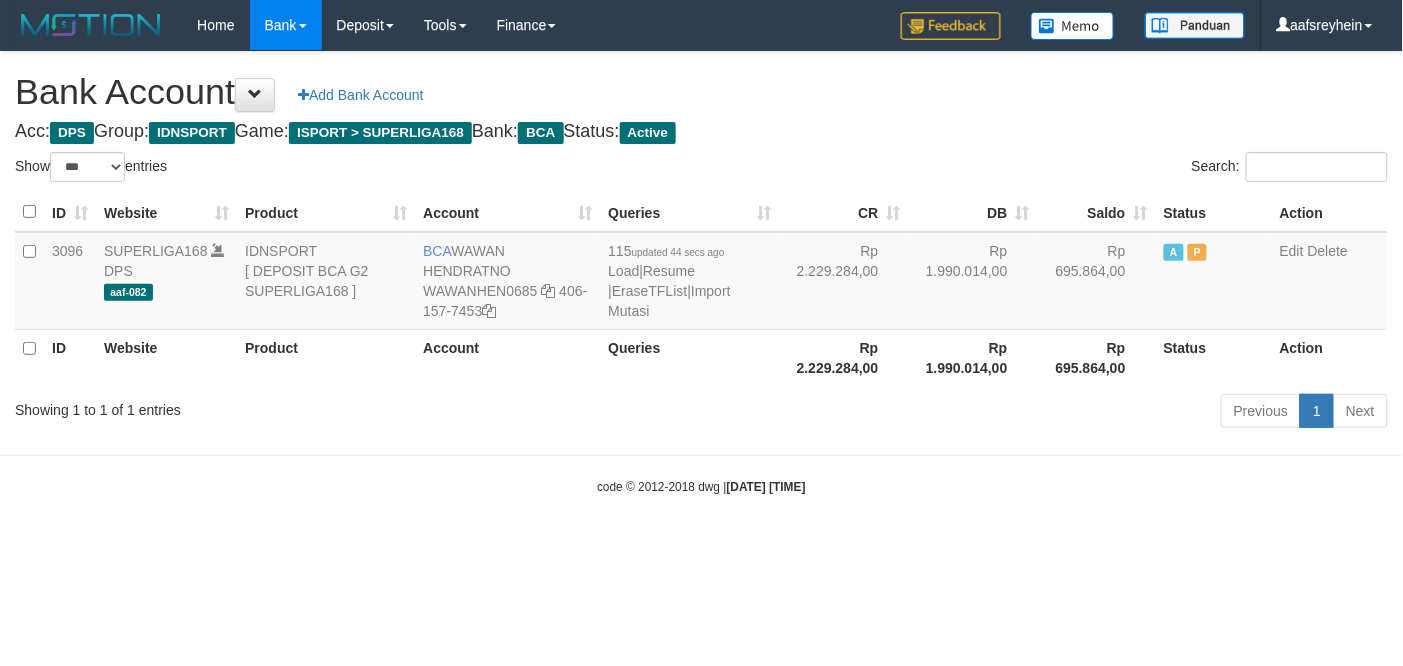 click on "Search:" at bounding box center [1053, 169] 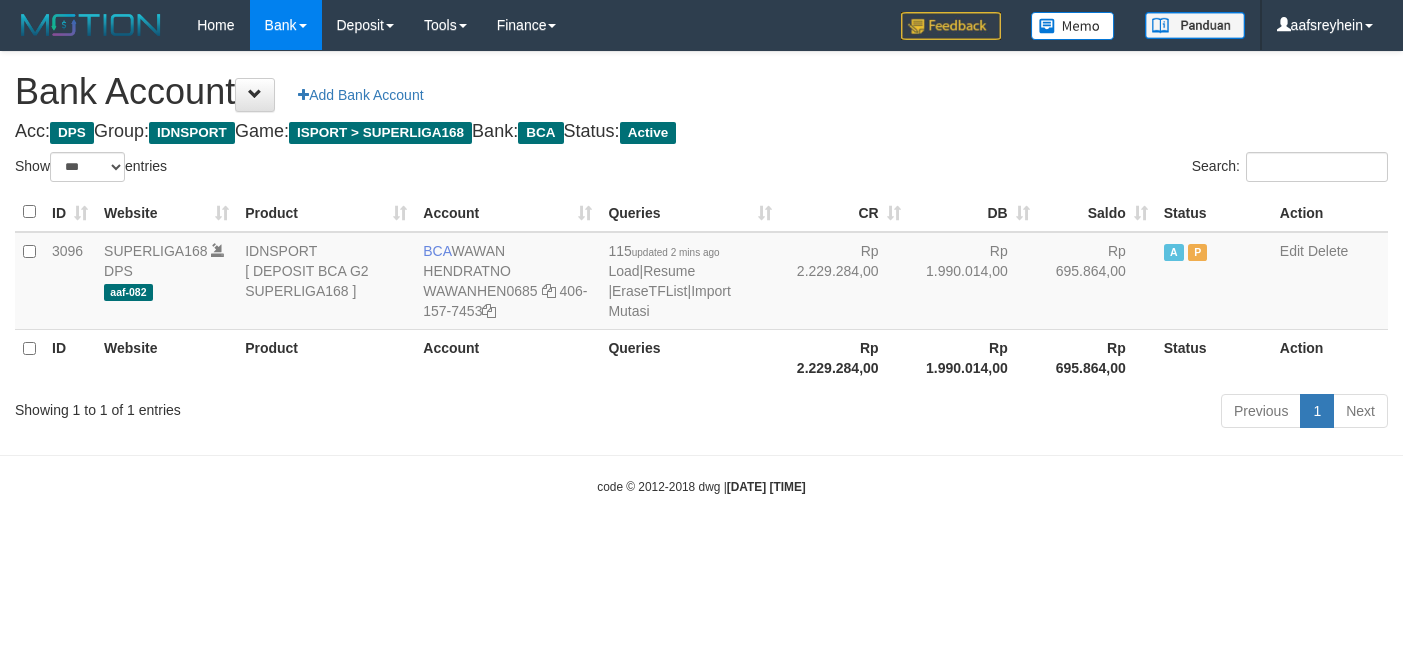 select on "***" 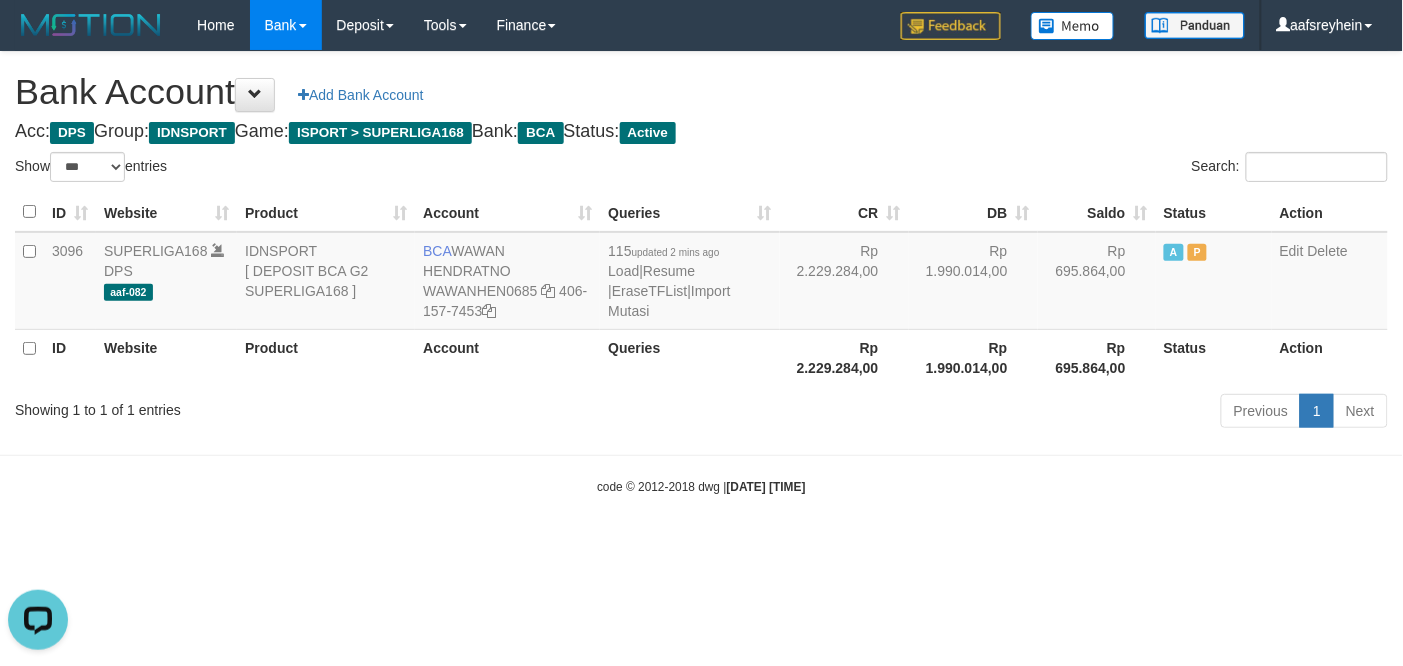 scroll, scrollTop: 0, scrollLeft: 0, axis: both 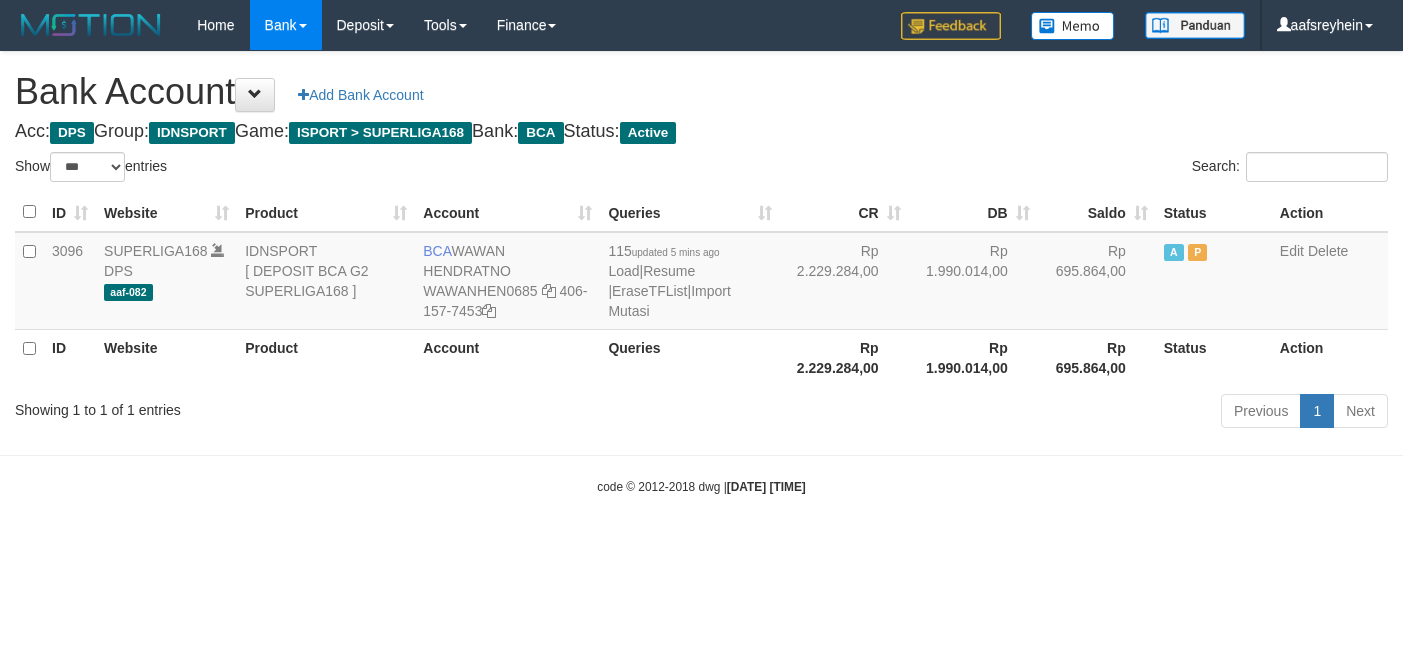 select on "***" 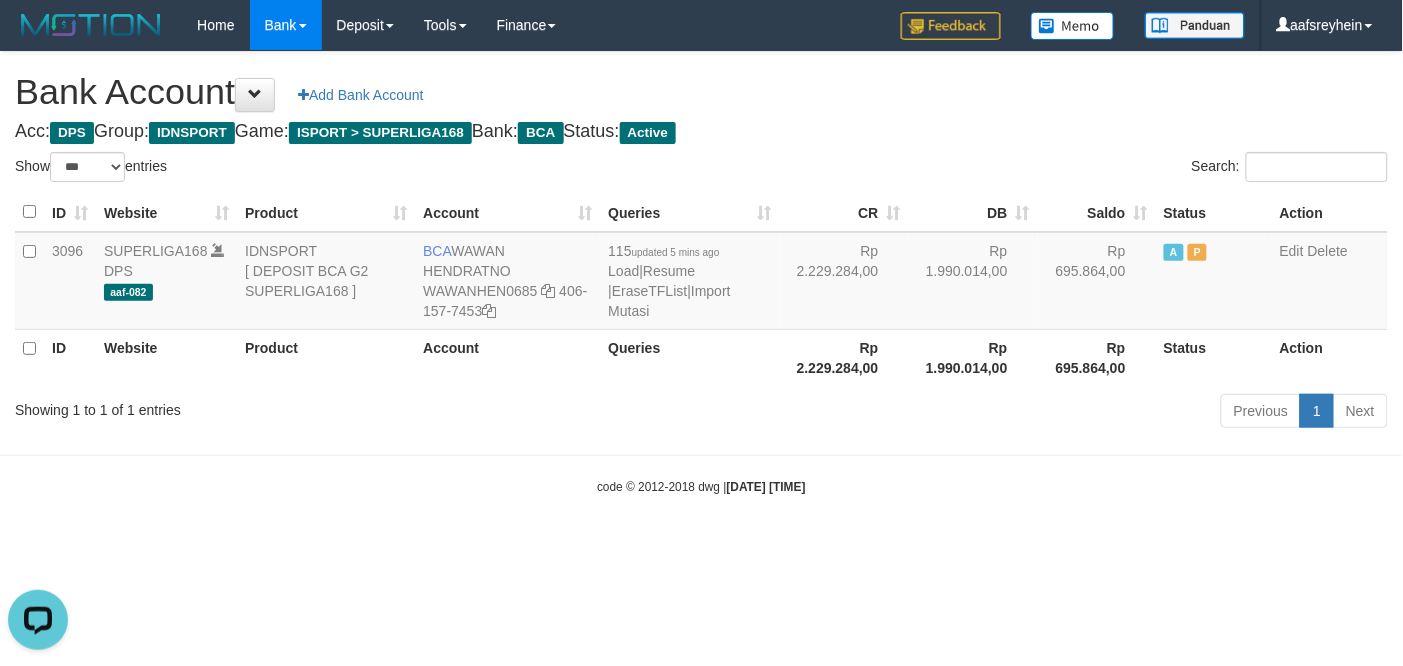 scroll, scrollTop: 0, scrollLeft: 0, axis: both 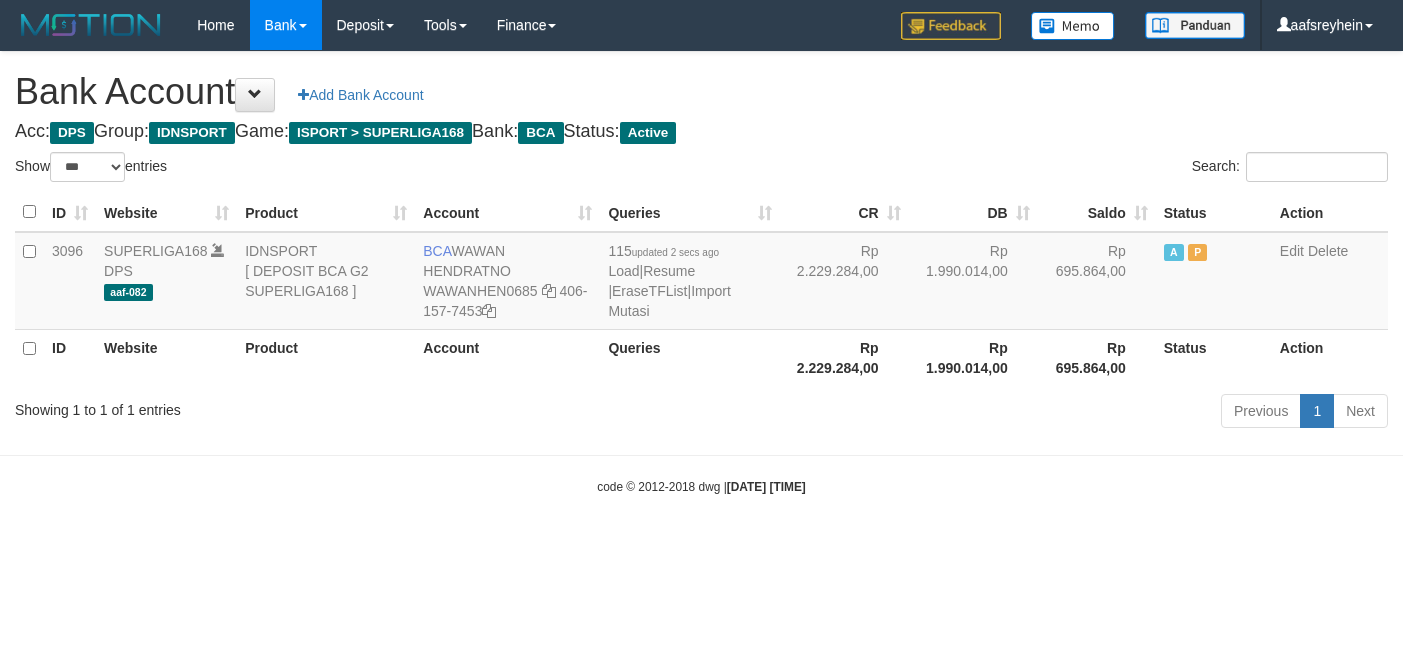 select on "***" 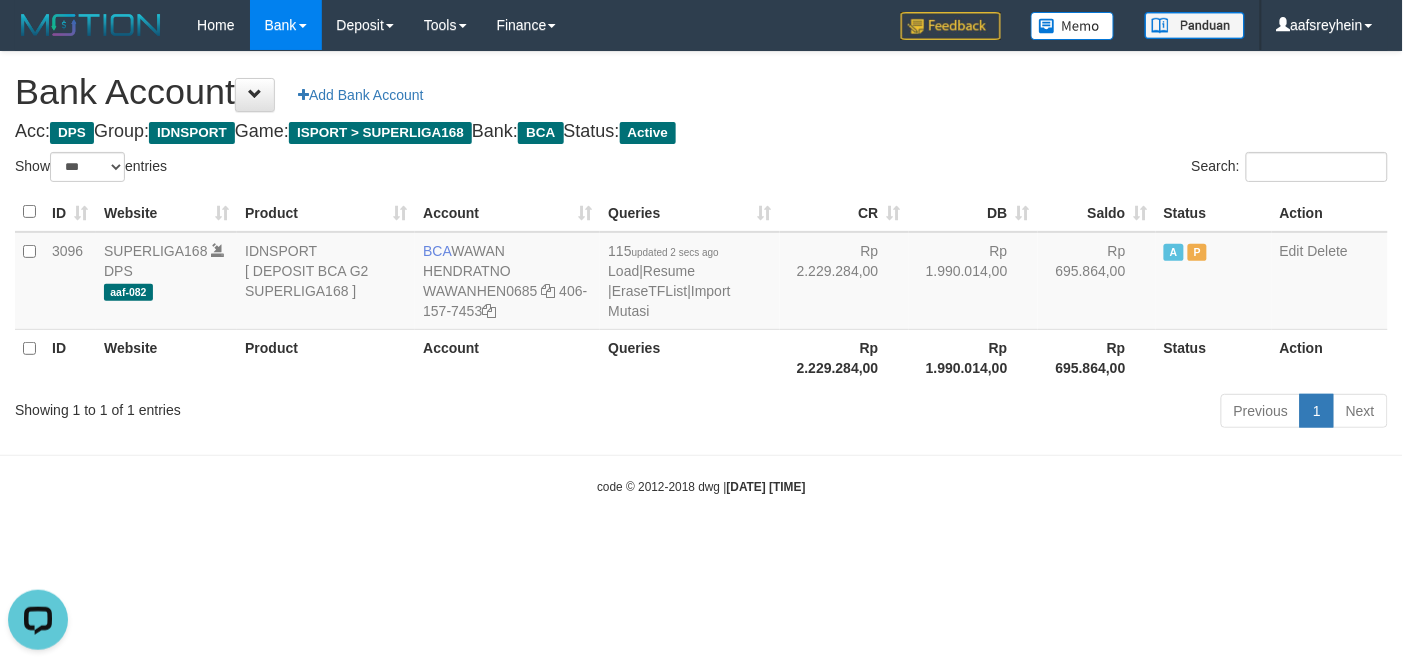 scroll, scrollTop: 0, scrollLeft: 0, axis: both 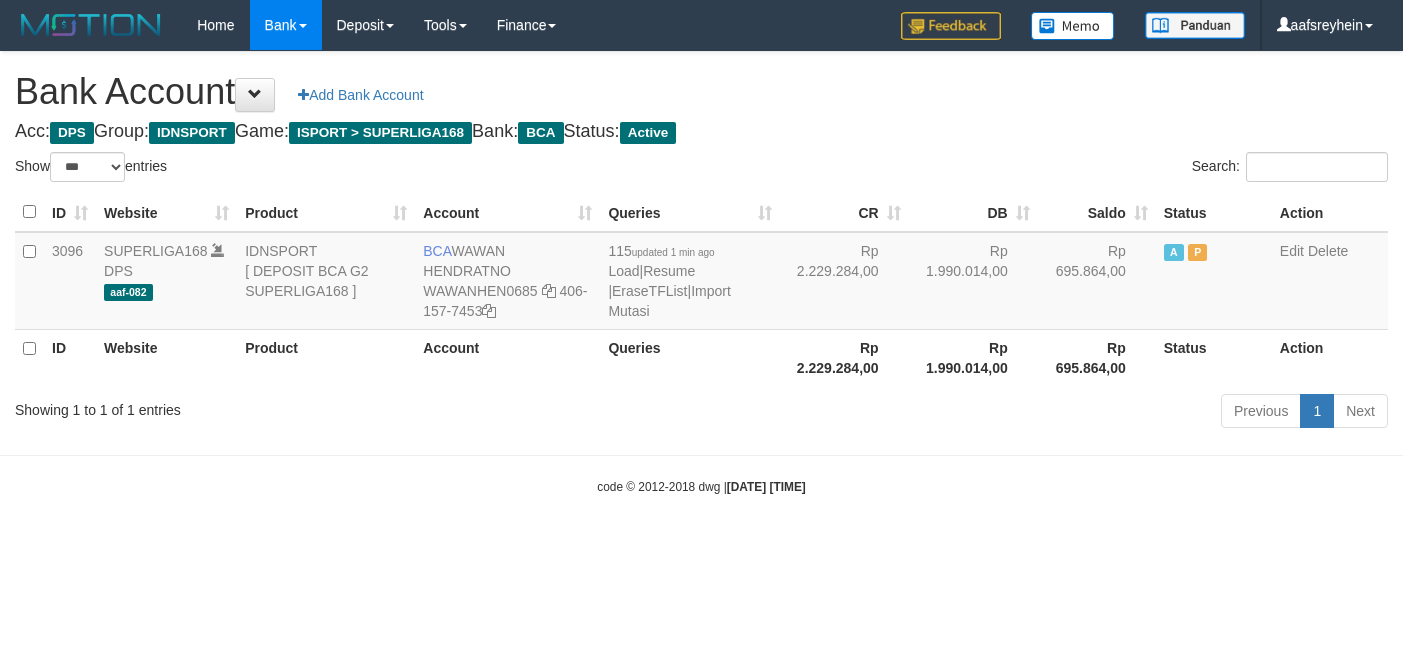 select on "***" 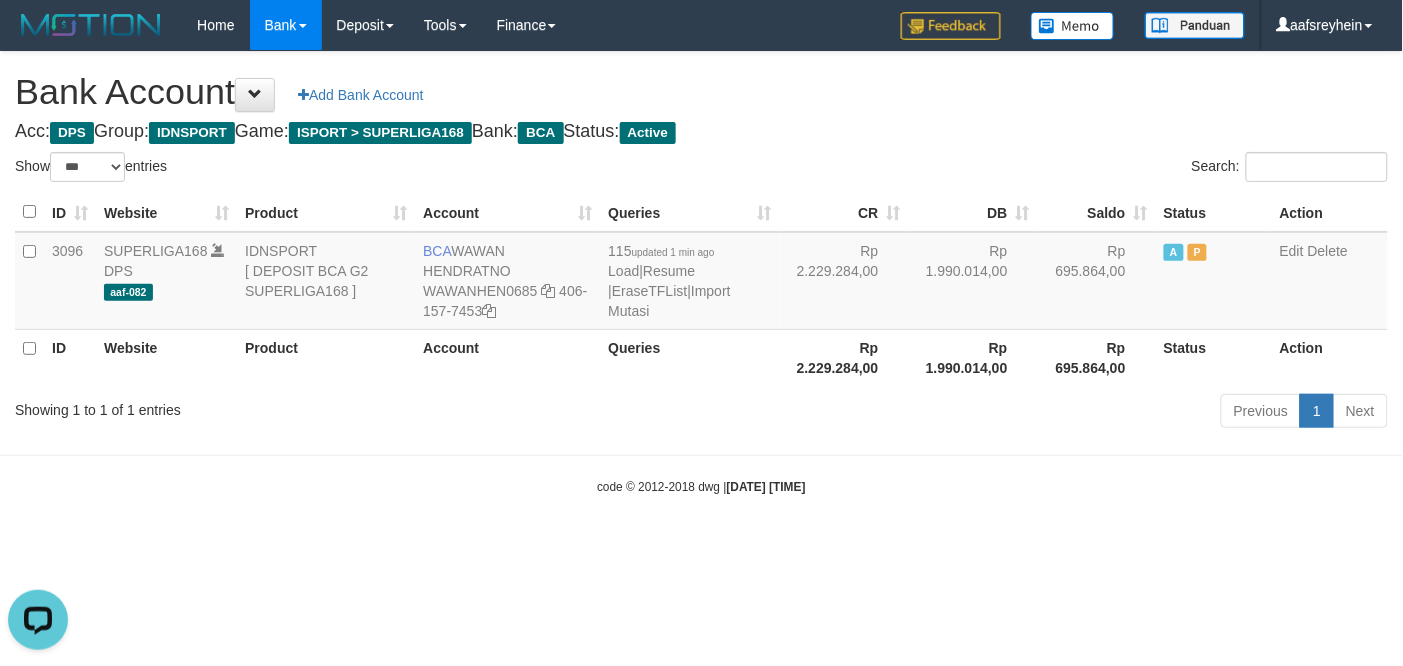 scroll, scrollTop: 0, scrollLeft: 0, axis: both 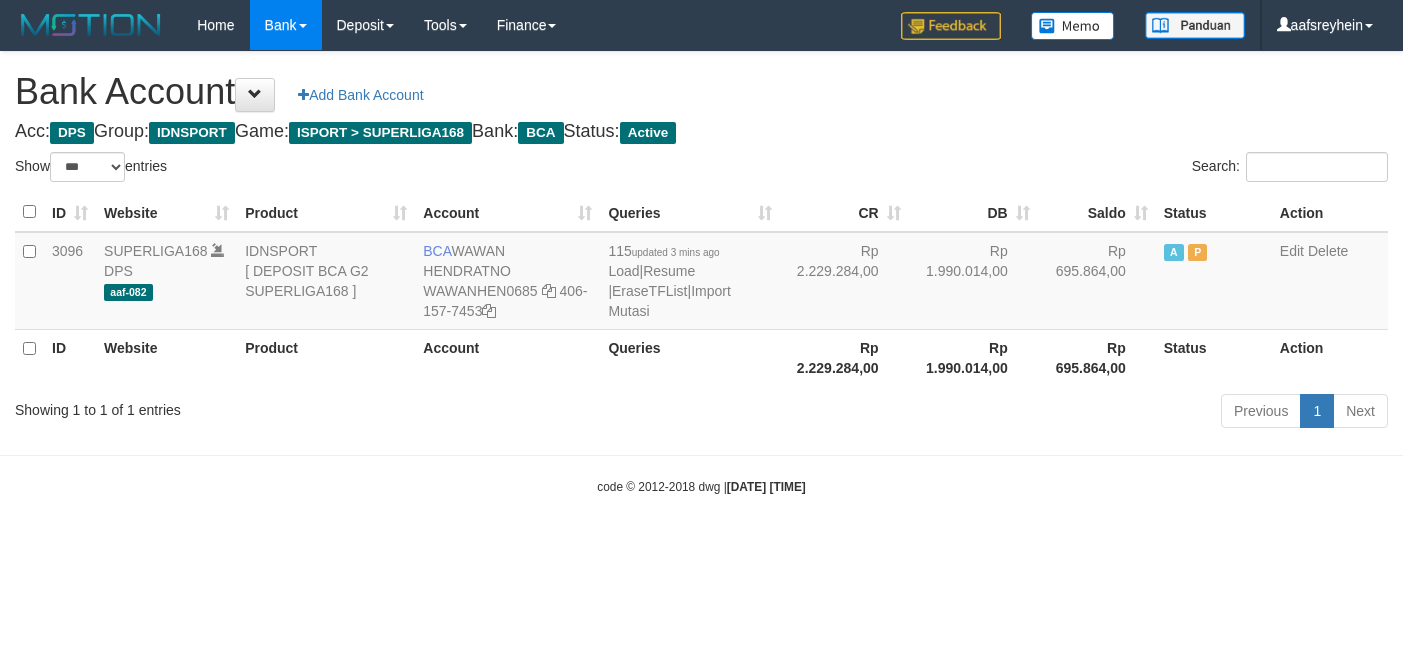 select on "***" 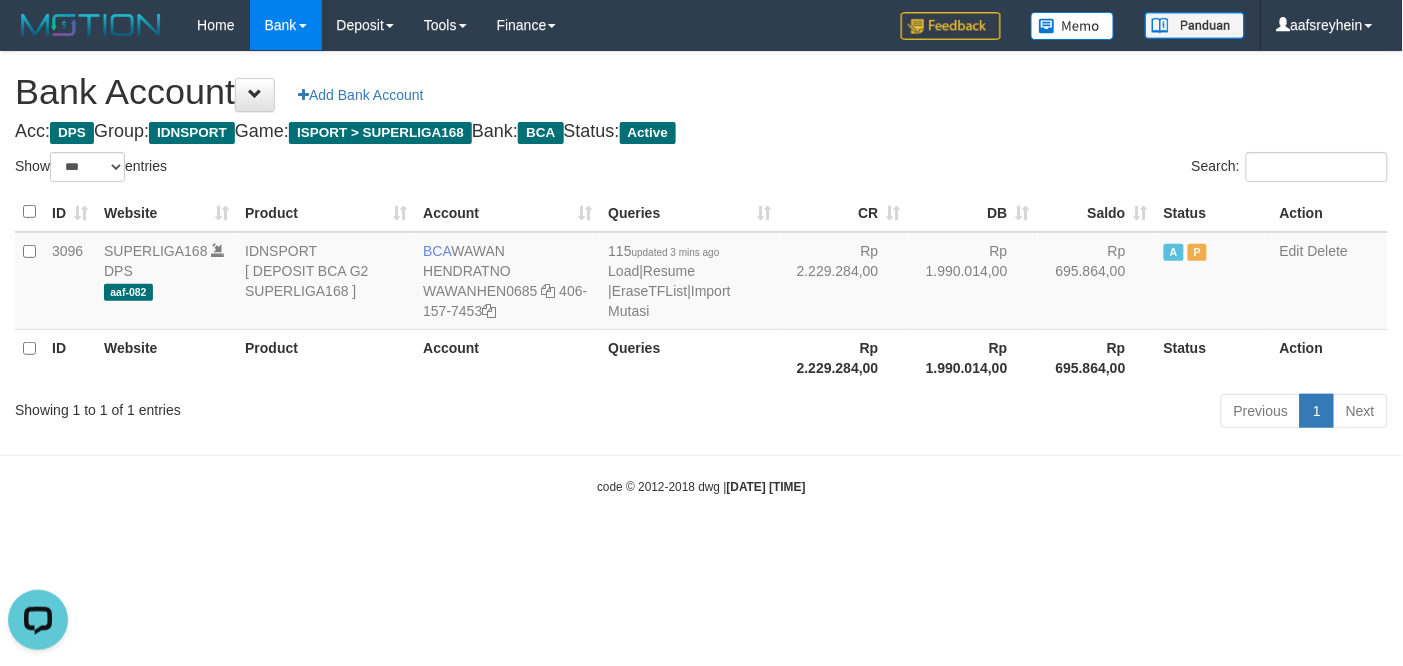 scroll, scrollTop: 0, scrollLeft: 0, axis: both 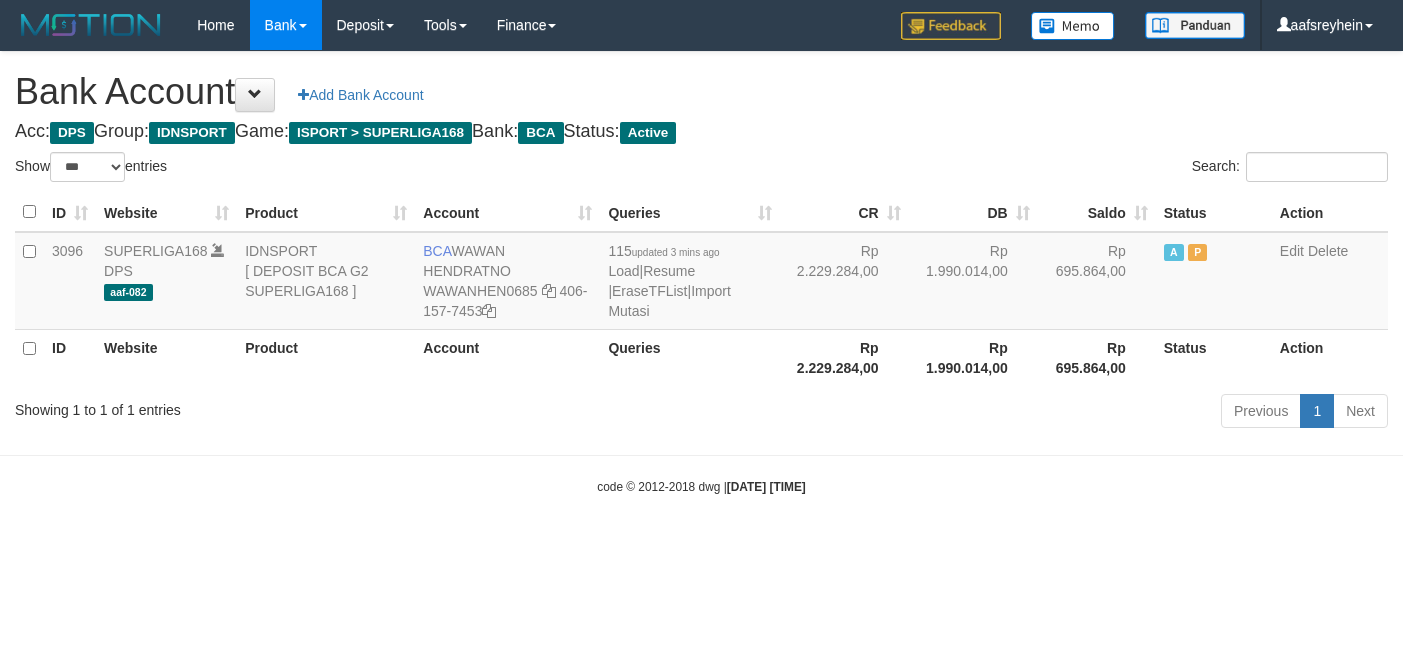 select on "***" 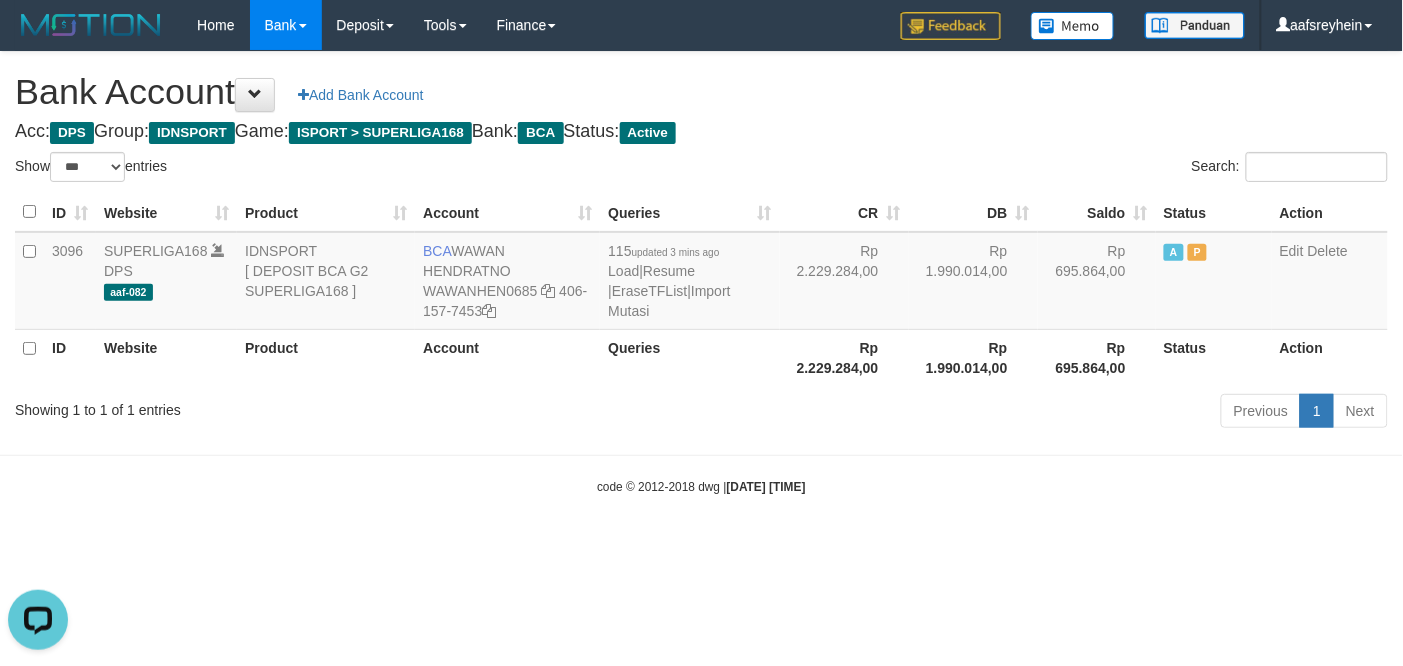 scroll, scrollTop: 0, scrollLeft: 0, axis: both 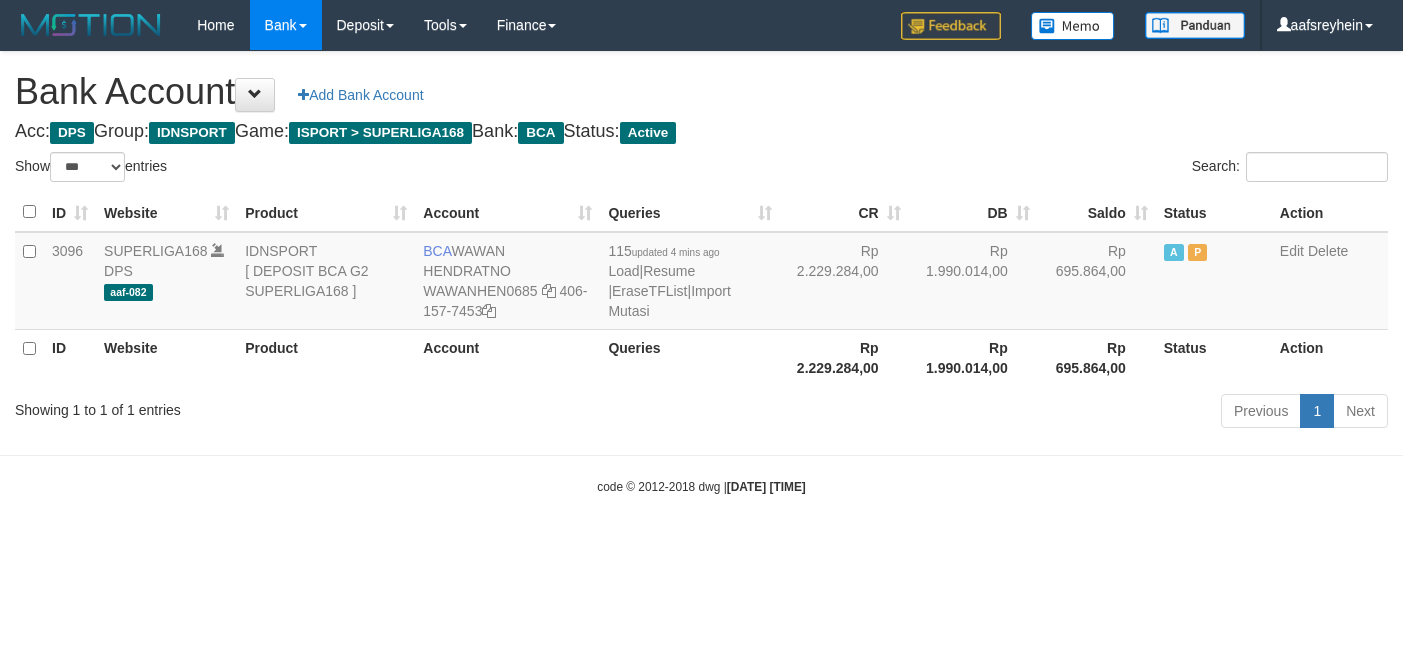 select on "***" 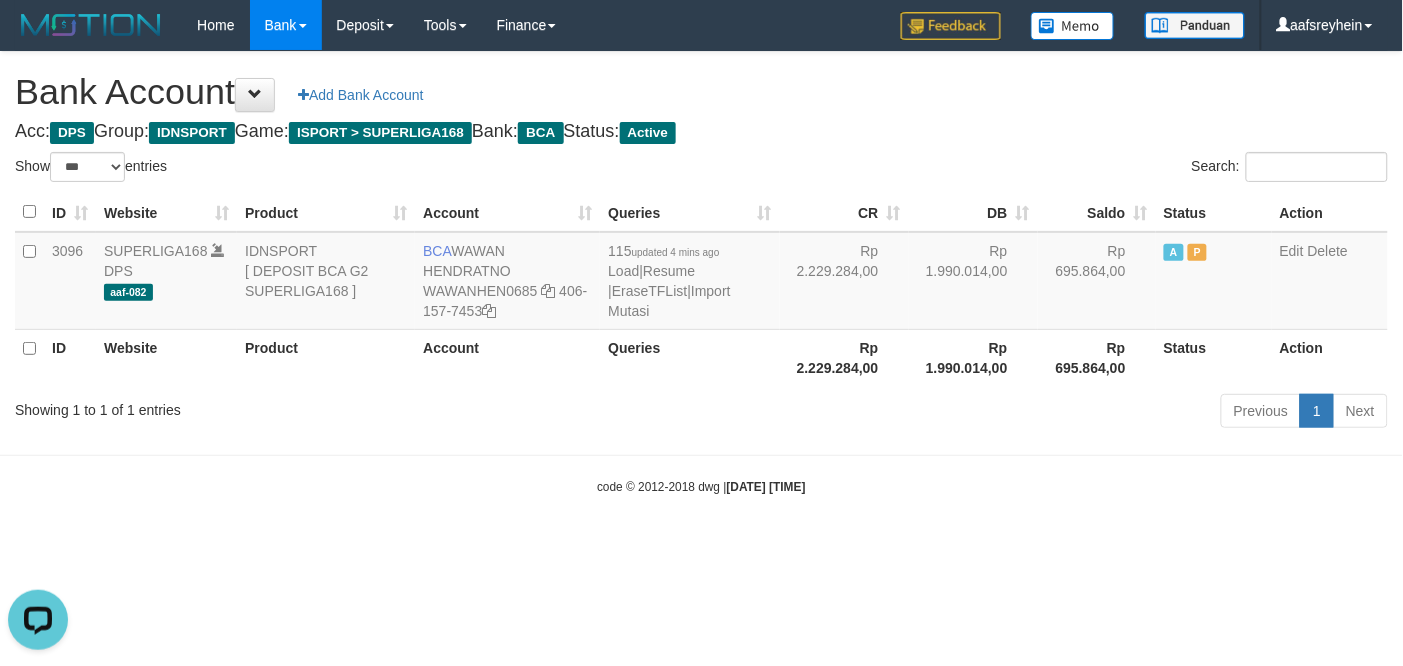 scroll, scrollTop: 0, scrollLeft: 0, axis: both 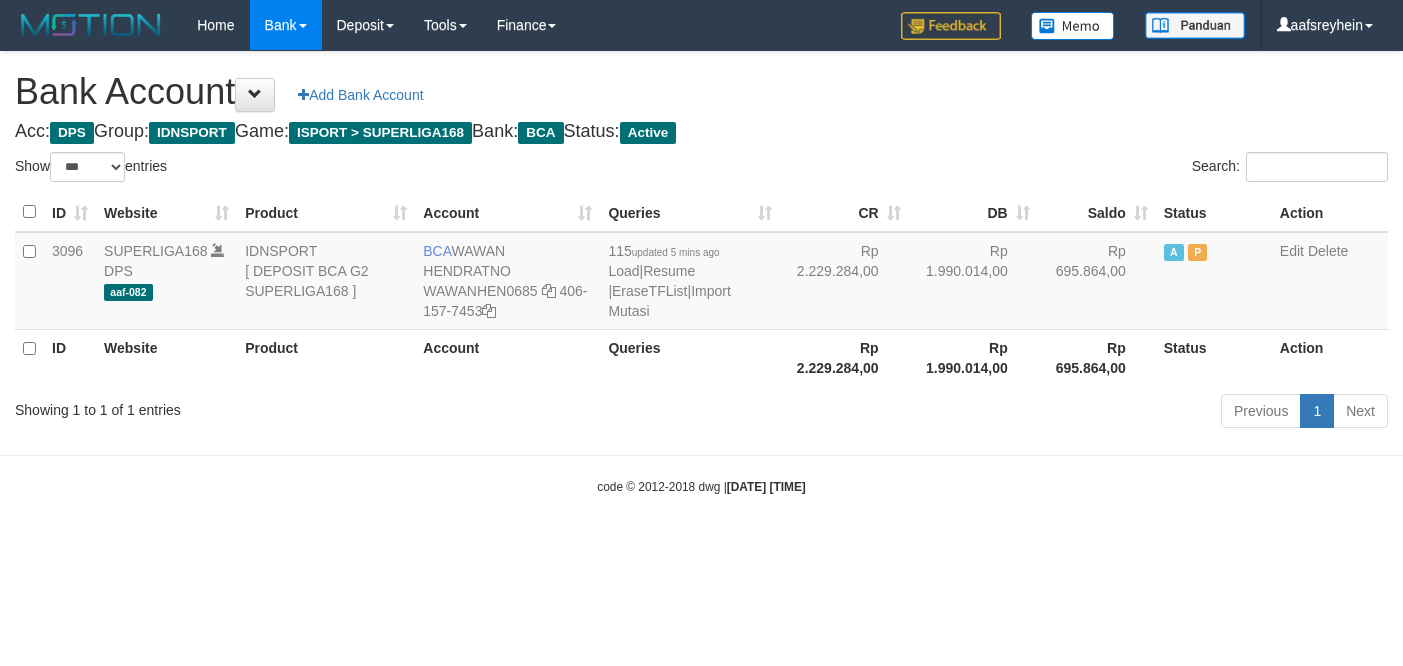 select on "***" 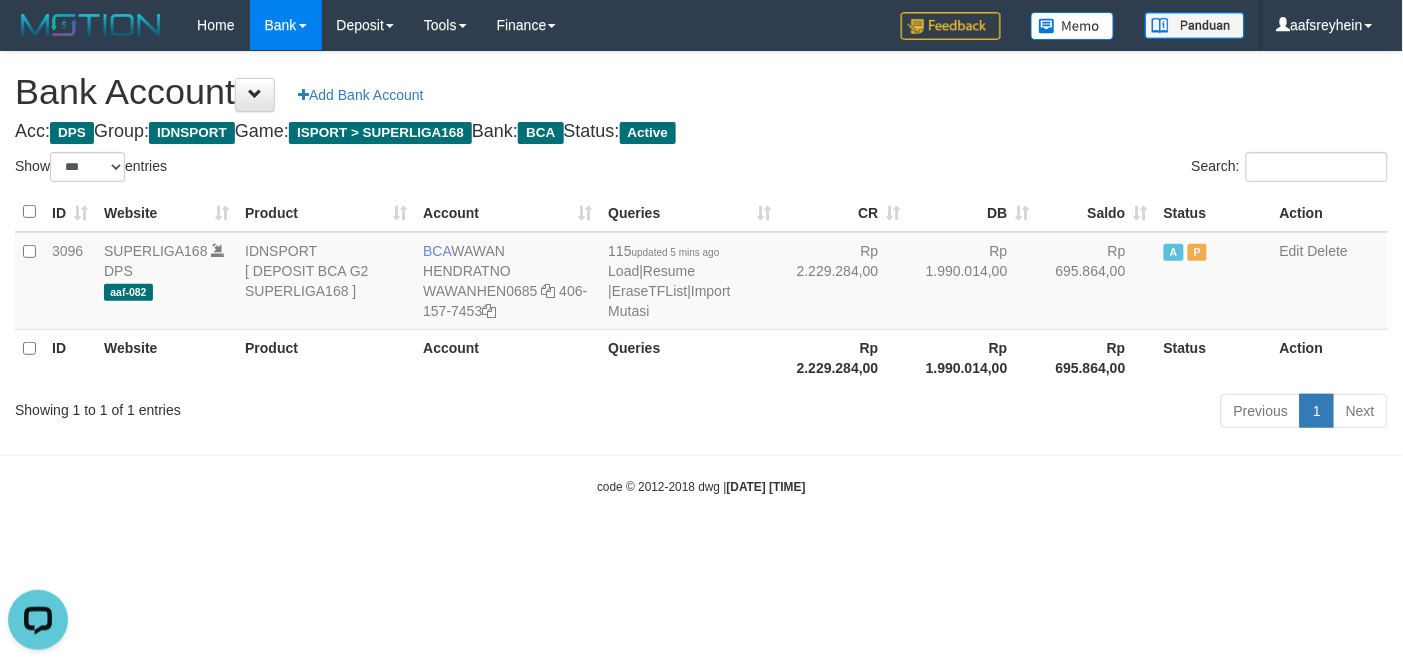 scroll, scrollTop: 0, scrollLeft: 0, axis: both 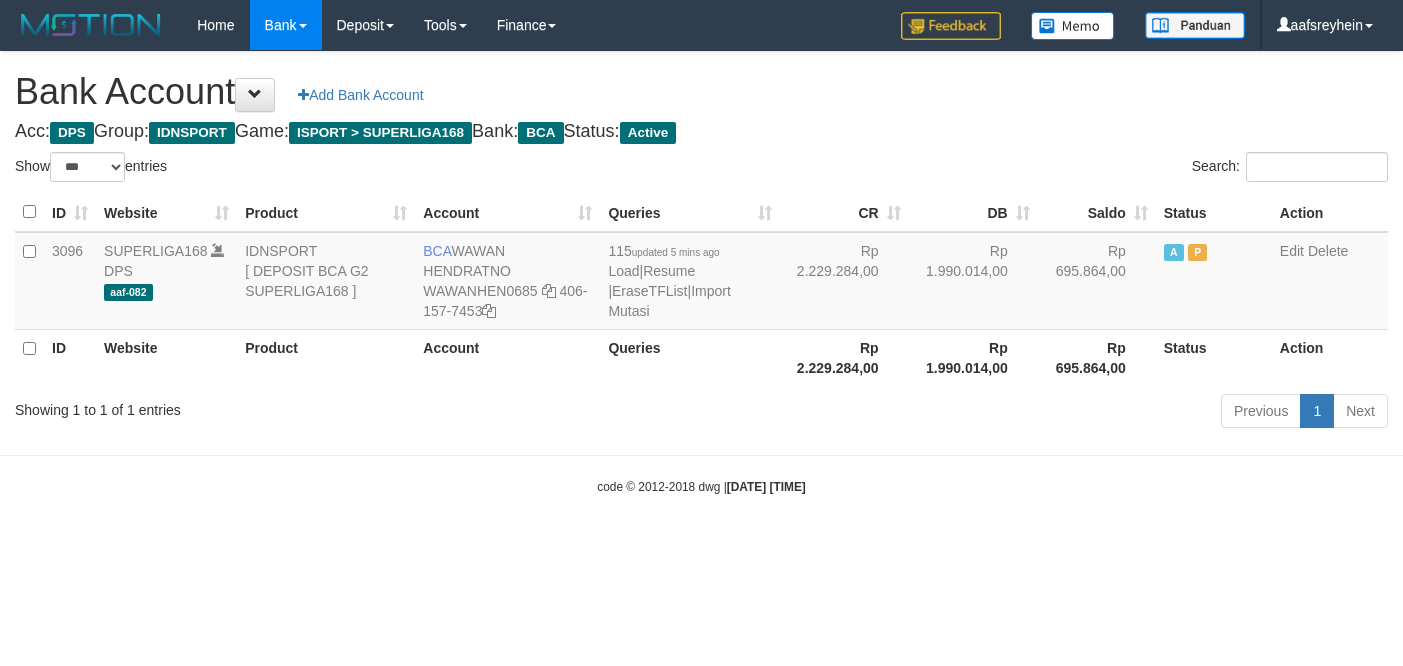select on "***" 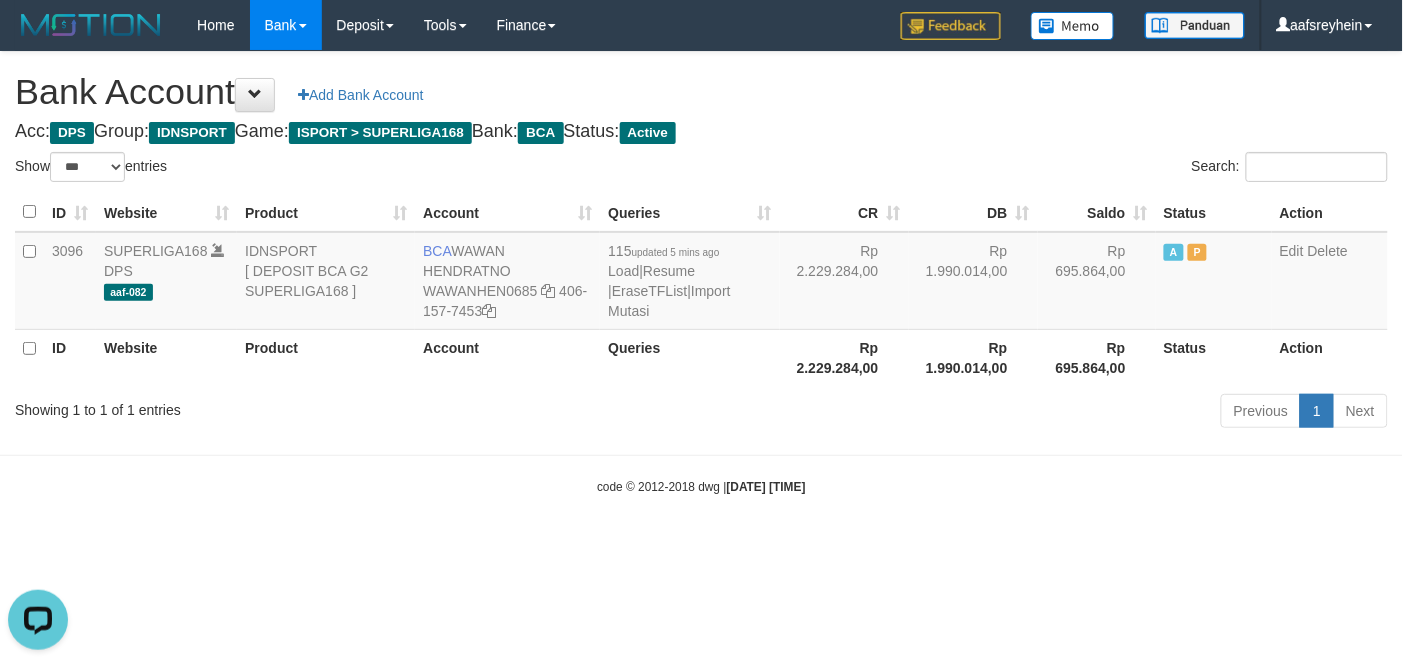 scroll, scrollTop: 0, scrollLeft: 0, axis: both 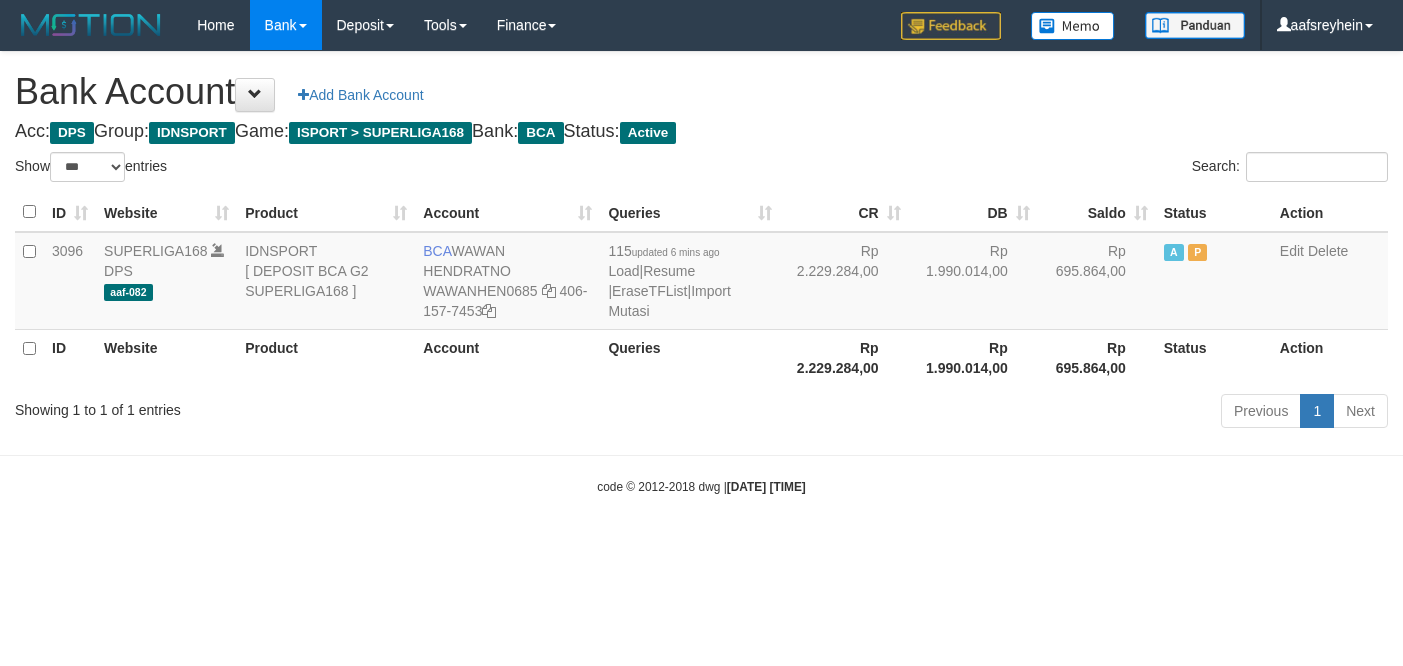select on "***" 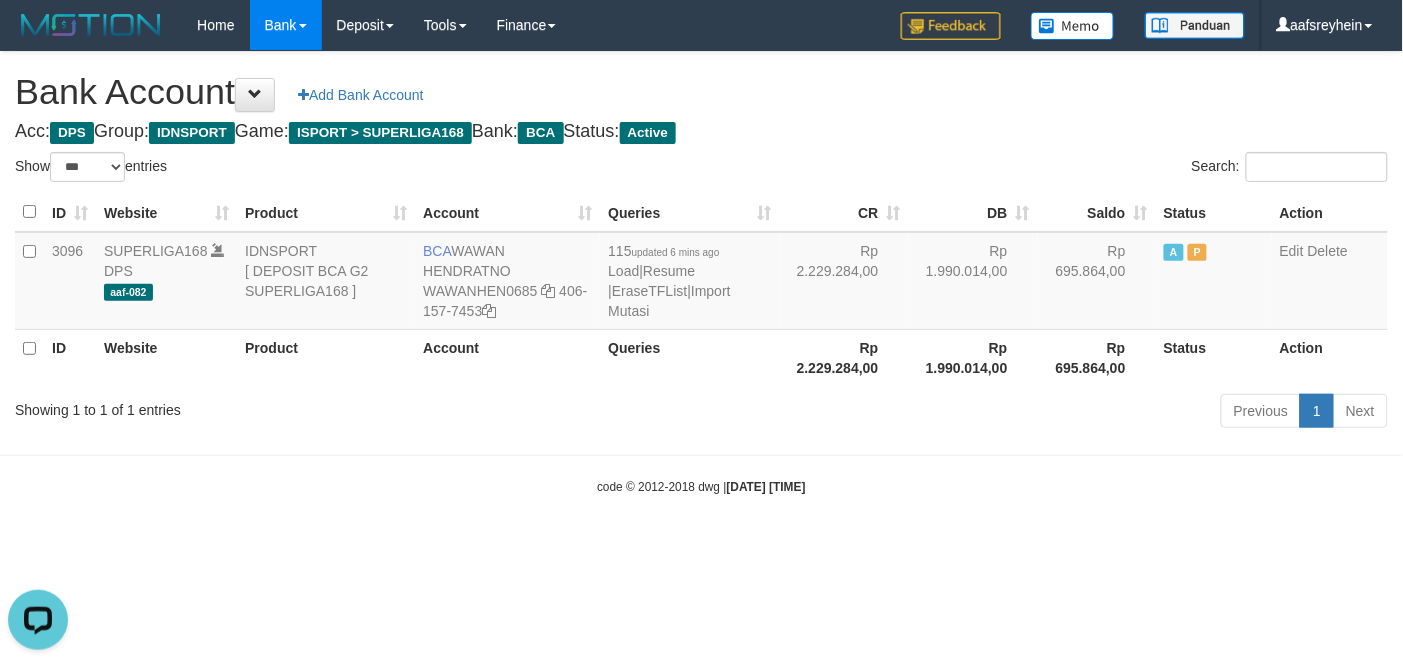 scroll, scrollTop: 0, scrollLeft: 0, axis: both 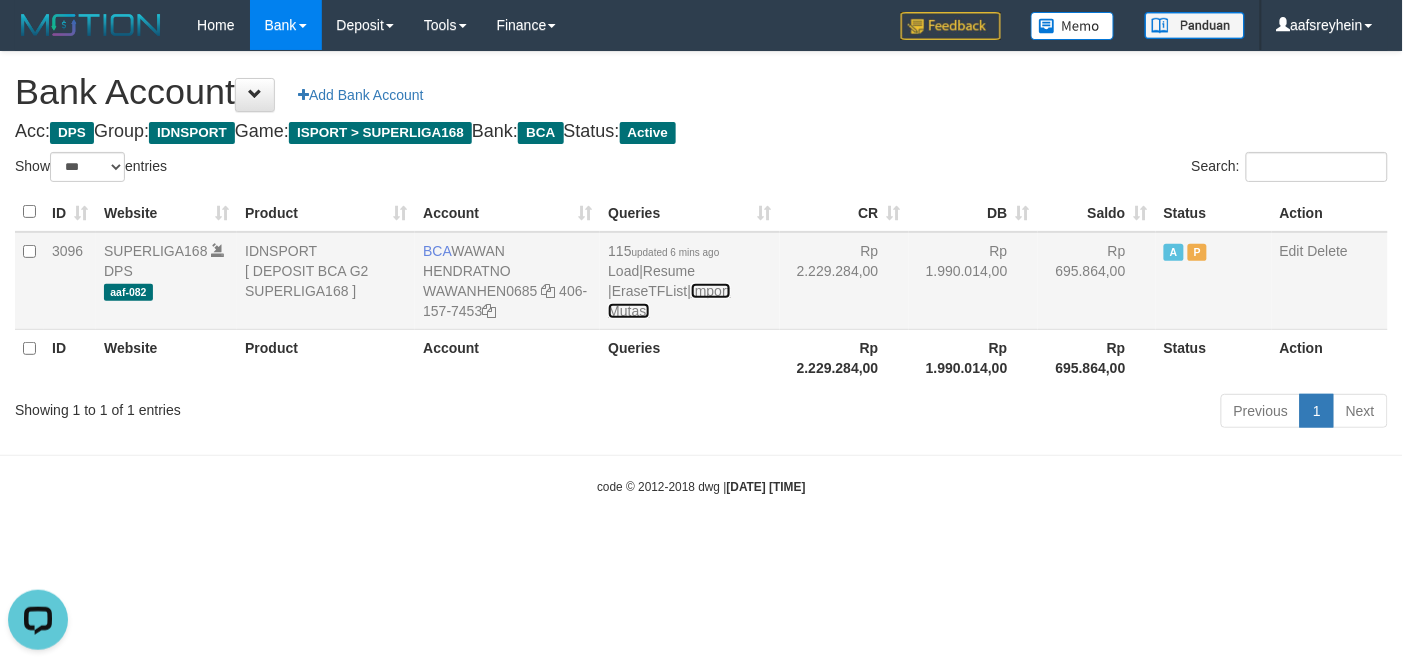 click on "Import Mutasi" at bounding box center [669, 301] 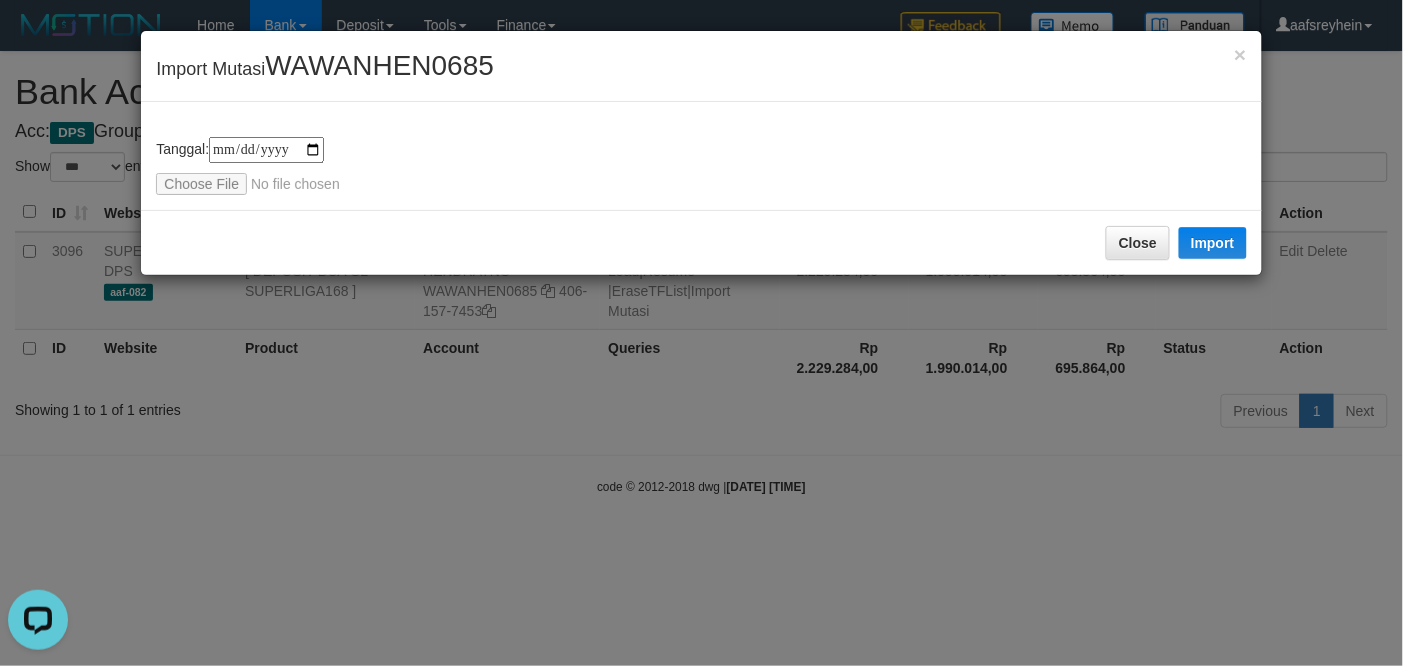type on "**********" 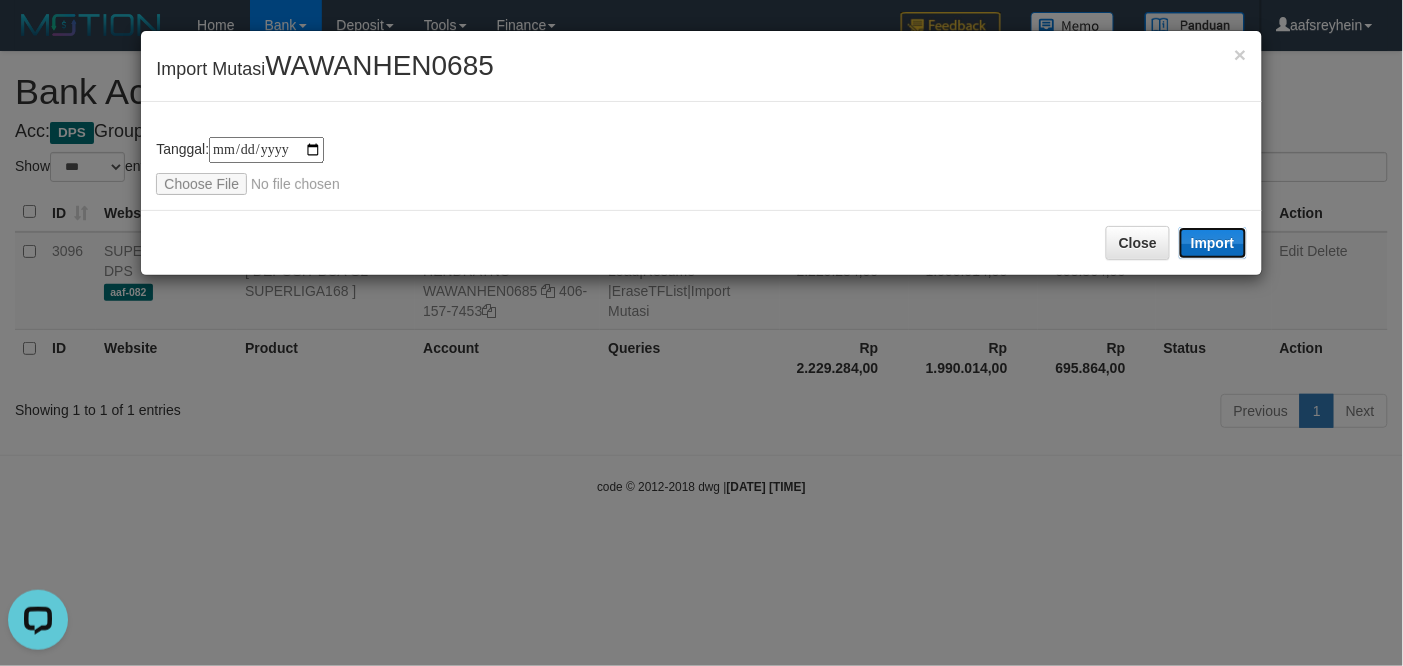 click on "Import" at bounding box center [1213, 243] 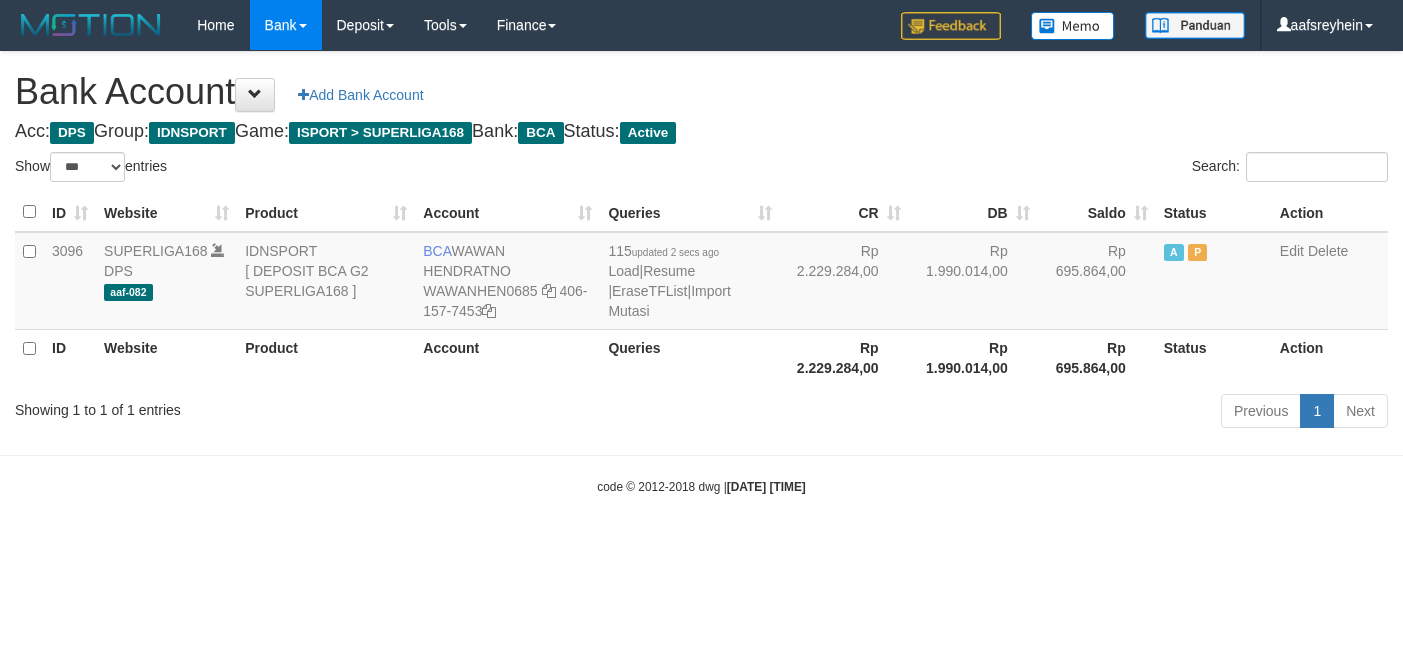 select on "***" 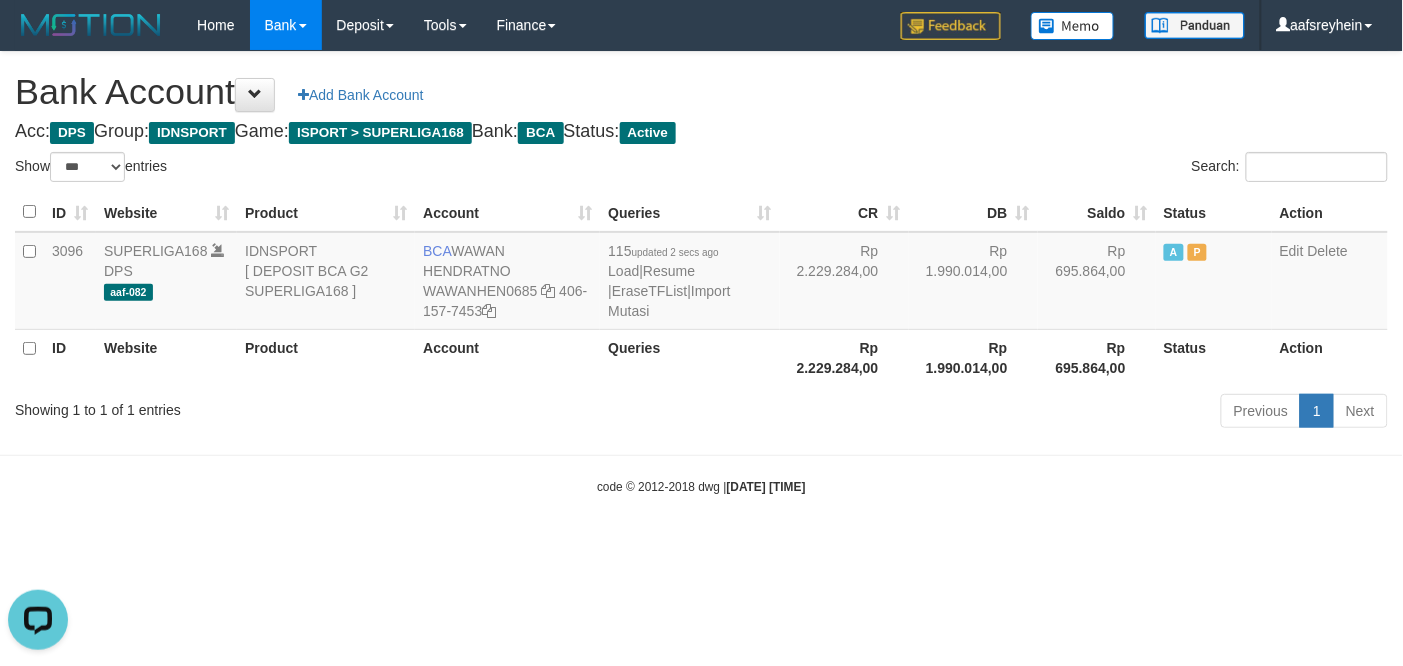 scroll, scrollTop: 0, scrollLeft: 0, axis: both 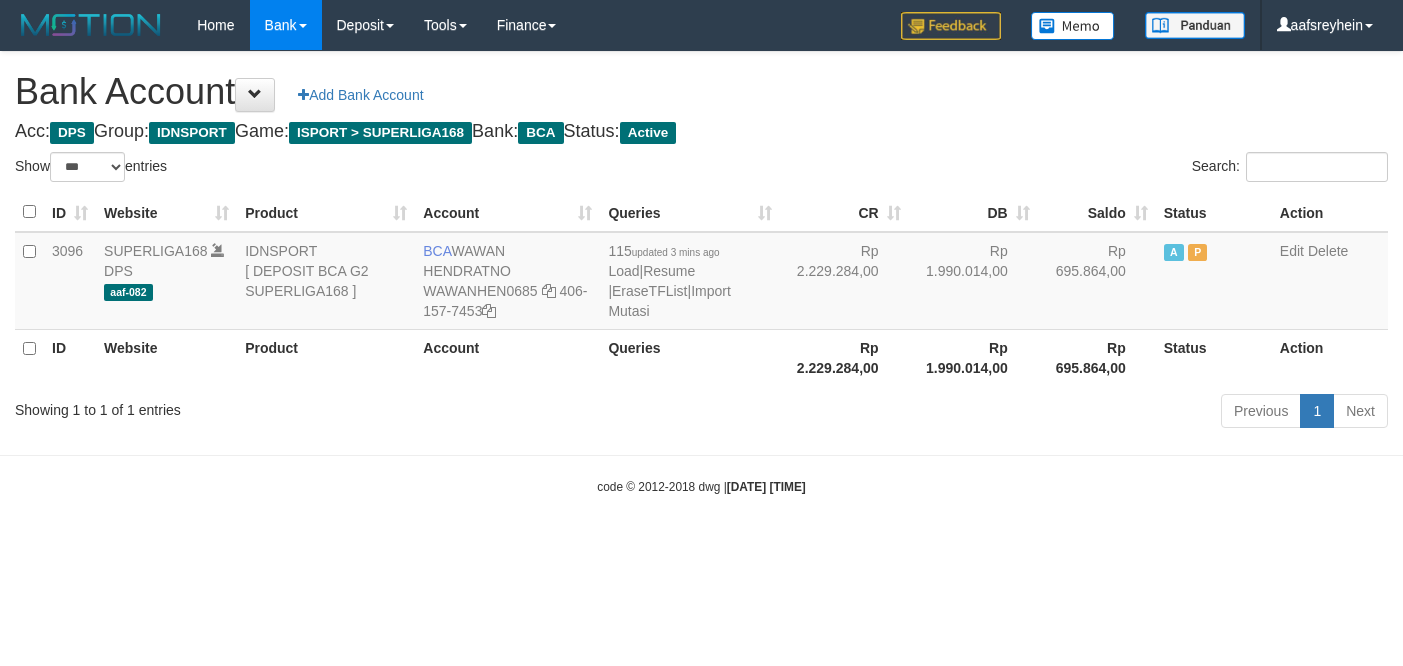 select on "***" 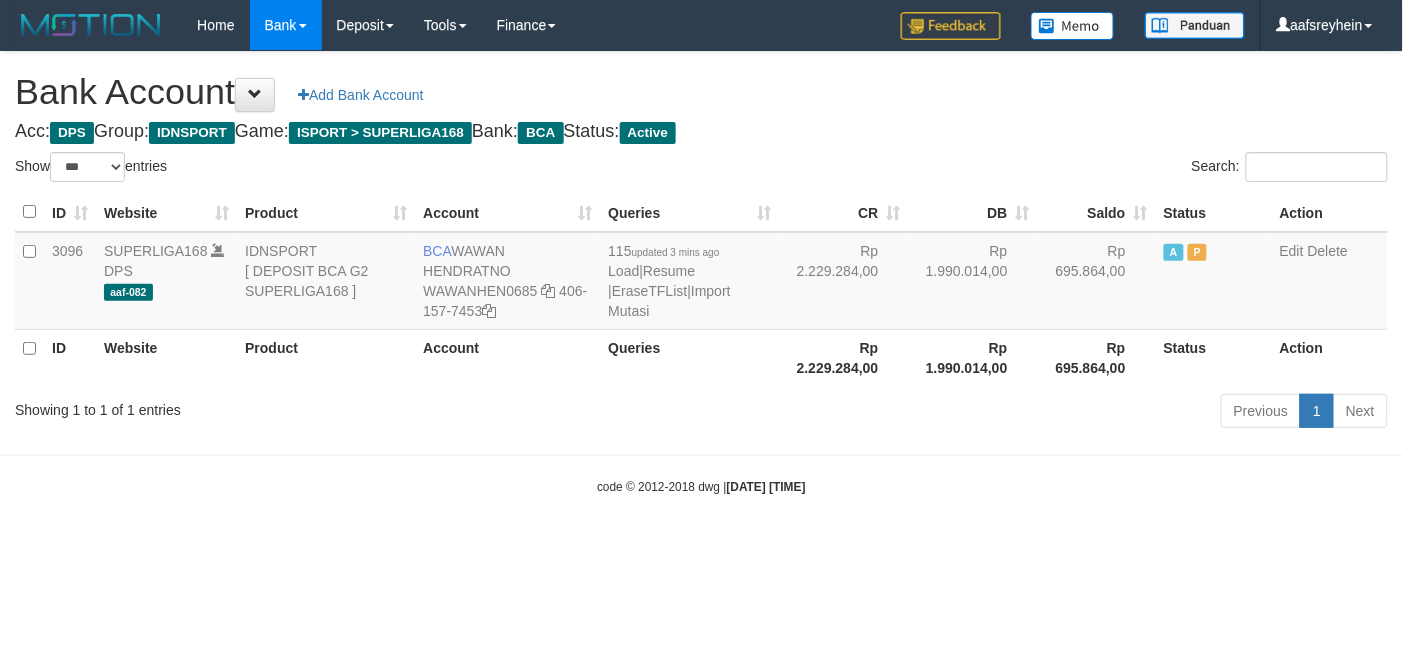 click on "Toggle navigation
Home
Bank
Account List
Load
By Website
Group
[ISPORT]													SUPERLIGA168
By Load Group (DPS)" at bounding box center (701, 273) 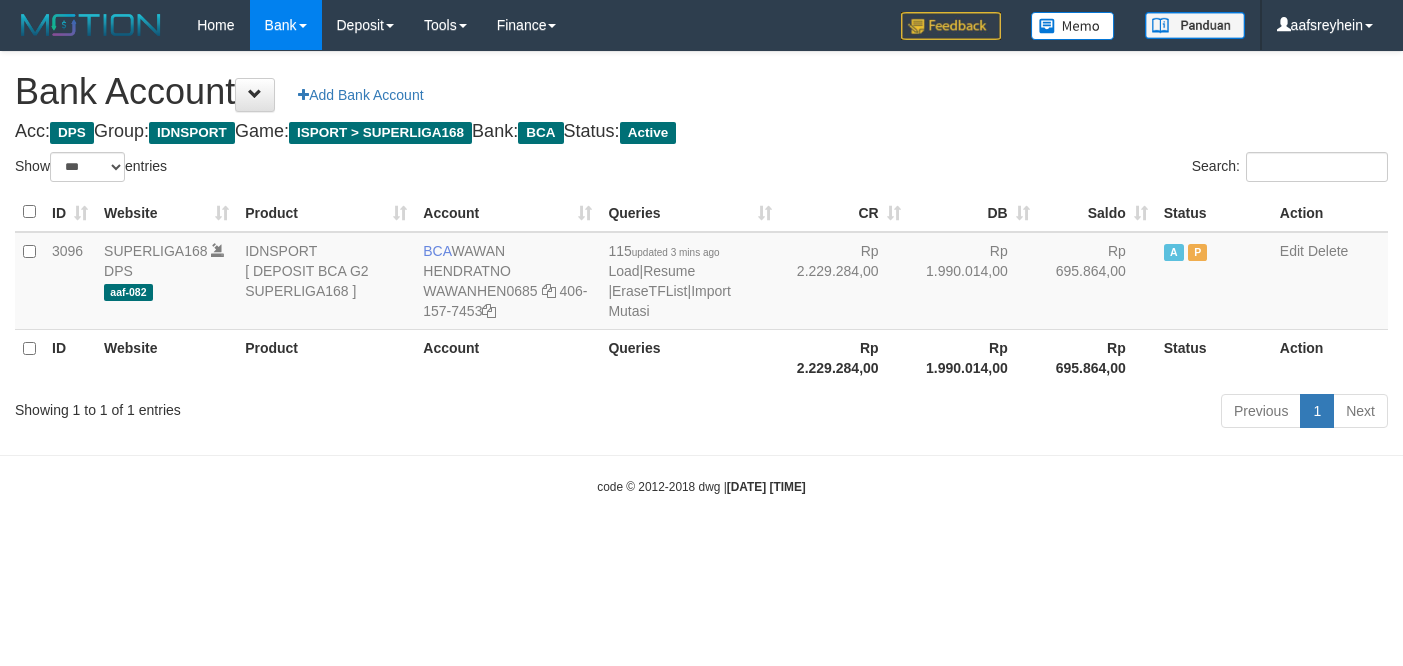 select on "***" 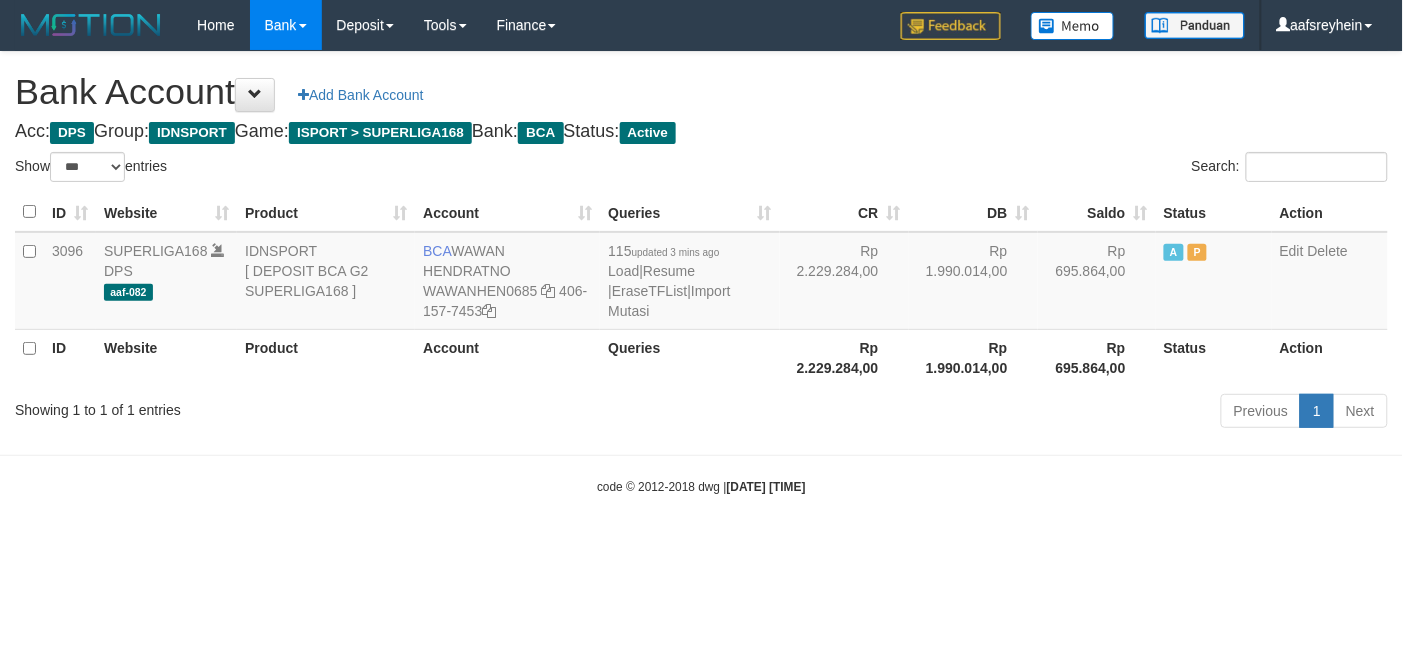 click on "Toggle navigation
Home
Bank
Account List
Load
By Website
Group
[ISPORT]													SUPERLIGA168
By Load Group (DPS)" at bounding box center (701, 273) 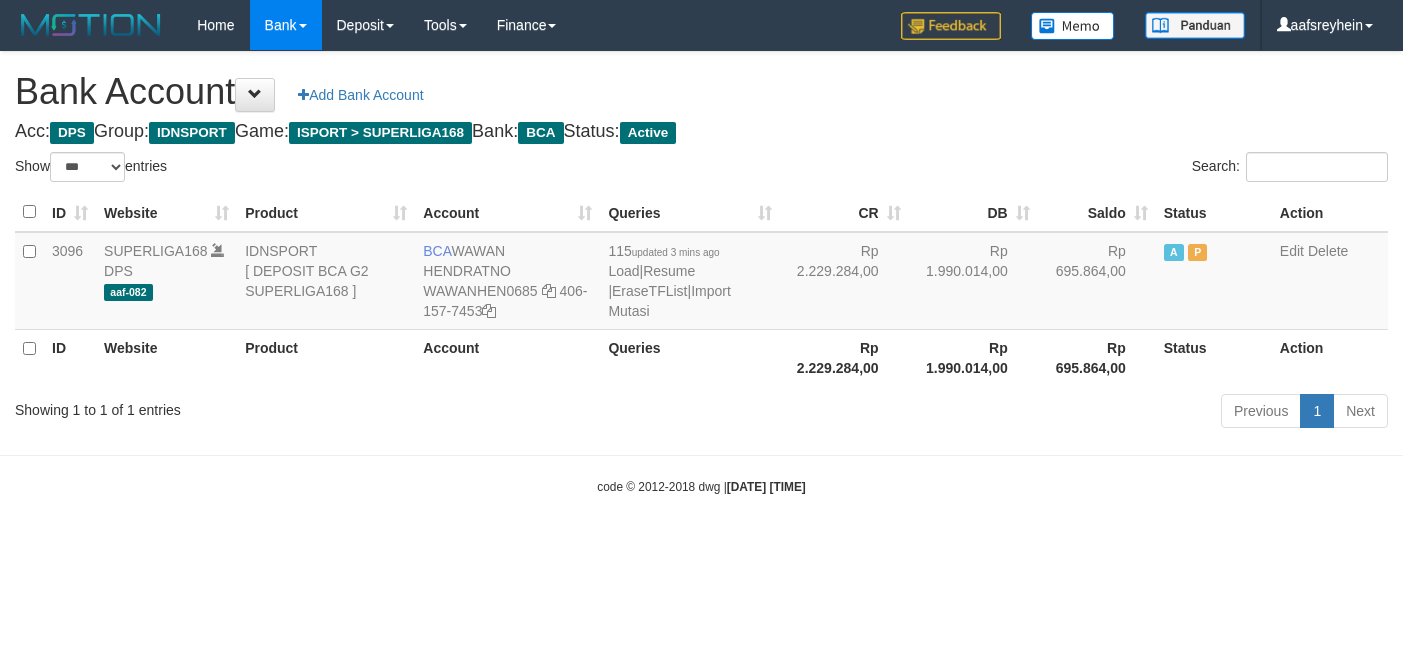 select on "***" 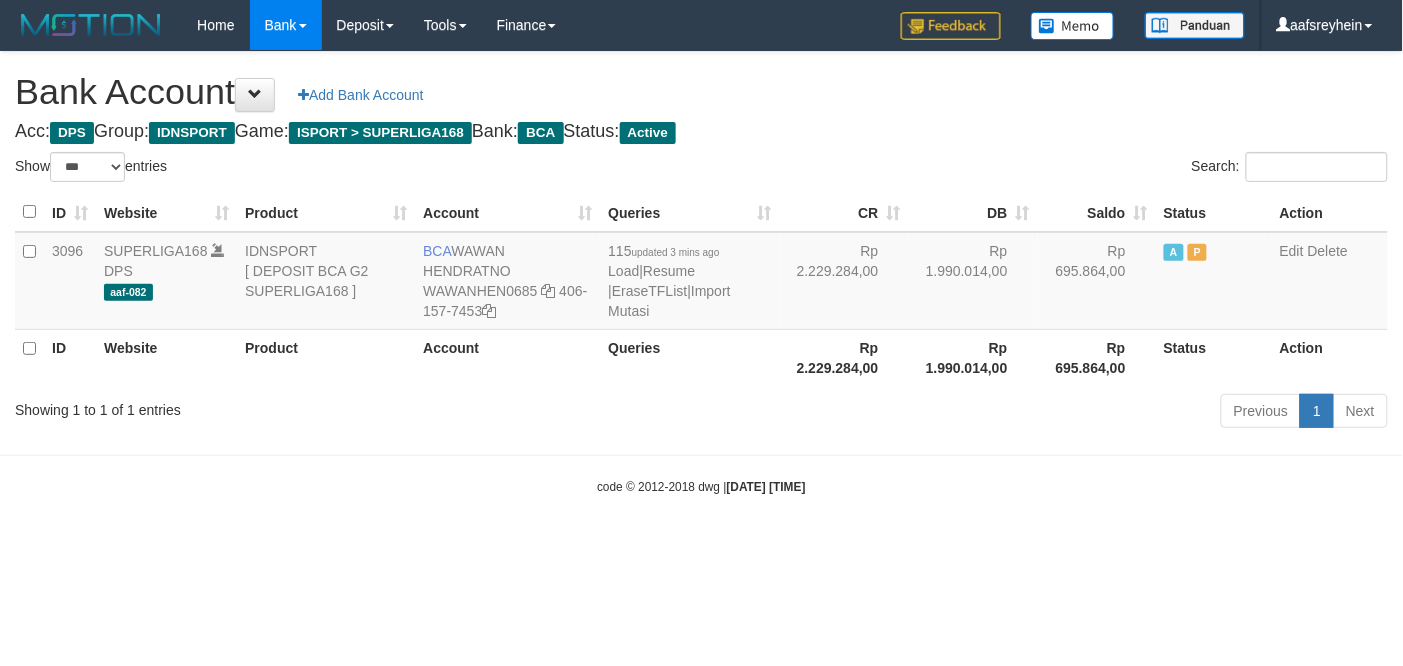 click on "Toggle navigation
Home
Bank
Account List
Load
By Website
Group
[ISPORT]													SUPERLIGA168
By Load Group (DPS)" at bounding box center [701, 273] 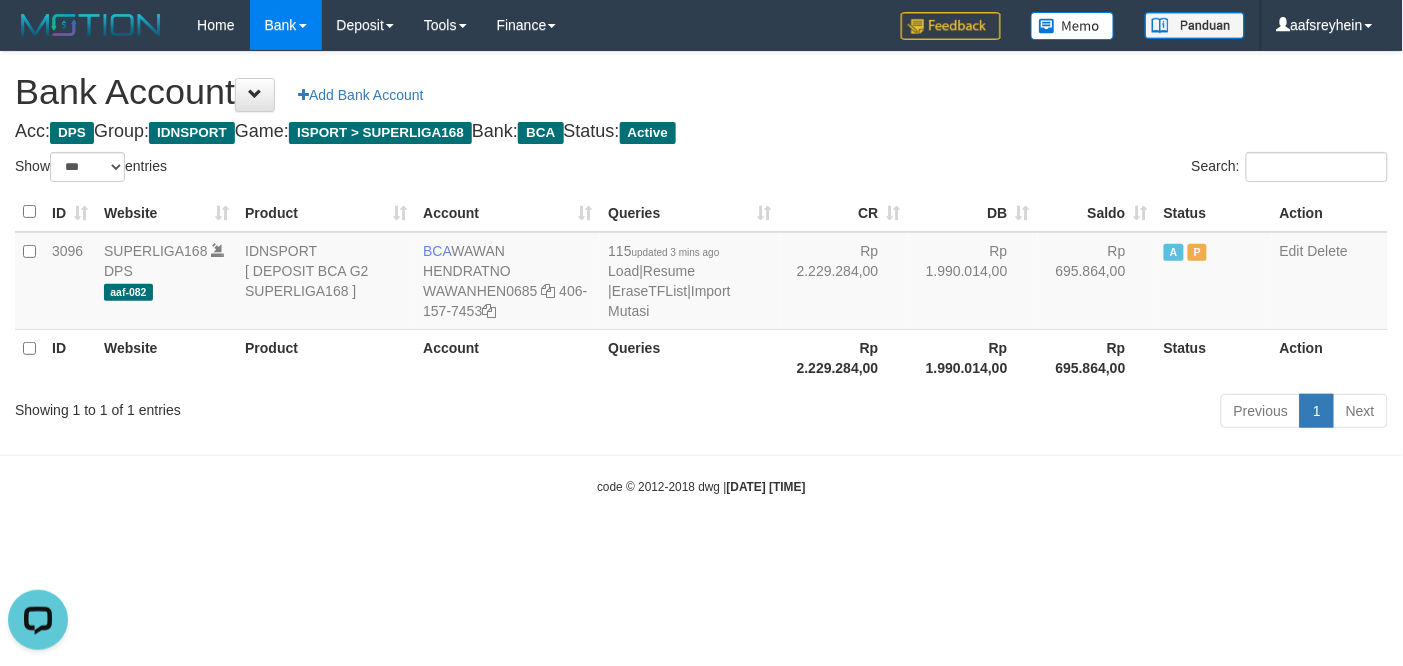 scroll, scrollTop: 0, scrollLeft: 0, axis: both 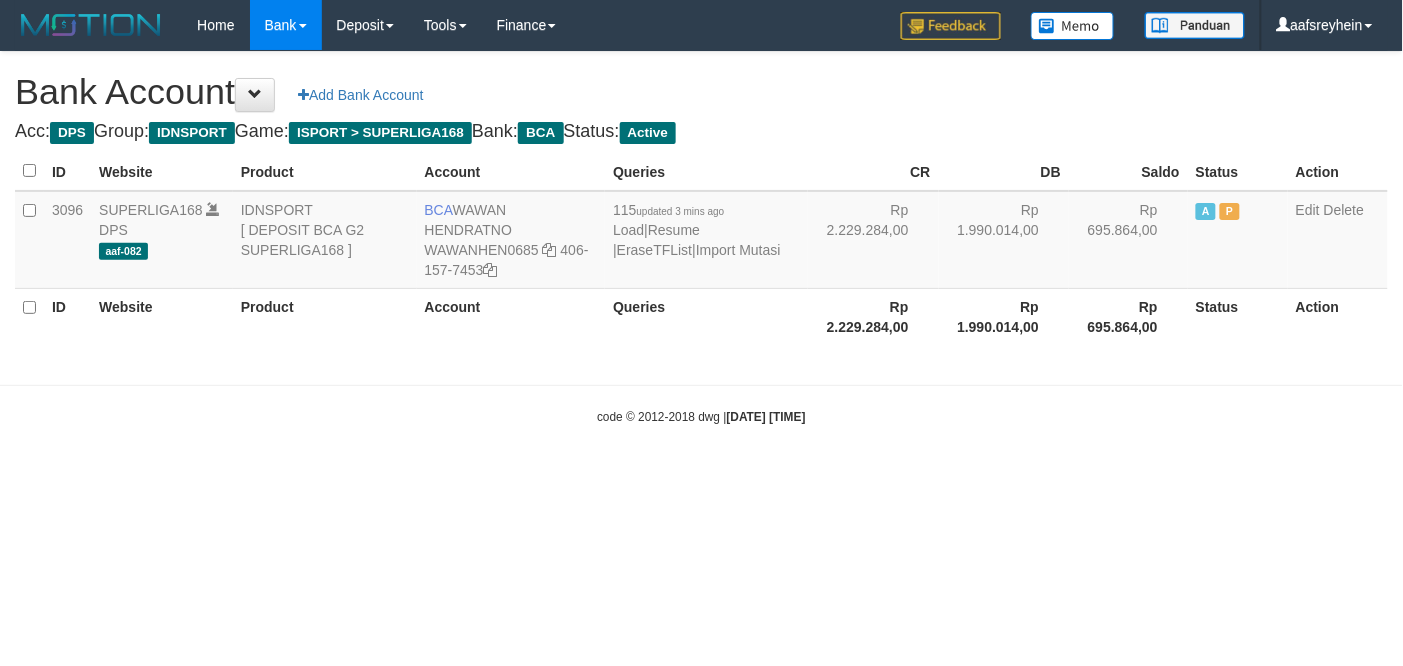 select on "***" 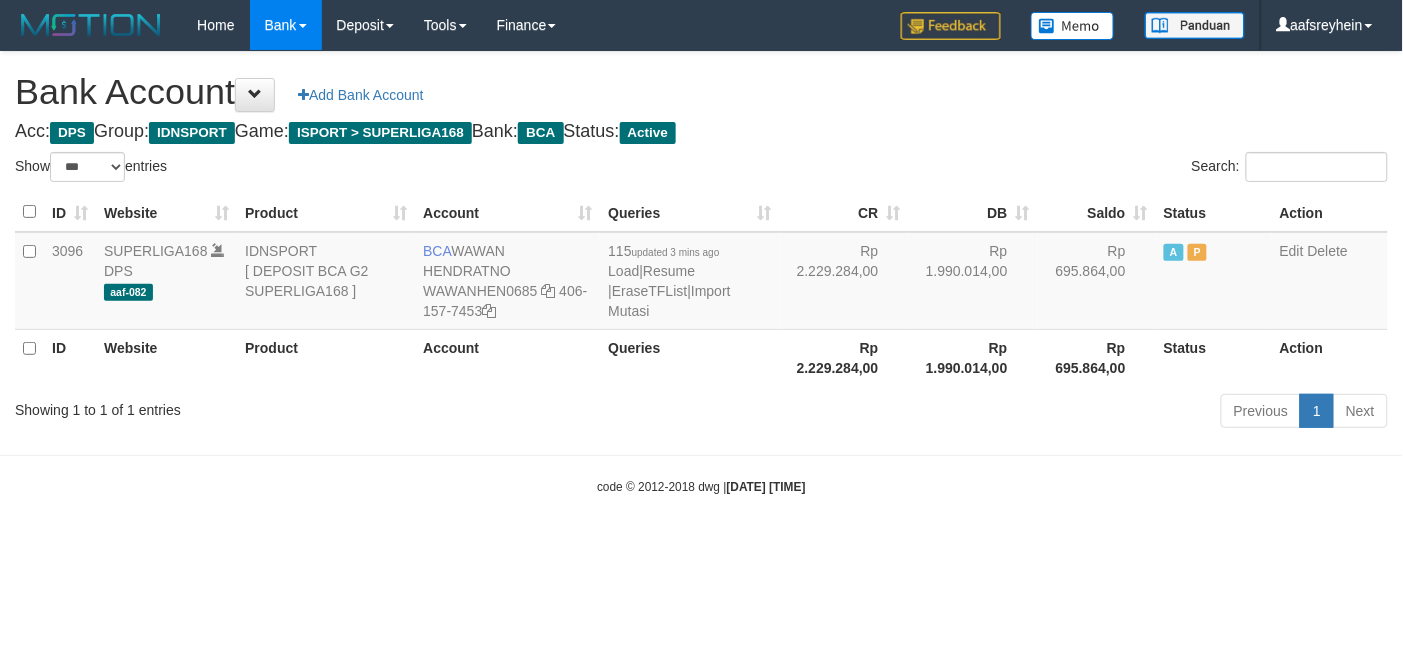 click on "Toggle navigation
Home
Bank
Account List
Load
By Website
Group
[ISPORT]													SUPERLIGA168
By Load Group (DPS)" at bounding box center [701, 273] 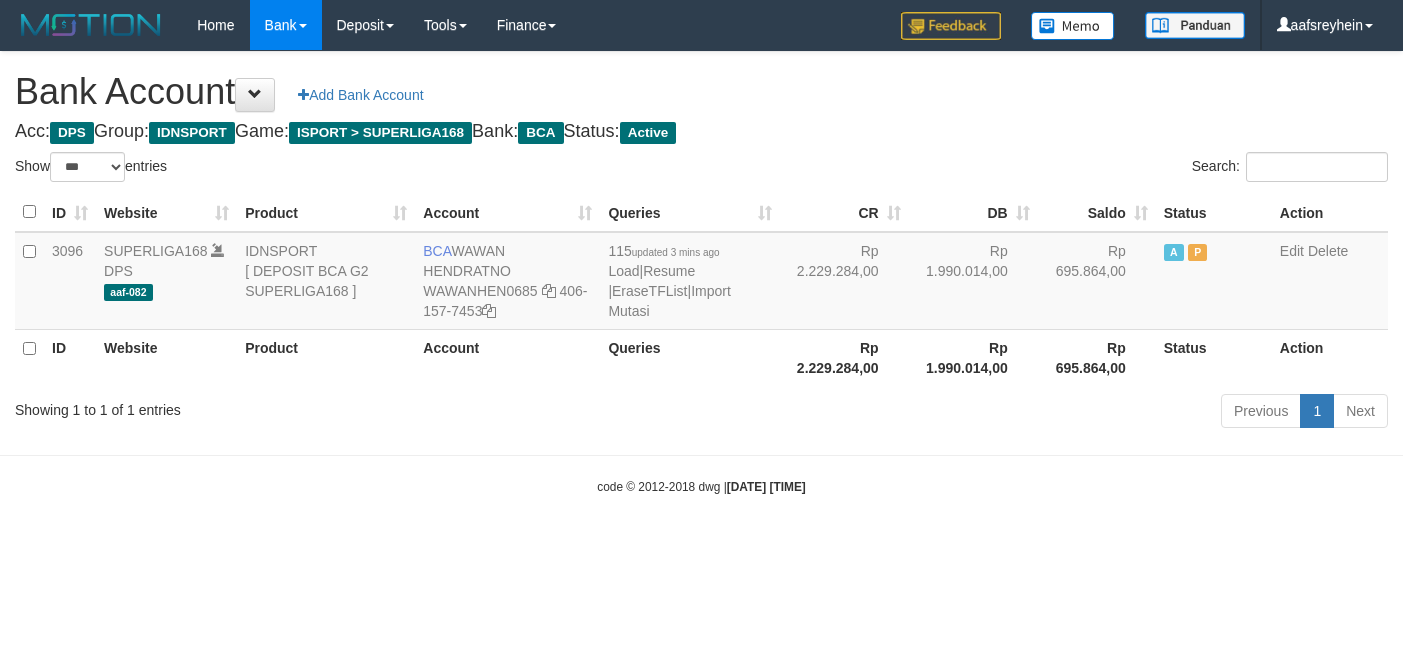 select on "***" 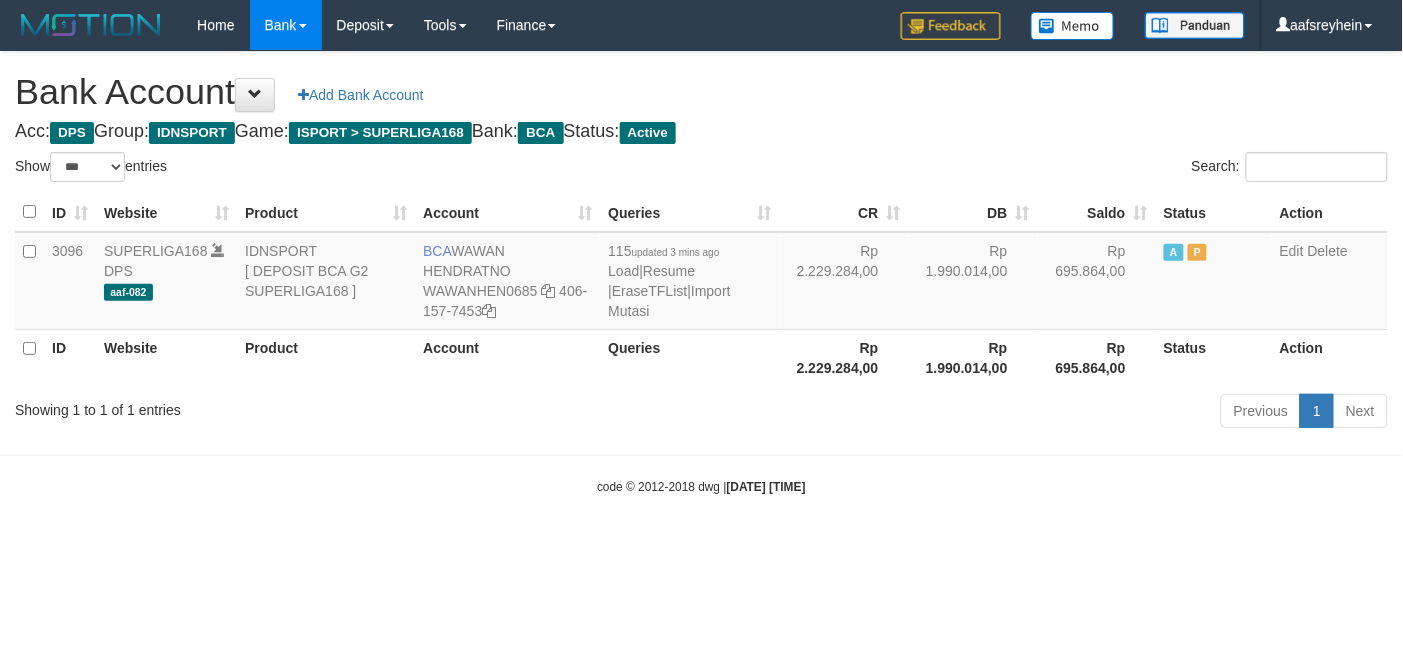 click on "Toggle navigation
Home
Bank
Account List
Load
By Website
Group
[ISPORT]													SUPERLIGA168
By Load Group (DPS)" at bounding box center (701, 273) 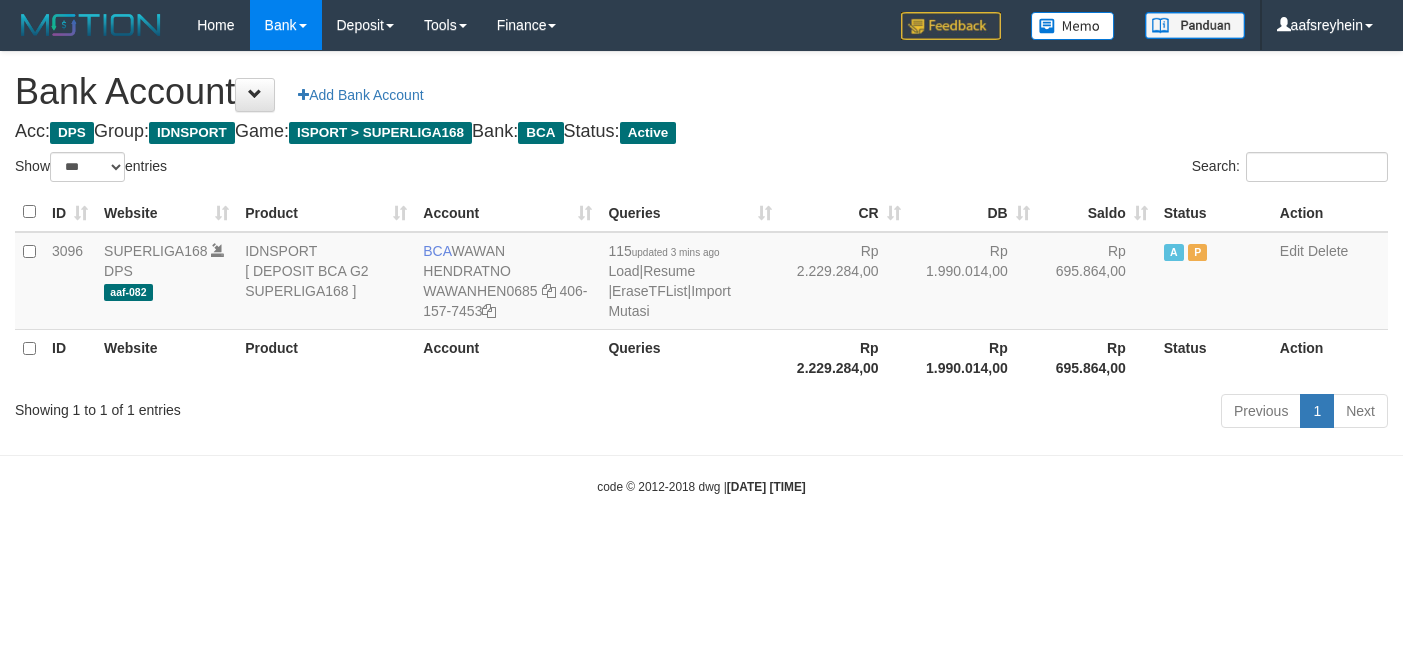 select on "***" 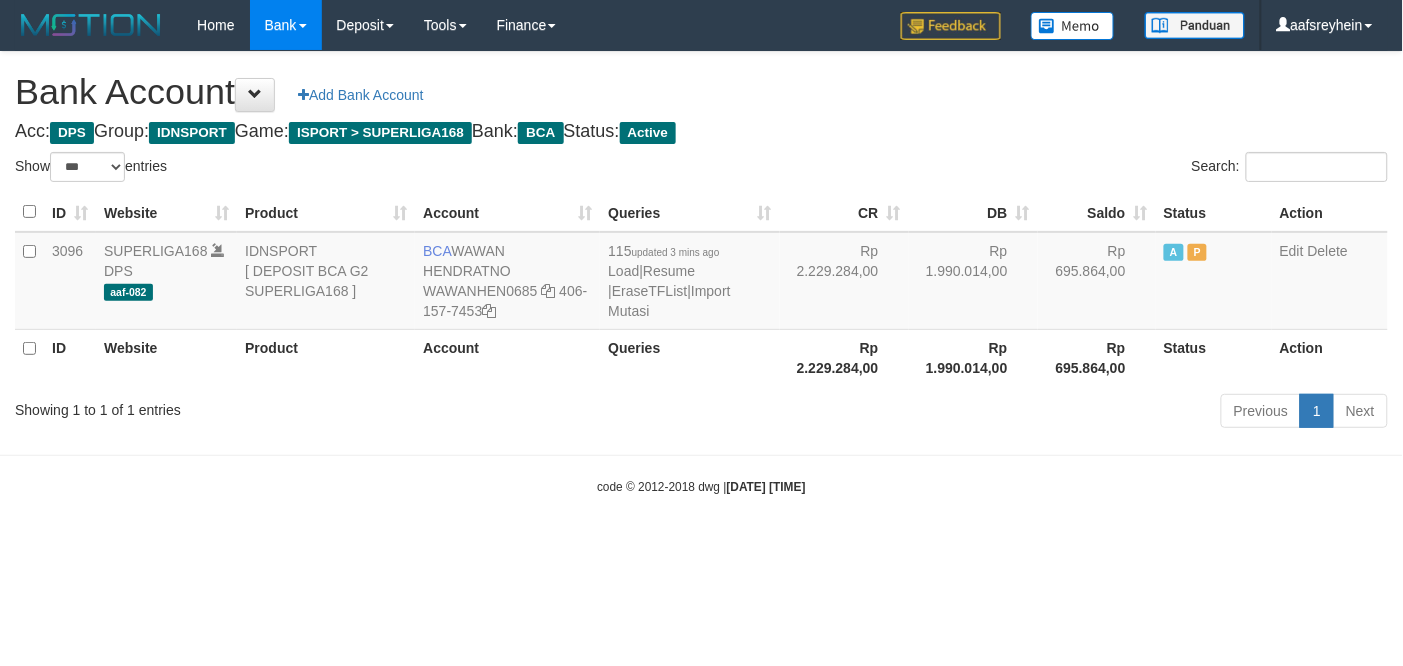 click on "Toggle navigation
Home
Bank
Account List
Load
By Website
Group
[ISPORT]													SUPERLIGA168
By Load Group (DPS)" at bounding box center (701, 273) 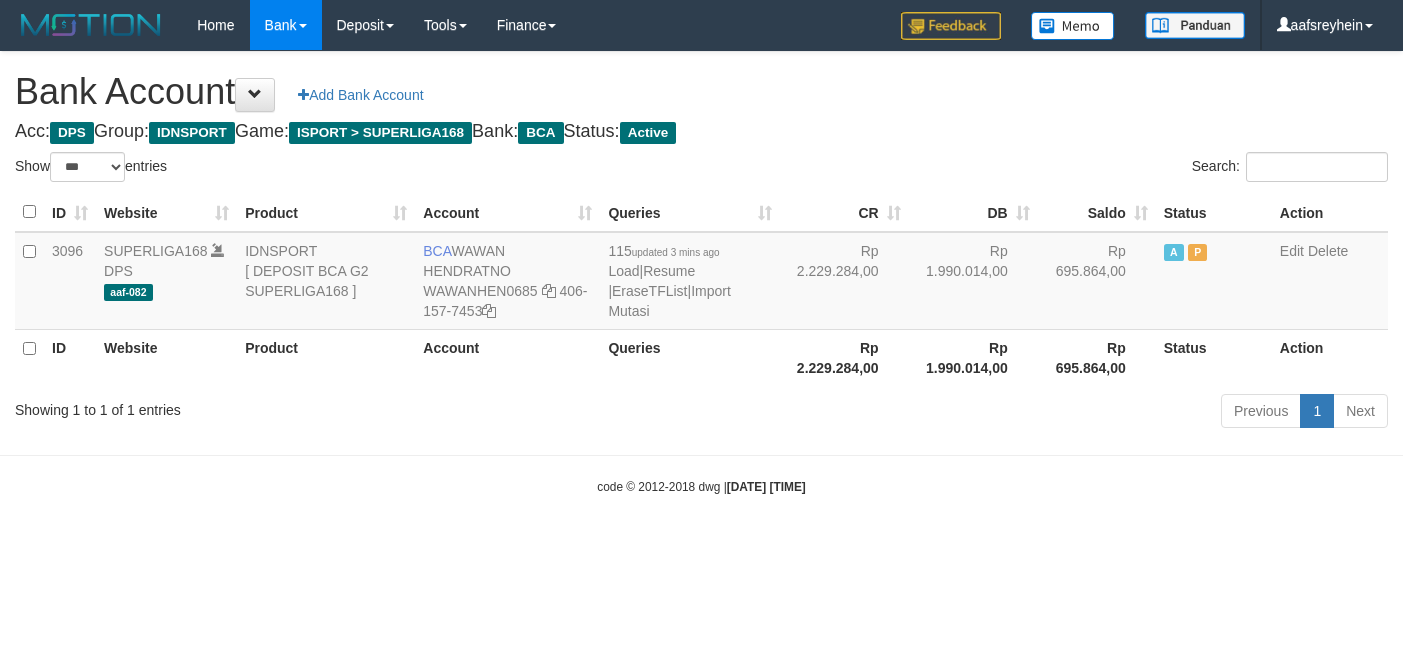 select on "***" 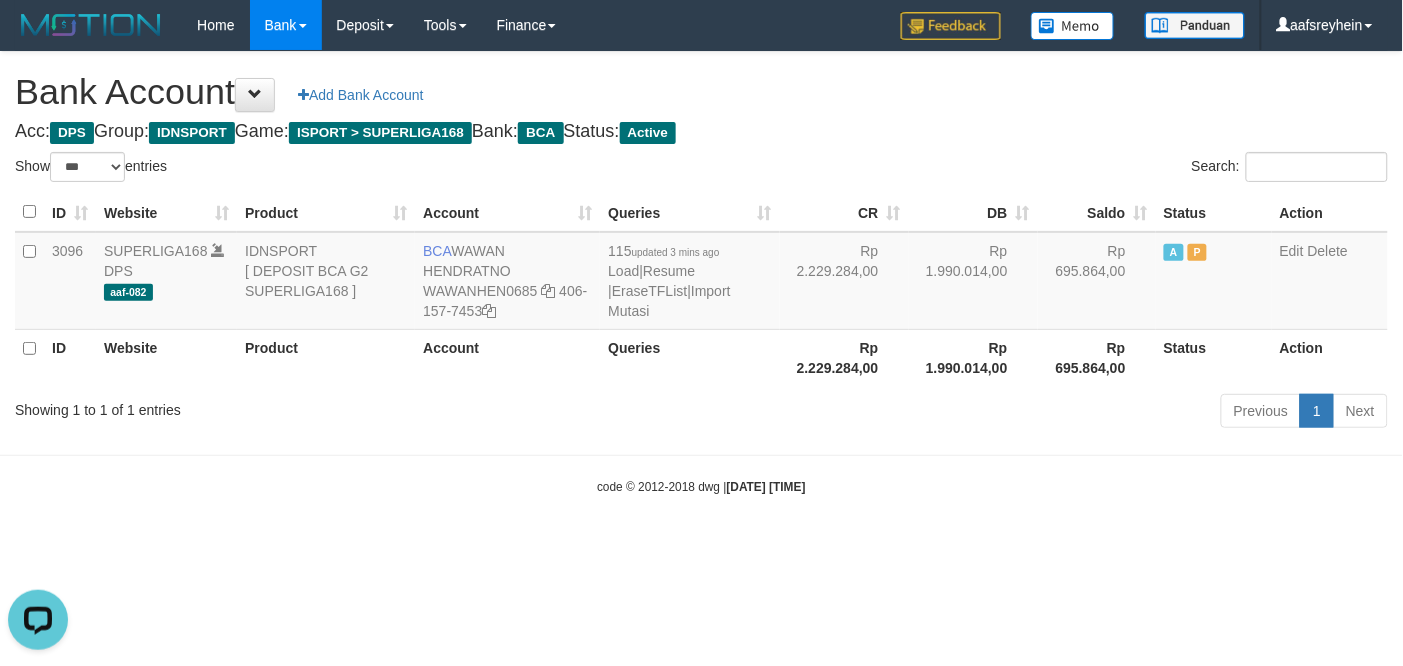 scroll, scrollTop: 0, scrollLeft: 0, axis: both 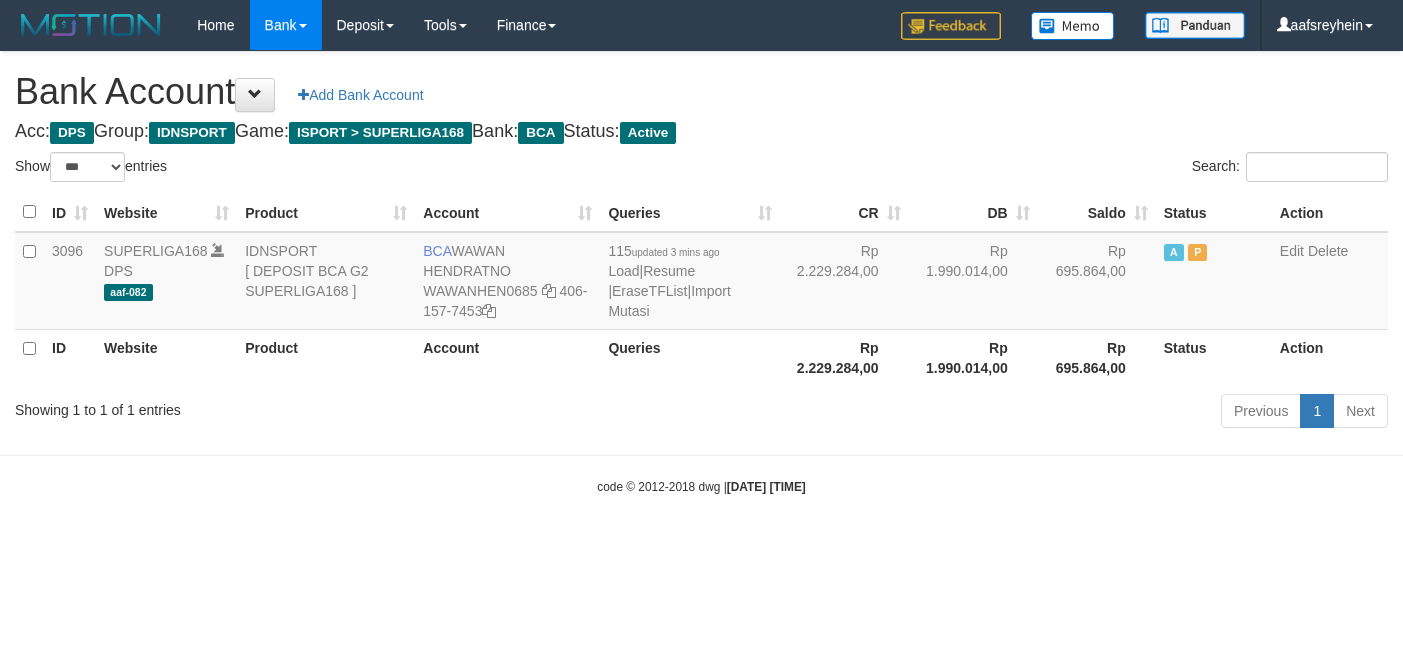 select on "***" 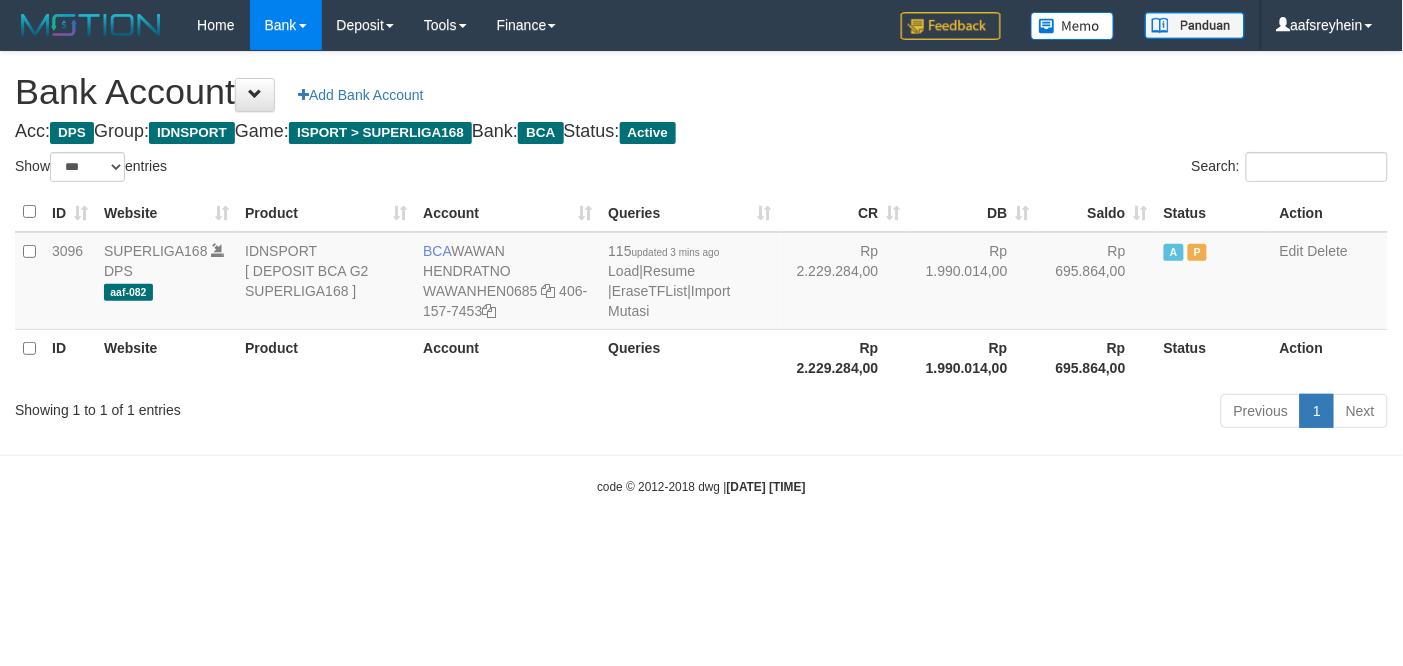 click on "code © 2012-2018 dwg |  2025/07/13 22:59:02" at bounding box center [701, 486] 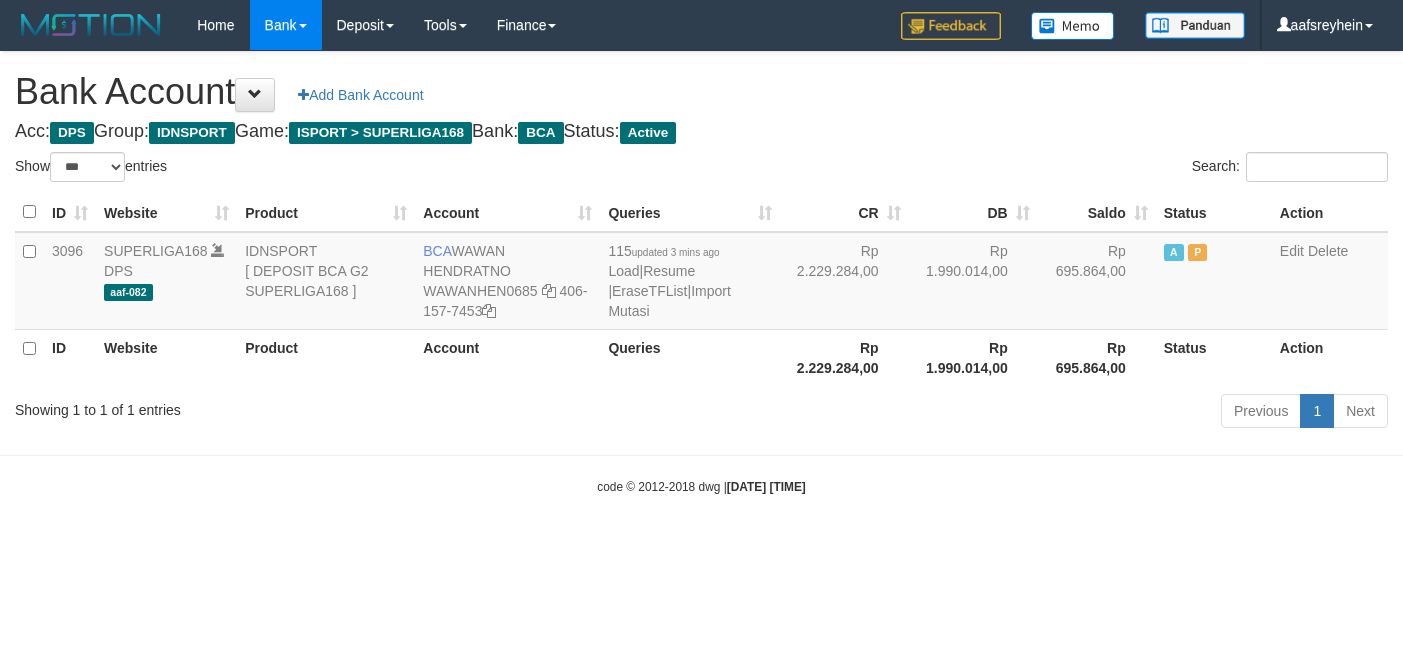 select on "***" 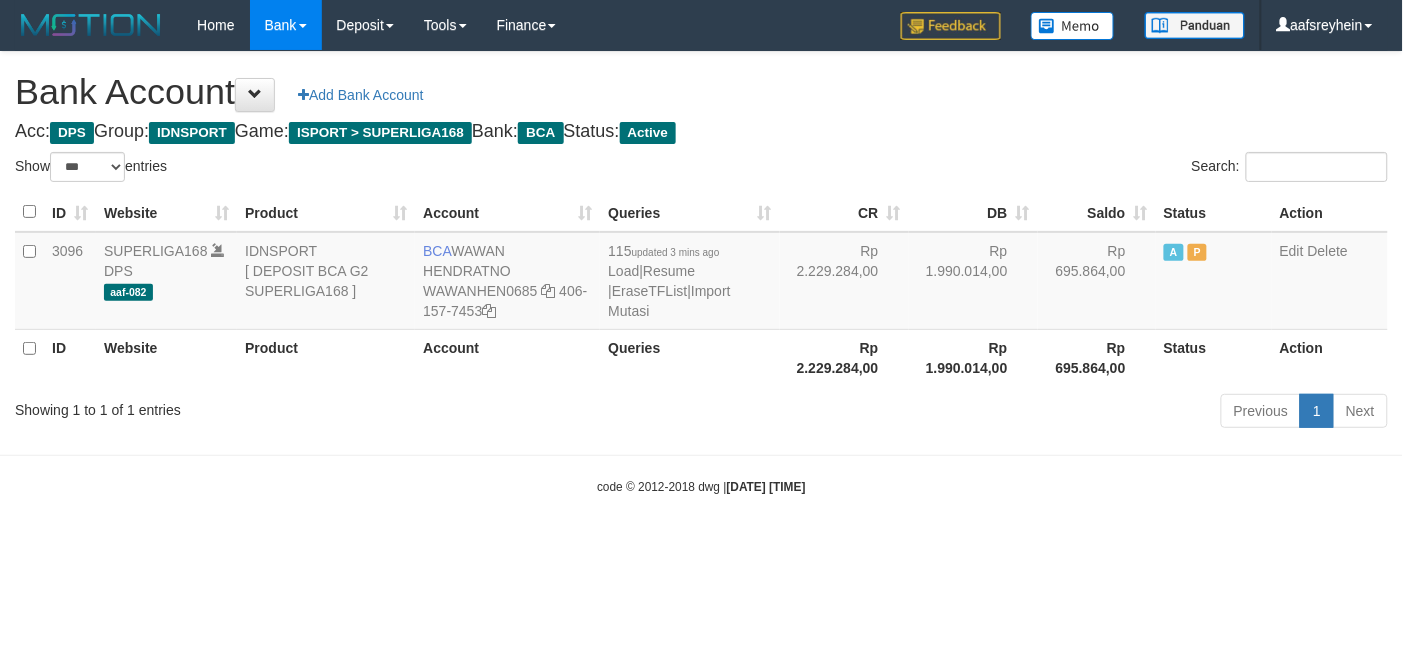 click on "code © 2012-2018 dwg |  2025/07/13 22:59:03" at bounding box center [701, 486] 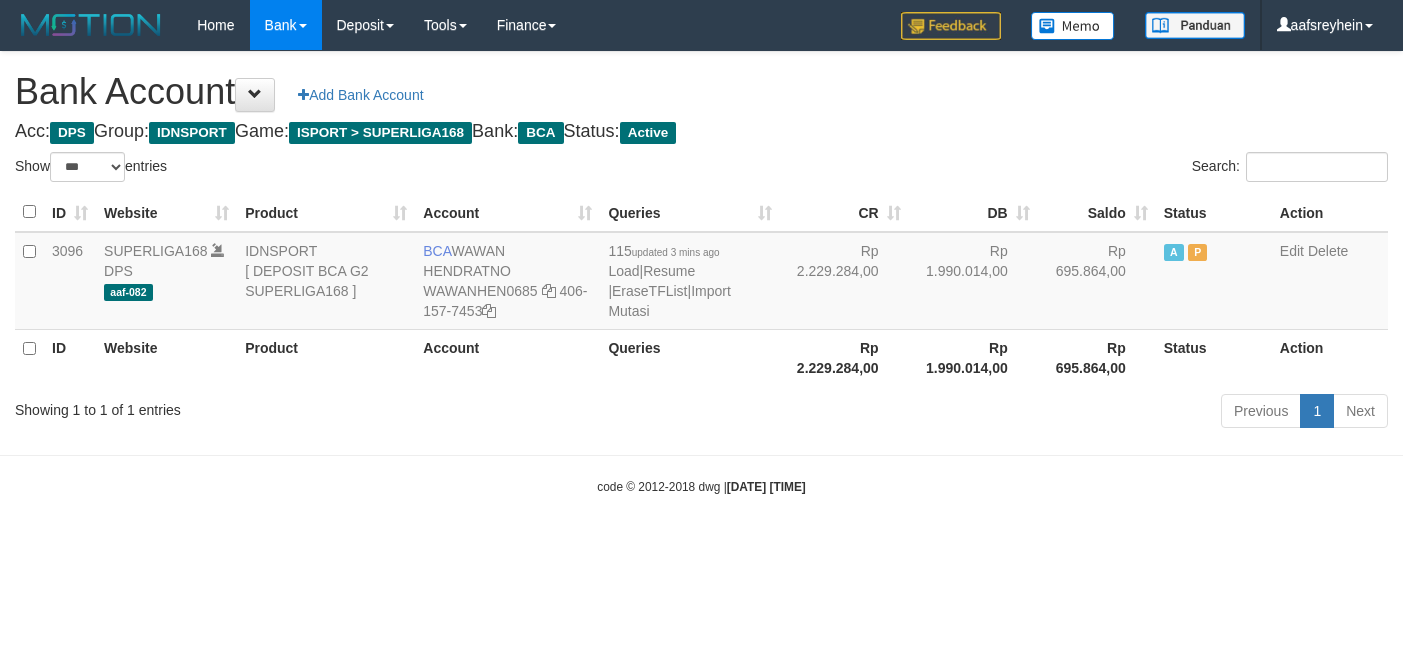select on "***" 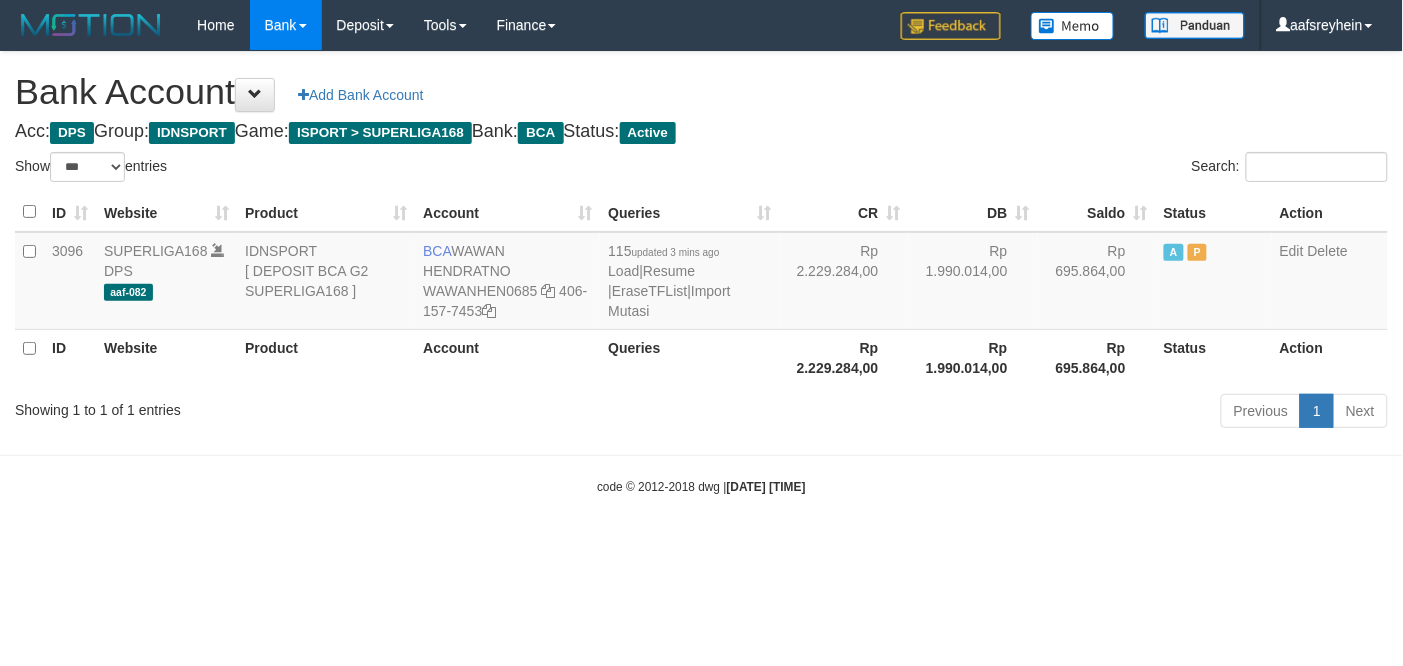 click on "Toggle navigation
Home
Bank
Account List
Load
By Website
Group
[ISPORT]													SUPERLIGA168
By Load Group (DPS)
-" at bounding box center (701, 273) 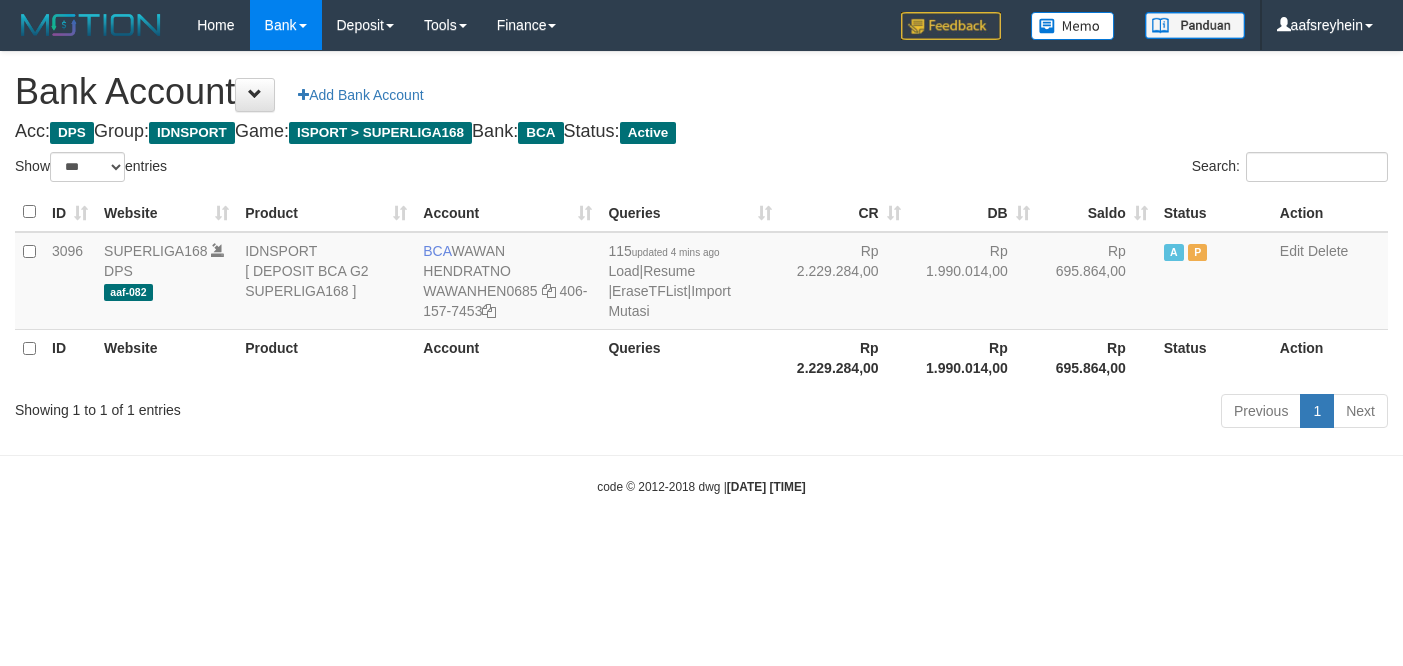 select on "***" 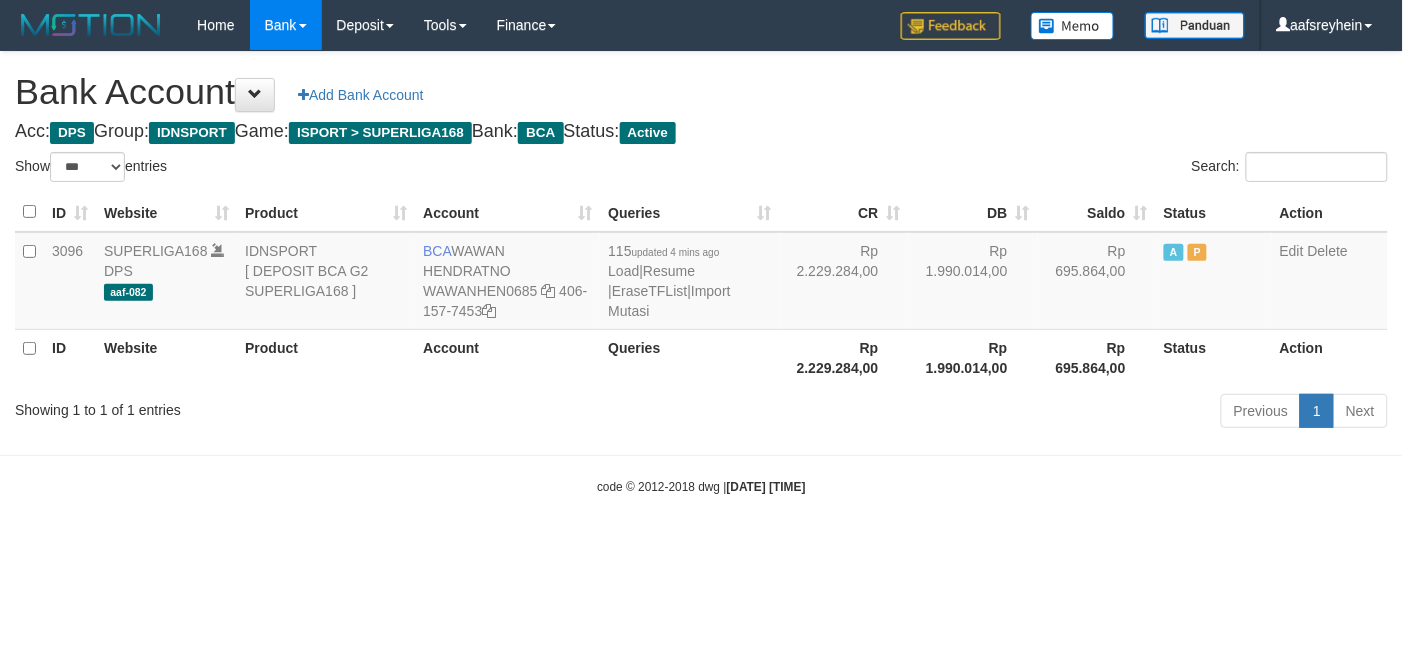 click on "Toggle navigation
Home
Bank
Account List
Load
By Website
Group
[ISPORT]													SUPERLIGA168
By Load Group (DPS)
-" at bounding box center [701, 273] 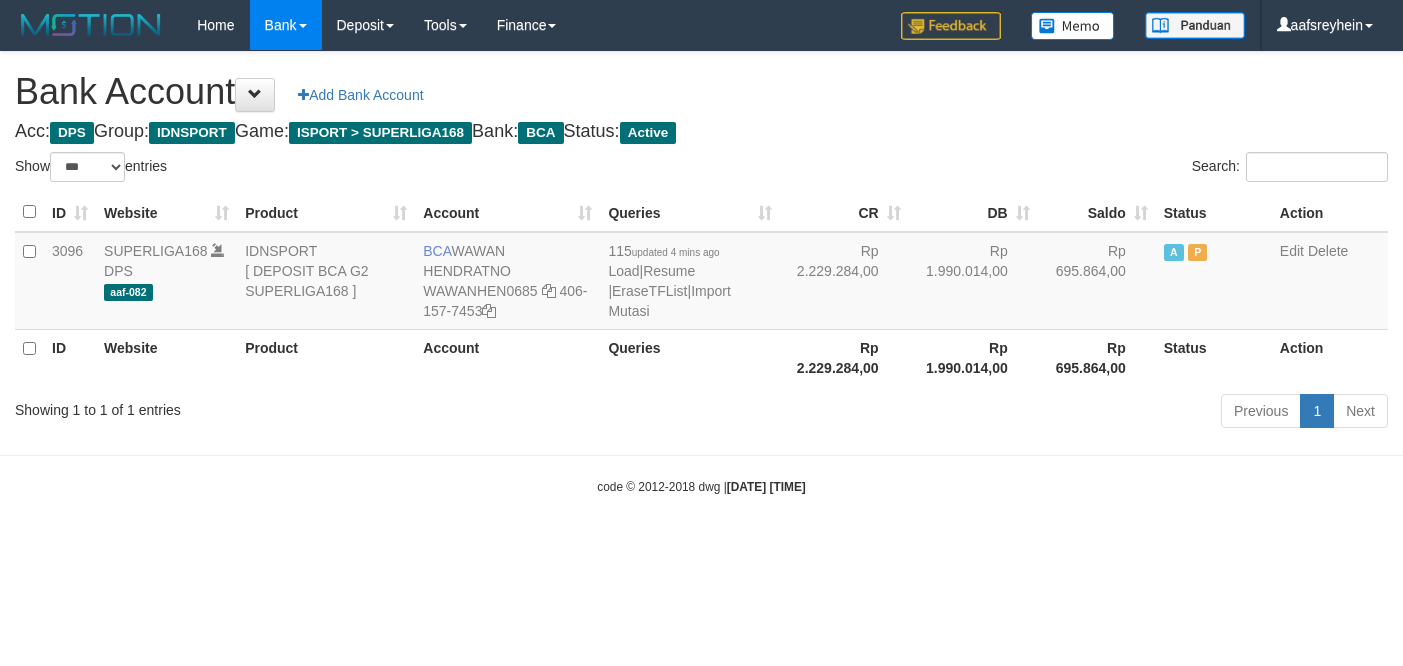select on "***" 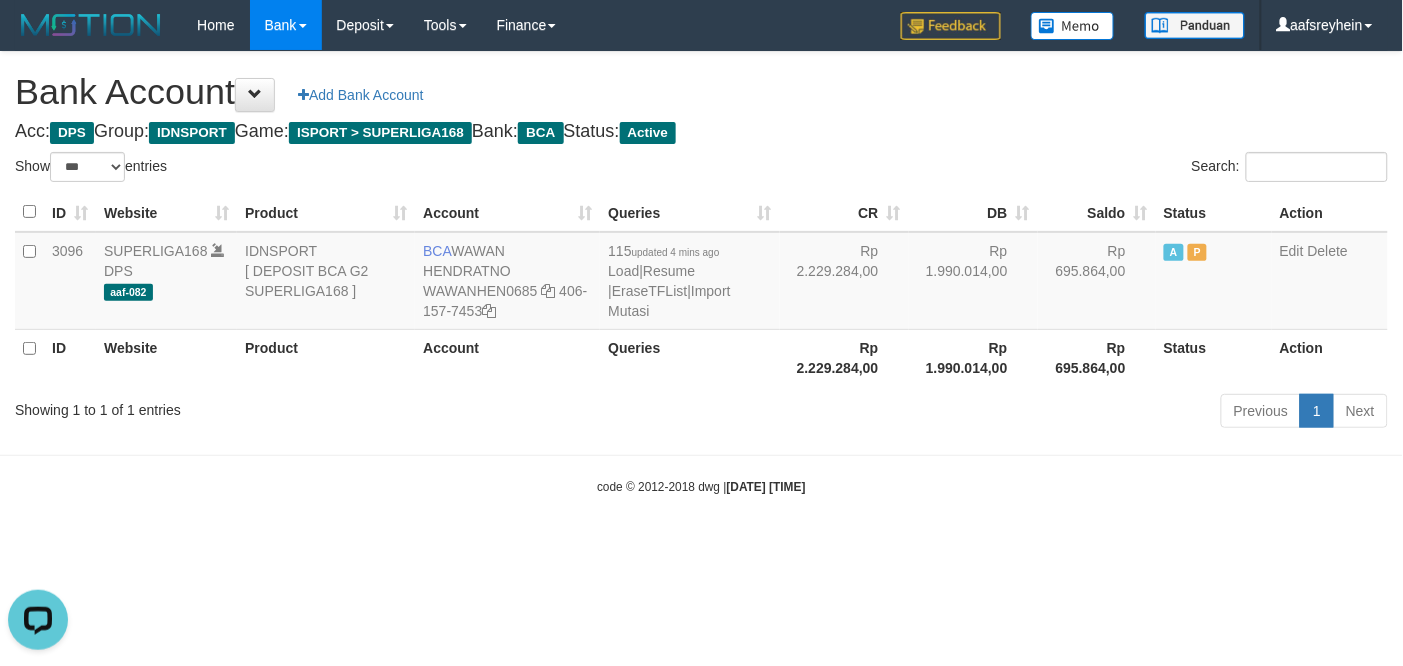 scroll, scrollTop: 0, scrollLeft: 0, axis: both 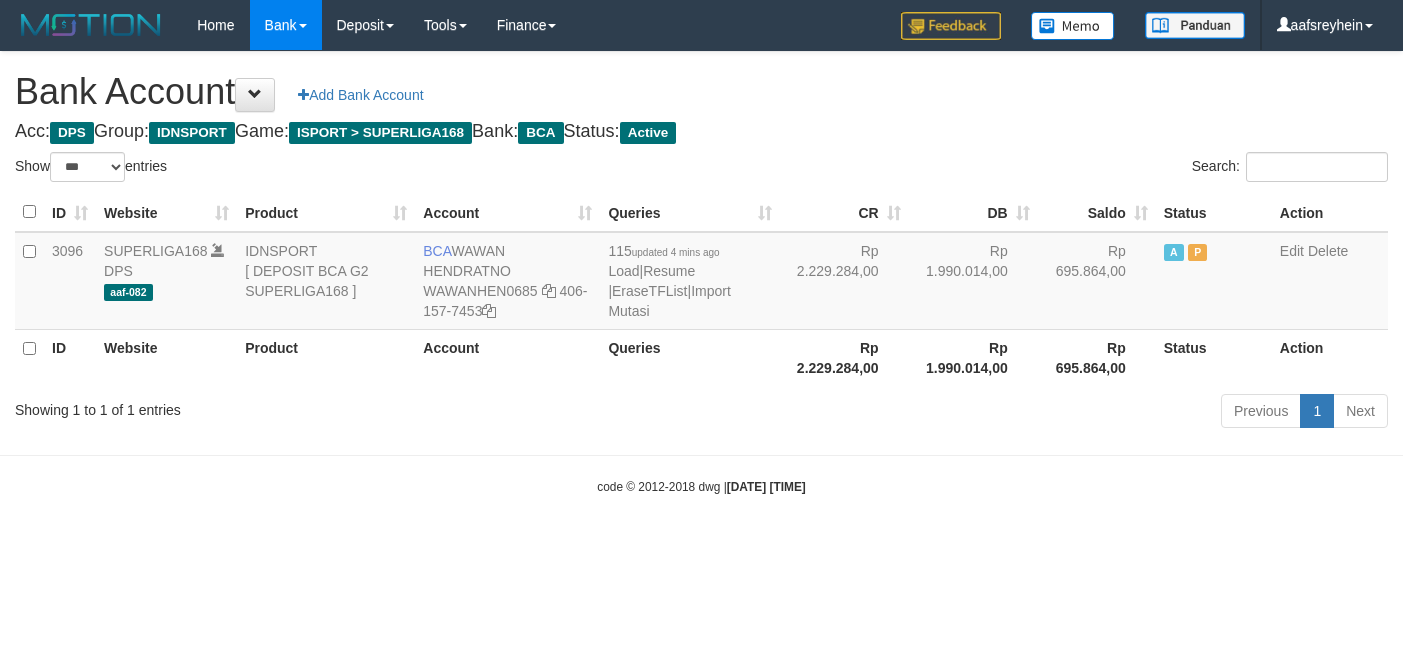 select on "***" 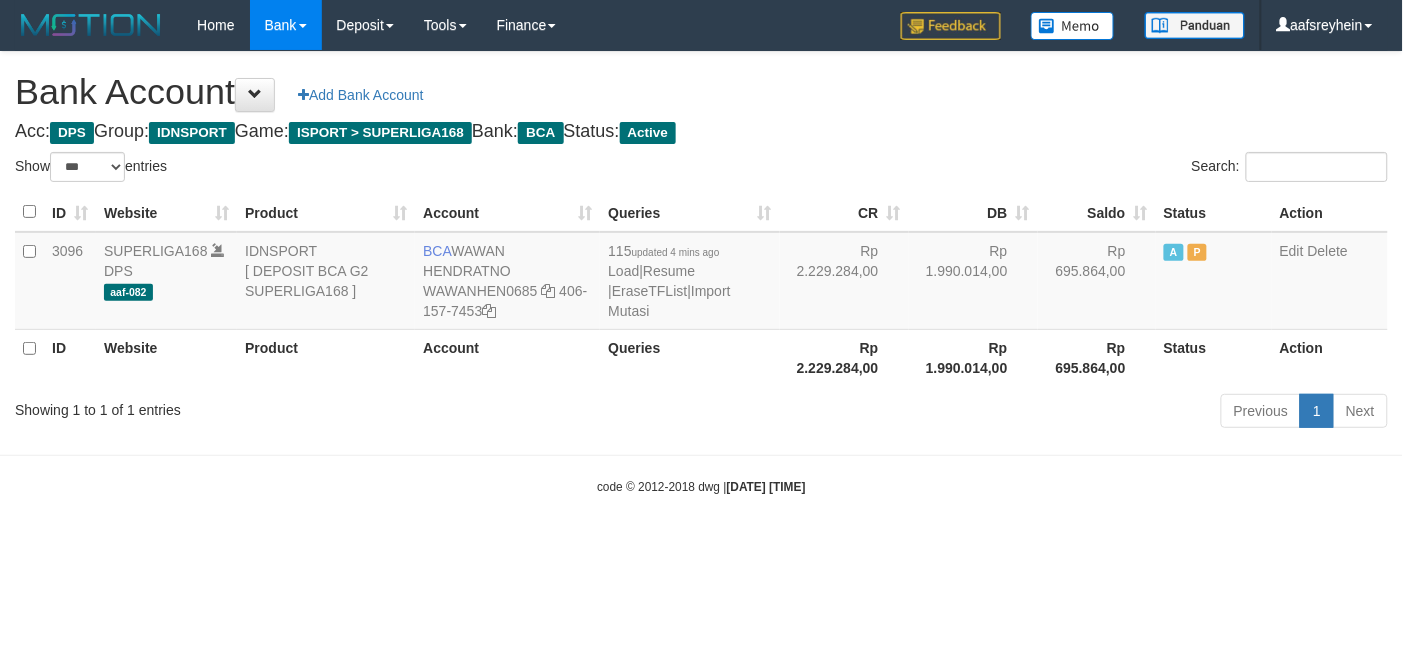click on "Toggle navigation
Home
Bank
Account List
Load
By Website
Group
[ISPORT]													SUPERLIGA168
By Load Group (DPS)
-" at bounding box center (701, 273) 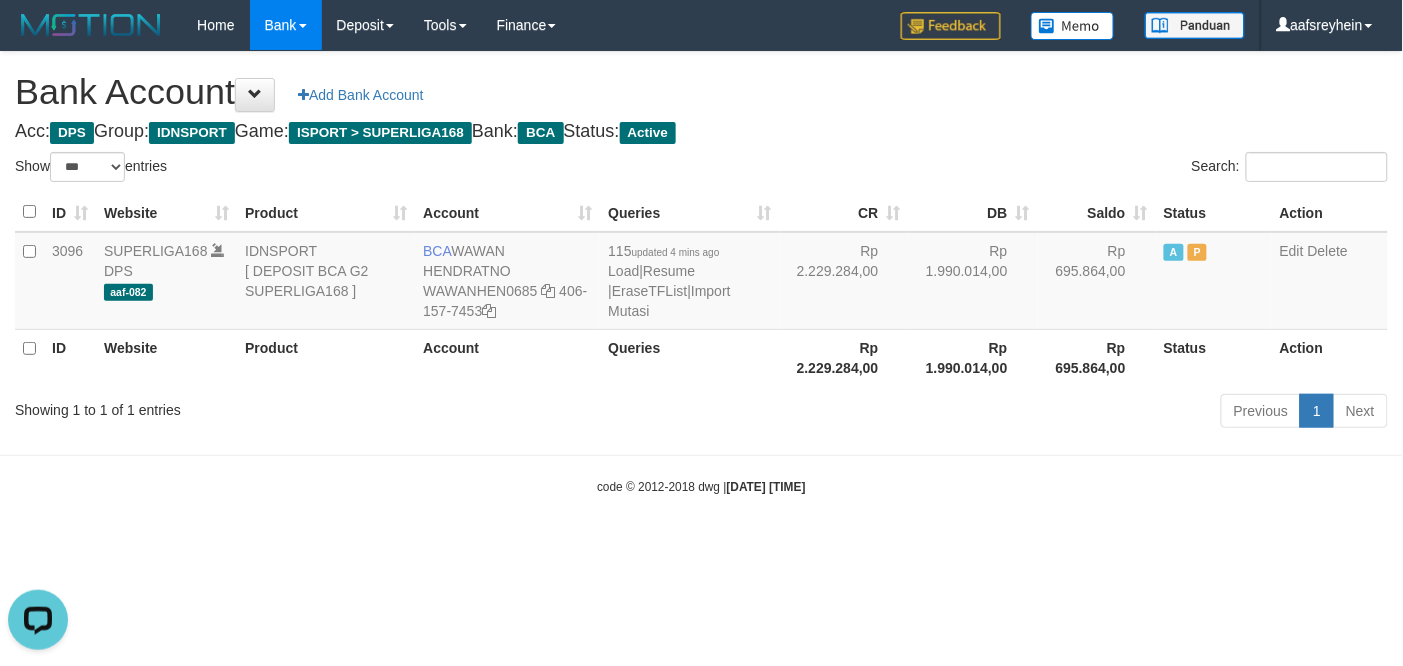 scroll, scrollTop: 0, scrollLeft: 0, axis: both 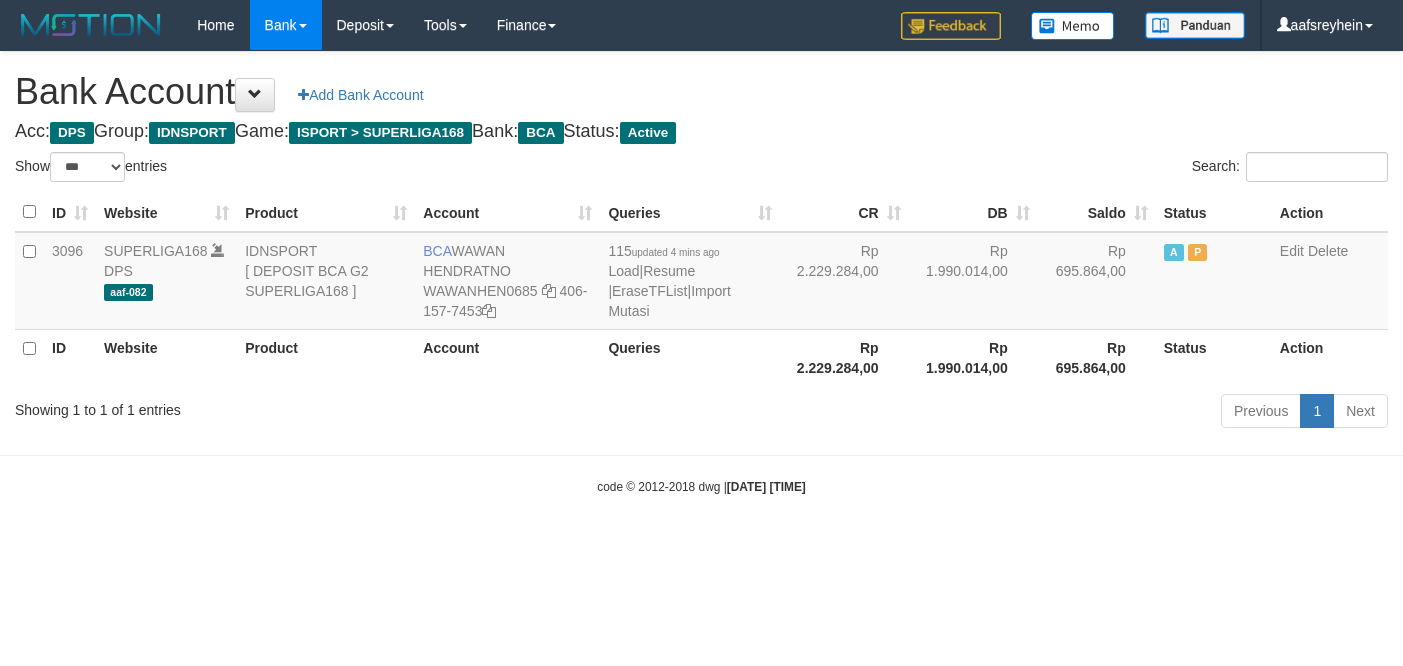 select on "***" 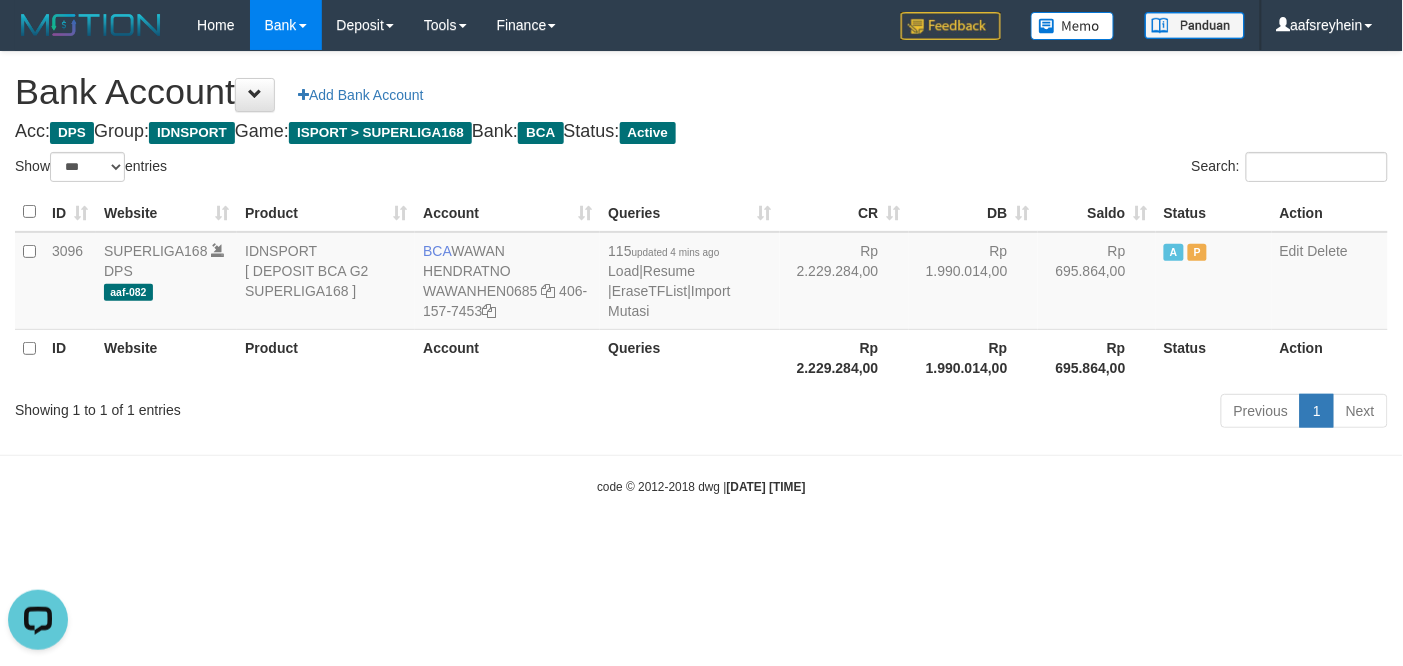 scroll, scrollTop: 0, scrollLeft: 0, axis: both 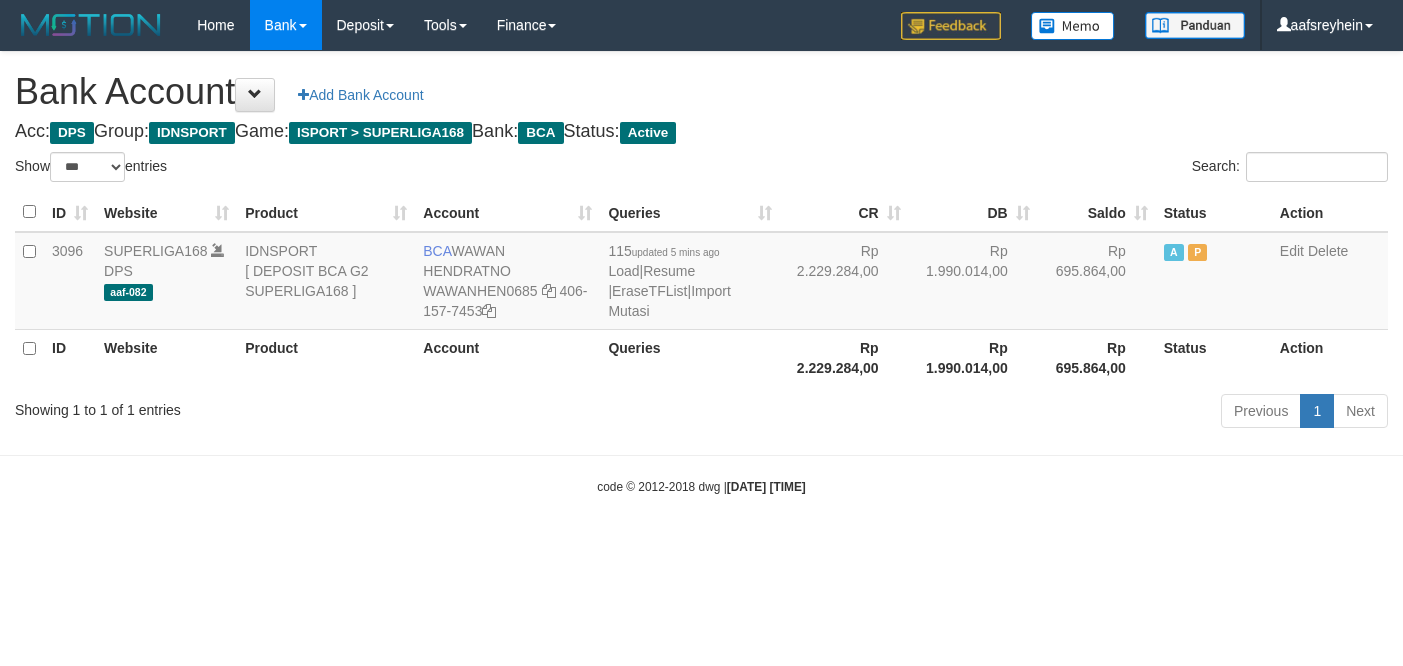select on "***" 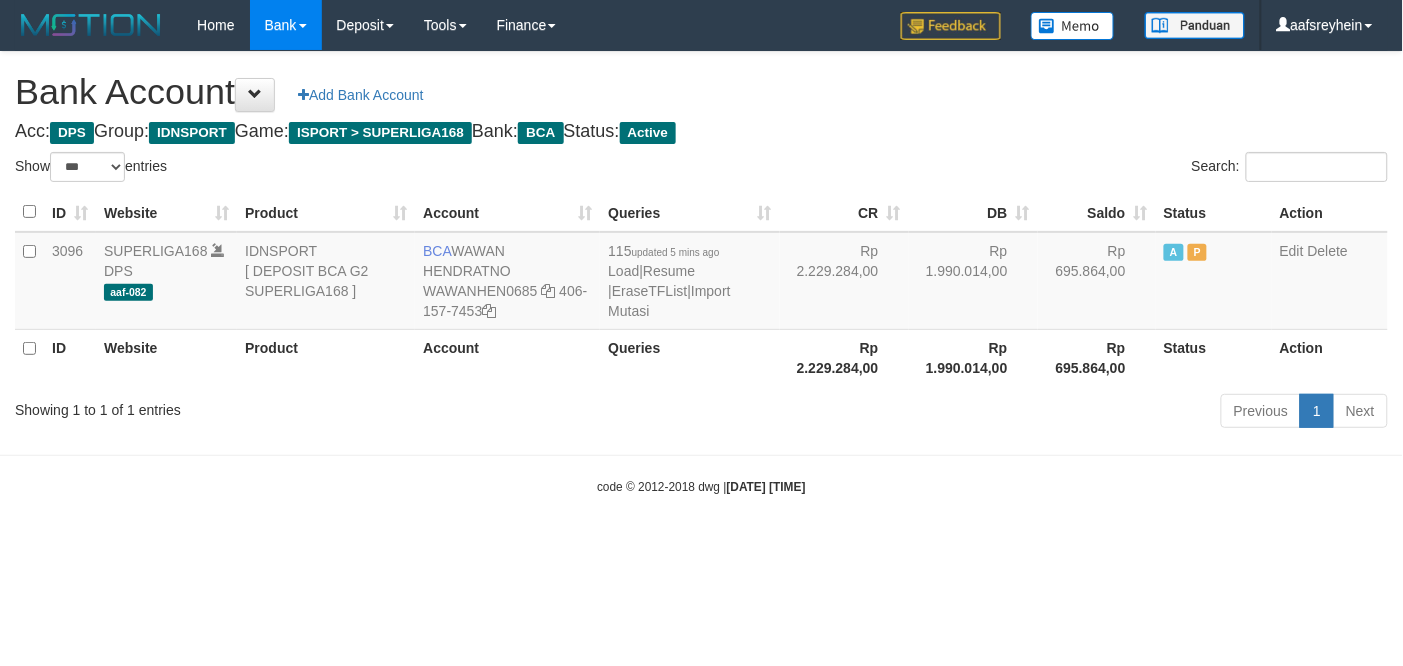 click on "Toggle navigation
Home
Bank
Account List
Load
By Website
Group
[ISPORT]													SUPERLIGA168
By Load Group (DPS)
-" at bounding box center [701, 273] 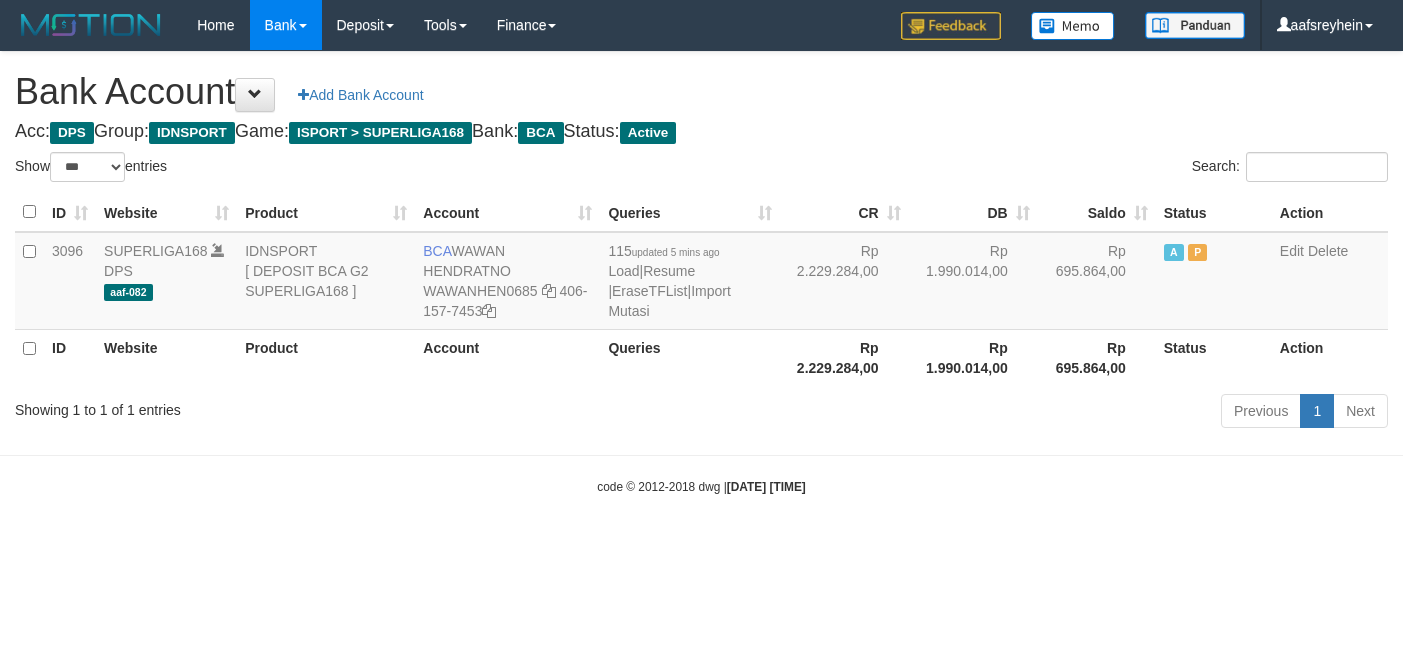 select on "***" 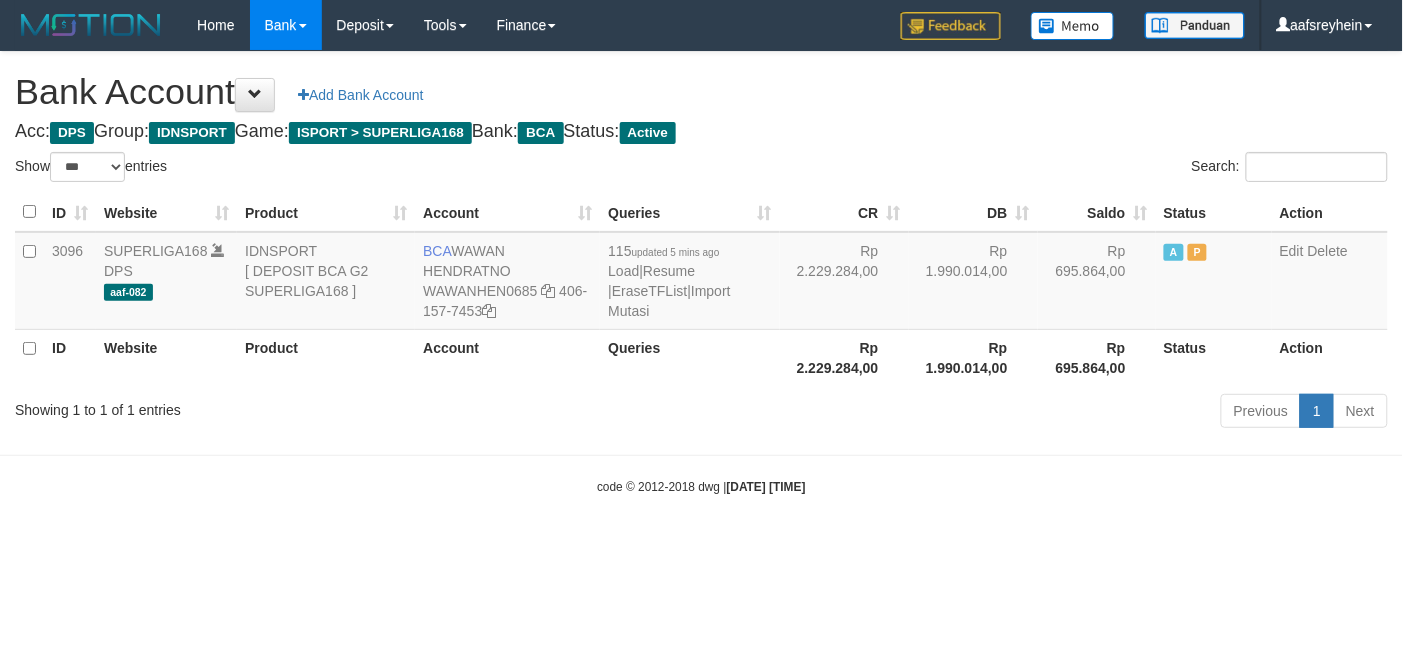 click on "Toggle navigation
Home
Bank
Account List
Load
By Website
Group
[ISPORT]													SUPERLIGA168
By Load Group (DPS)
-" at bounding box center (701, 273) 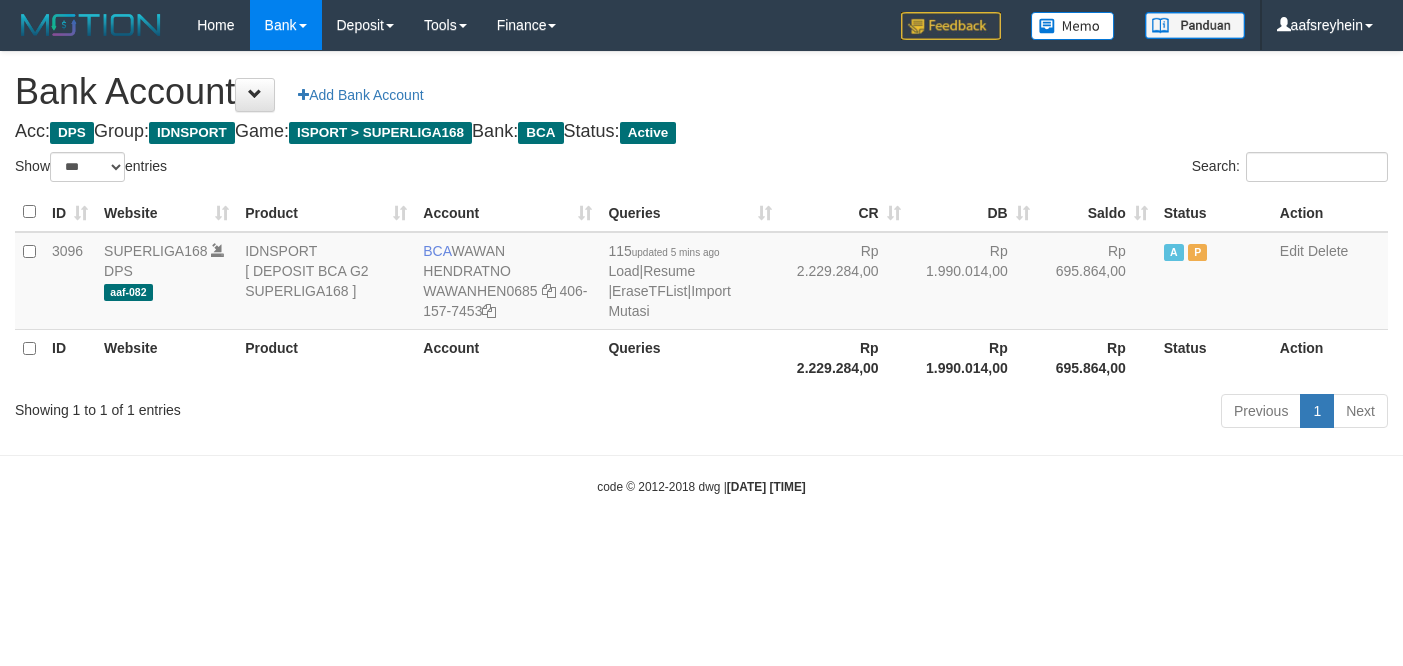 select on "***" 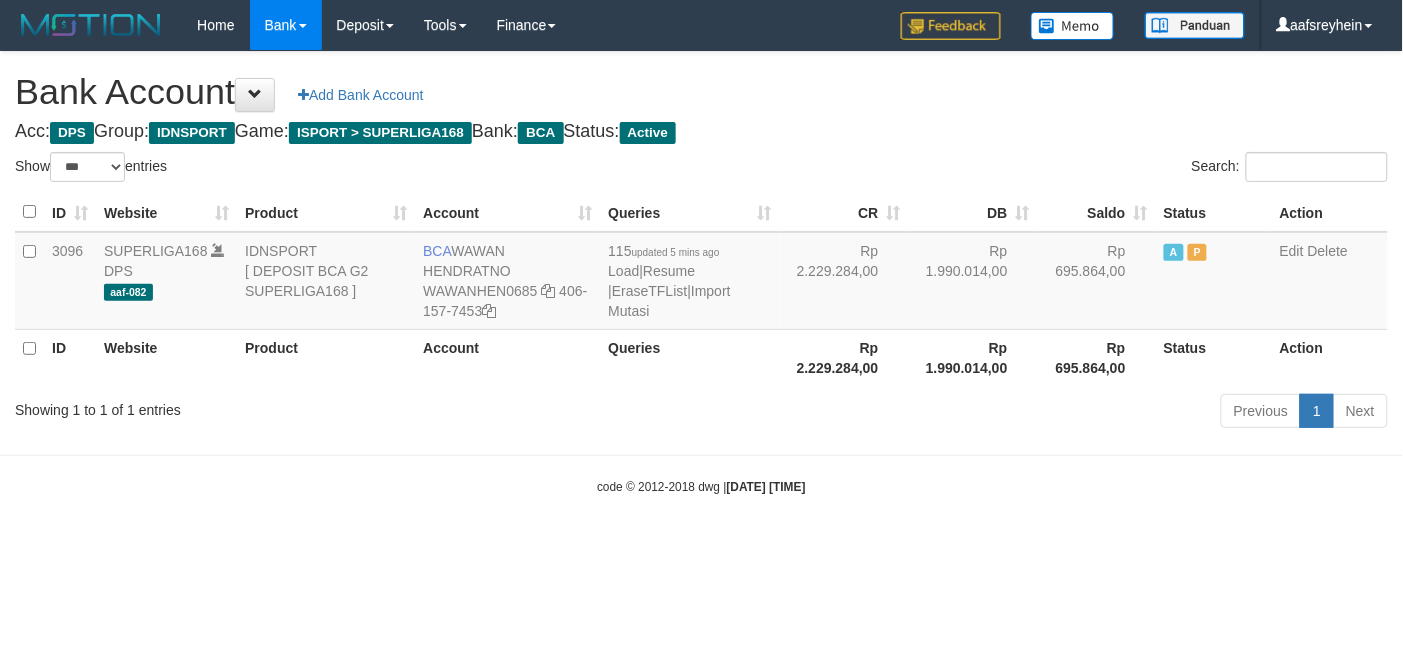 click on "Toggle navigation
Home
Bank
Account List
Load
By Website
Group
[ISPORT]													SUPERLIGA168
By Load Group (DPS)
-" at bounding box center (701, 273) 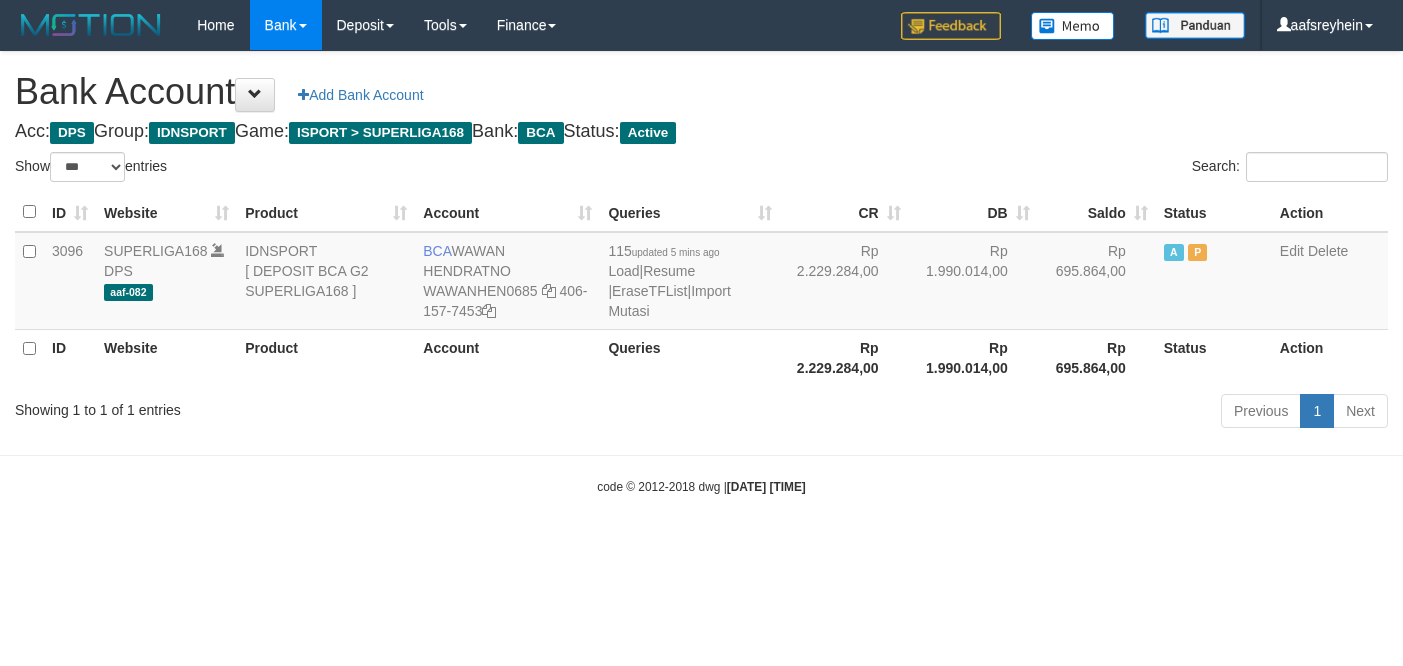 select on "***" 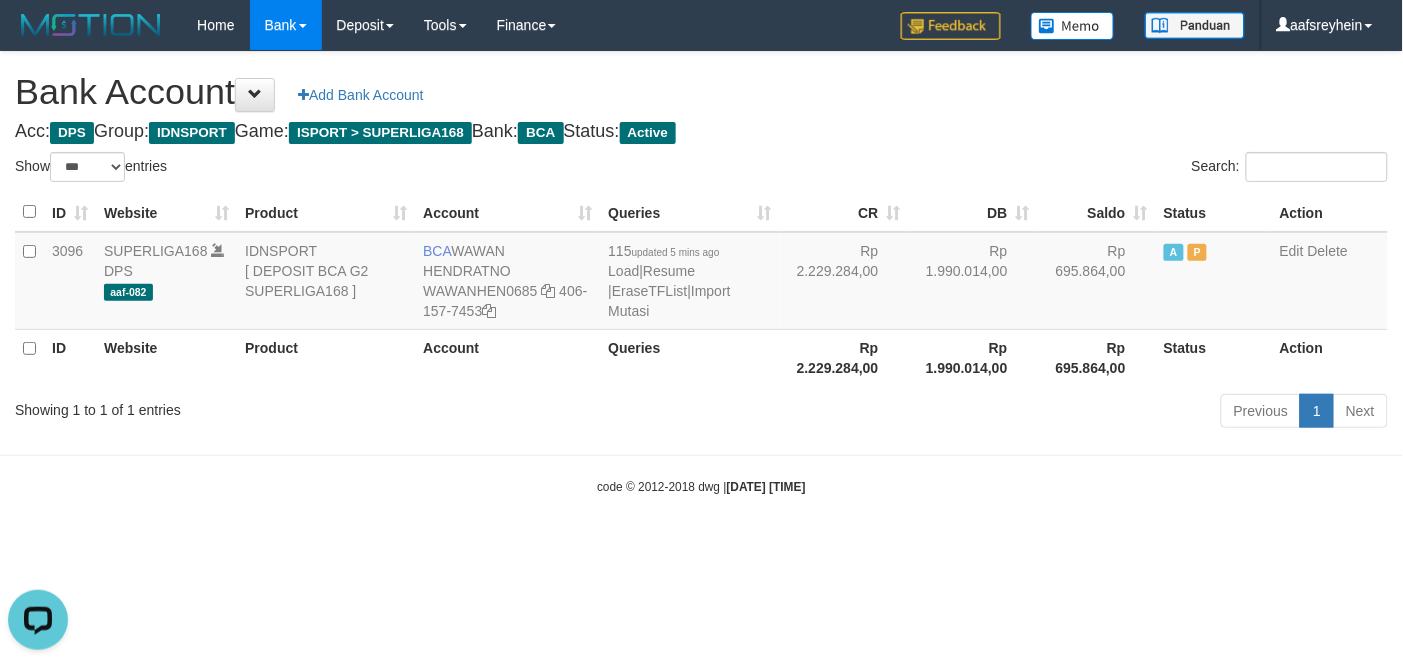 scroll, scrollTop: 0, scrollLeft: 0, axis: both 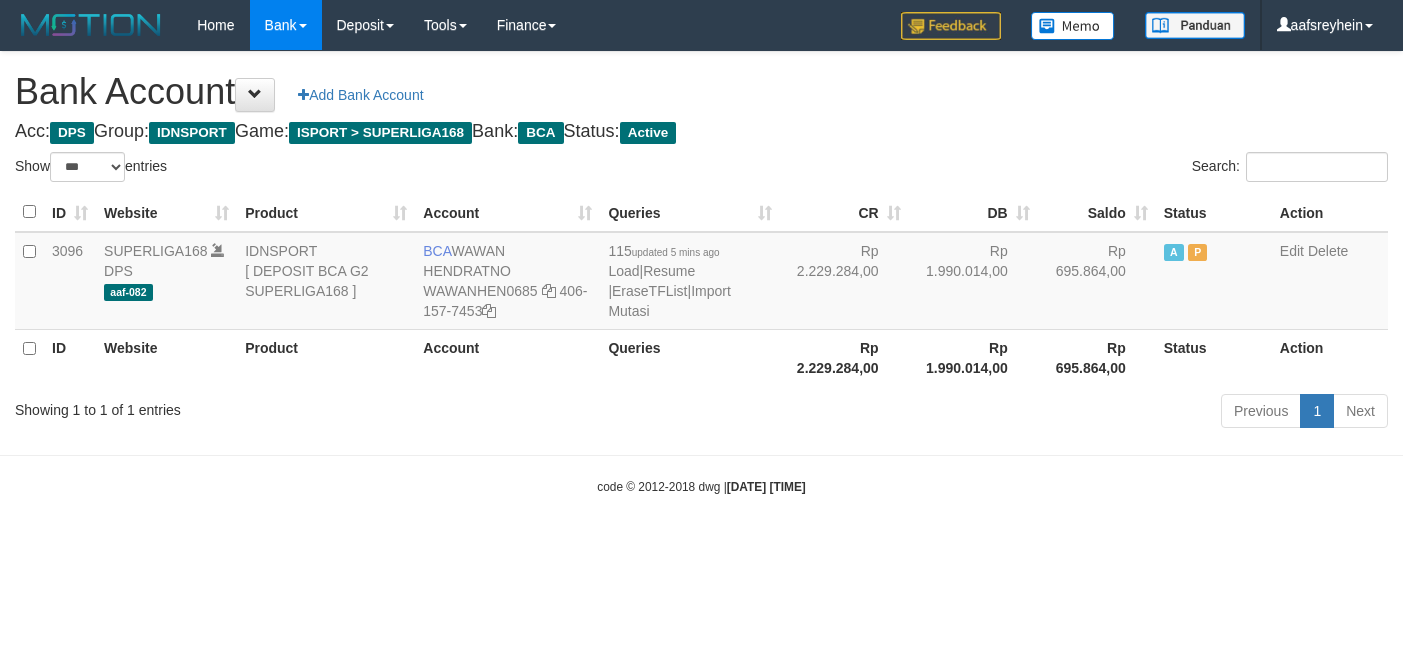 select on "***" 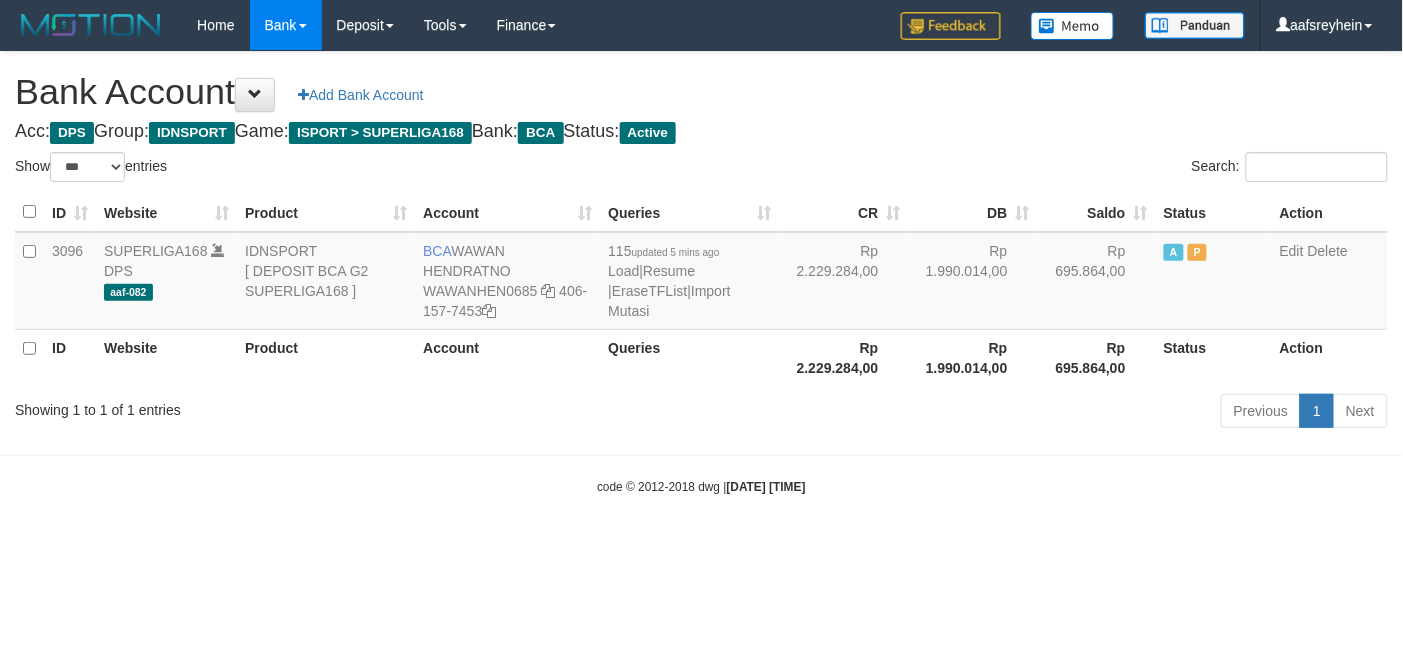 click on "Toggle navigation
Home
Bank
Account List
Load
By Website
Group
[ISPORT]													SUPERLIGA168
By Load Group (DPS)" at bounding box center (701, 273) 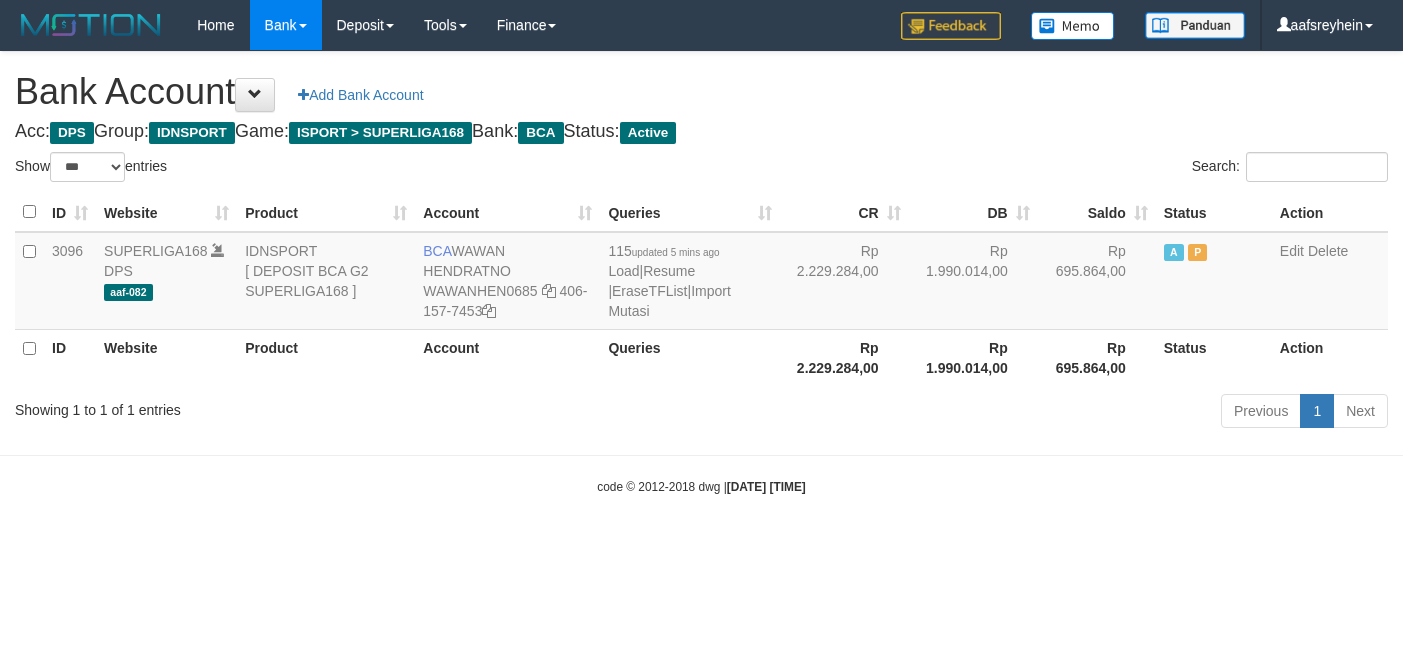 select on "***" 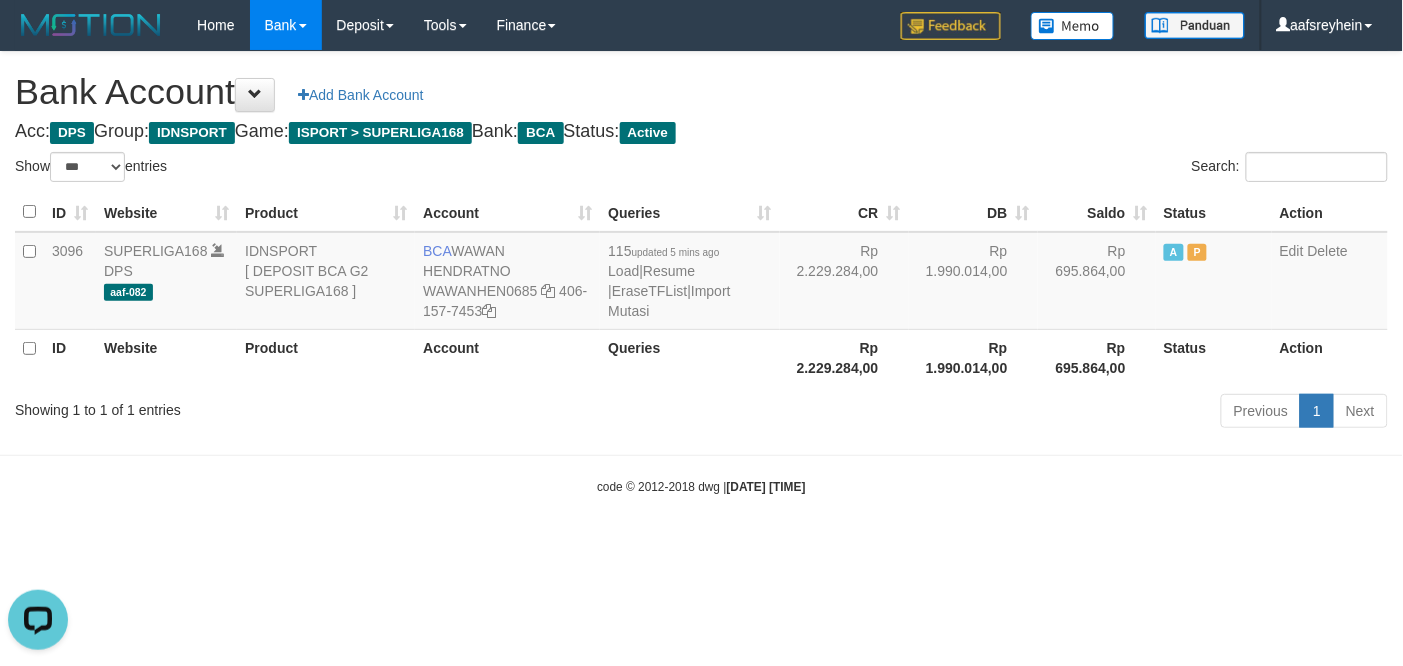 scroll, scrollTop: 0, scrollLeft: 0, axis: both 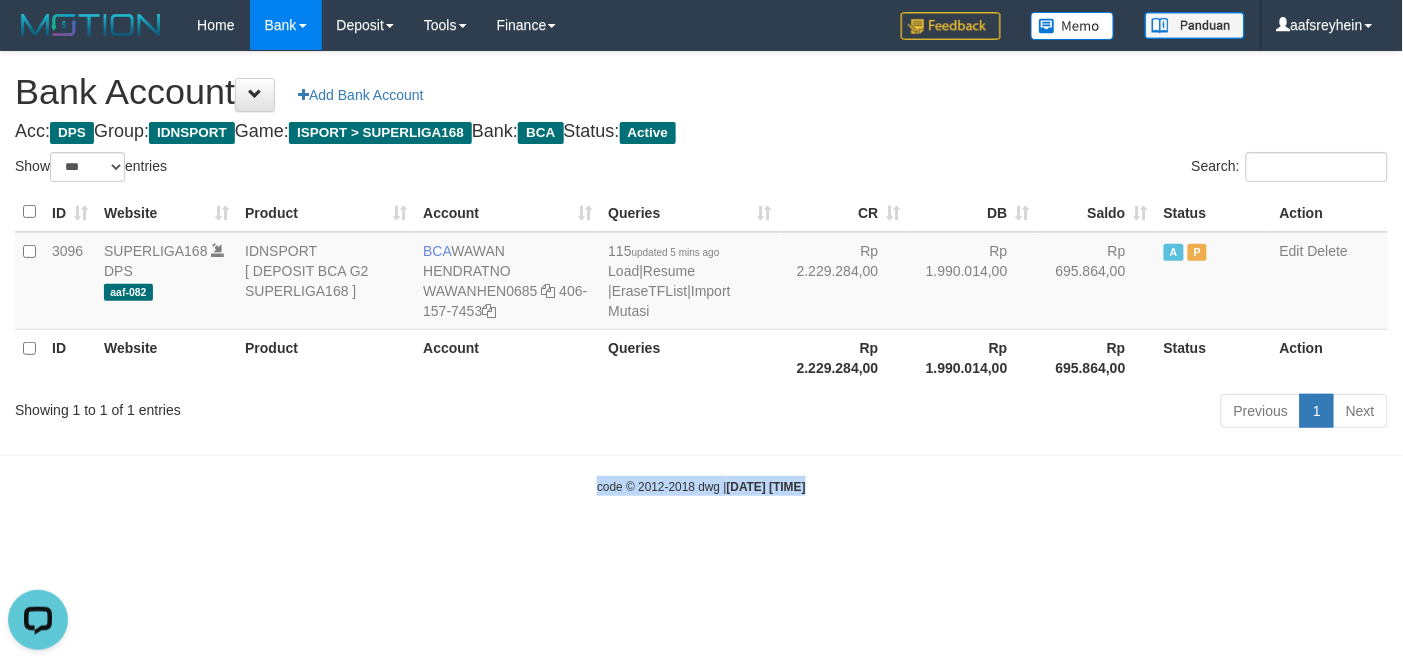 click on "Toggle navigation
Home
Bank
Account List
Load
By Website
Group
[ISPORT]													SUPERLIGA168
By Load Group (DPS)" at bounding box center (701, 273) 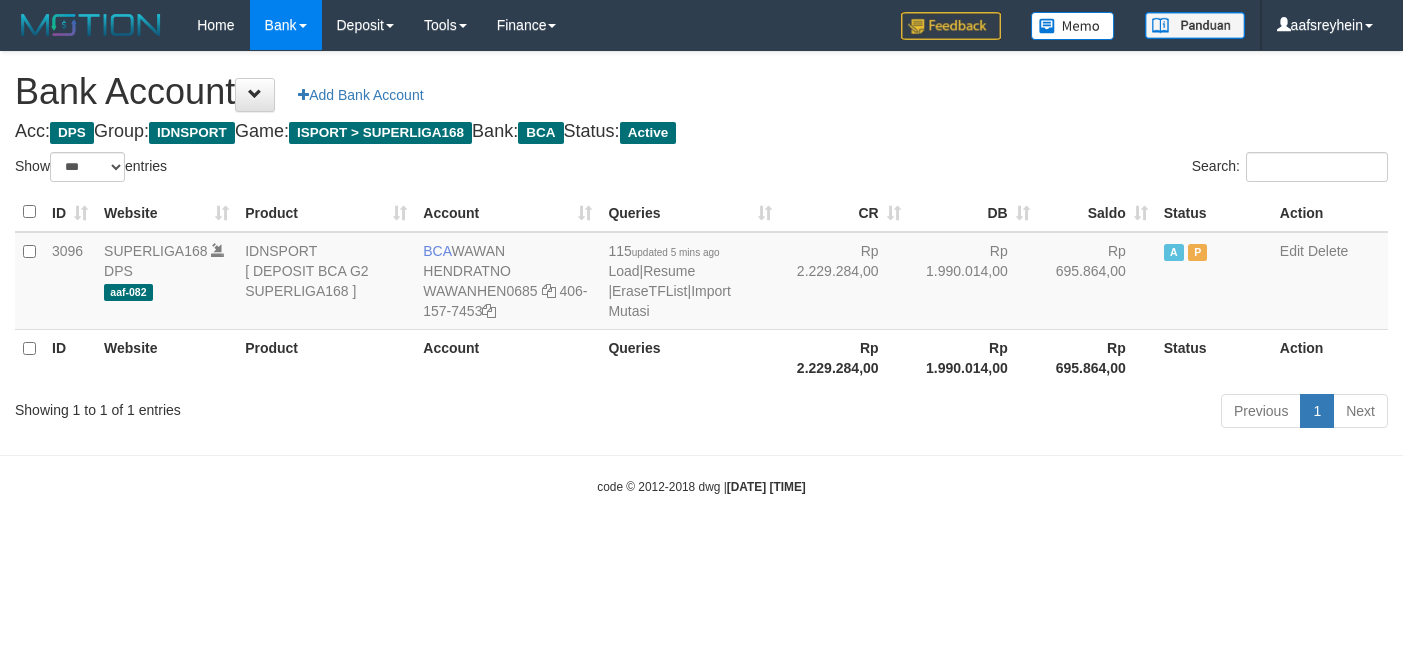 select on "***" 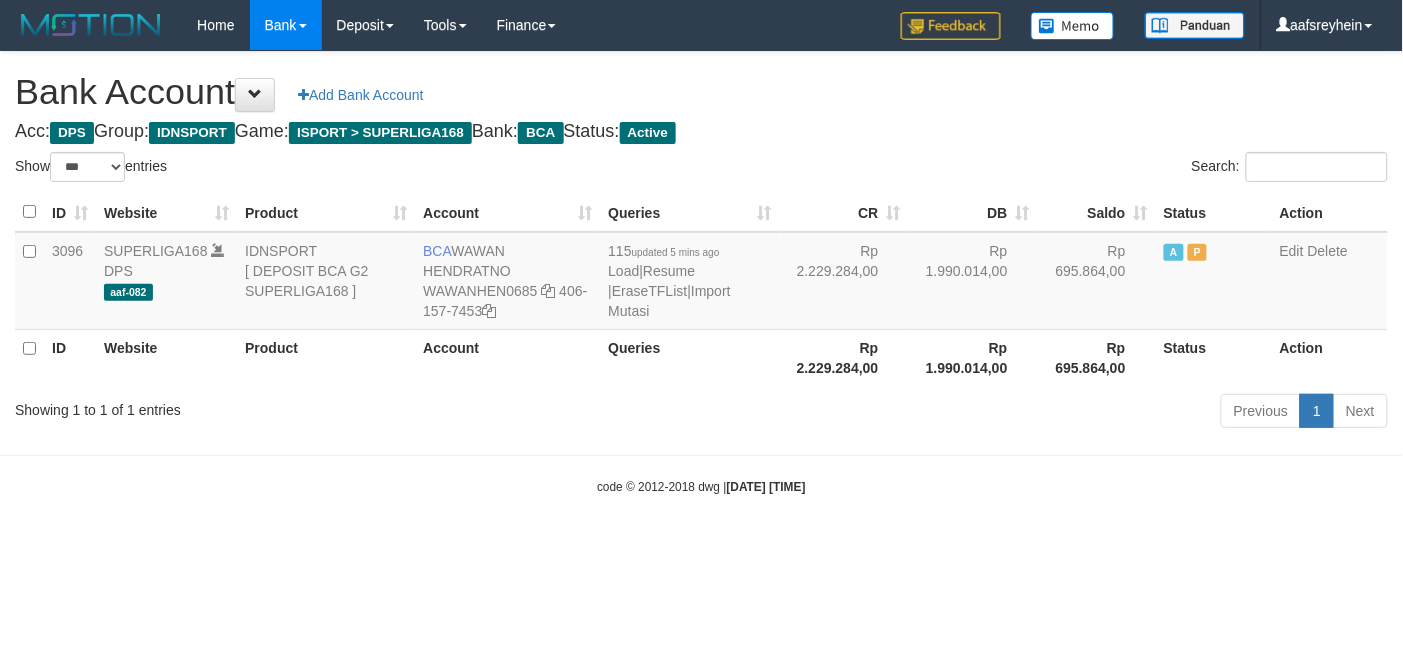 click on "Toggle navigation
Home
Bank
Account List
Load
By Website
Group
[ISPORT]													SUPERLIGA168
By Load Group (DPS)" at bounding box center [701, 273] 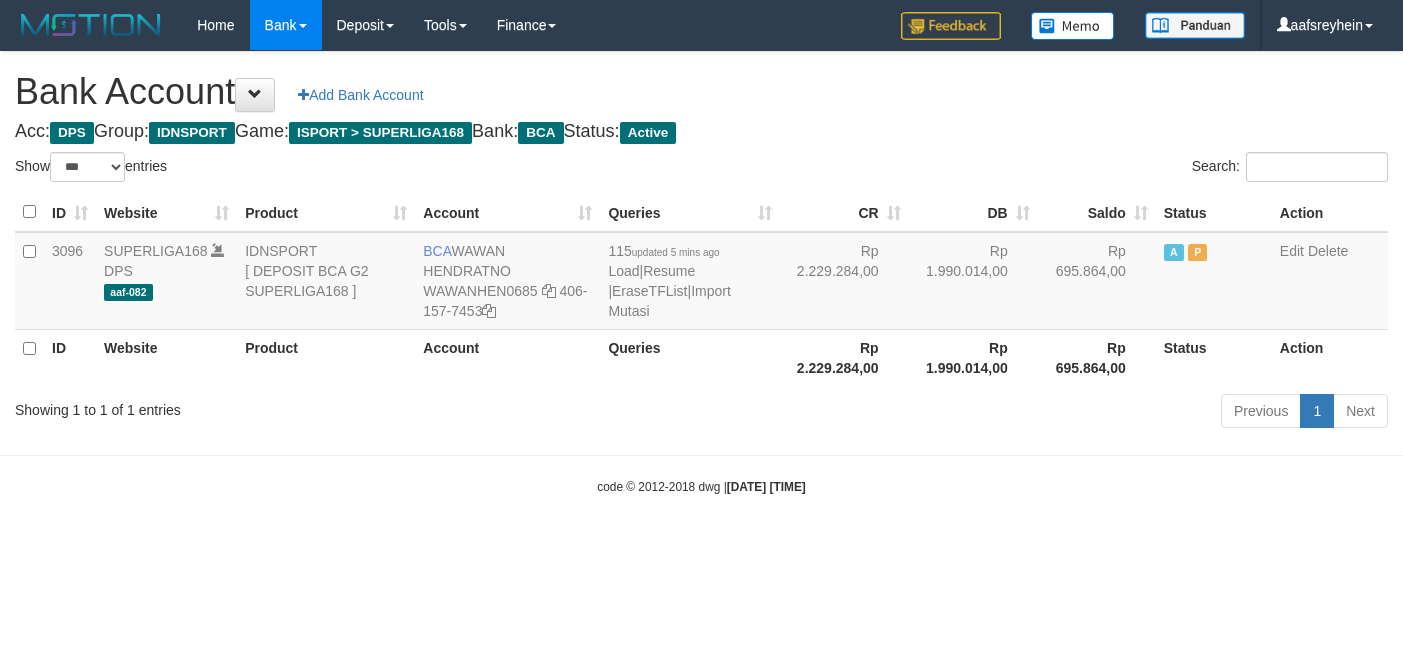 select on "***" 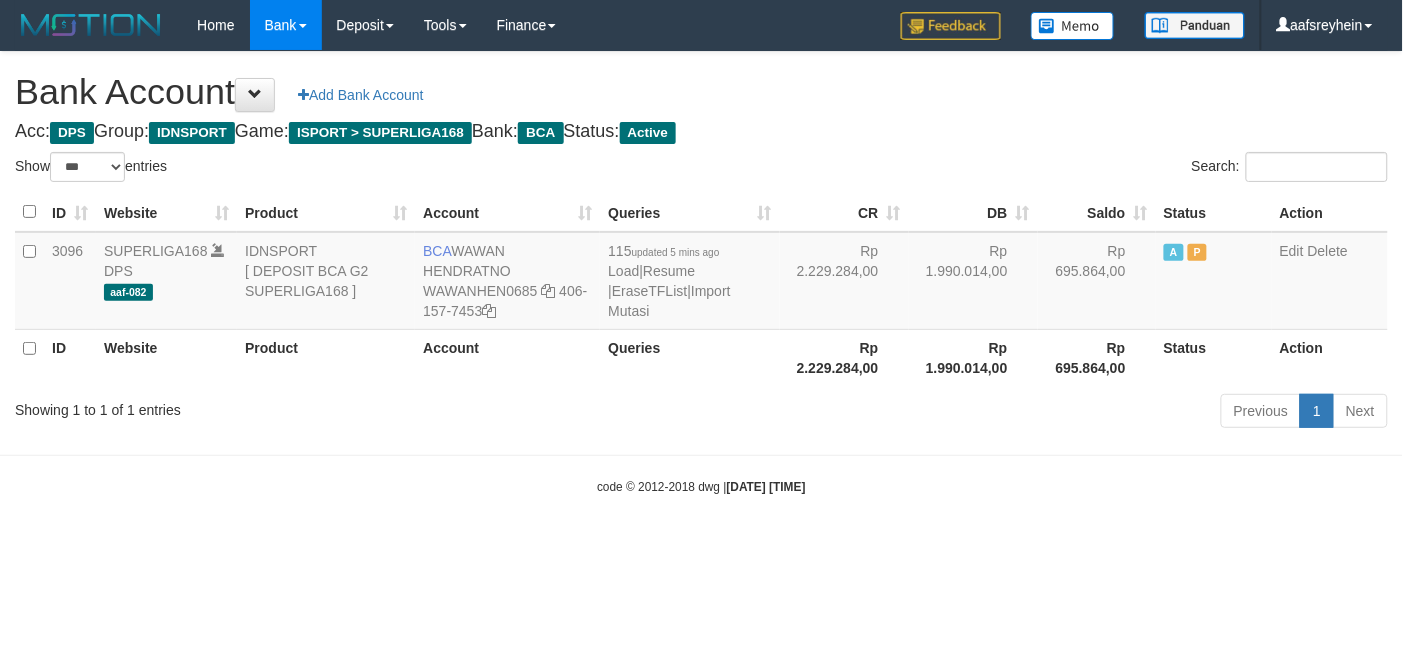 click on "Toggle navigation
Home
Bank
Account List
Load
By Website
Group
[ISPORT]													SUPERLIGA168
By Load Group (DPS)
-" at bounding box center [701, 273] 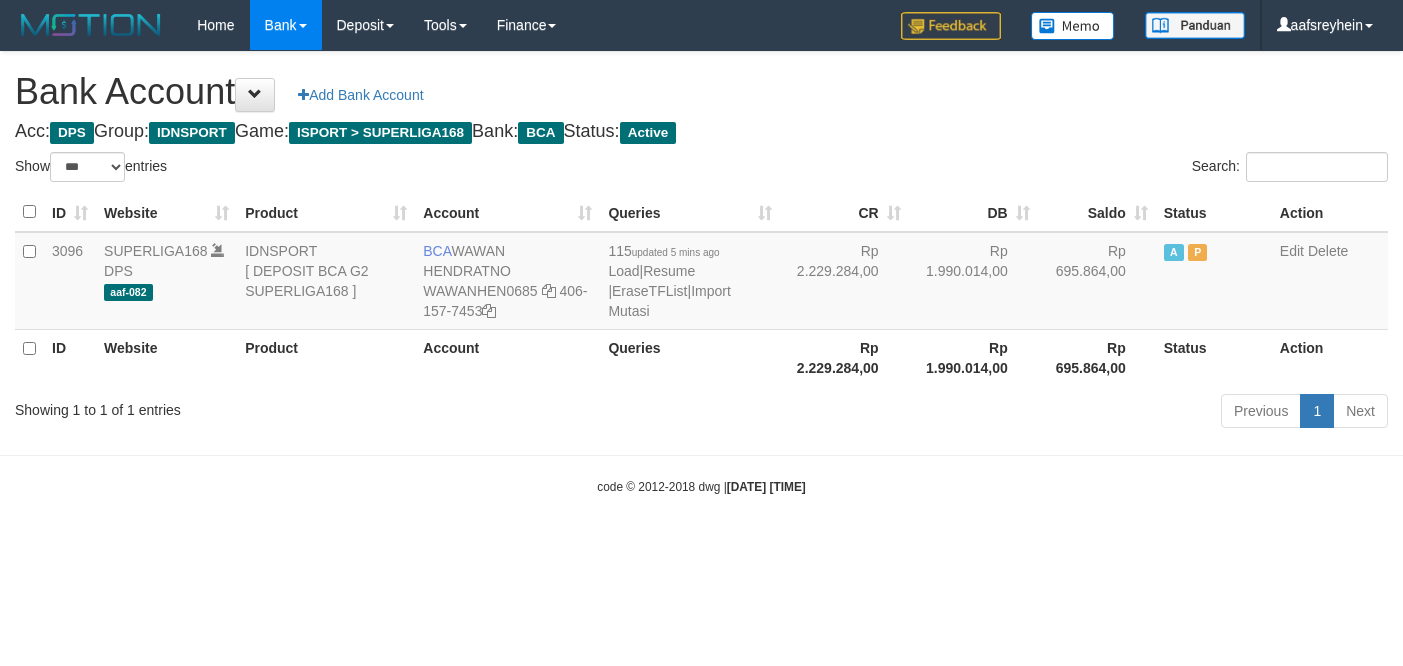 select on "***" 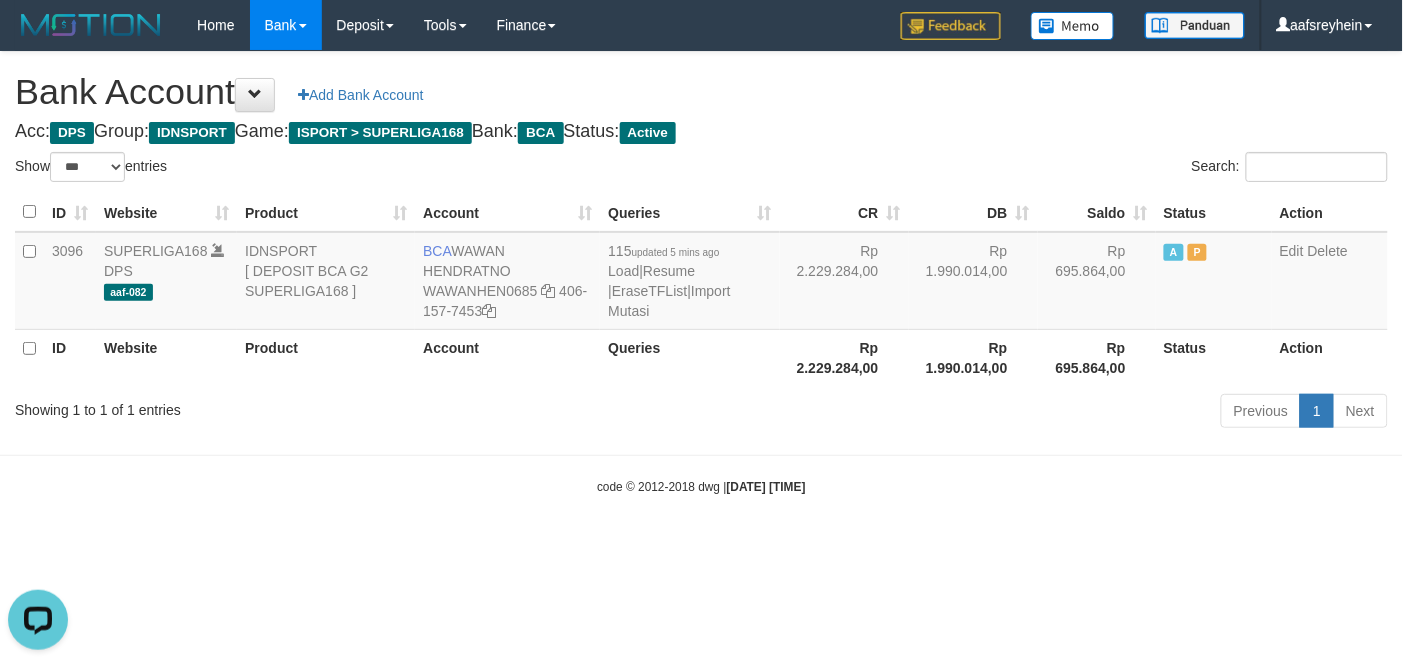 scroll, scrollTop: 0, scrollLeft: 0, axis: both 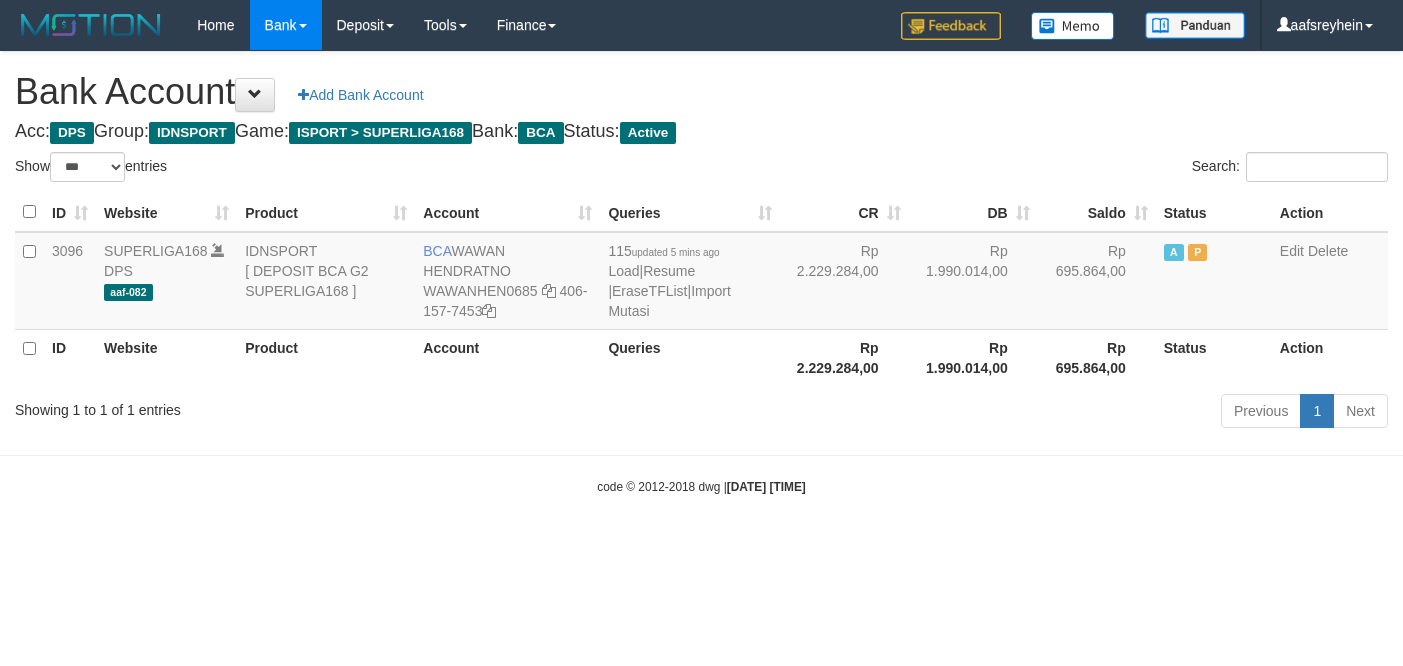 select on "***" 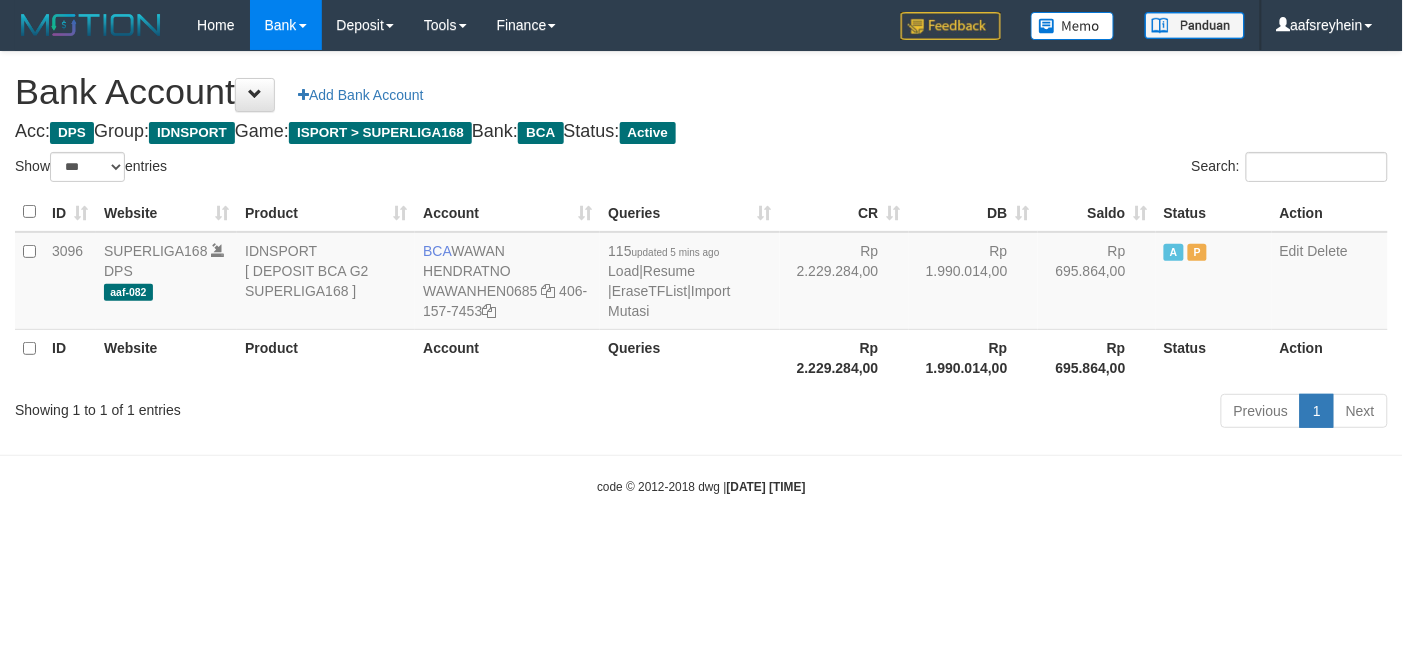 click on "code © 2012-2018 dwg |  2025/07/13 23:01:00" at bounding box center (701, 486) 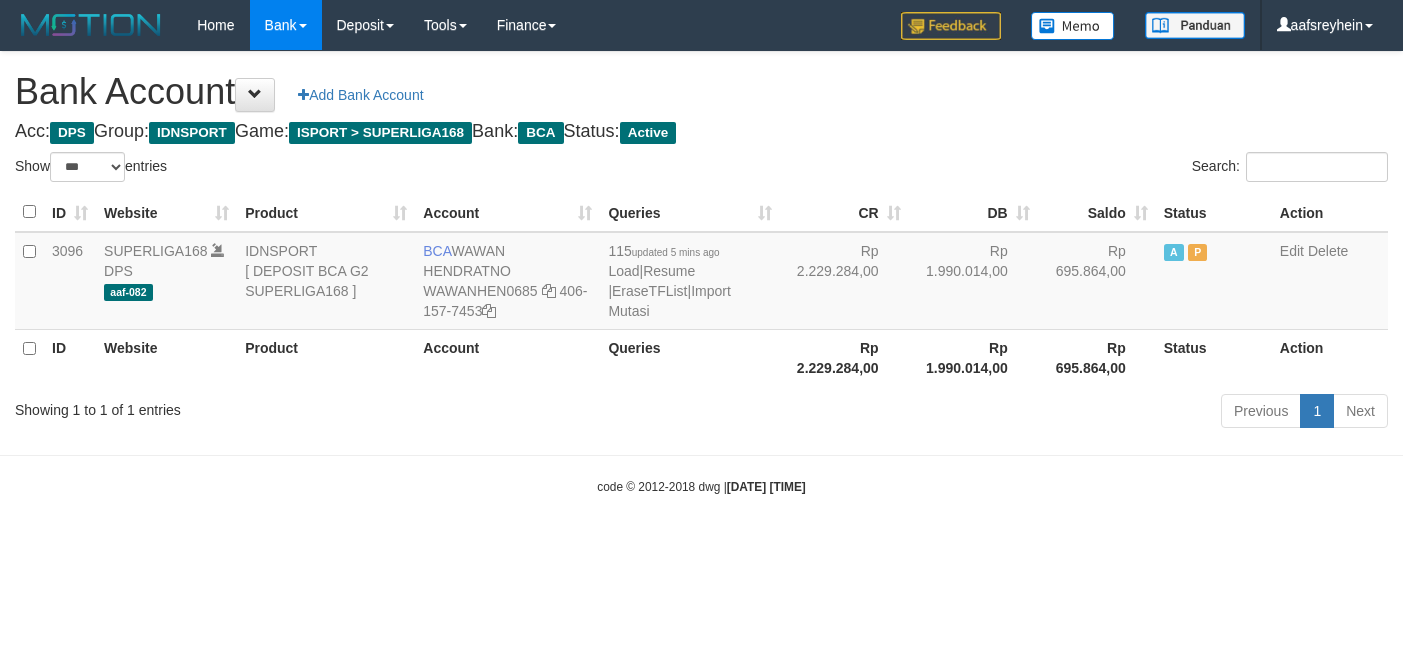 select on "***" 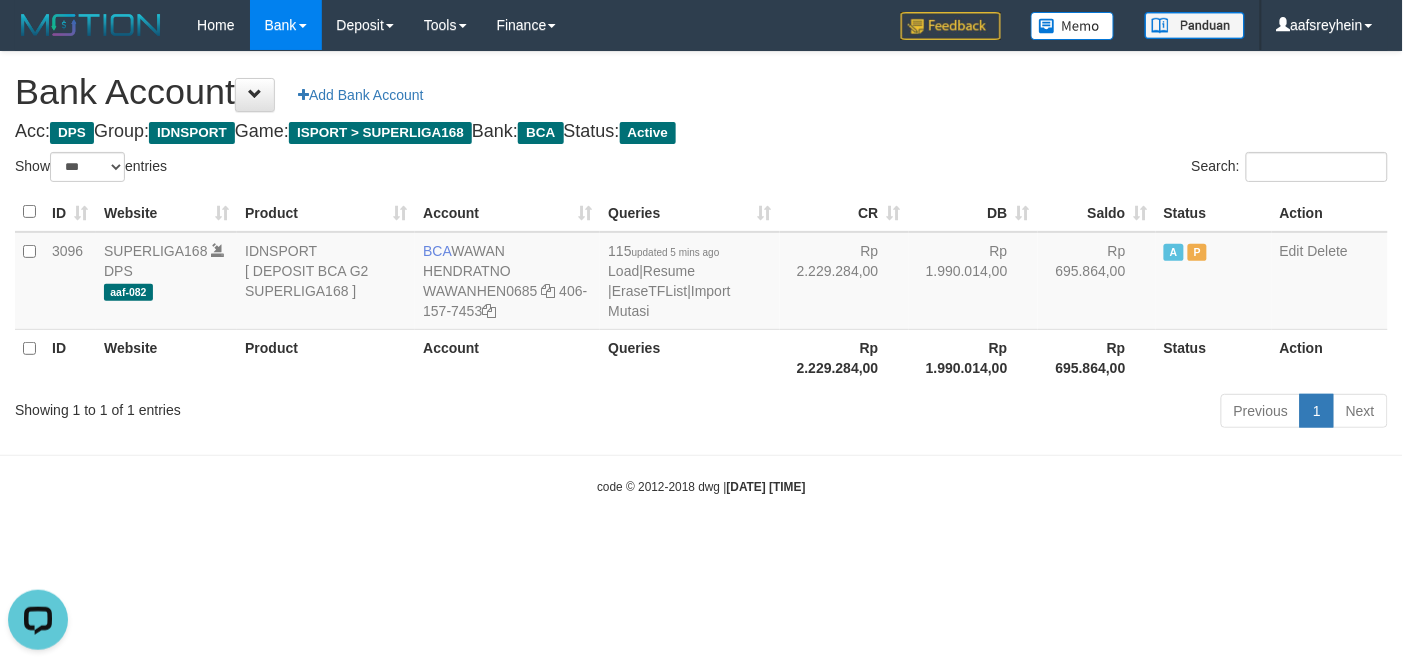 scroll, scrollTop: 0, scrollLeft: 0, axis: both 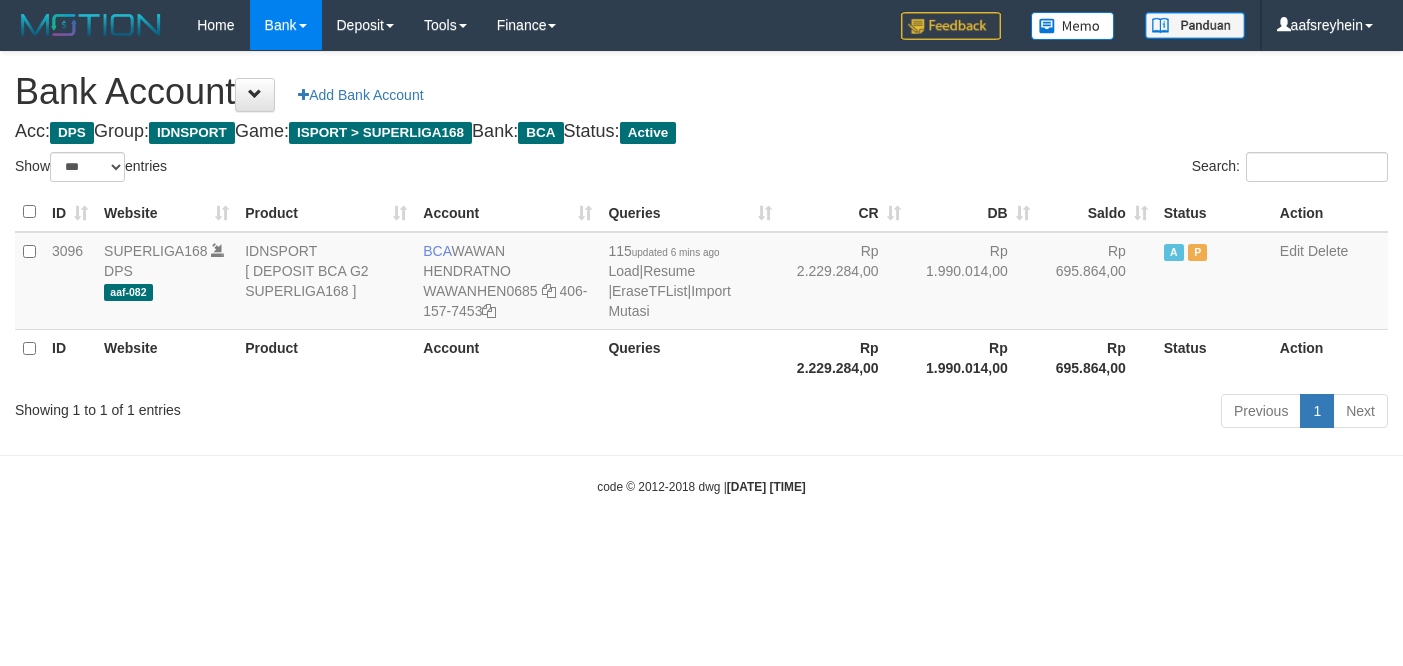 select on "***" 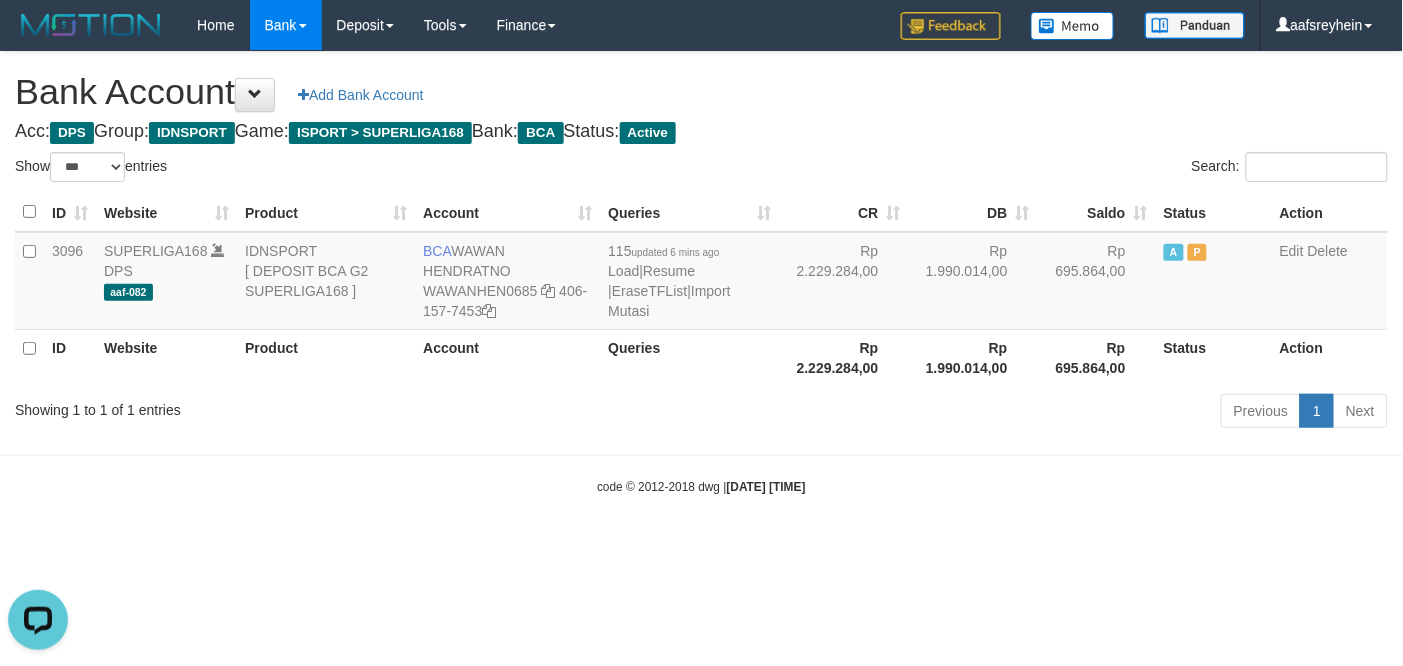 scroll, scrollTop: 0, scrollLeft: 0, axis: both 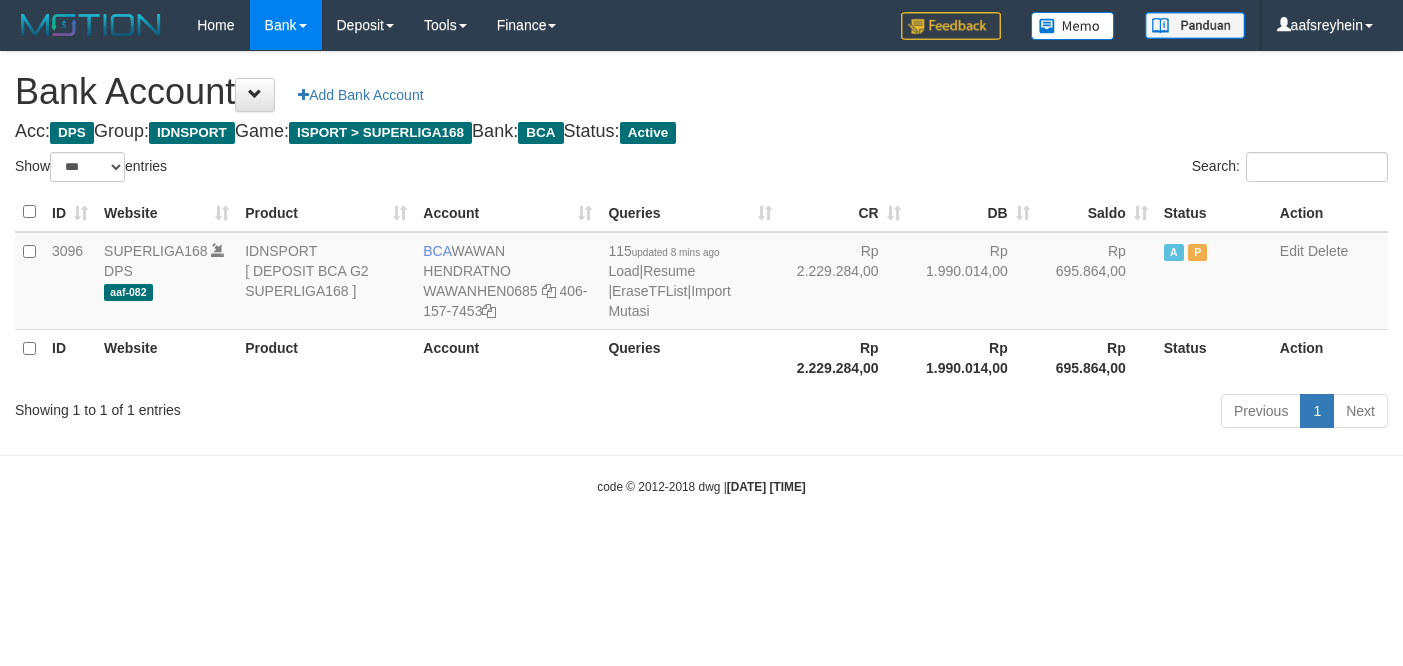 select on "***" 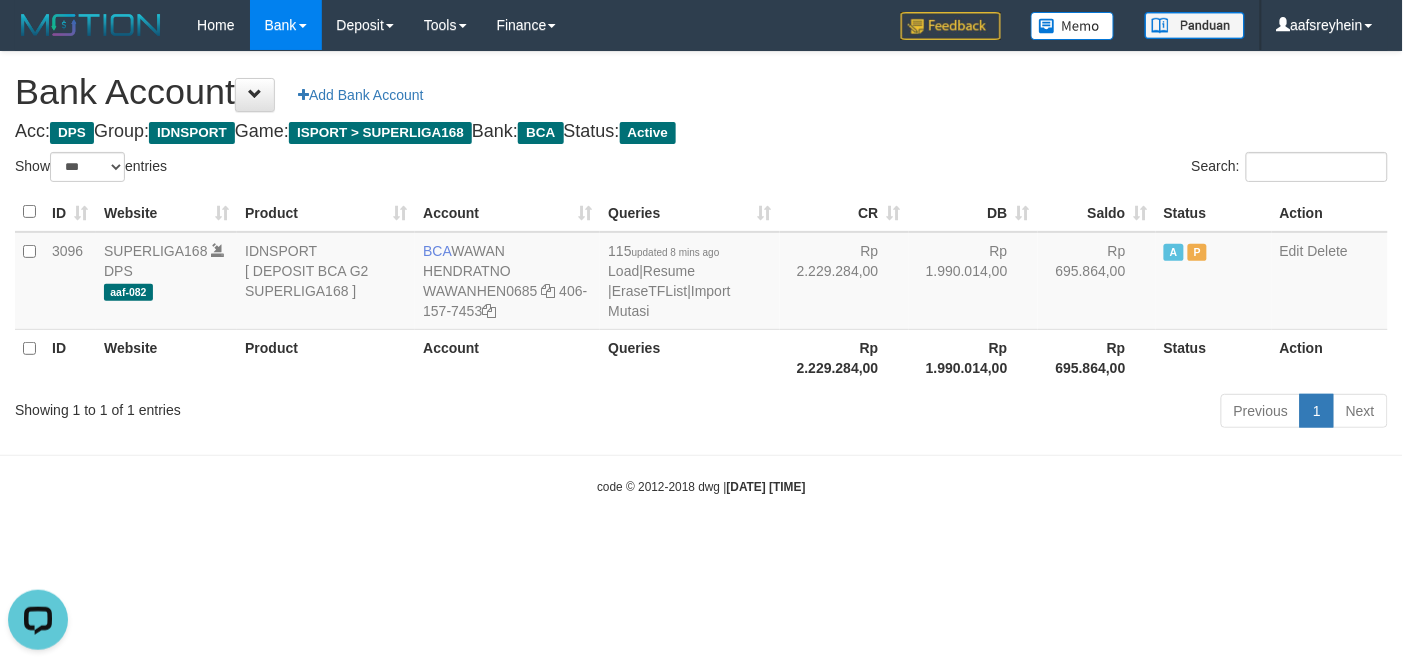 scroll, scrollTop: 0, scrollLeft: 0, axis: both 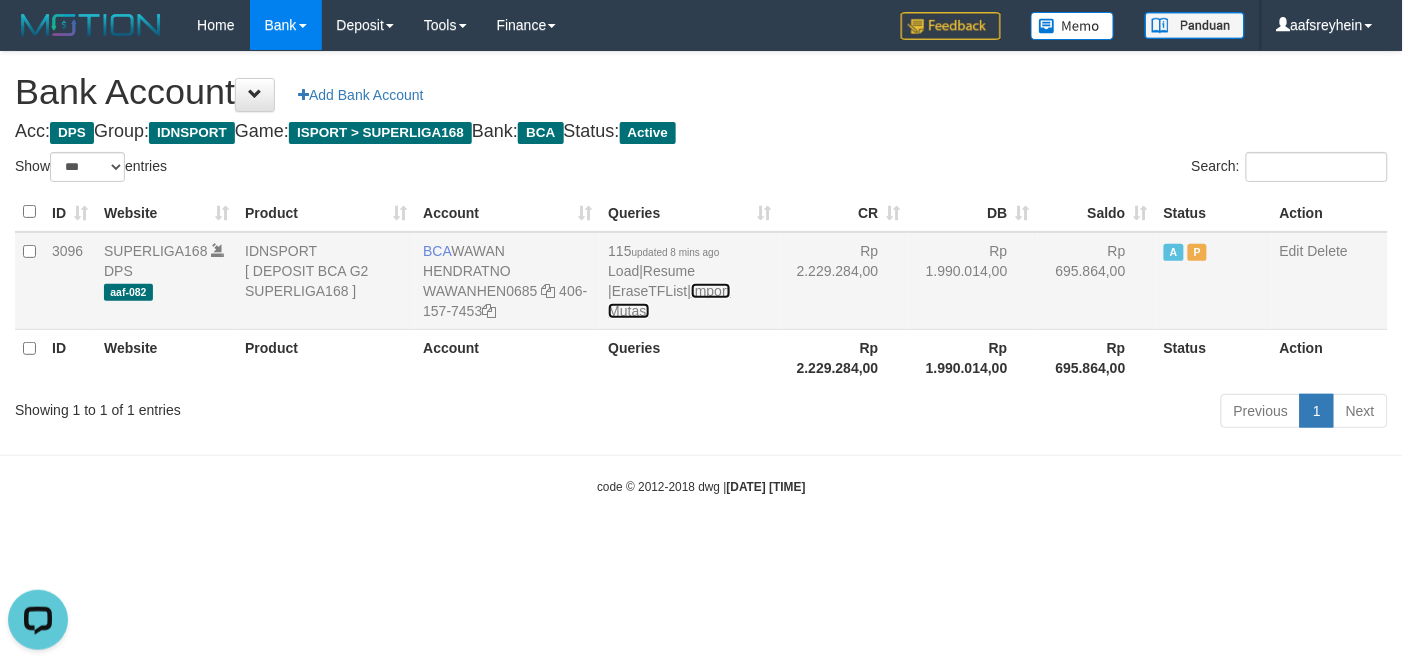 click on "Import Mutasi" at bounding box center [669, 301] 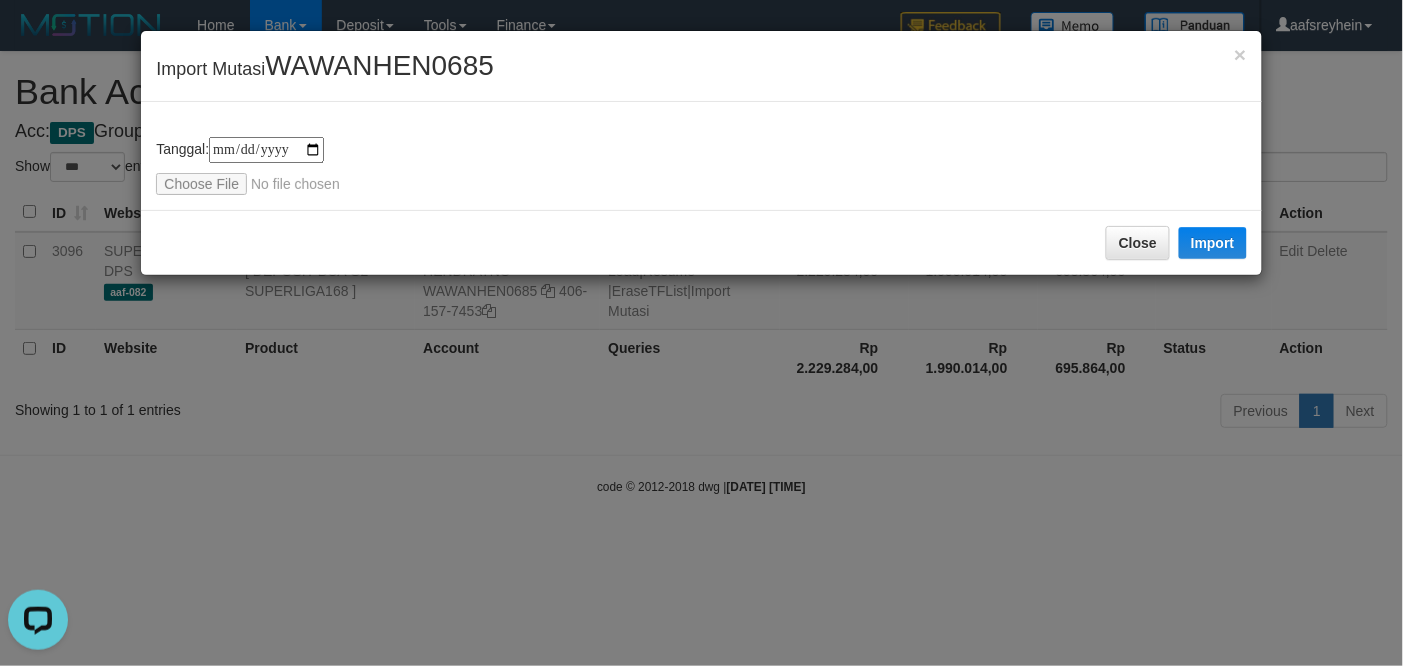 type on "**********" 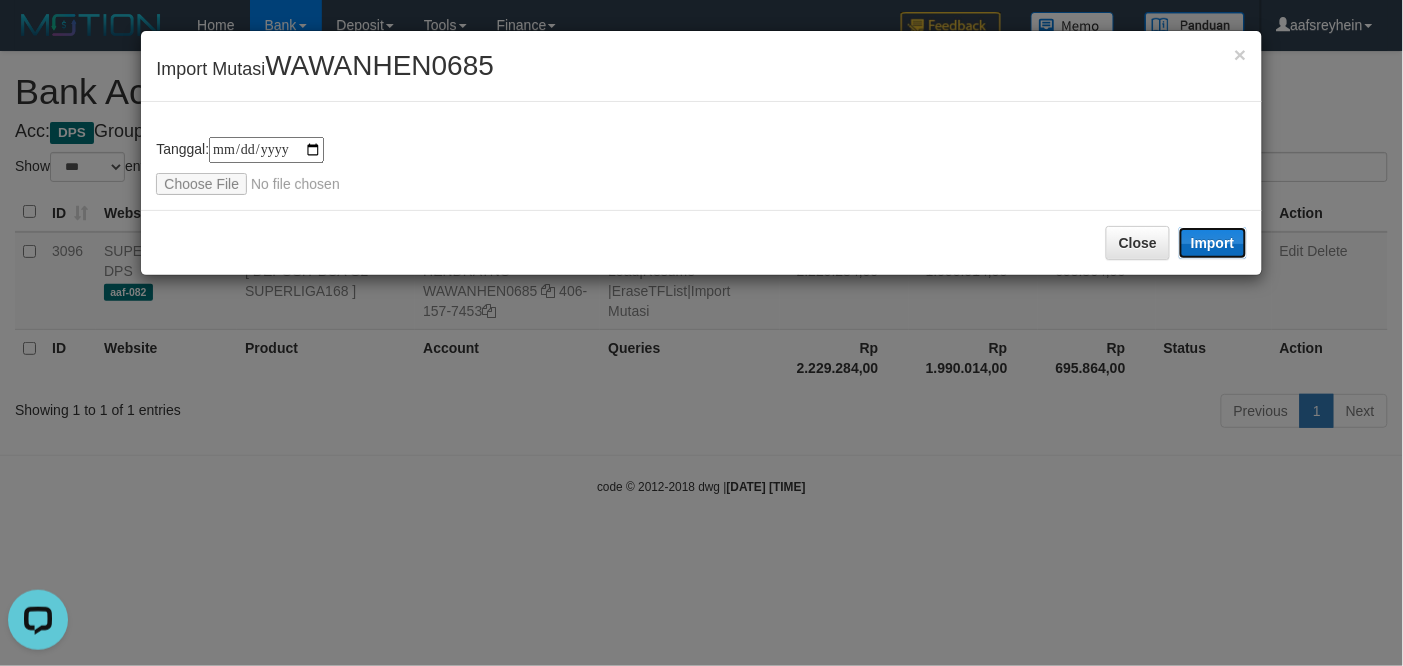 click on "Import" at bounding box center (1213, 243) 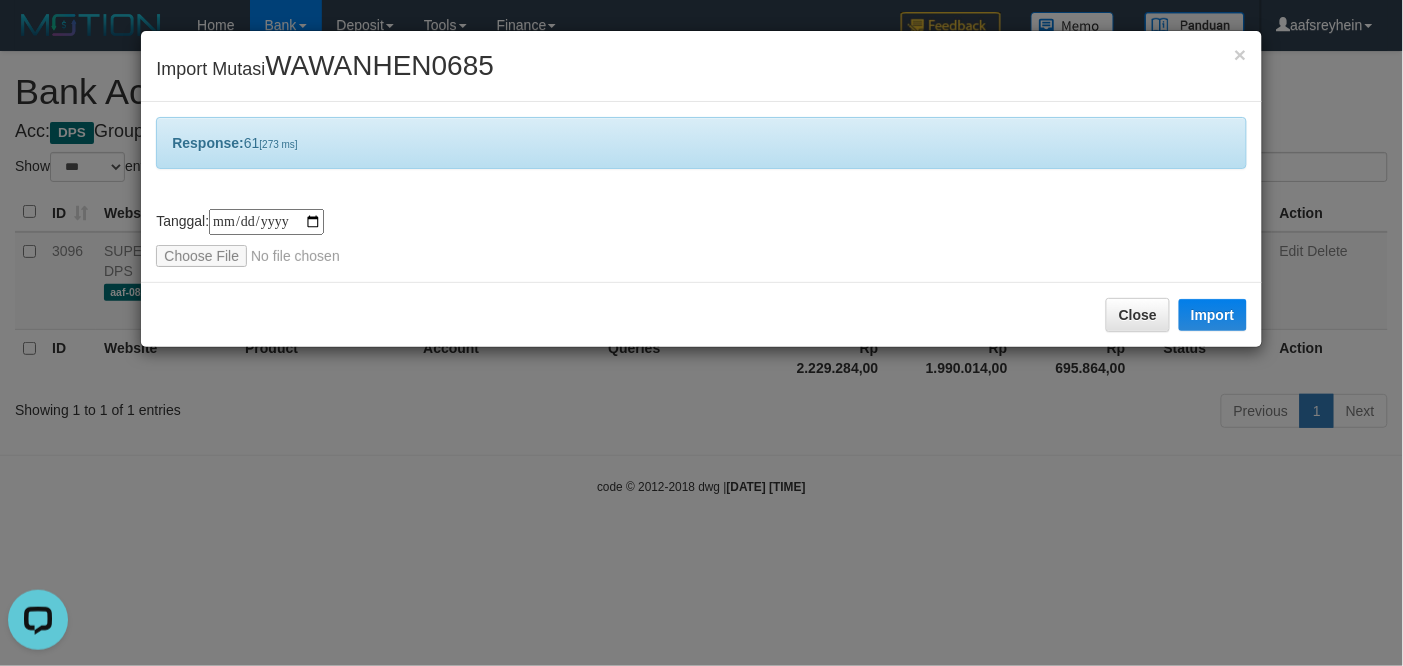 click on "**********" at bounding box center [701, 333] 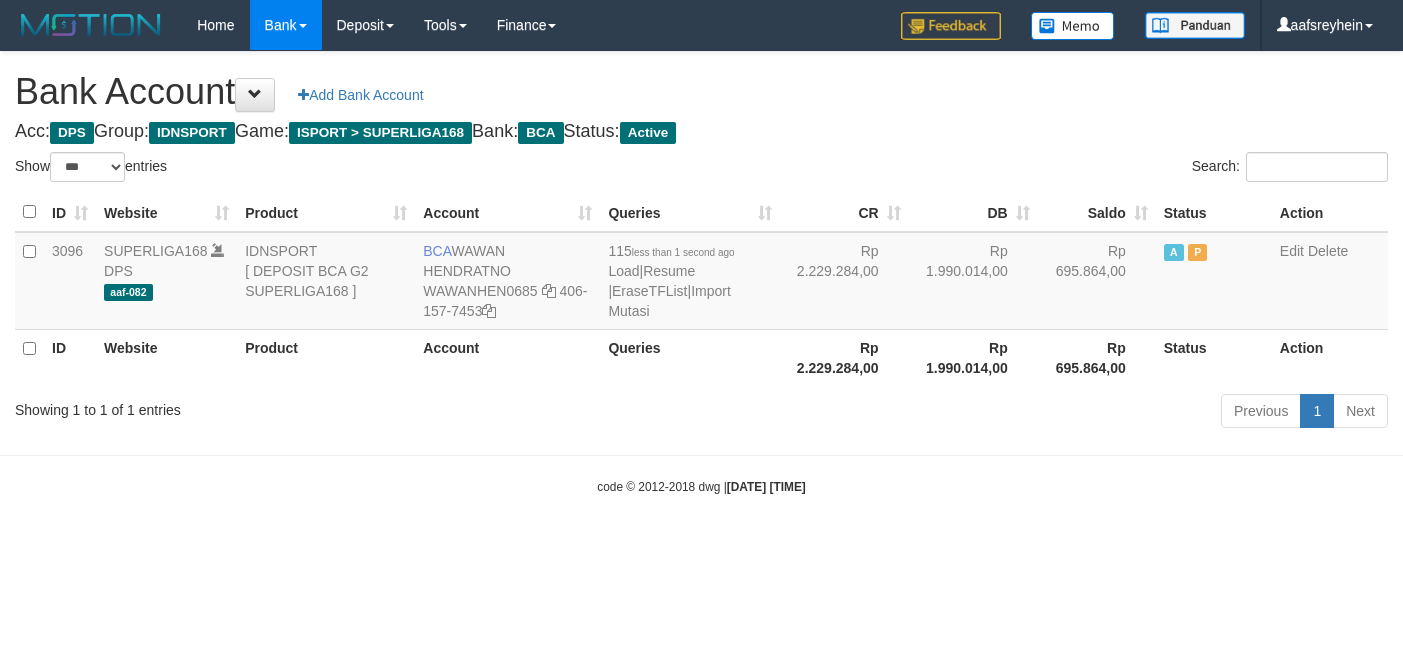 select on "***" 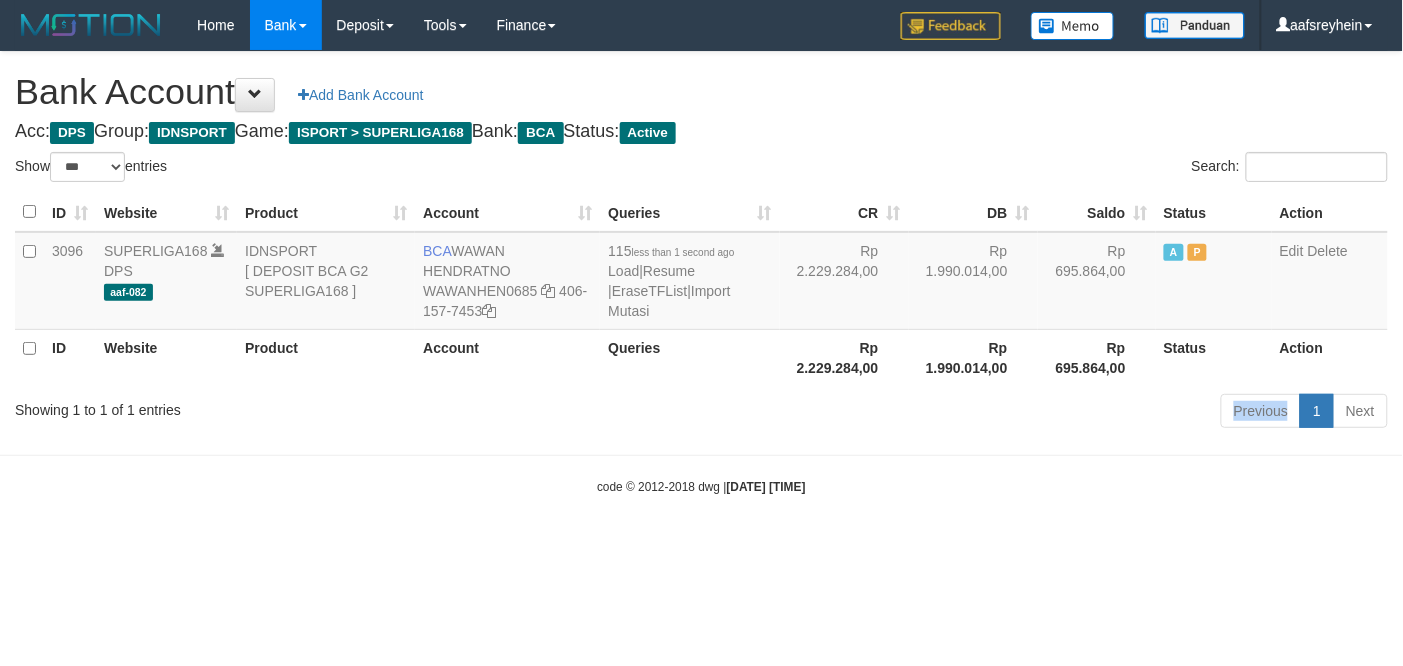 click on "Previous 1 Next" at bounding box center [994, 413] 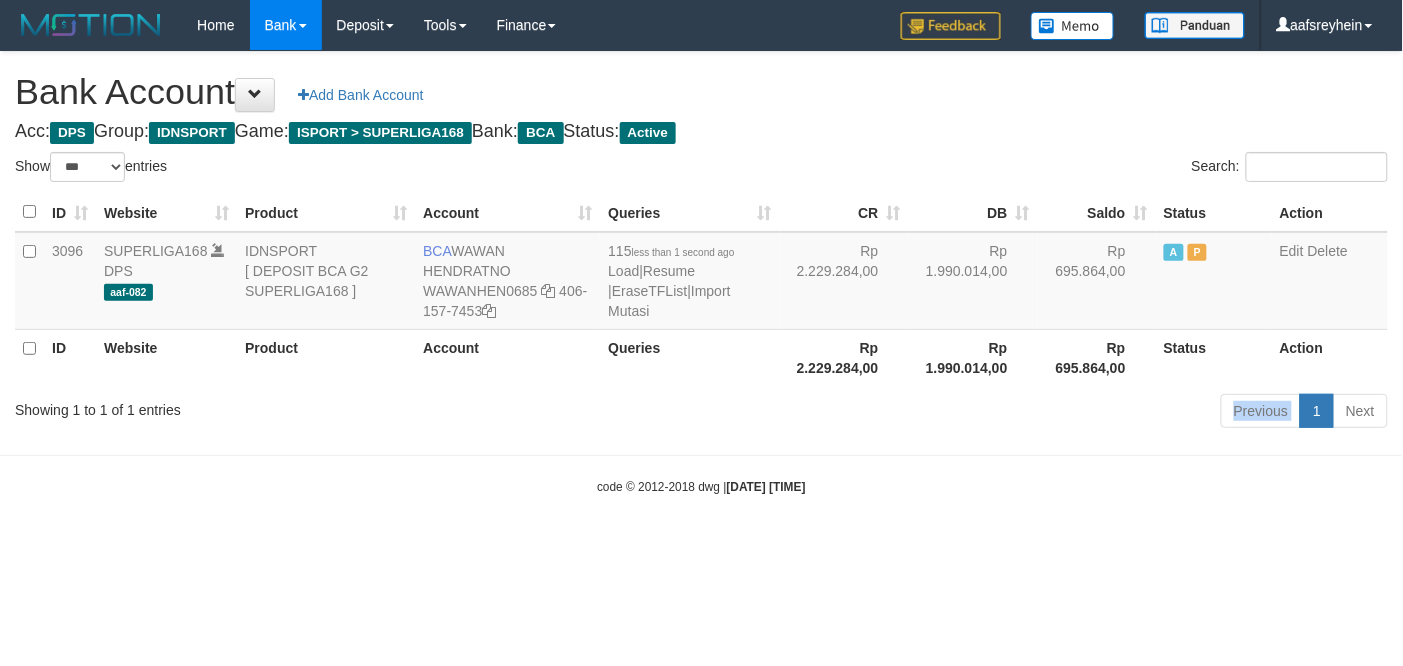 drag, startPoint x: 0, startPoint y: 0, endPoint x: 1120, endPoint y: 401, distance: 1189.6222 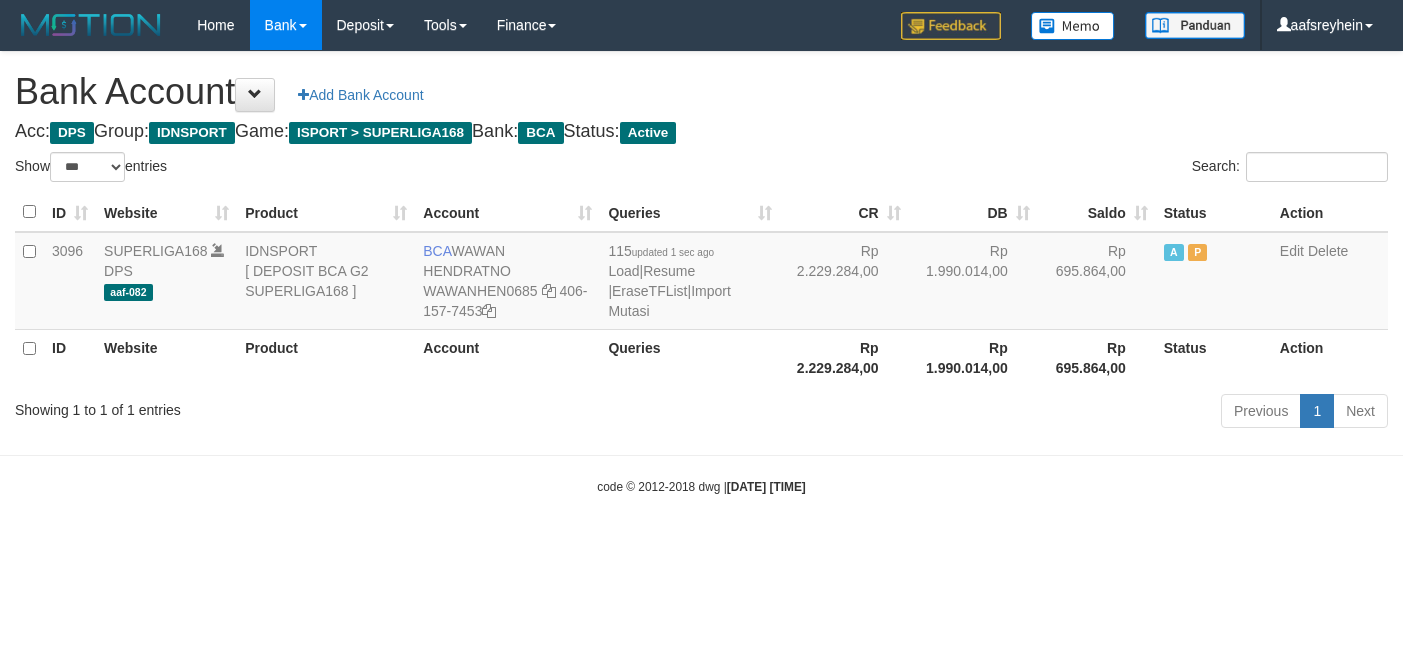 select on "***" 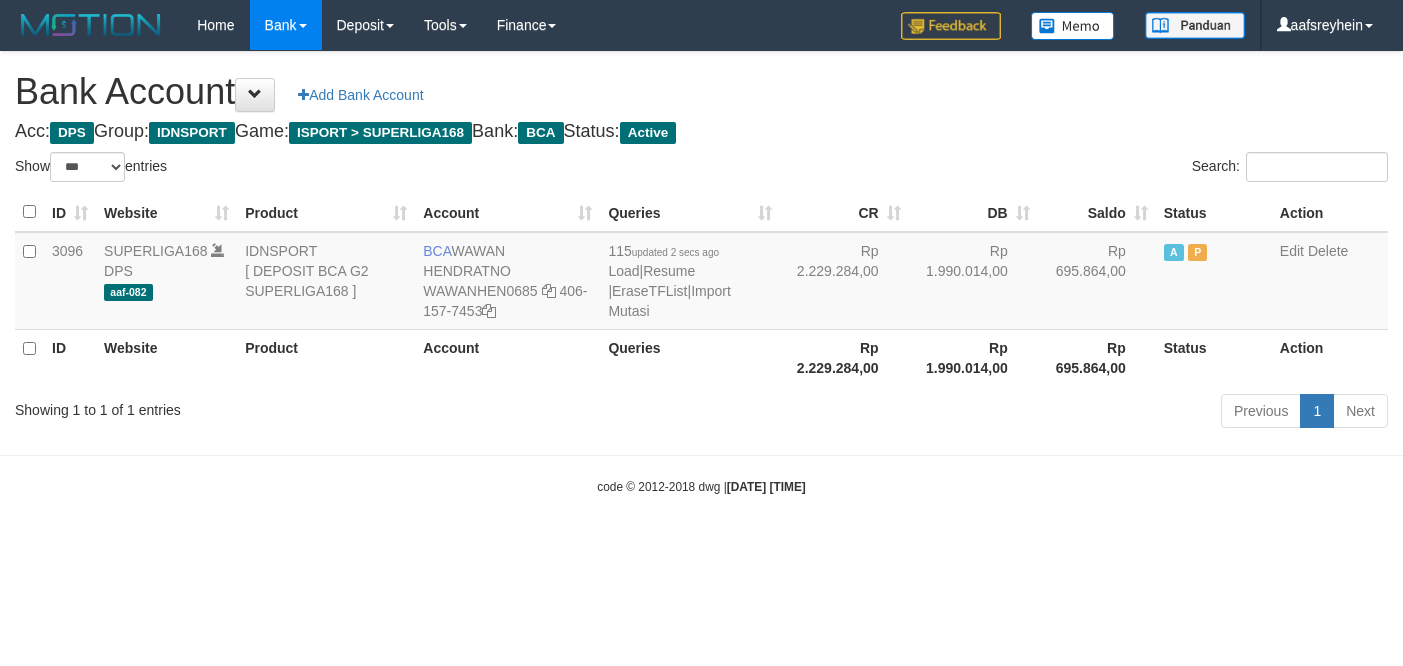 select on "***" 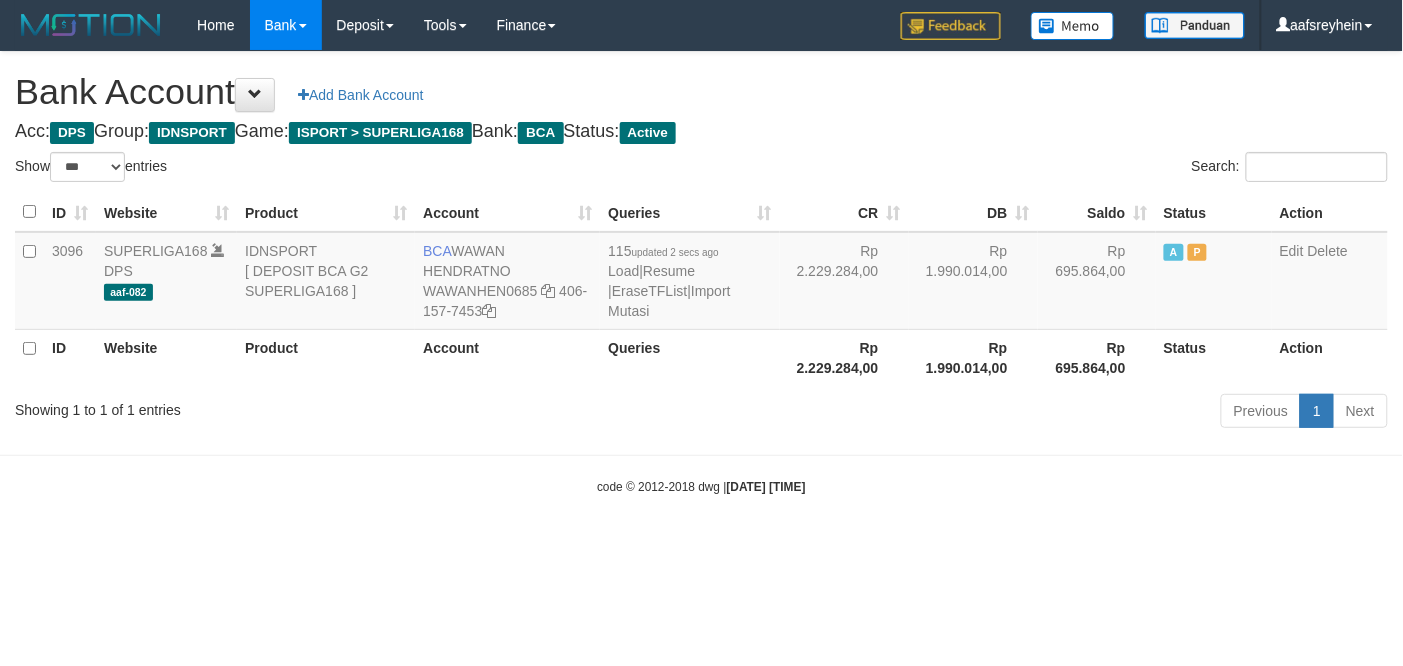 click on "Toggle navigation
Home
Bank
Account List
Load
By Website
Group
[ISPORT]													SUPERLIGA168
By Load Group (DPS)
-" at bounding box center [701, 273] 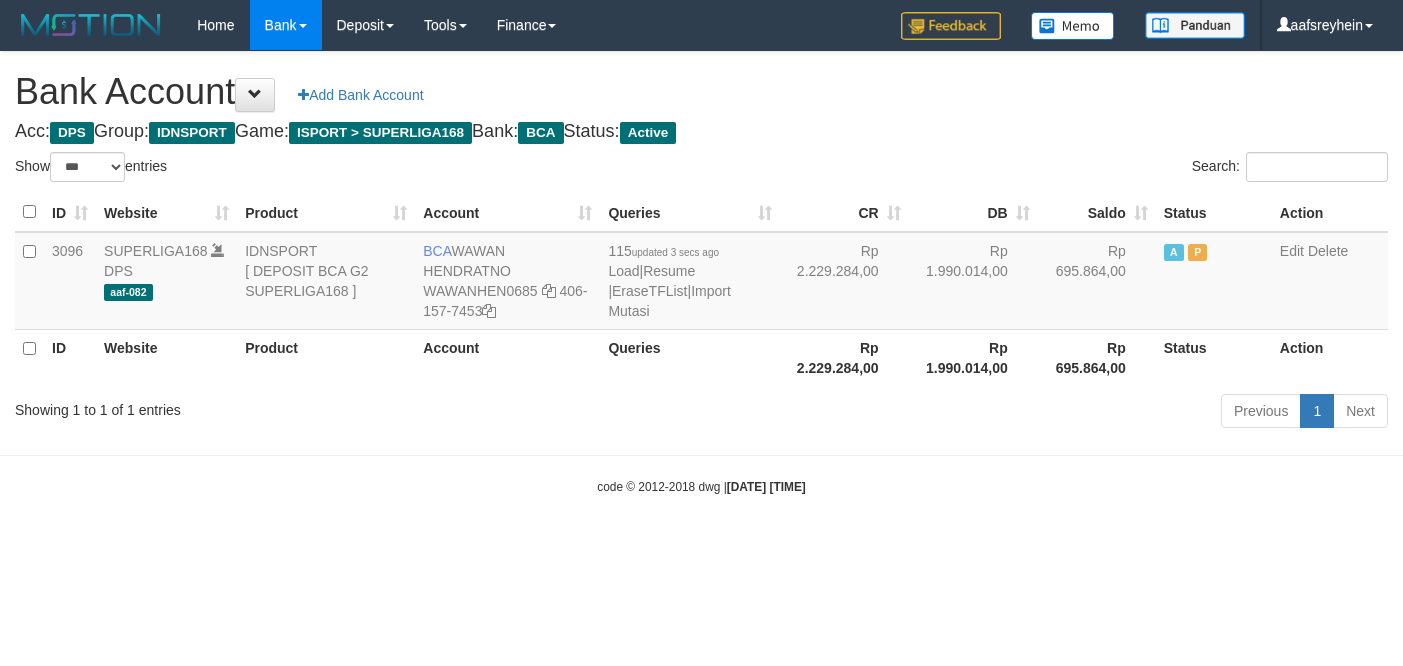 select on "***" 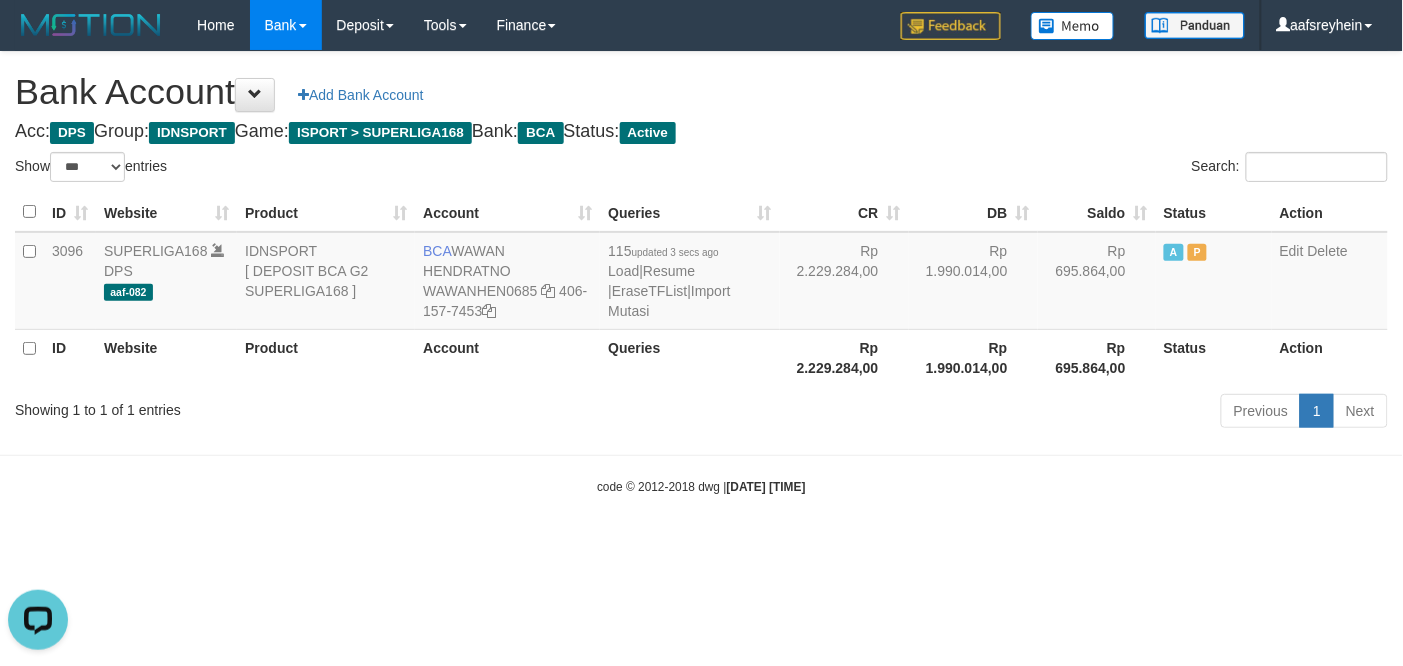 scroll, scrollTop: 0, scrollLeft: 0, axis: both 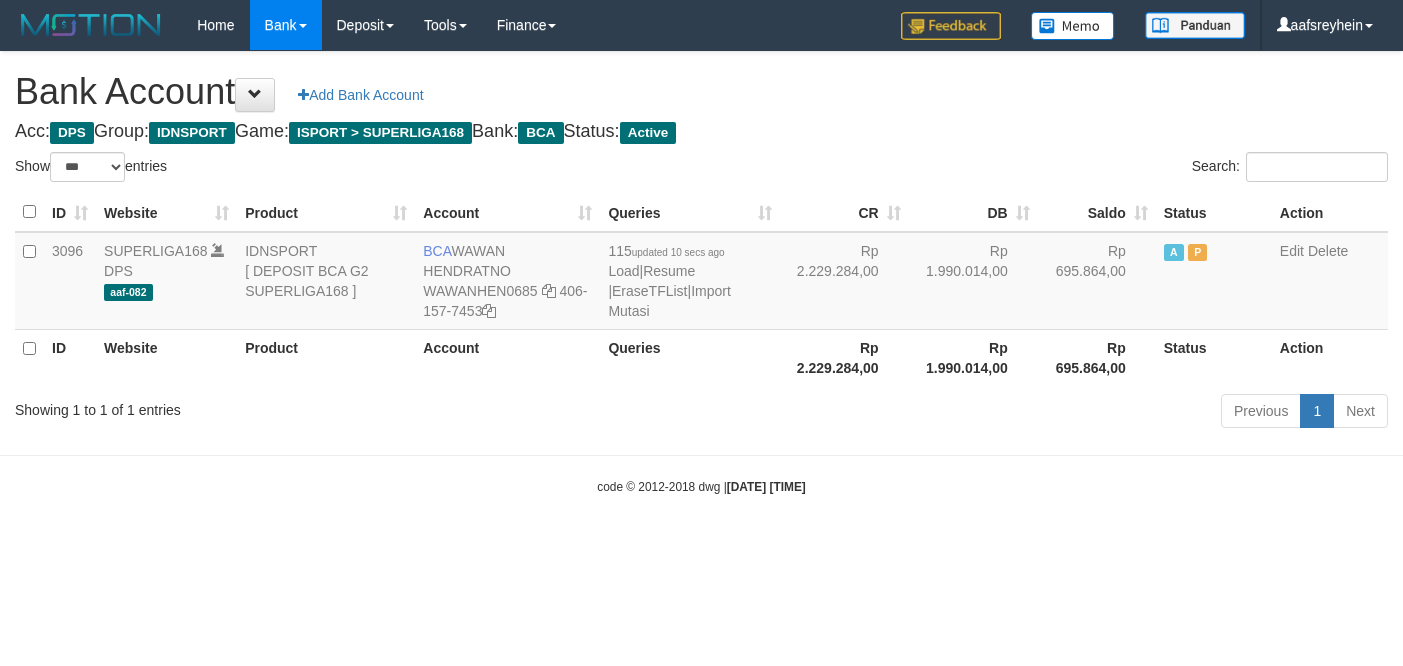 select on "***" 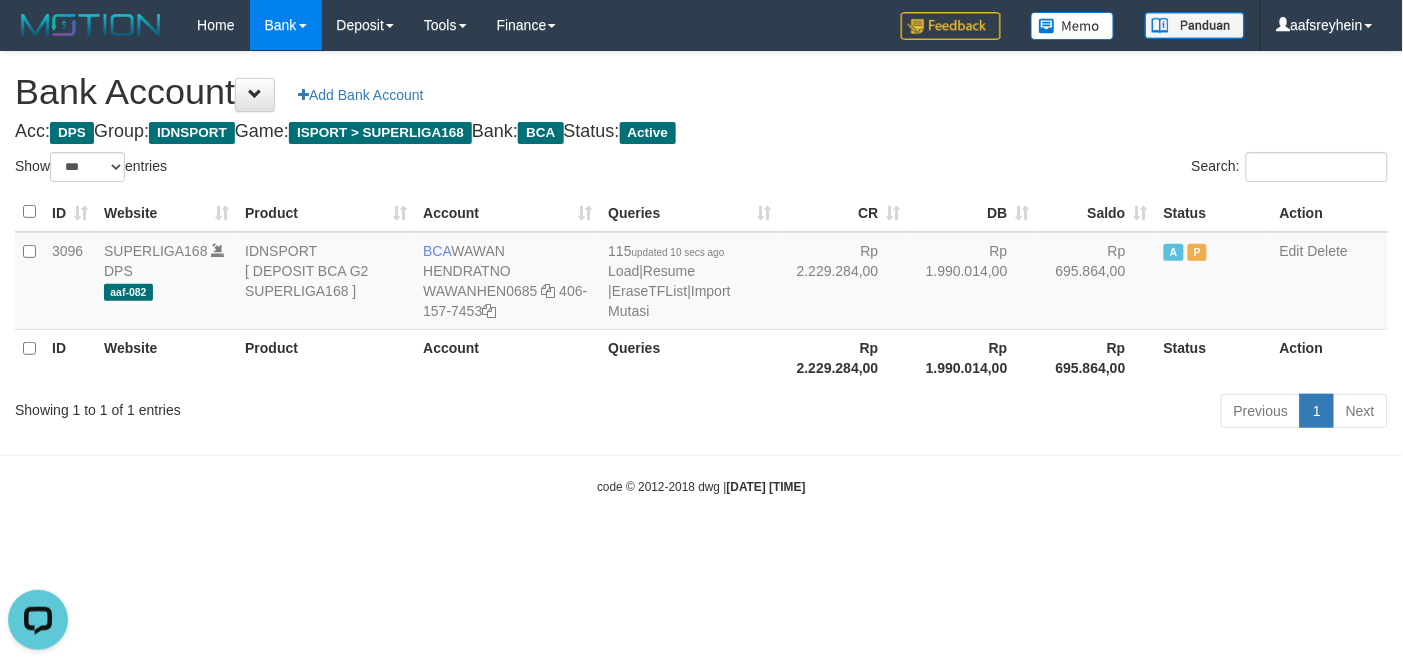 scroll, scrollTop: 0, scrollLeft: 0, axis: both 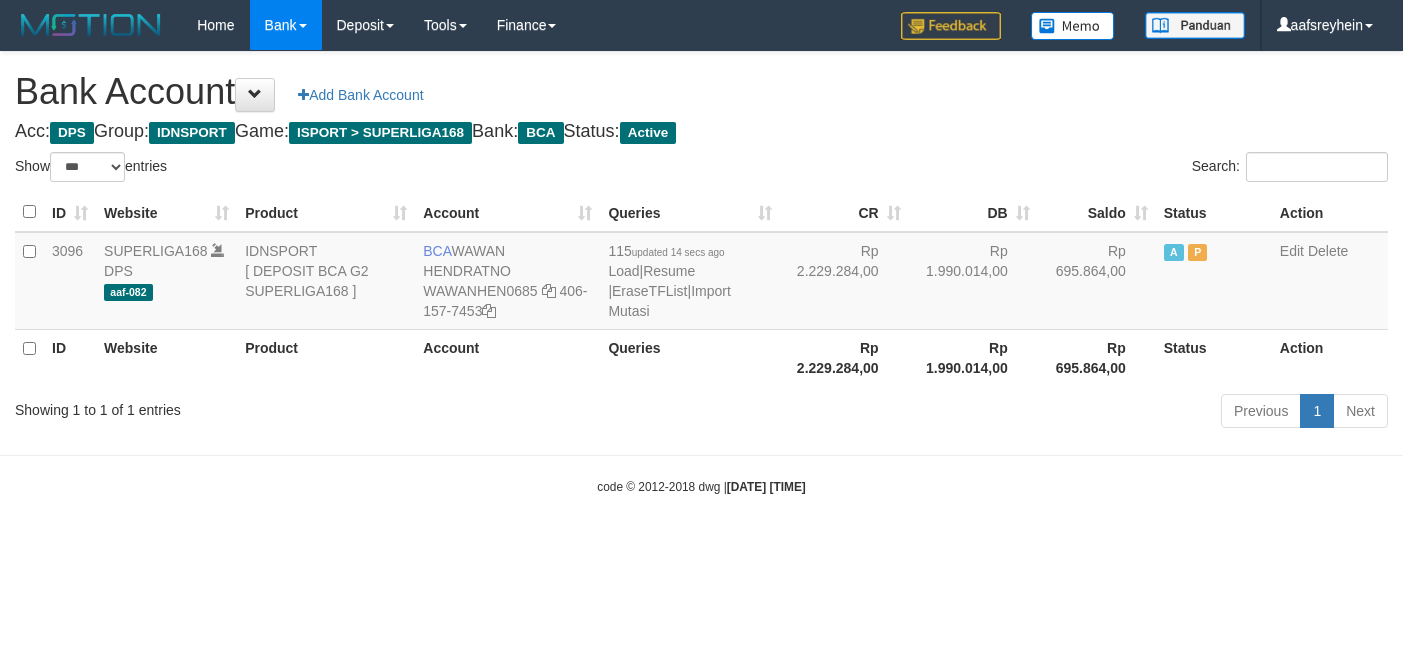 select on "***" 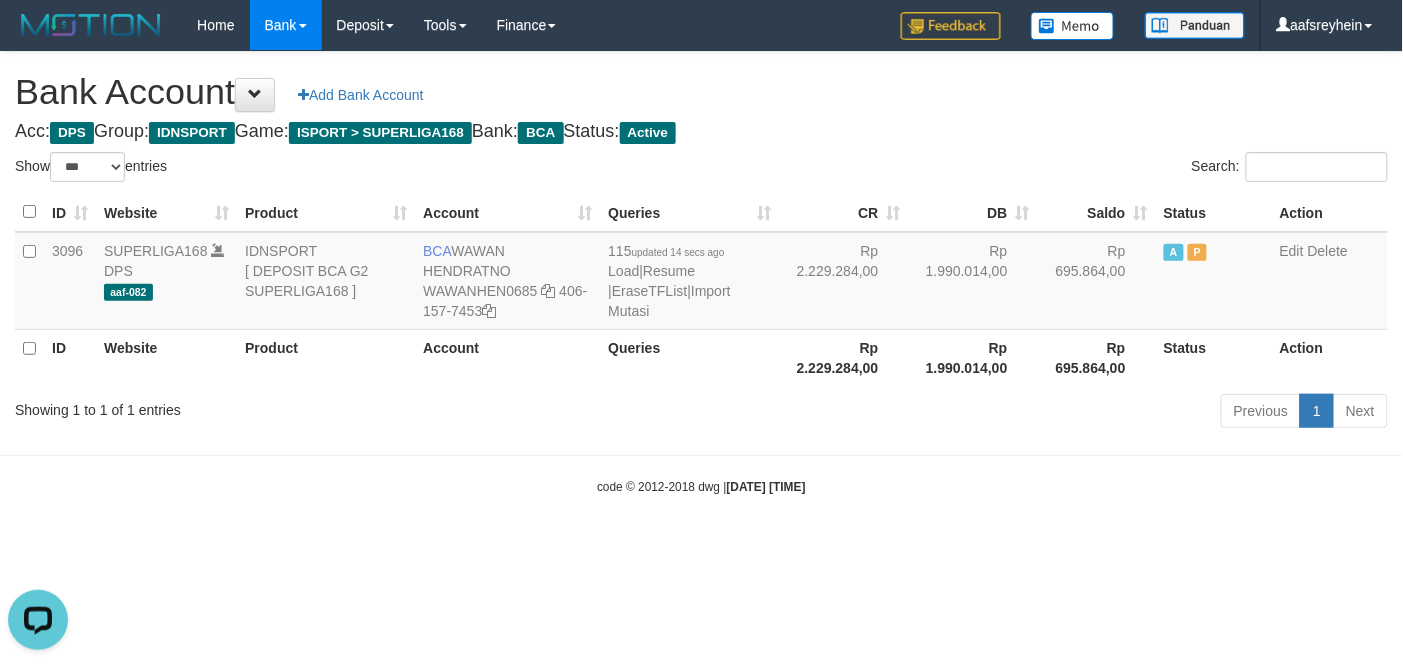 scroll, scrollTop: 0, scrollLeft: 0, axis: both 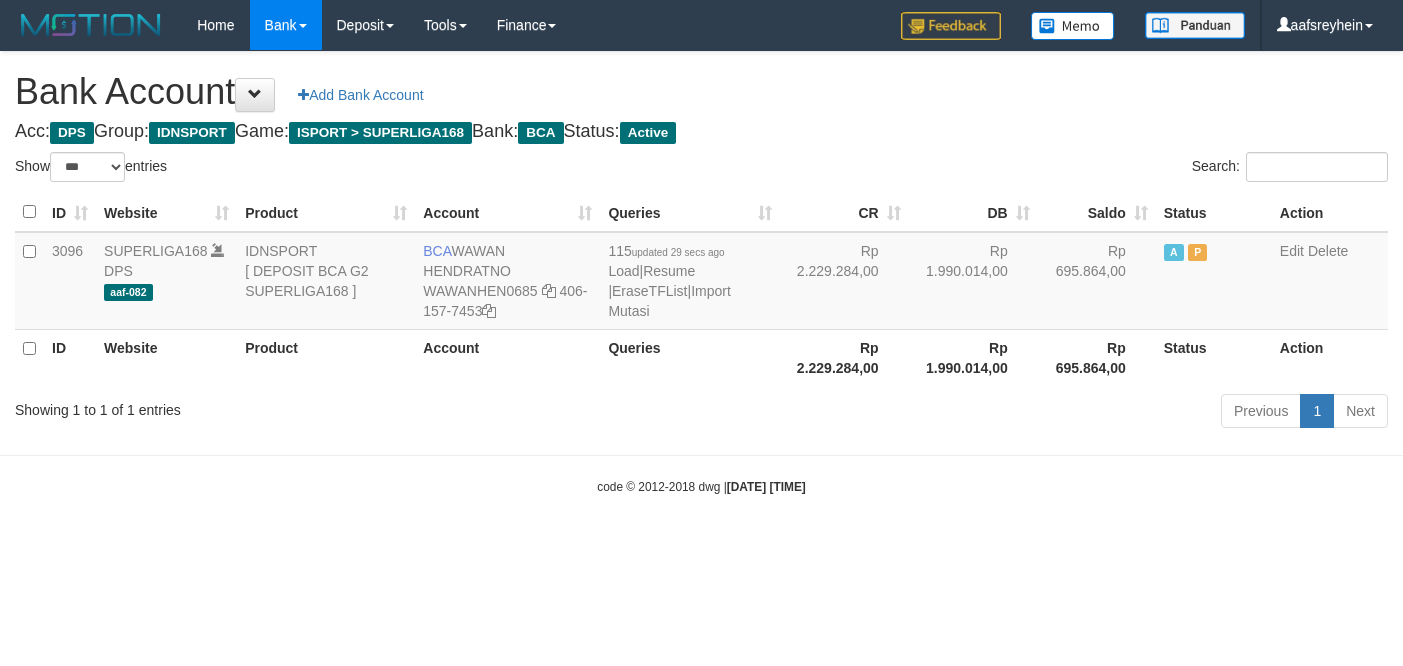 select on "***" 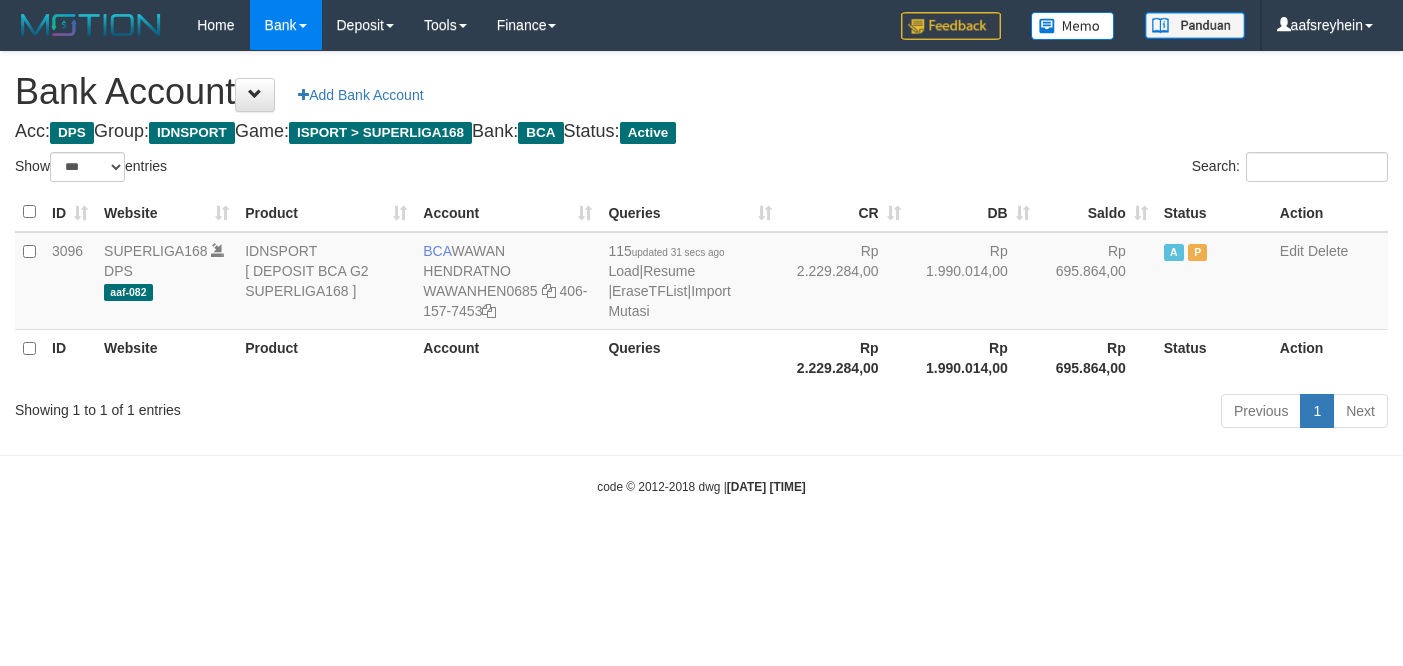 select on "***" 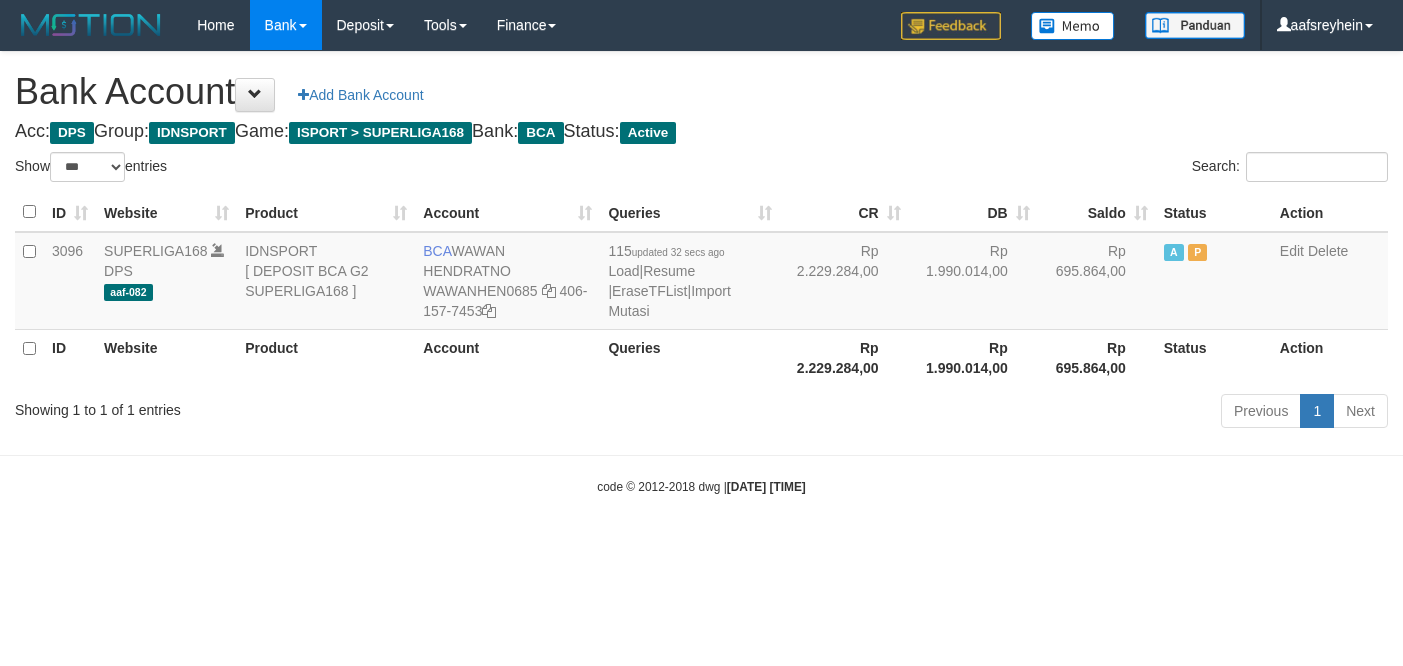 select on "***" 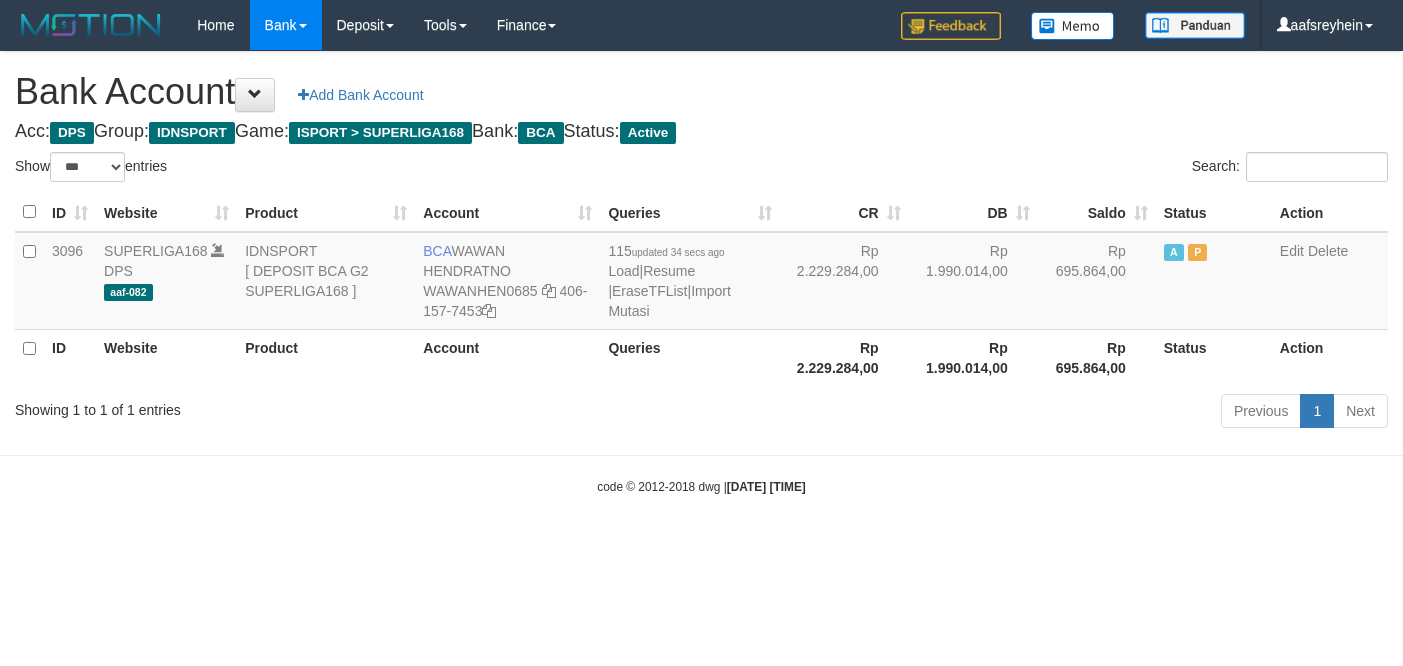 select on "***" 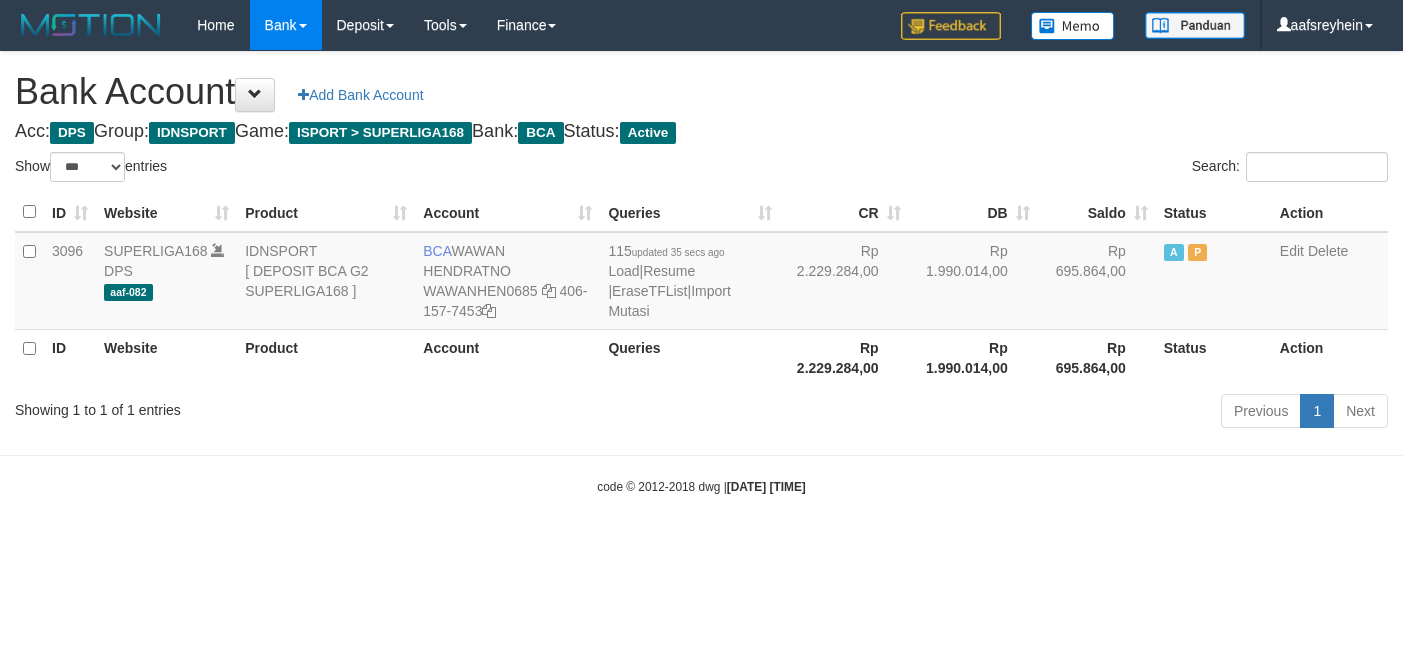 select on "***" 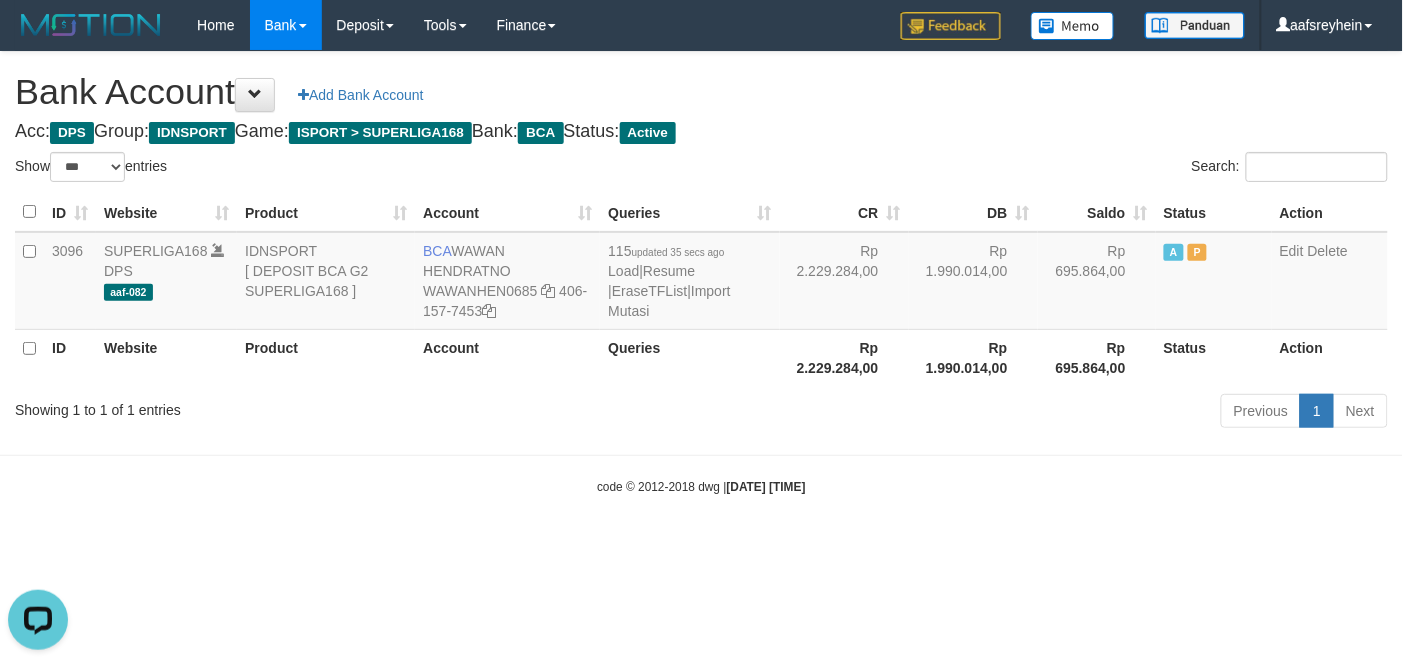 scroll, scrollTop: 0, scrollLeft: 0, axis: both 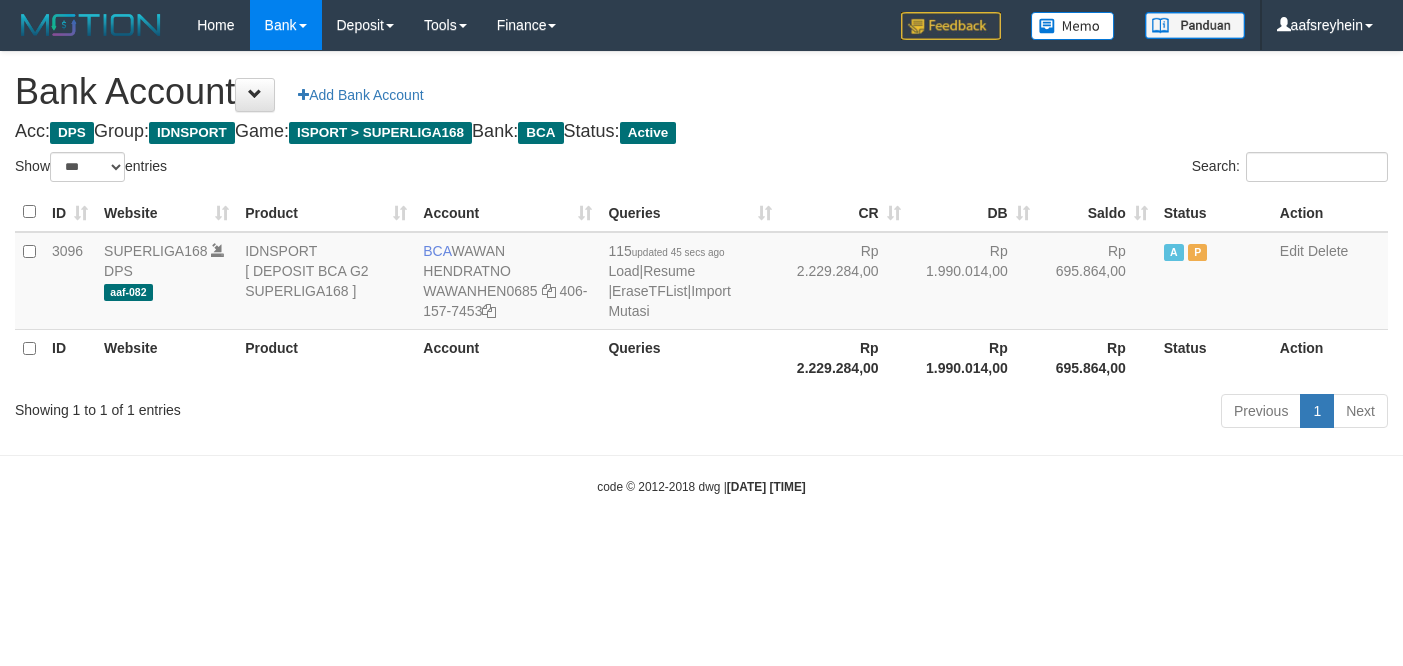 select on "***" 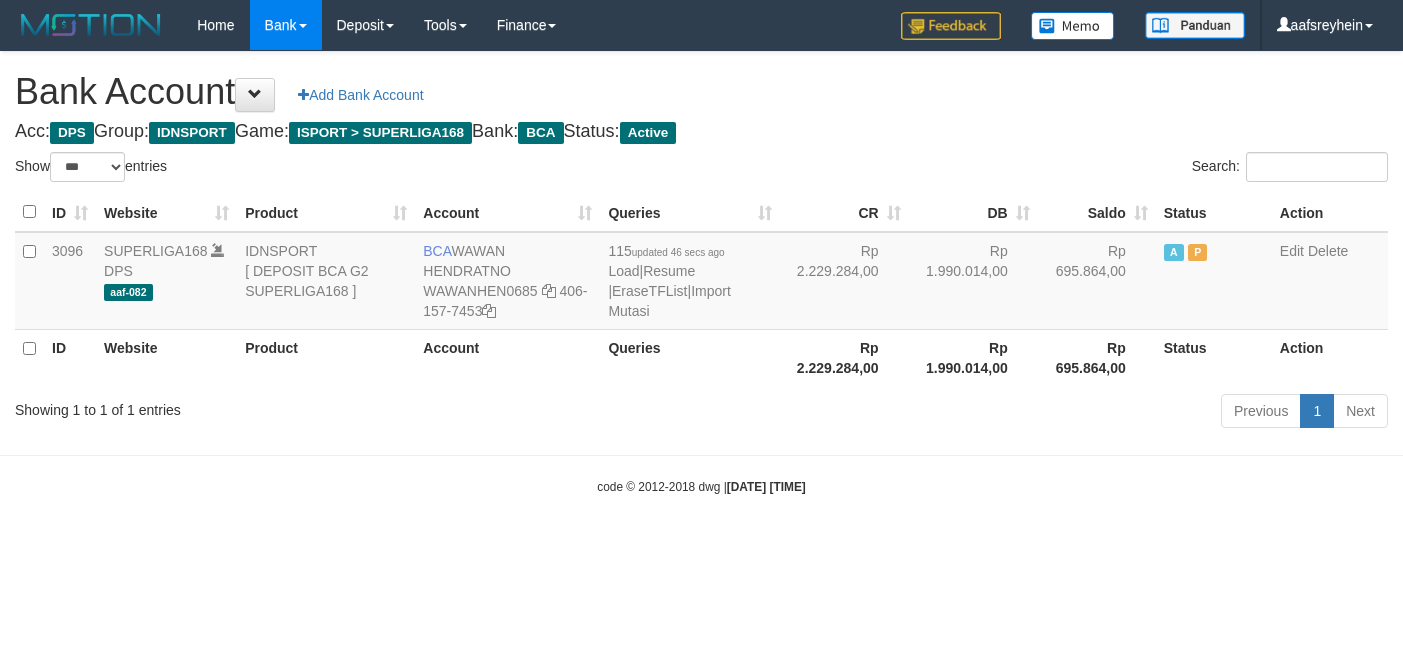 select on "***" 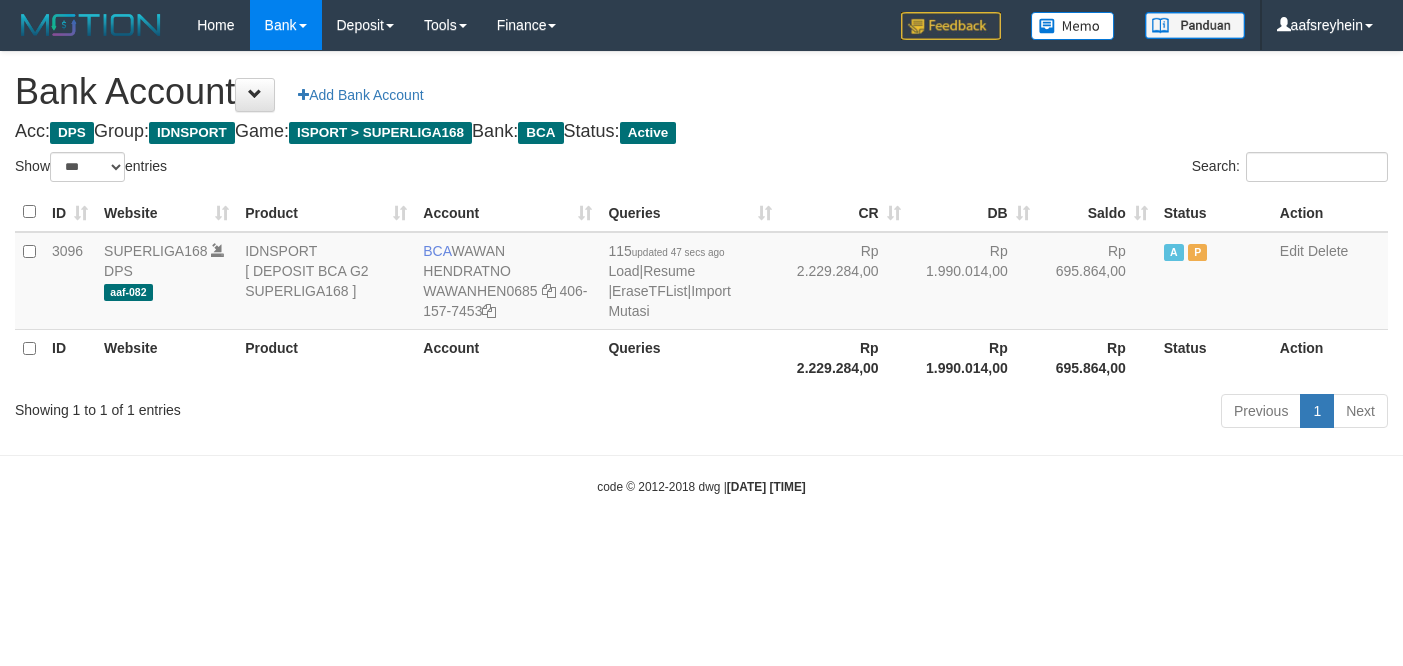 select on "***" 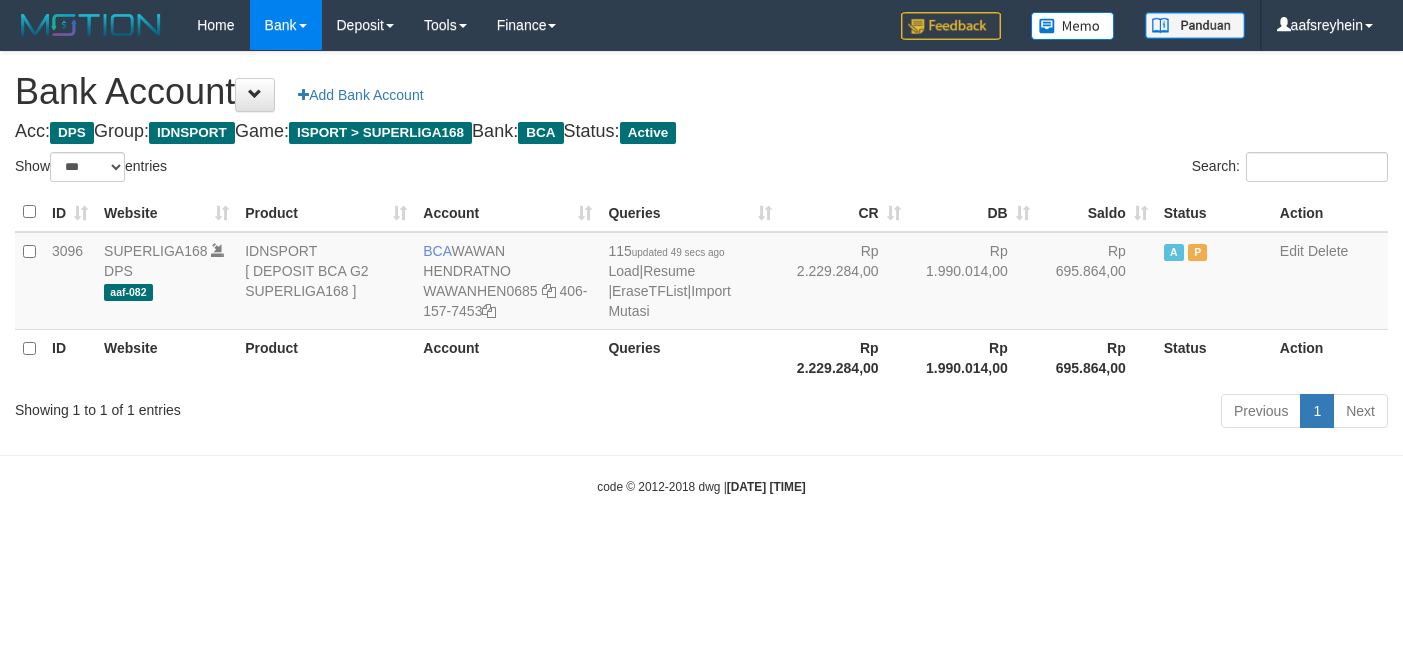 select on "***" 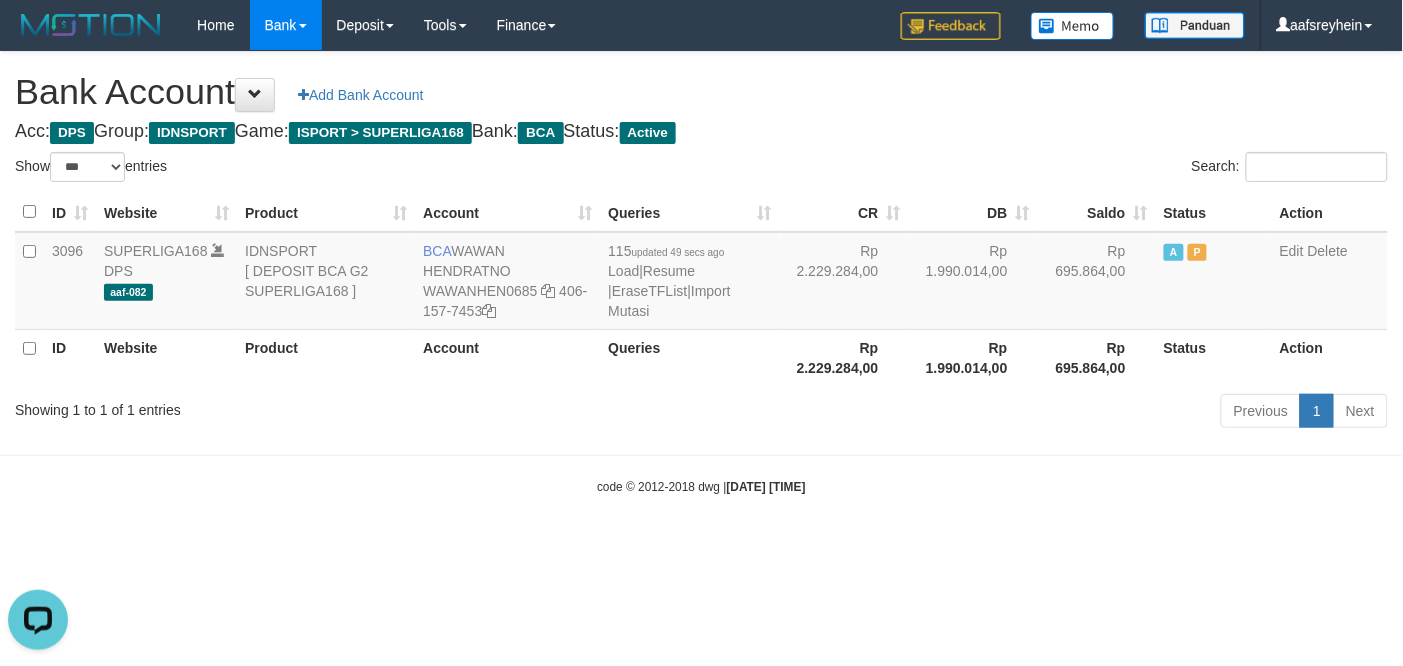 scroll, scrollTop: 0, scrollLeft: 0, axis: both 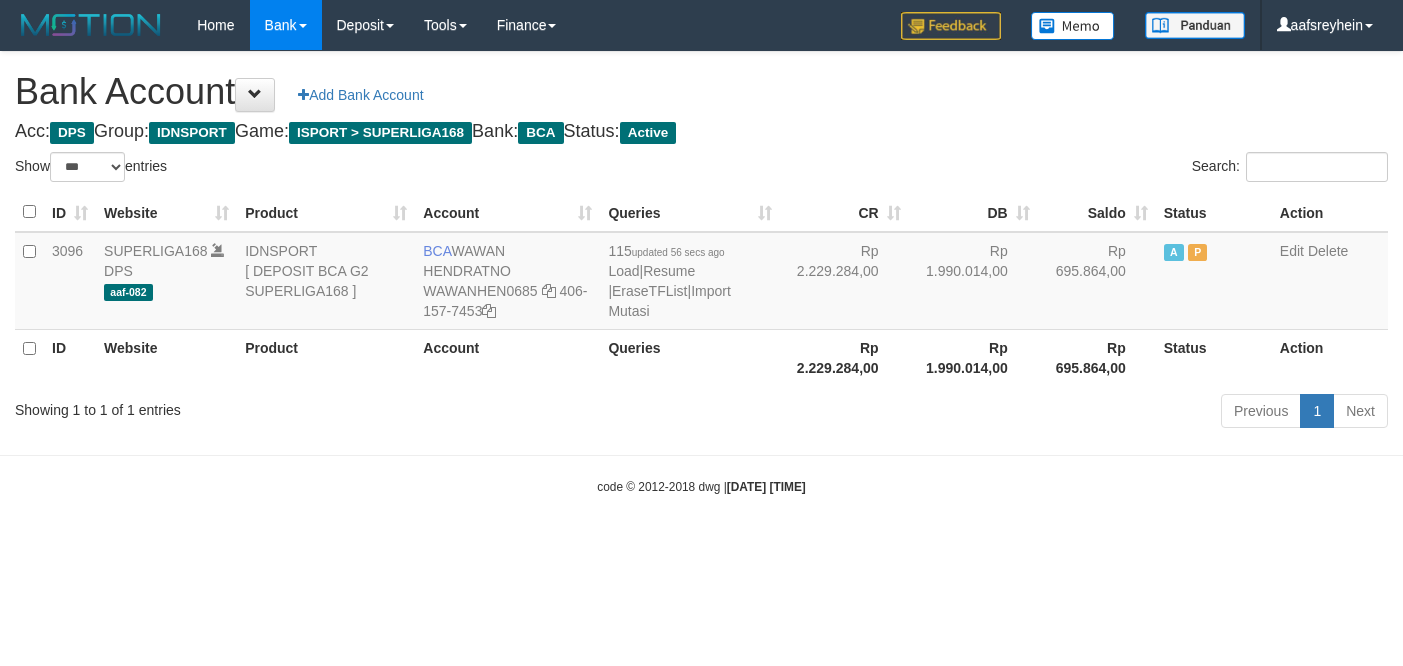 select on "***" 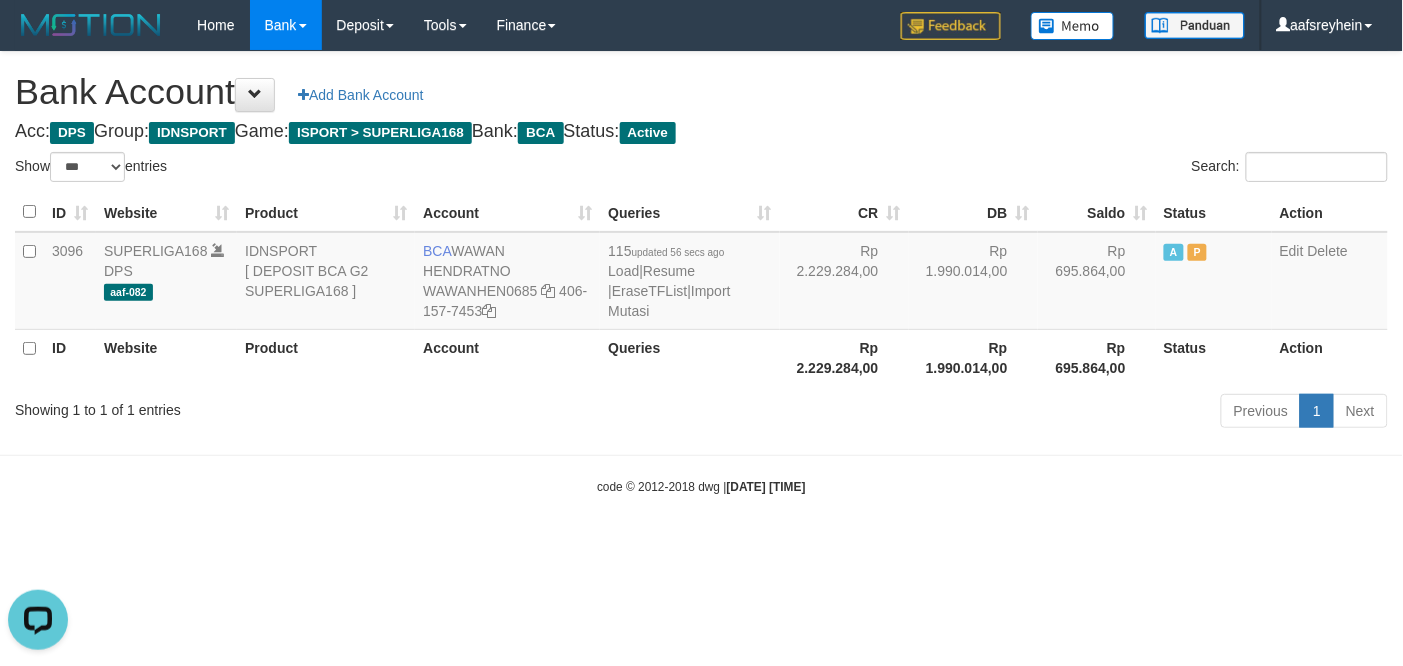 scroll, scrollTop: 0, scrollLeft: 0, axis: both 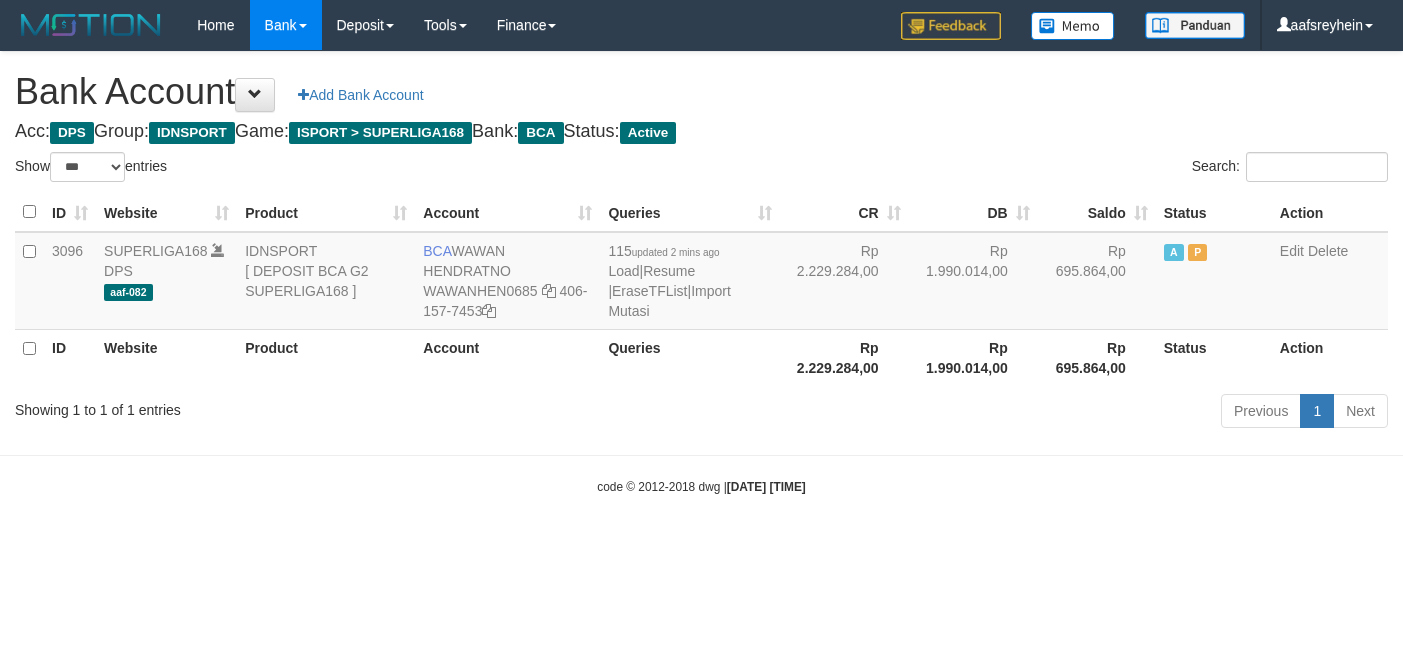 select on "***" 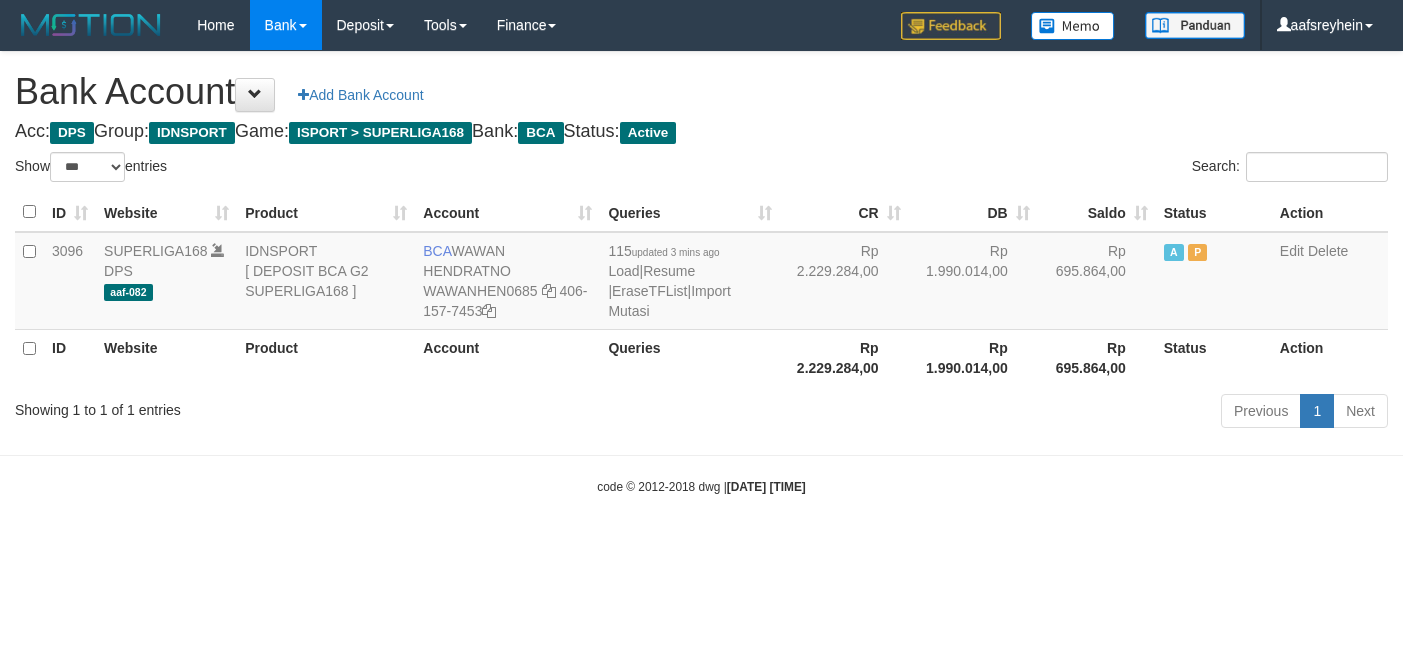 select on "***" 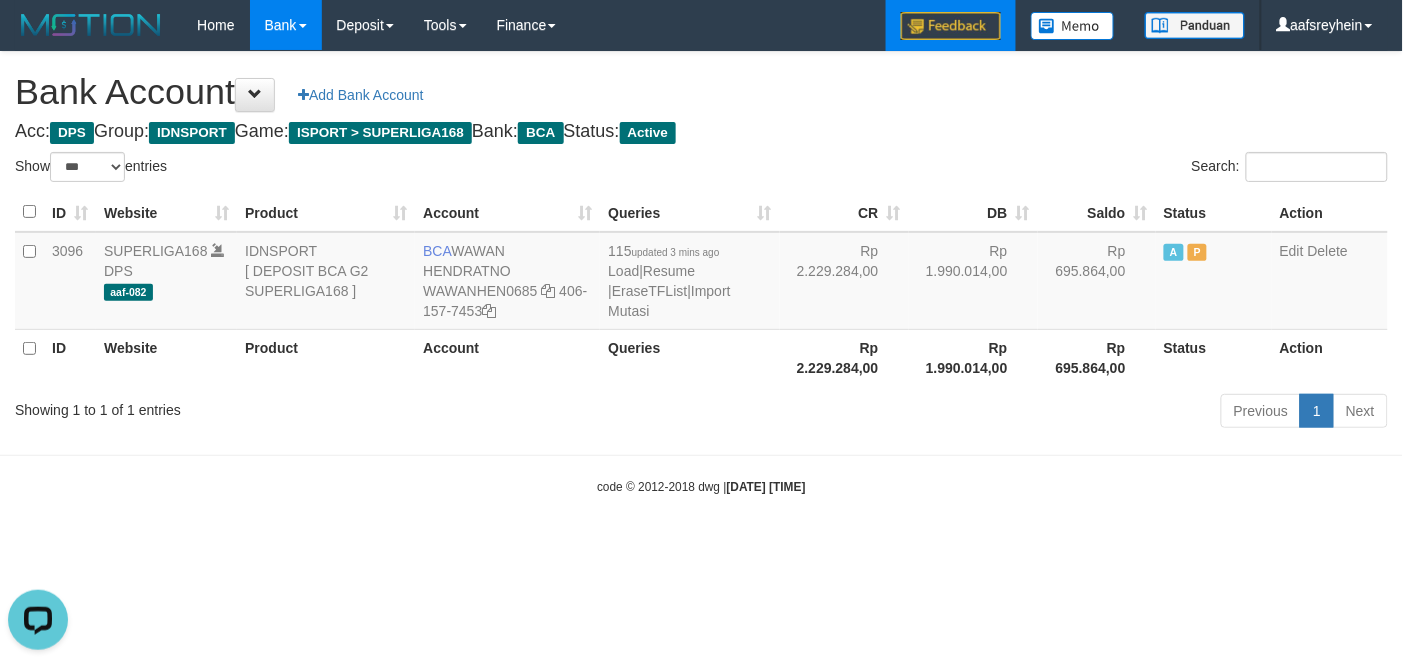 scroll, scrollTop: 0, scrollLeft: 0, axis: both 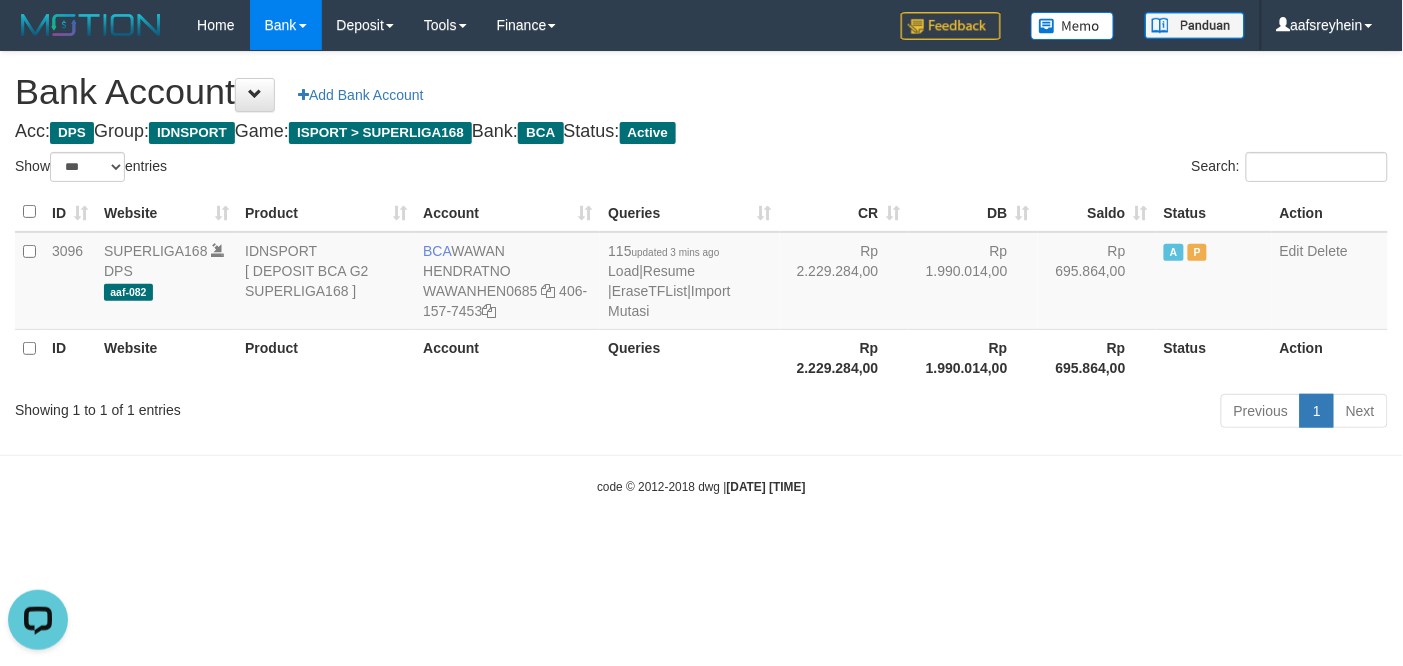 click on "Toggle navigation
Home
Bank
Account List
Load
By Website
Group
[ISPORT]													SUPERLIGA168
By Load Group (DPS)
-" at bounding box center (701, 273) 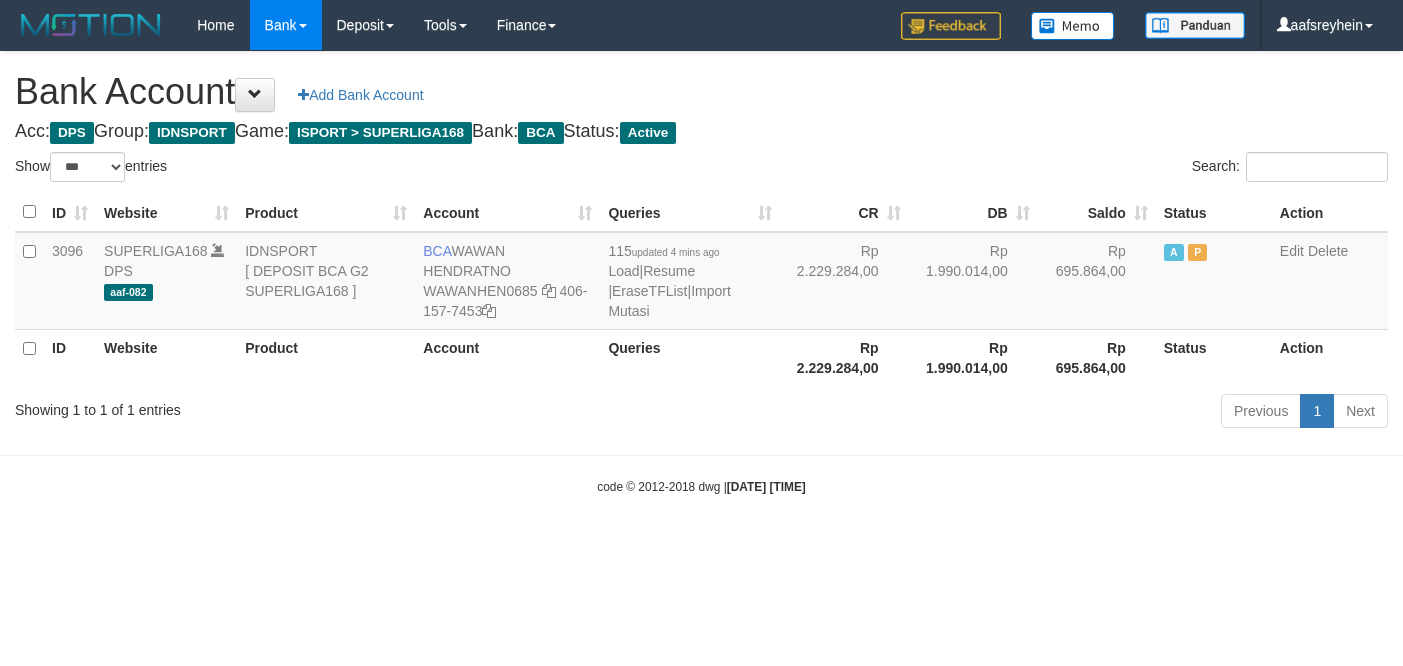 select on "***" 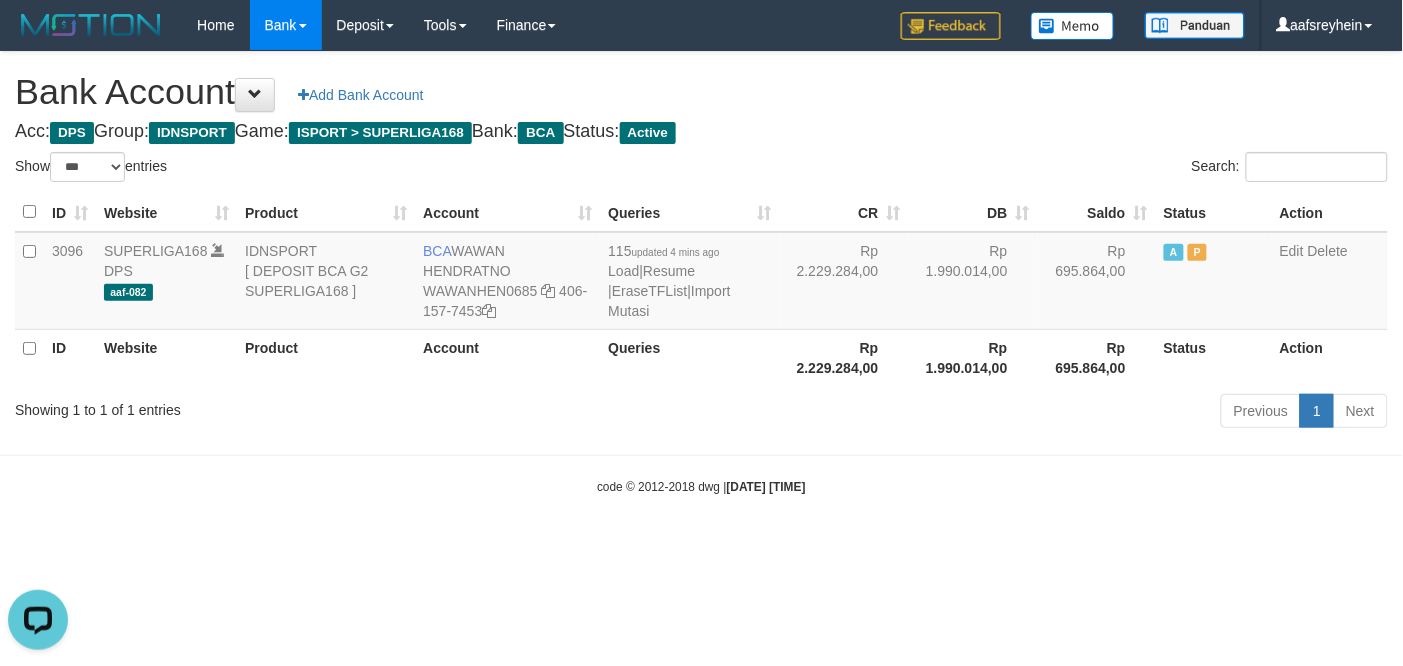 scroll, scrollTop: 0, scrollLeft: 0, axis: both 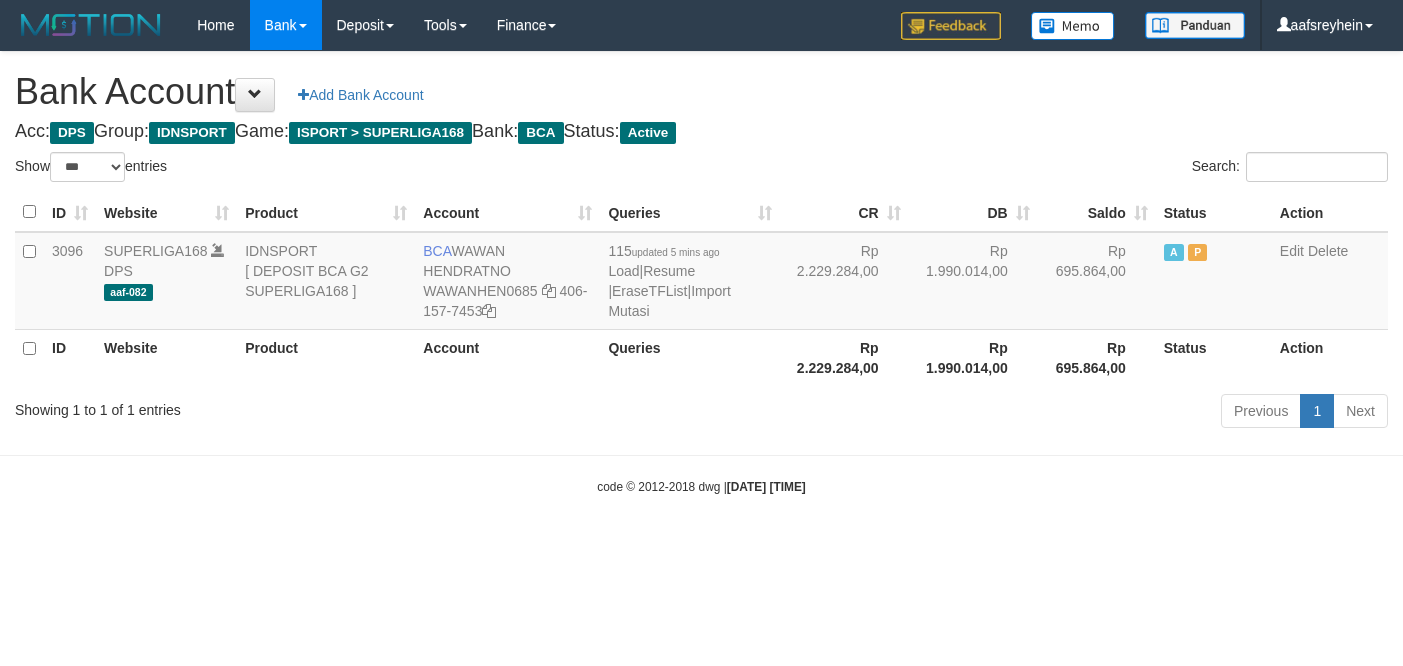 select on "***" 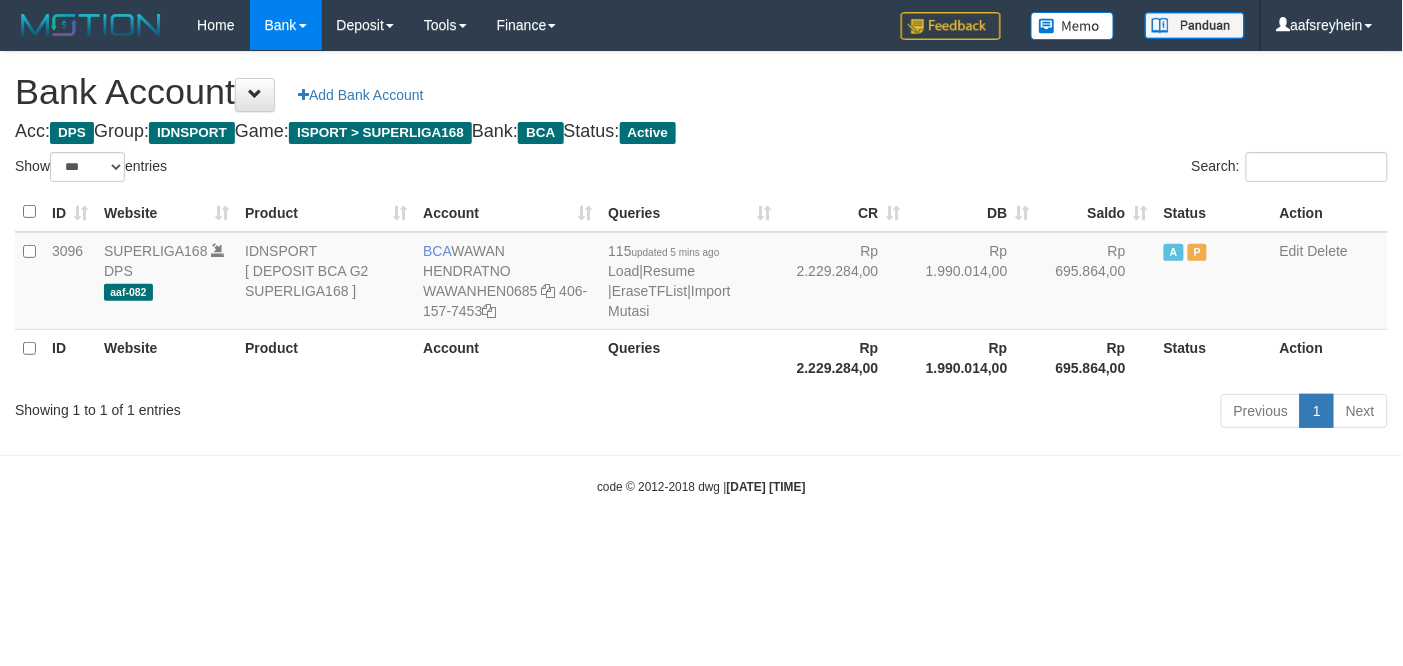 click on "Toggle navigation
Home
Bank
Account List
Load
By Website
Group
[ISPORT]													SUPERLIGA168
By Load Group (DPS)" at bounding box center (701, 273) 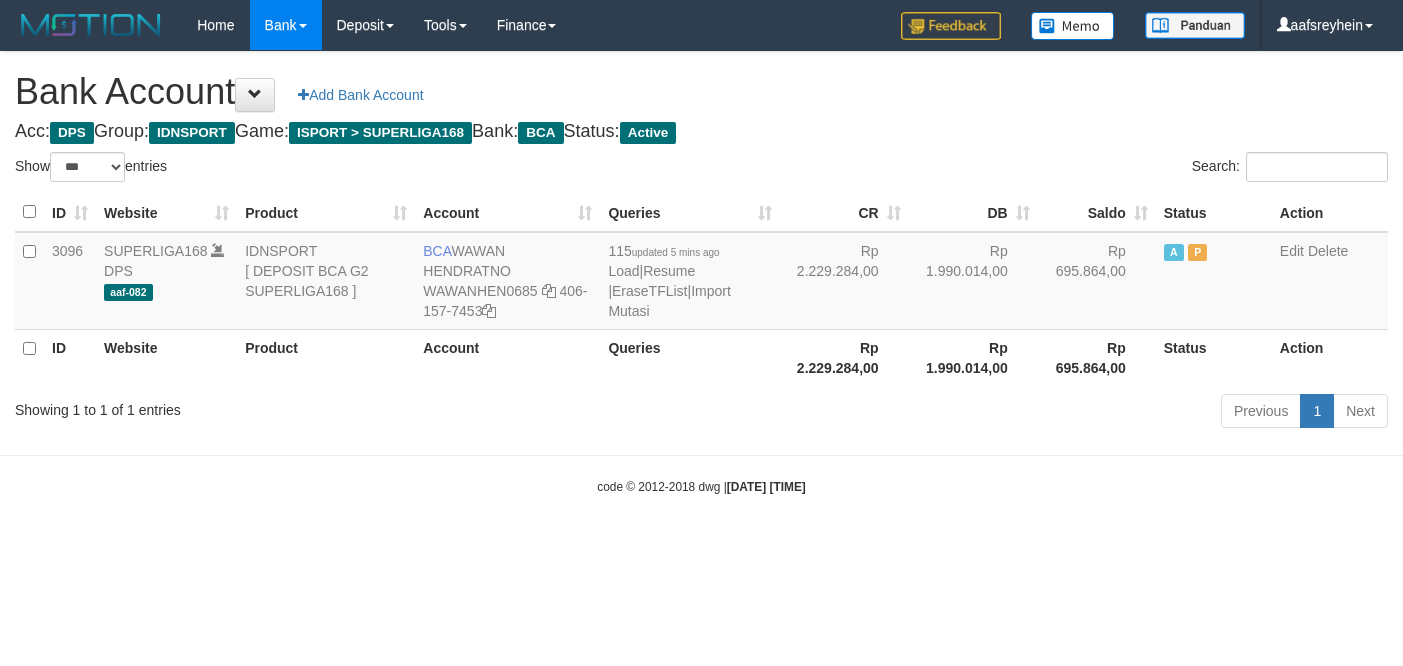select on "***" 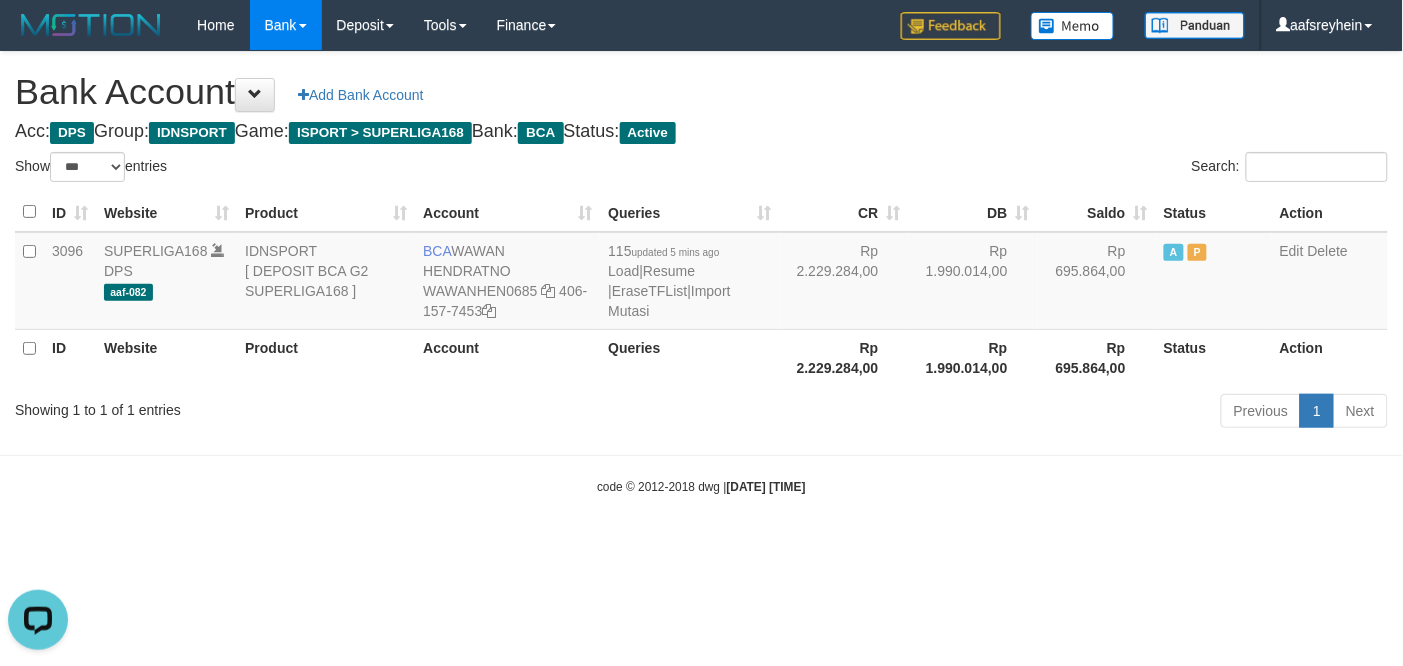 scroll, scrollTop: 0, scrollLeft: 0, axis: both 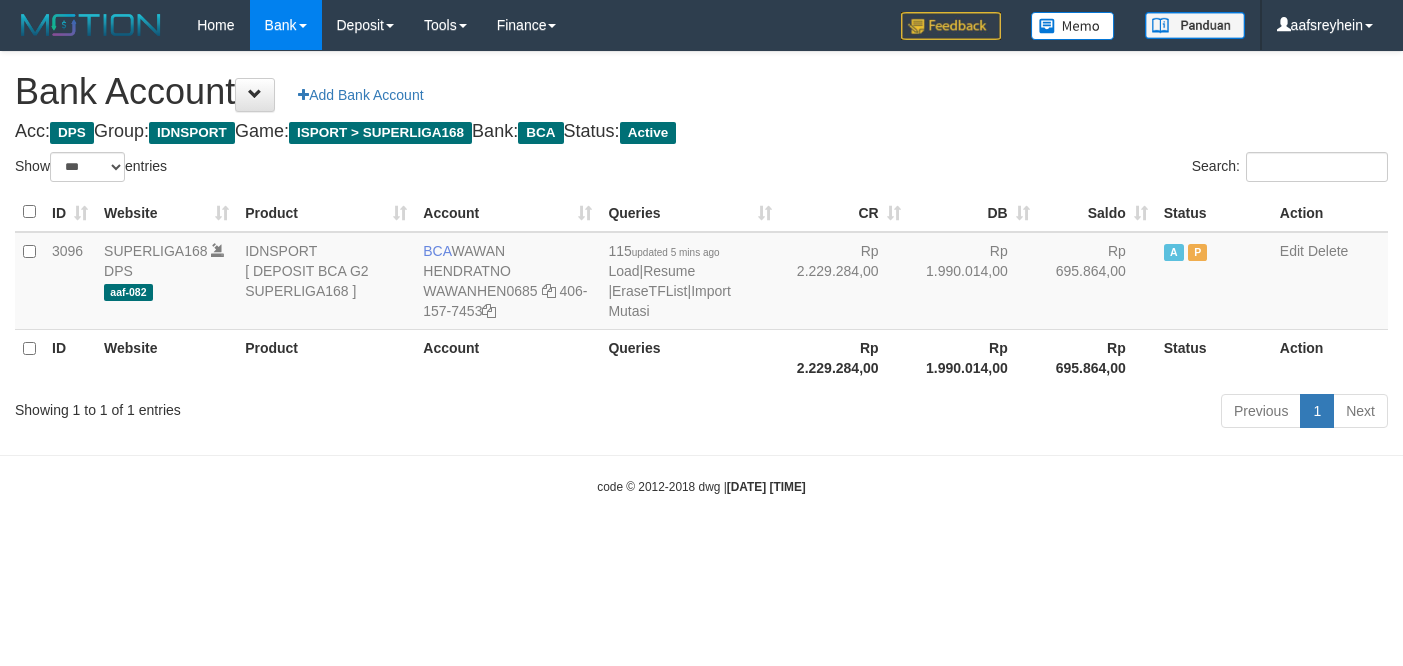 select on "***" 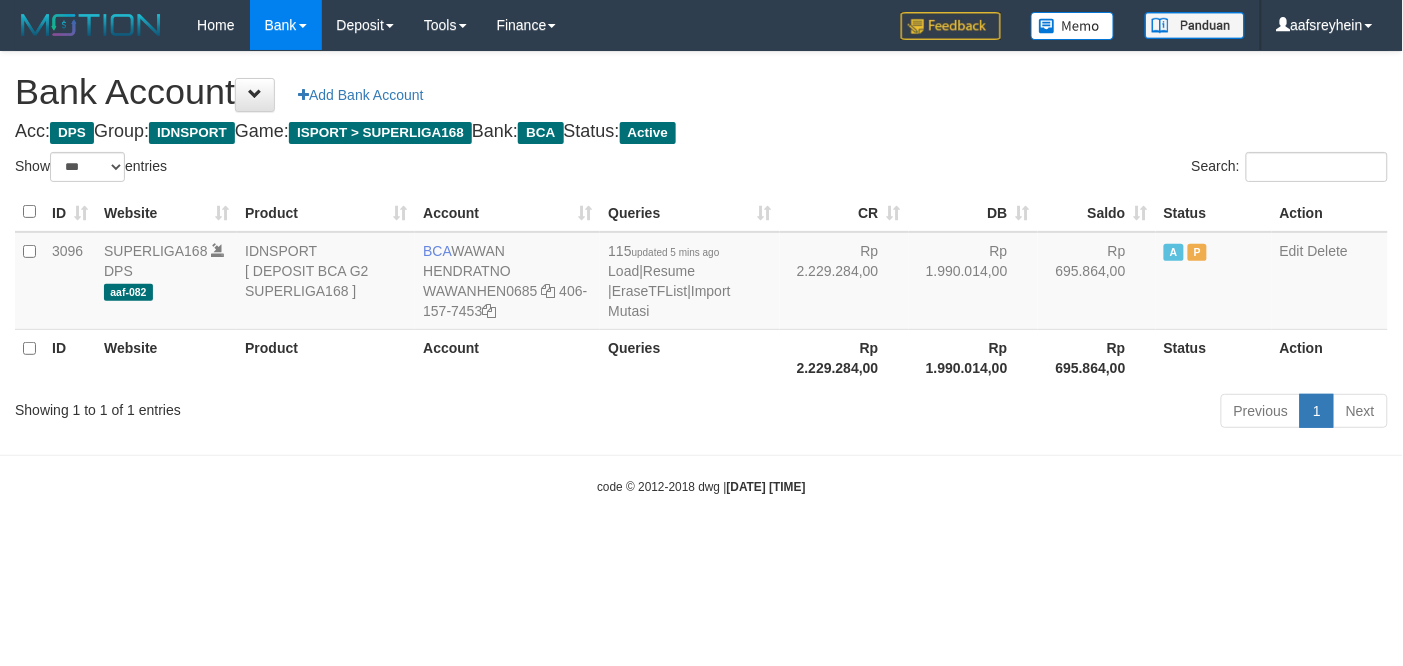 click on "Toggle navigation
Home
Bank
Account List
Load
By Website
Group
[ISPORT]													SUPERLIGA168
By Load Group (DPS)
-" at bounding box center (701, 273) 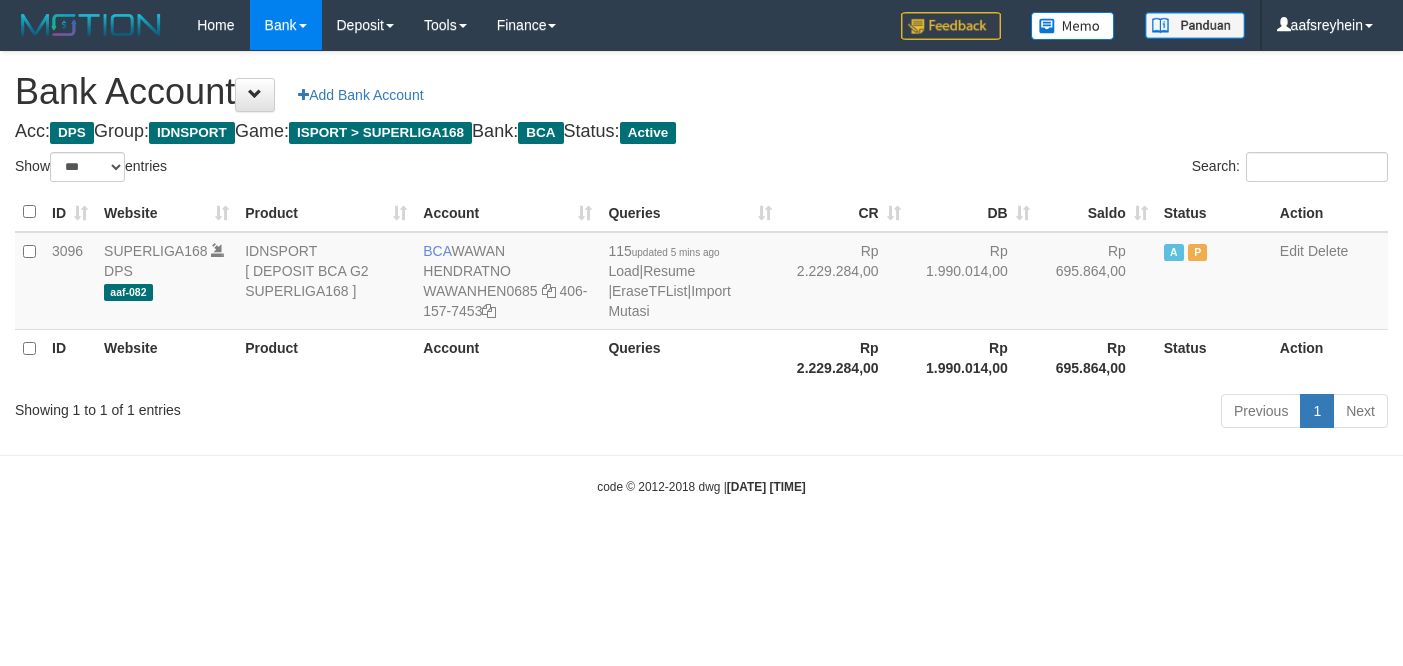 select on "***" 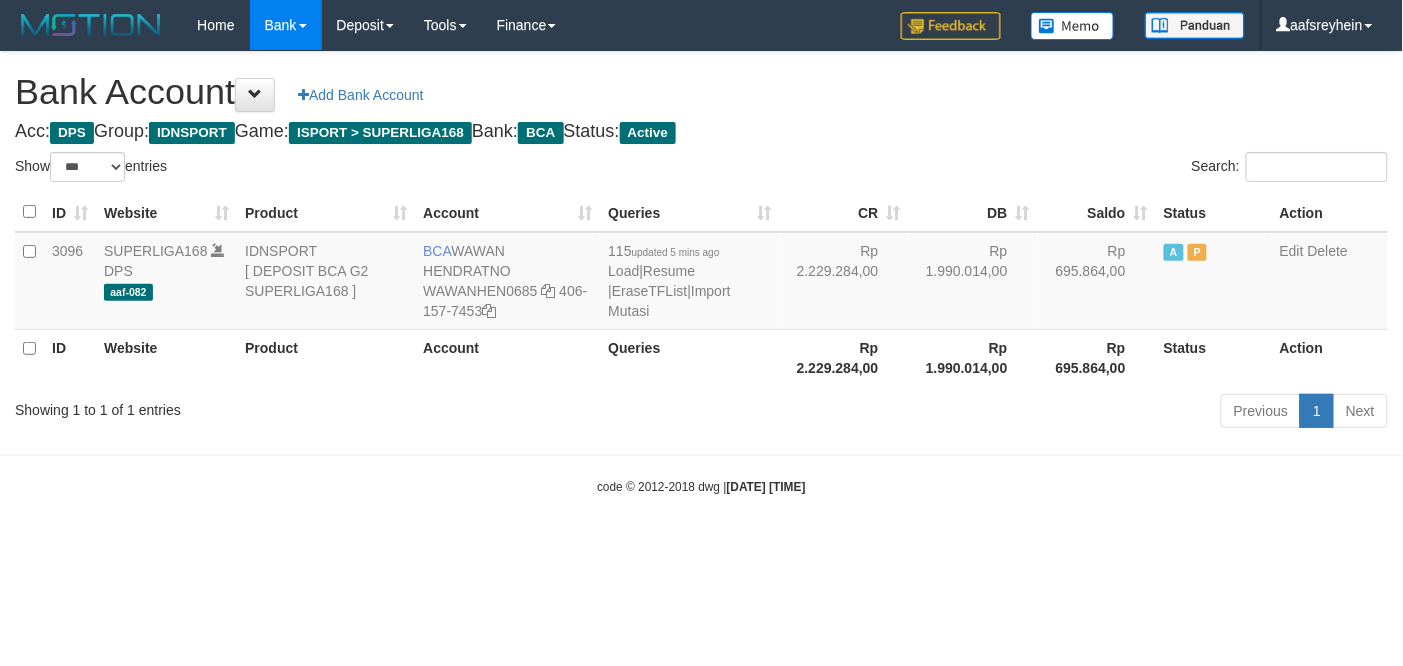 click on "Toggle navigation
Home
Bank
Account List
Load
By Website
Group
[ISPORT]													SUPERLIGA168
By Load Group (DPS)
-" at bounding box center (701, 273) 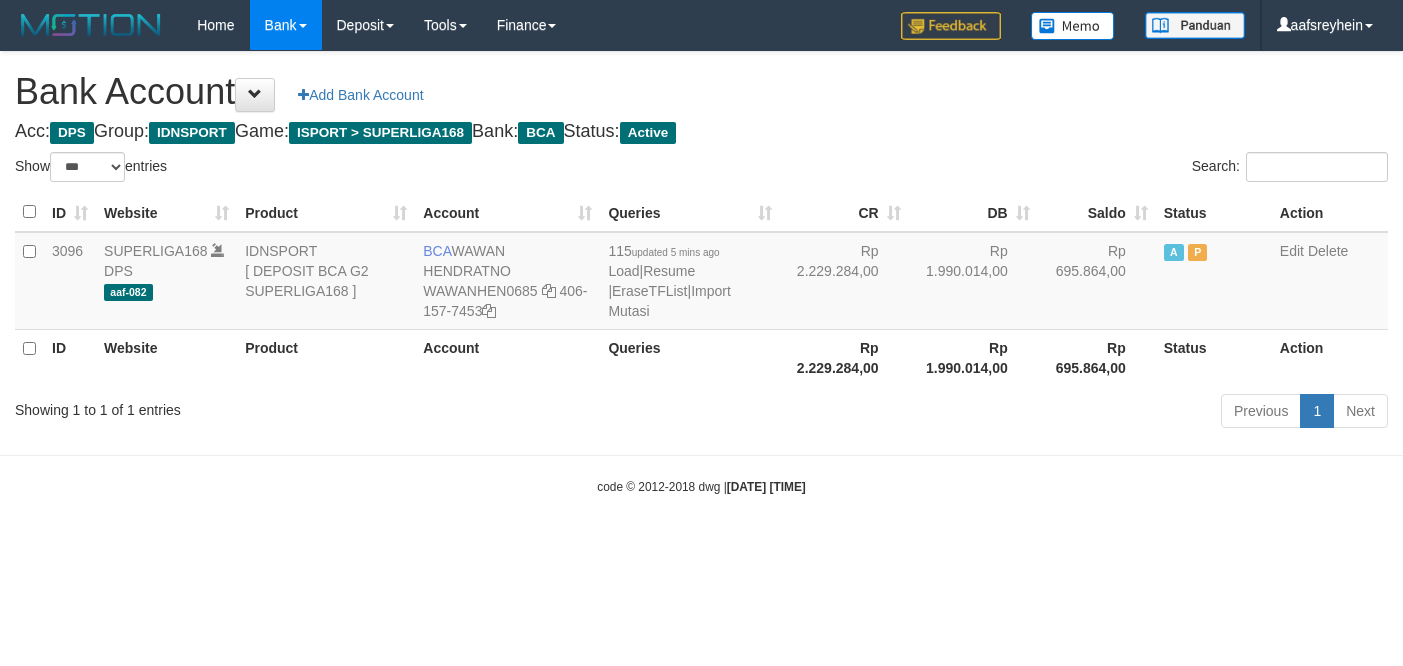 select on "***" 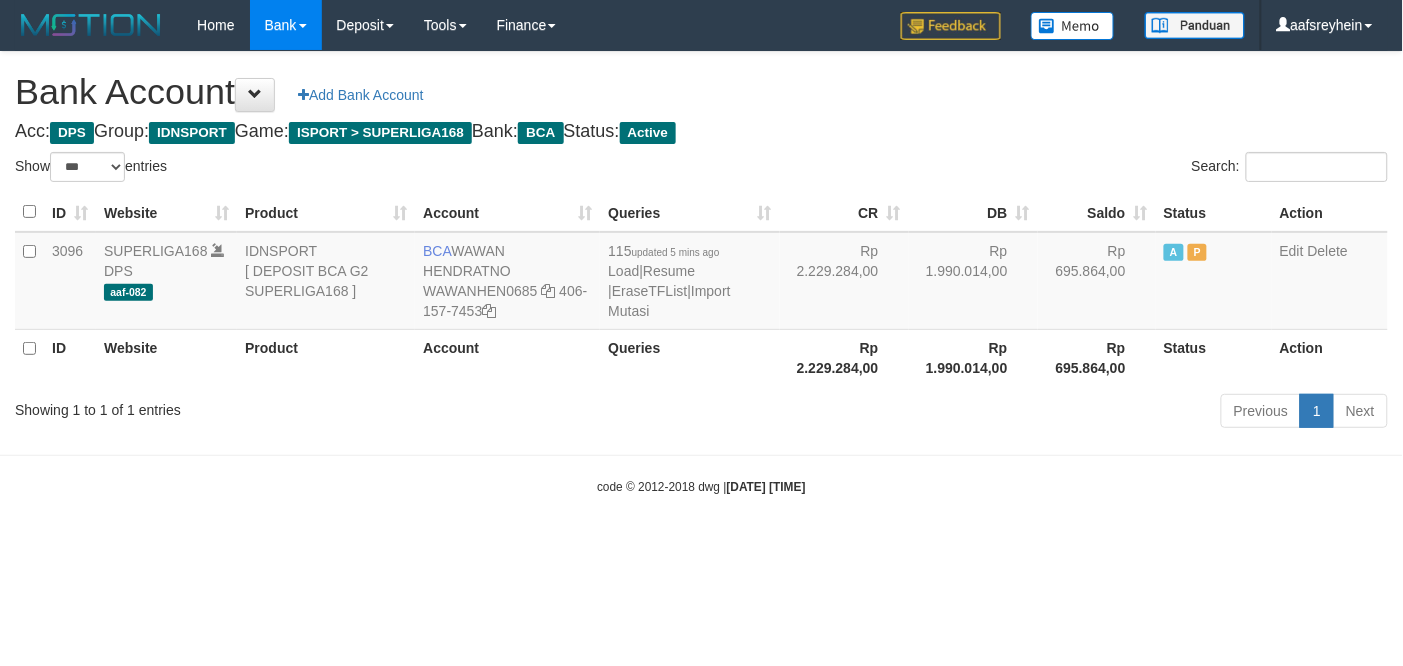 click on "Toggle navigation
Home
Bank
Account List
Load
By Website
Group
[ISPORT]													SUPERLIGA168
By Load Group (DPS)
-" at bounding box center [701, 273] 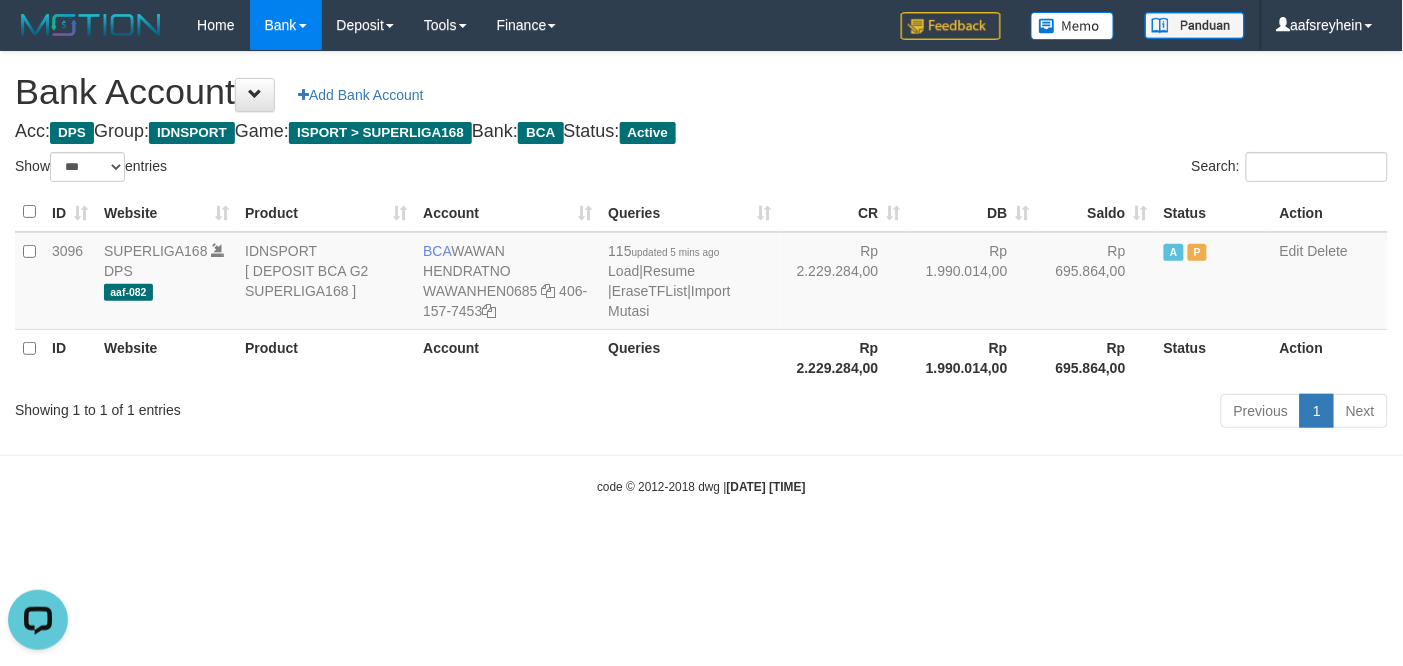scroll, scrollTop: 0, scrollLeft: 0, axis: both 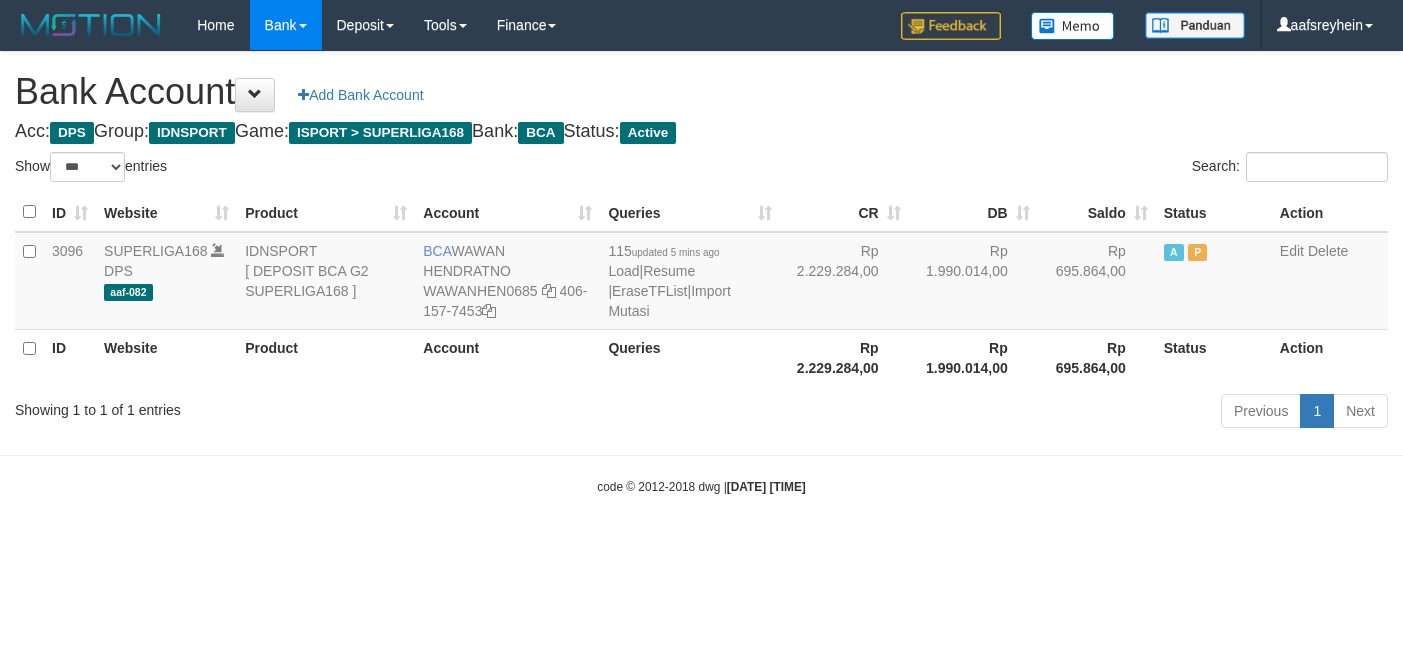 select on "***" 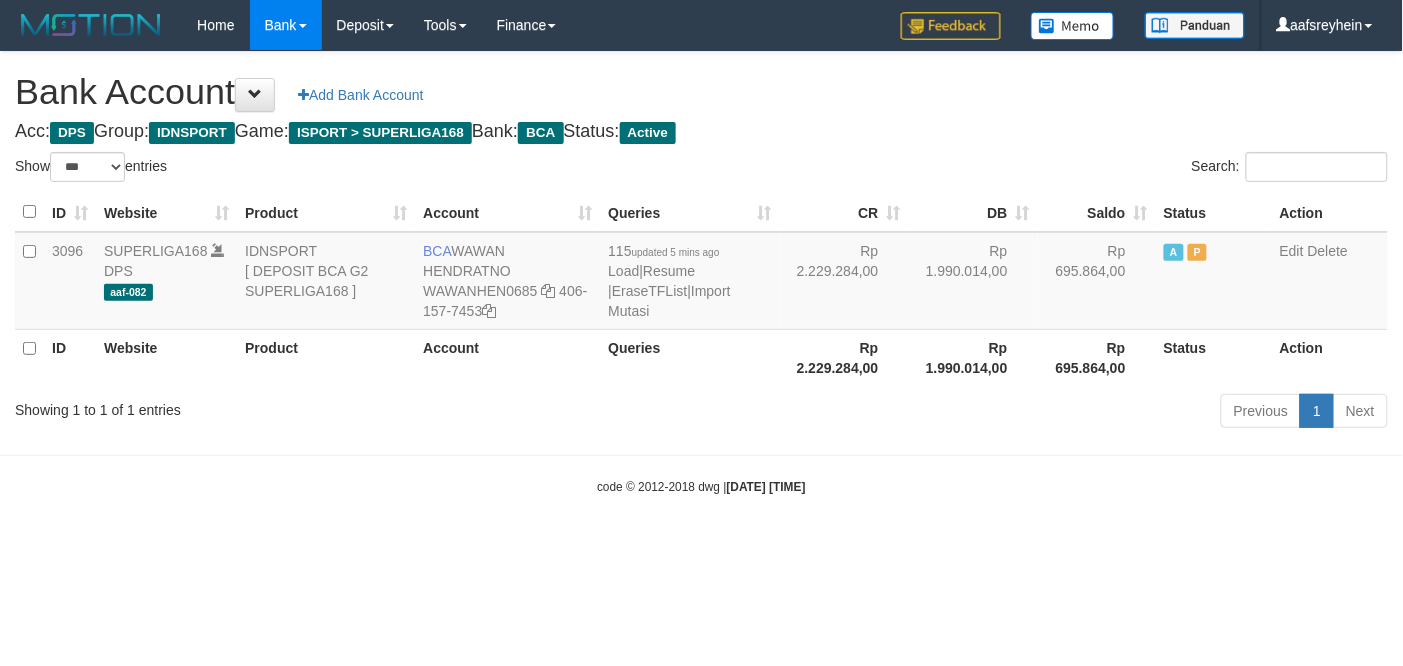 click on "Toggle navigation
Home
Bank
Account List
Load
By Website
Group
[ISPORT]													SUPERLIGA168
By Load Group (DPS)
-" at bounding box center [701, 273] 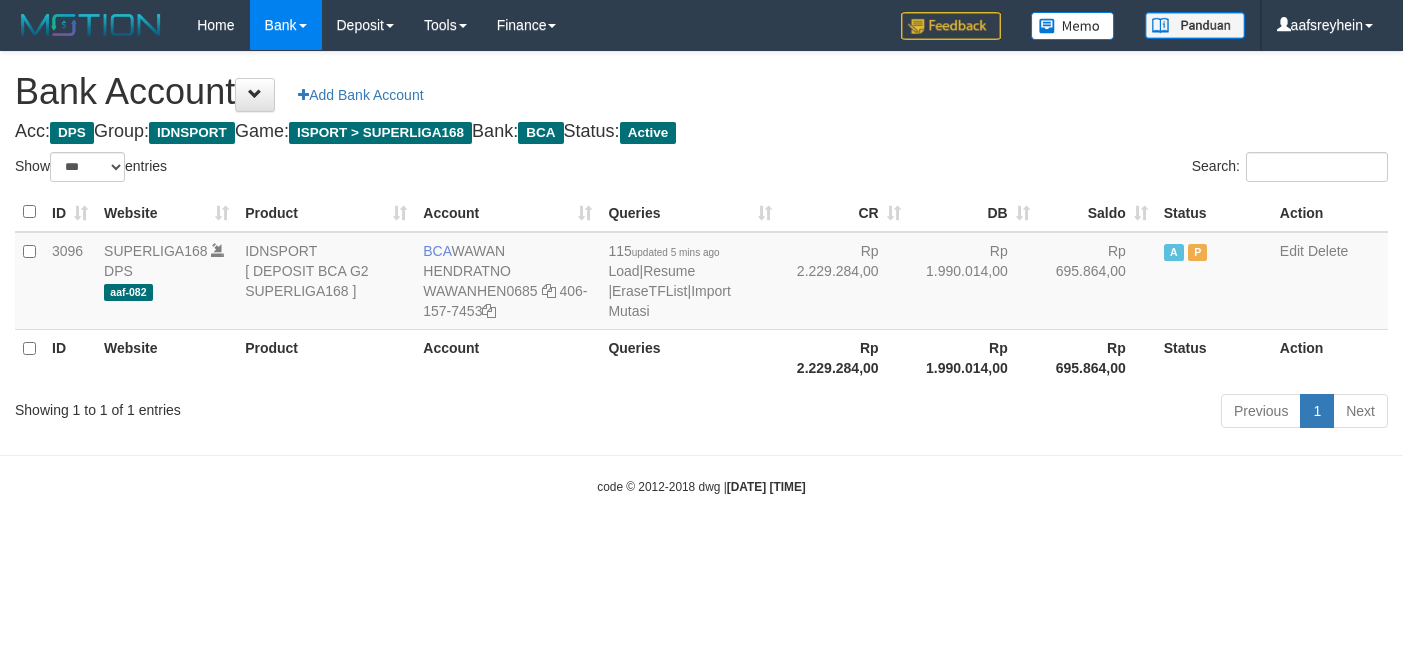 select on "***" 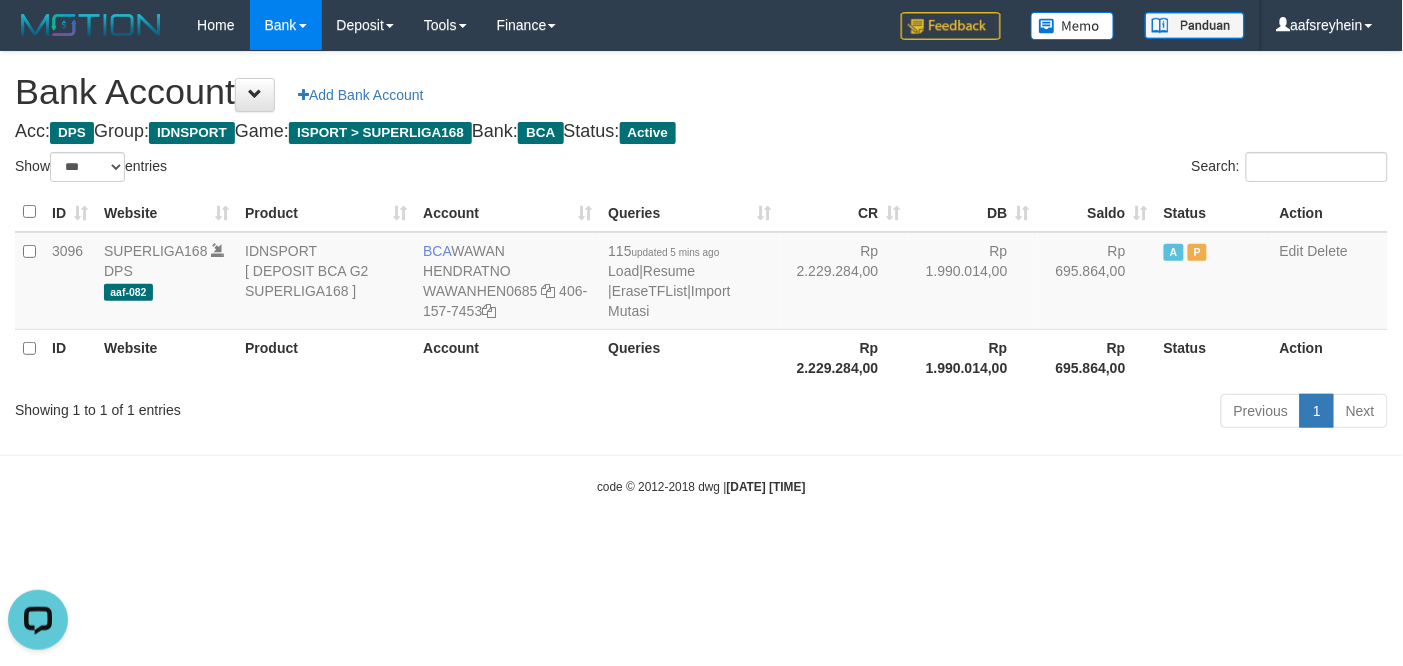 scroll, scrollTop: 0, scrollLeft: 0, axis: both 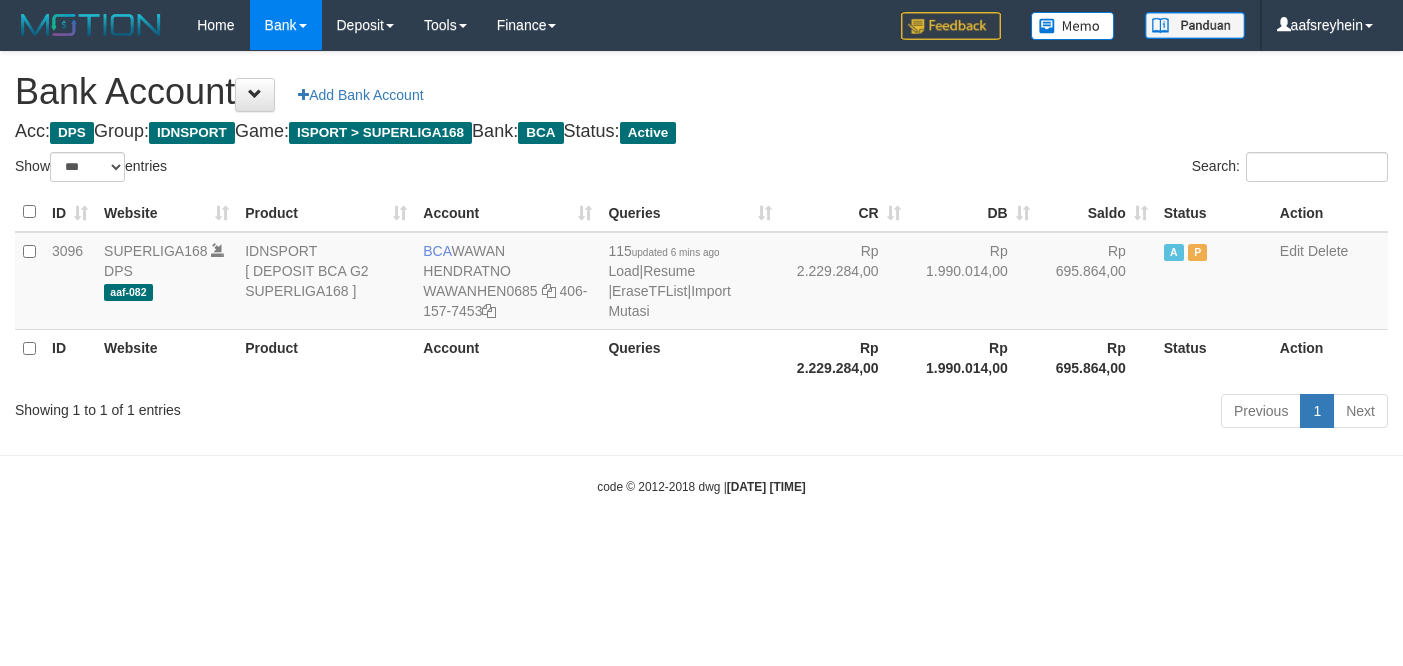 select on "***" 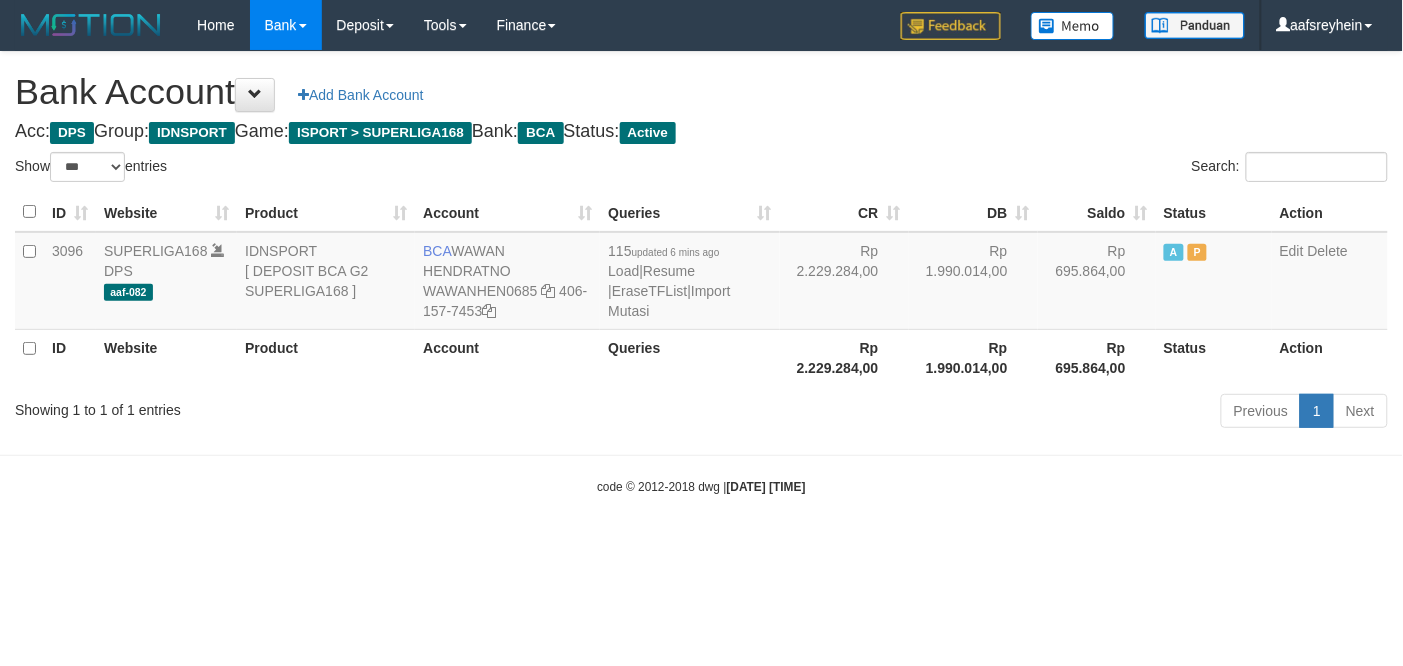 click on "Toggle navigation
Home
Bank
Account List
Load
By Website
Group
[ISPORT]													SUPERLIGA168
By Load Group (DPS)
-" at bounding box center (701, 273) 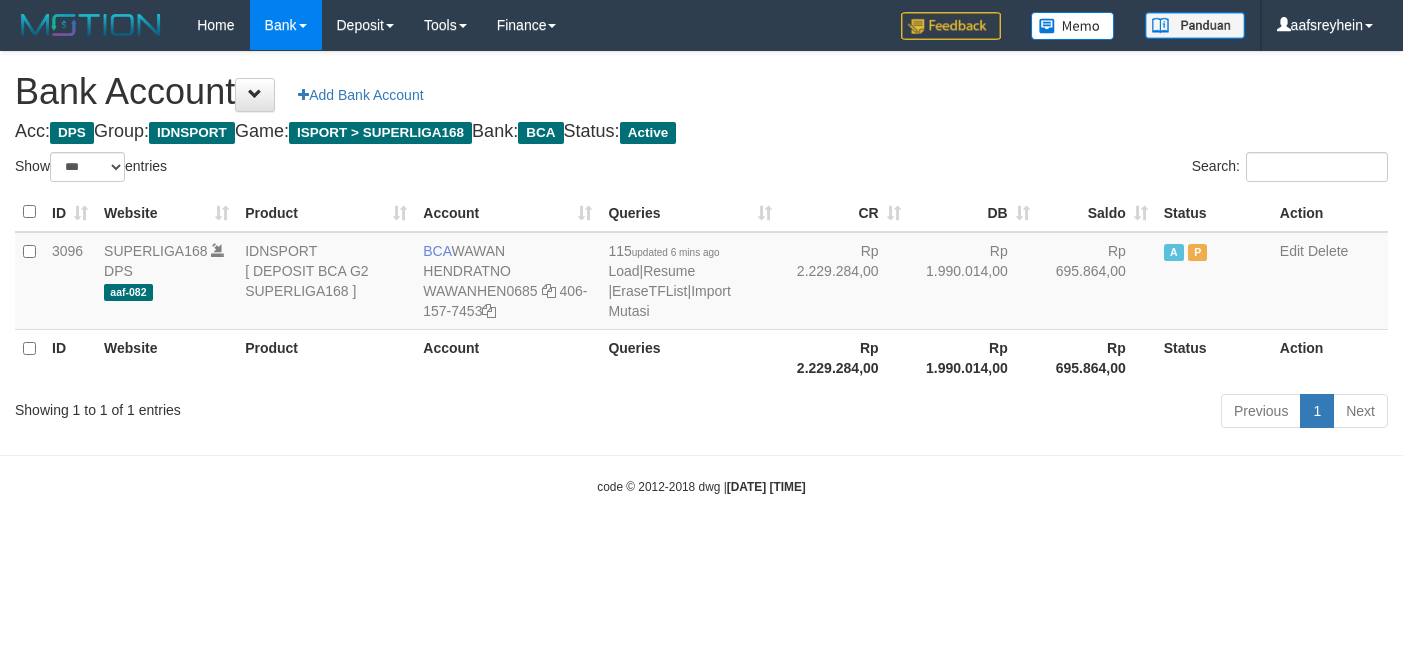 select on "***" 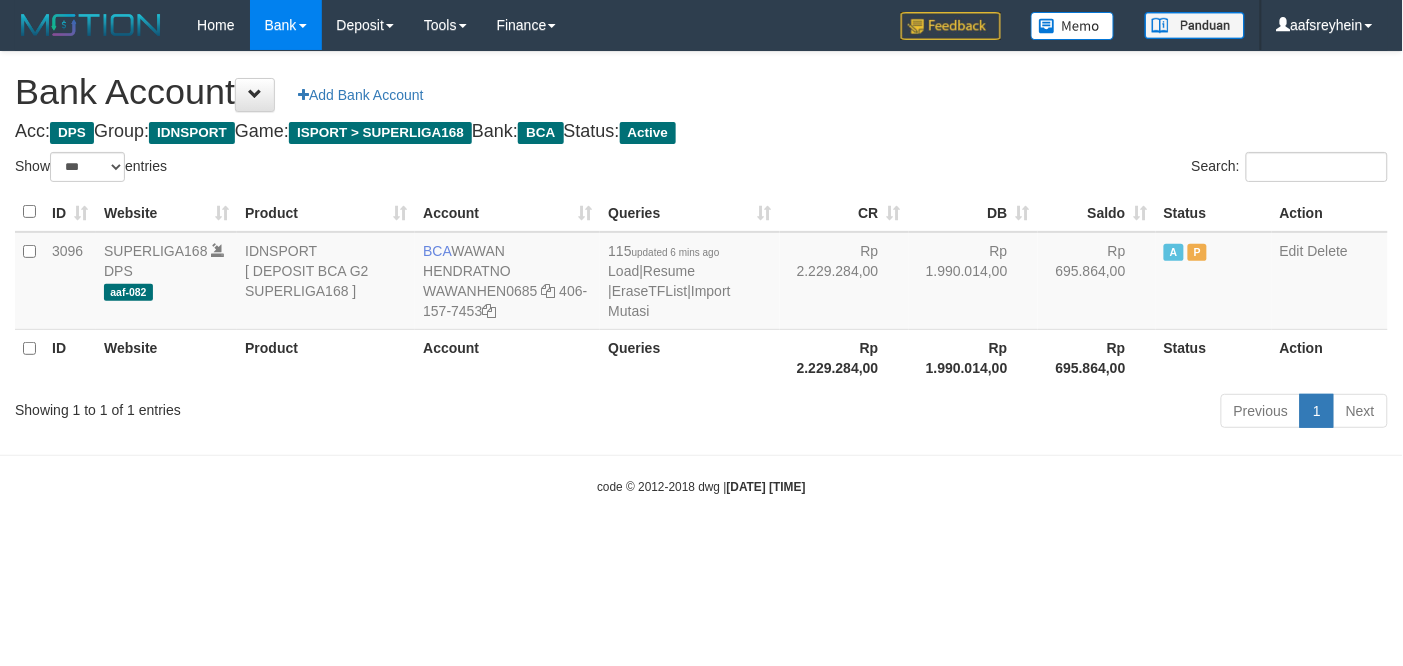 click on "Toggle navigation
Home
Bank
Account List
Load
By Website
Group
[ISPORT]													SUPERLIGA168
By Load Group (DPS)
-" at bounding box center (701, 273) 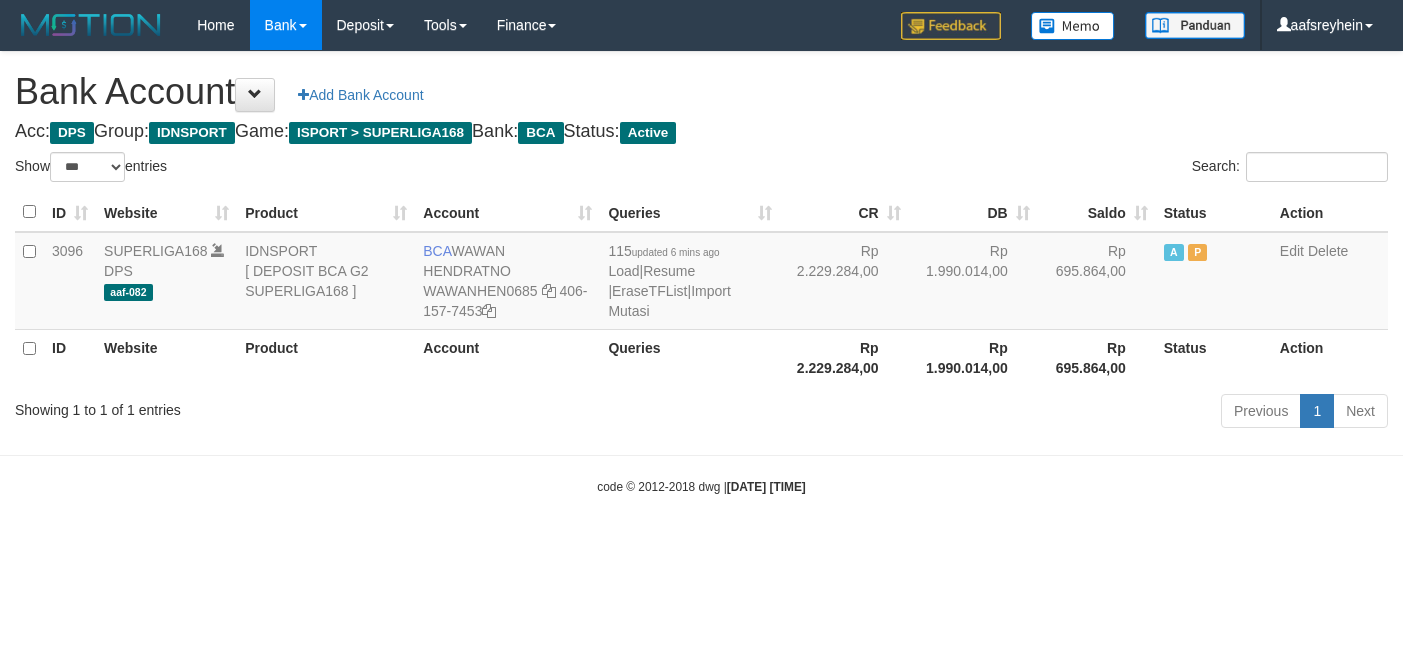 select on "***" 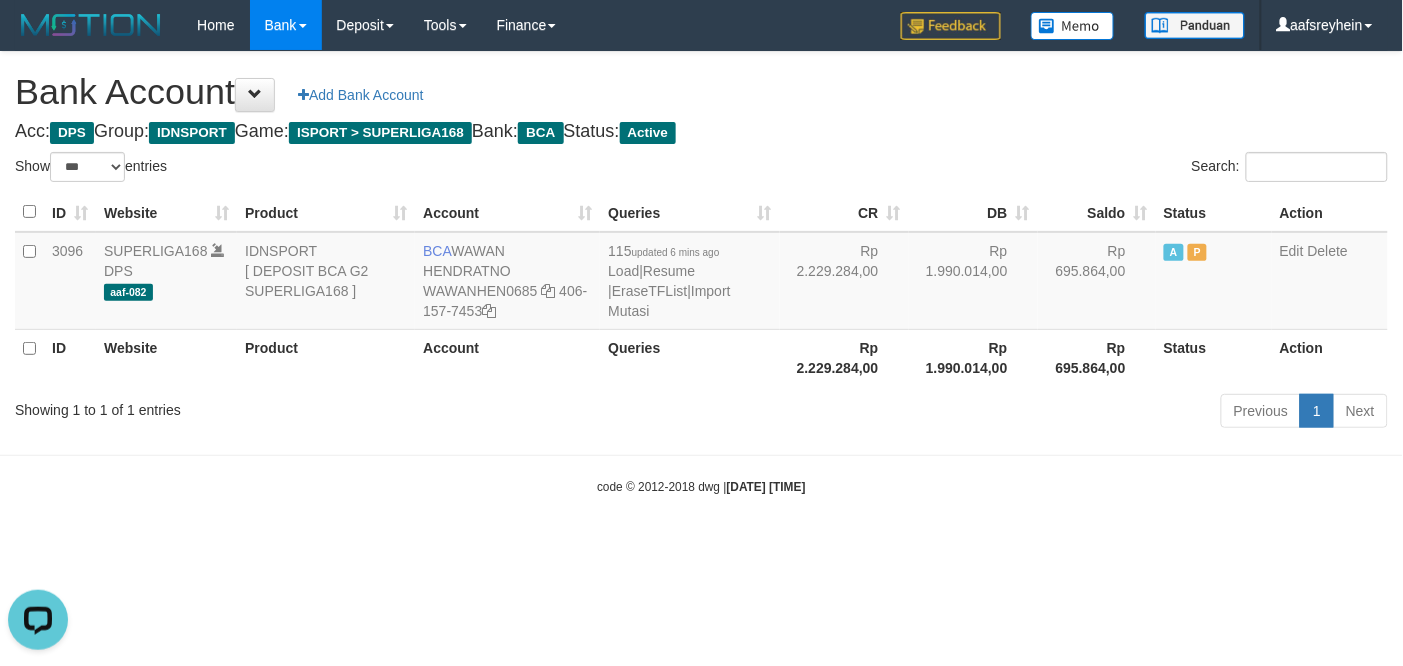 scroll, scrollTop: 0, scrollLeft: 0, axis: both 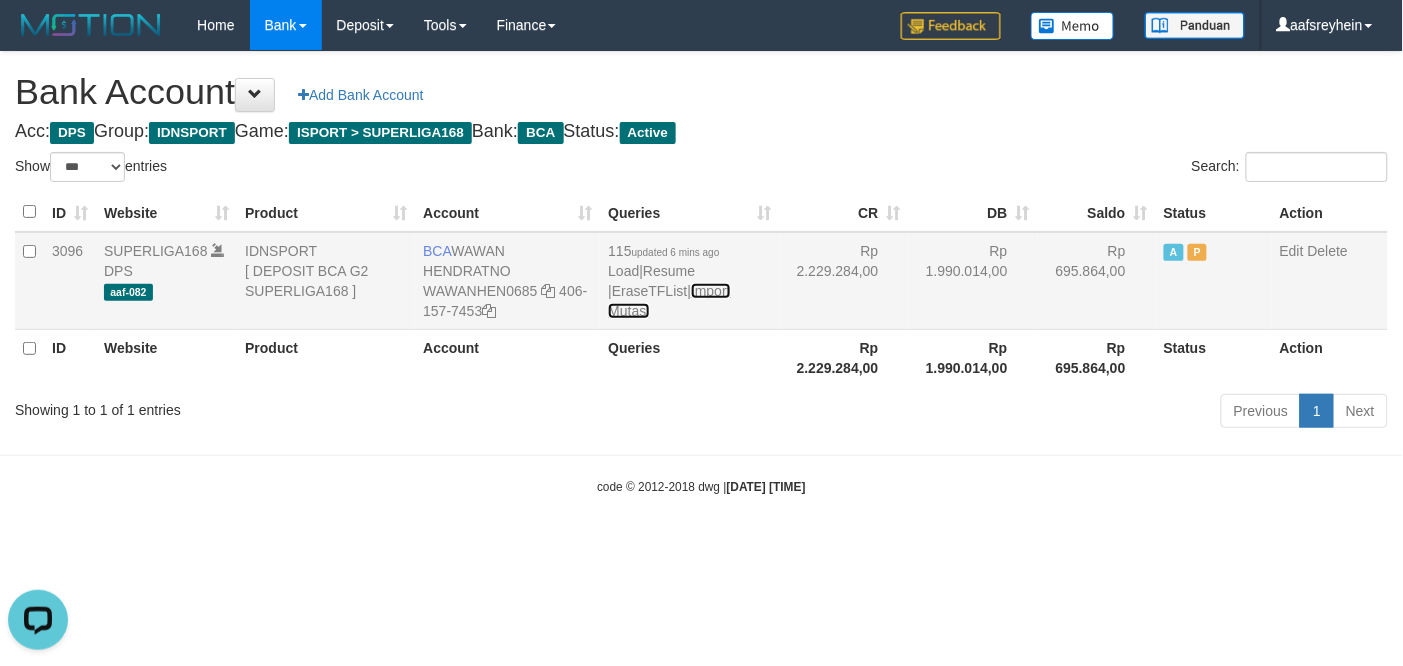 click on "Import Mutasi" at bounding box center [669, 301] 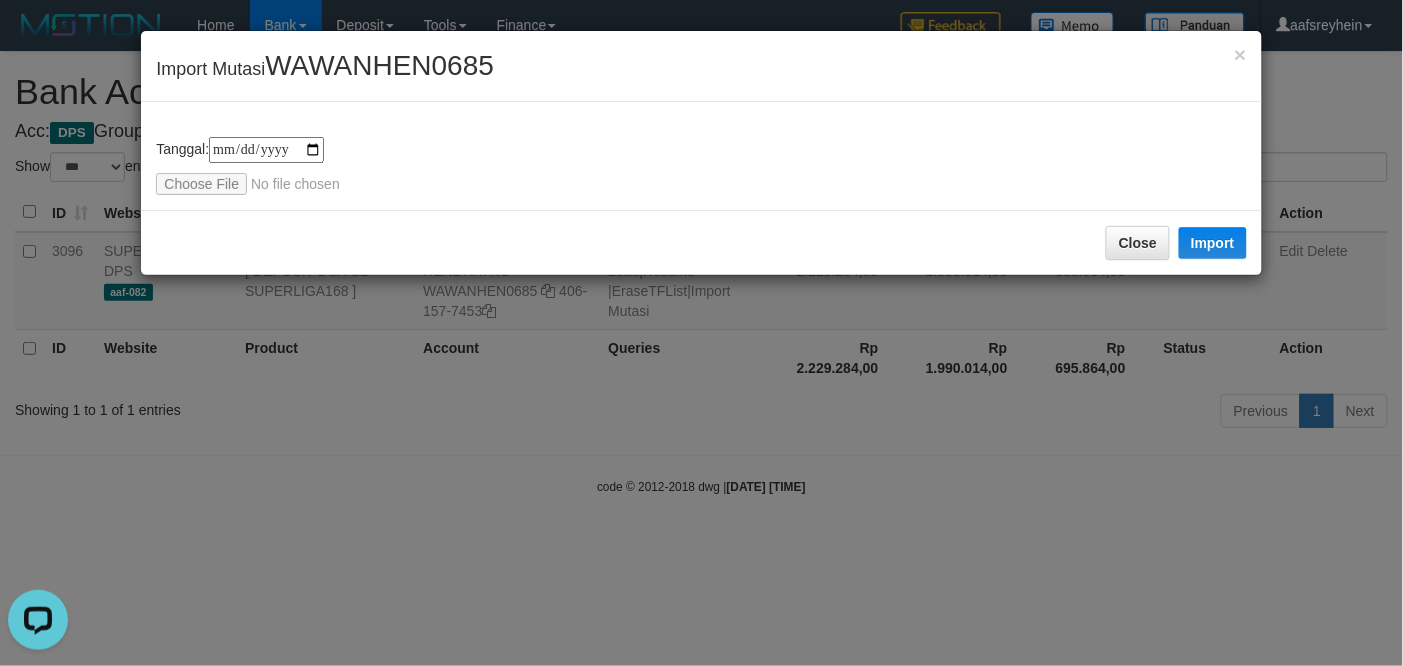 type on "**********" 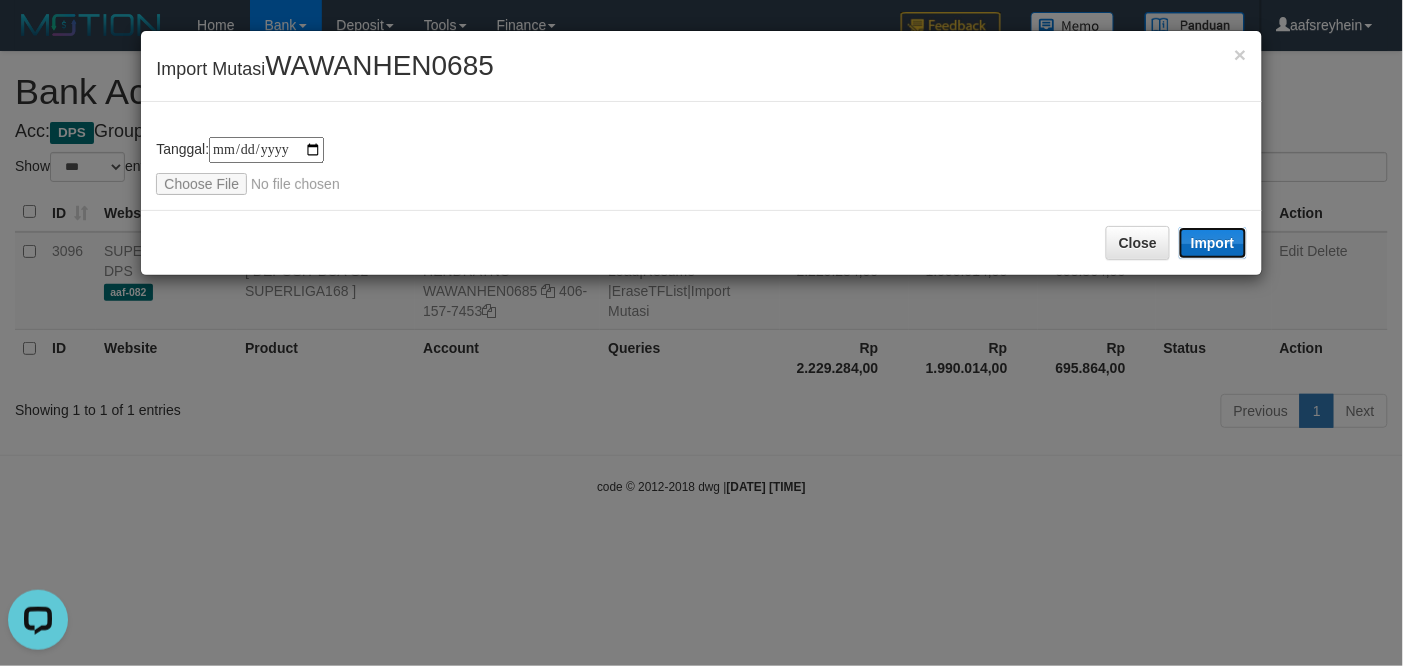 click on "Import" at bounding box center (1213, 243) 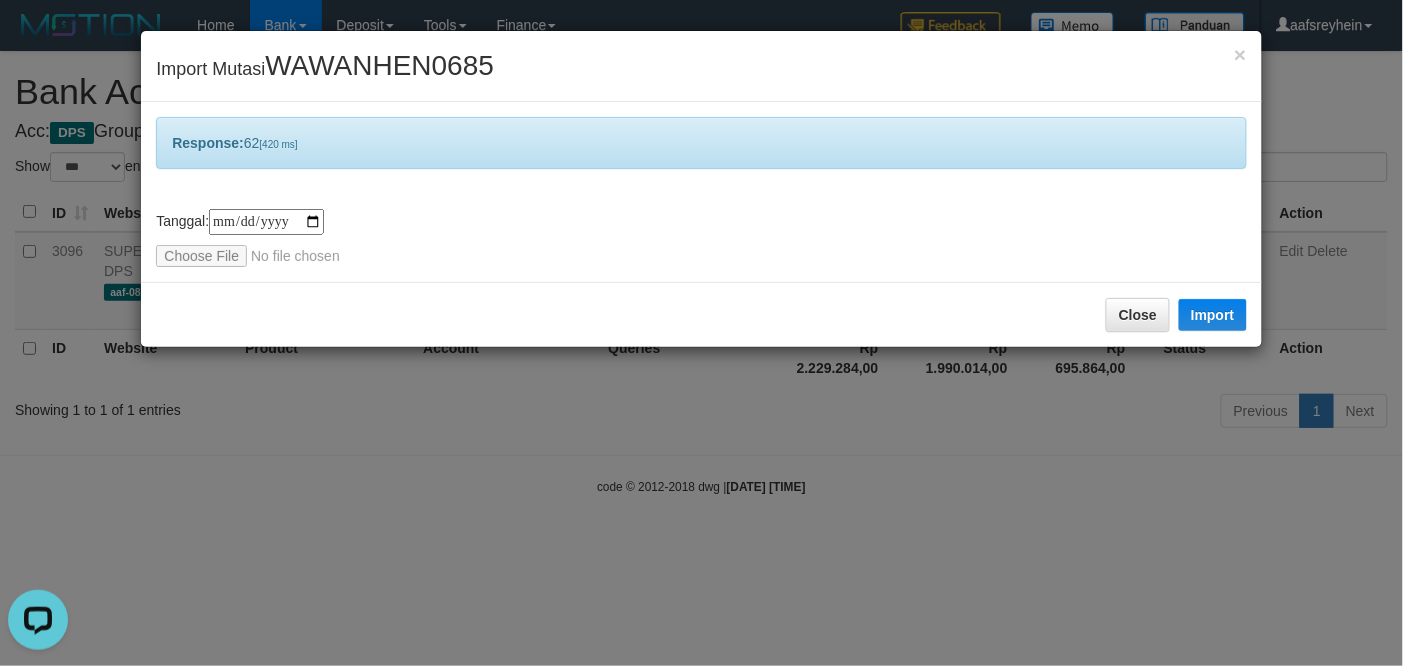 click on "**********" at bounding box center (701, 333) 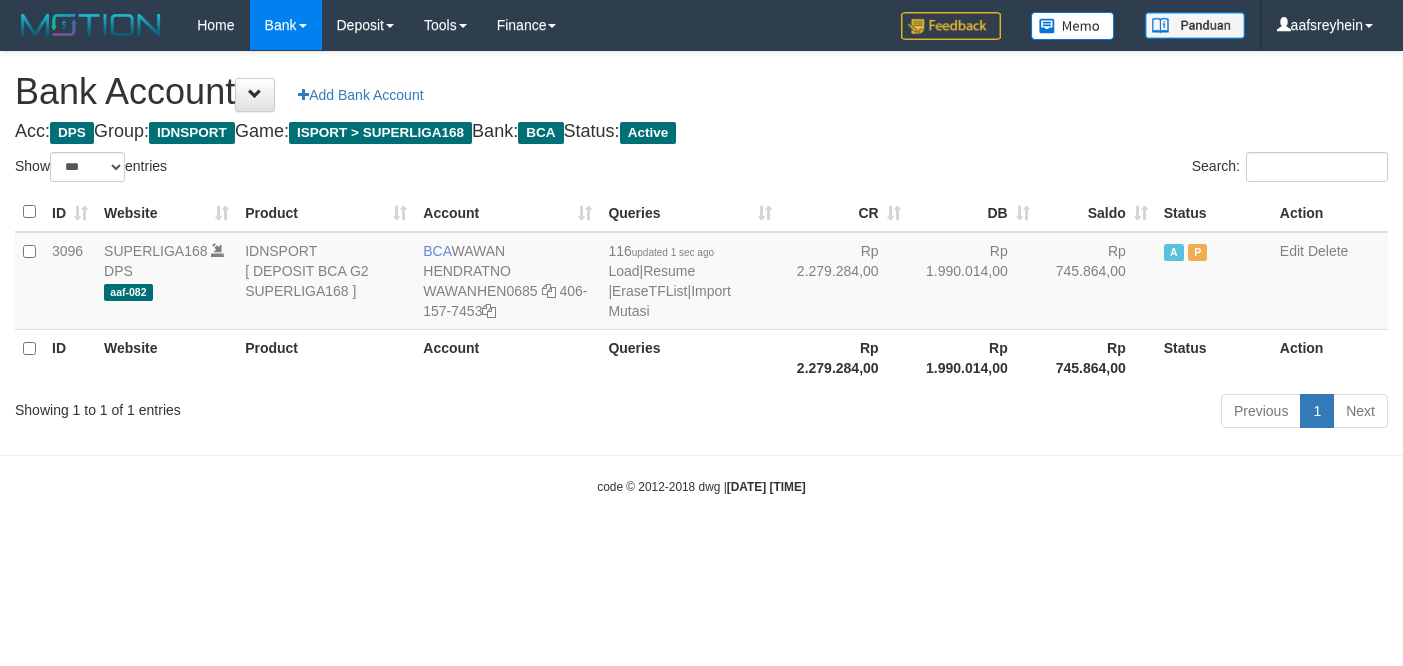 select on "***" 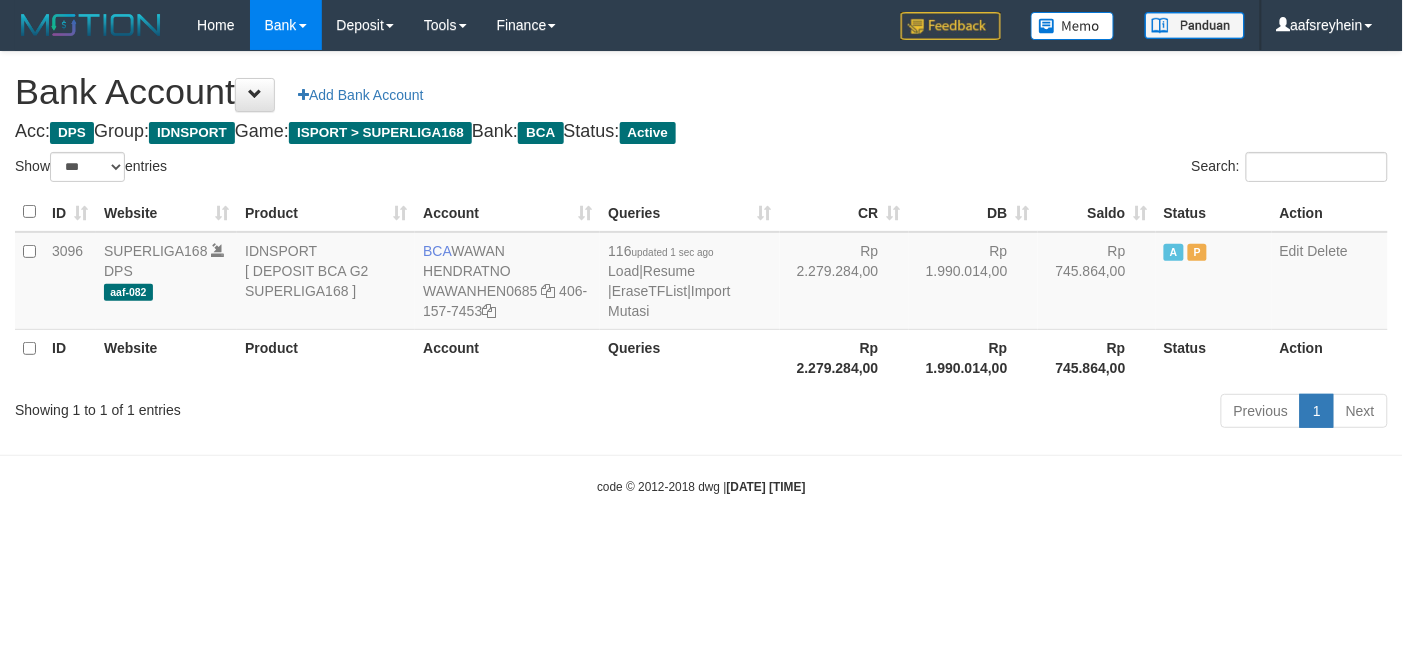 click on "Toggle navigation
Home
Bank
Account List
Load
By Website
Group
[ISPORT]													SUPERLIGA168
By Load Group (DPS)" at bounding box center [701, 273] 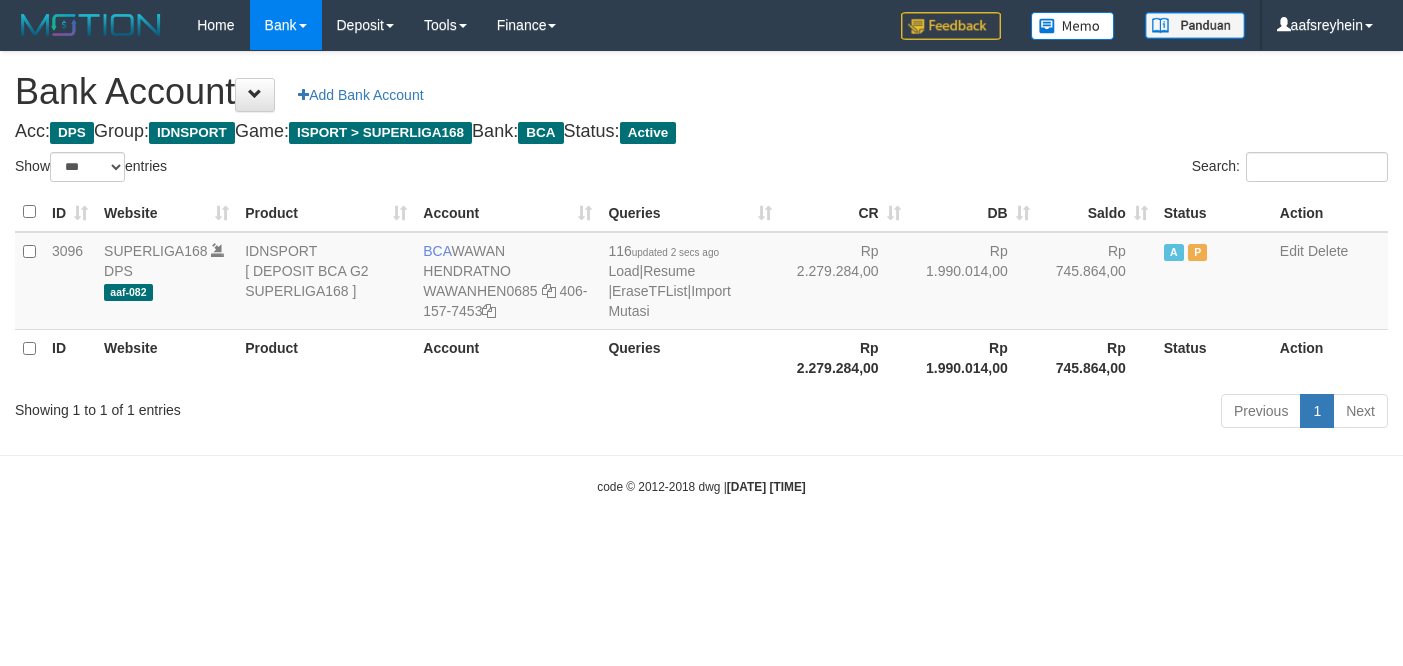 select on "***" 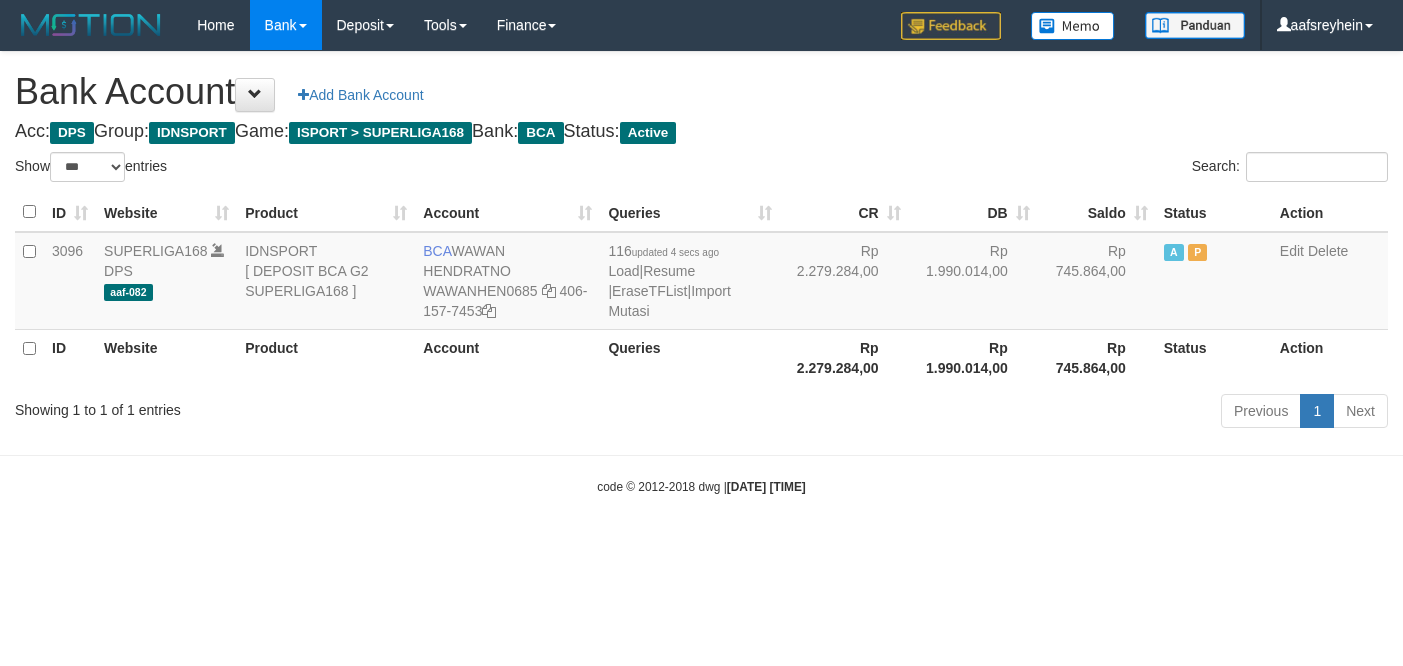 select on "***" 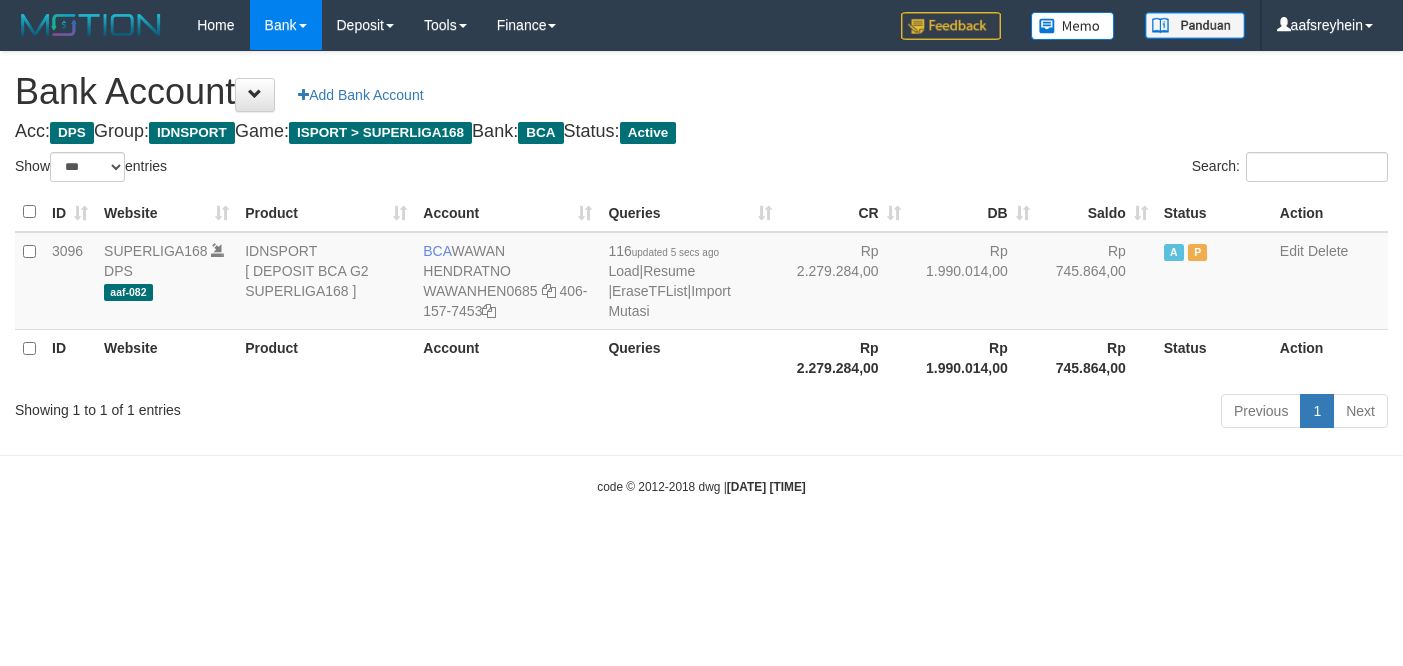 select on "***" 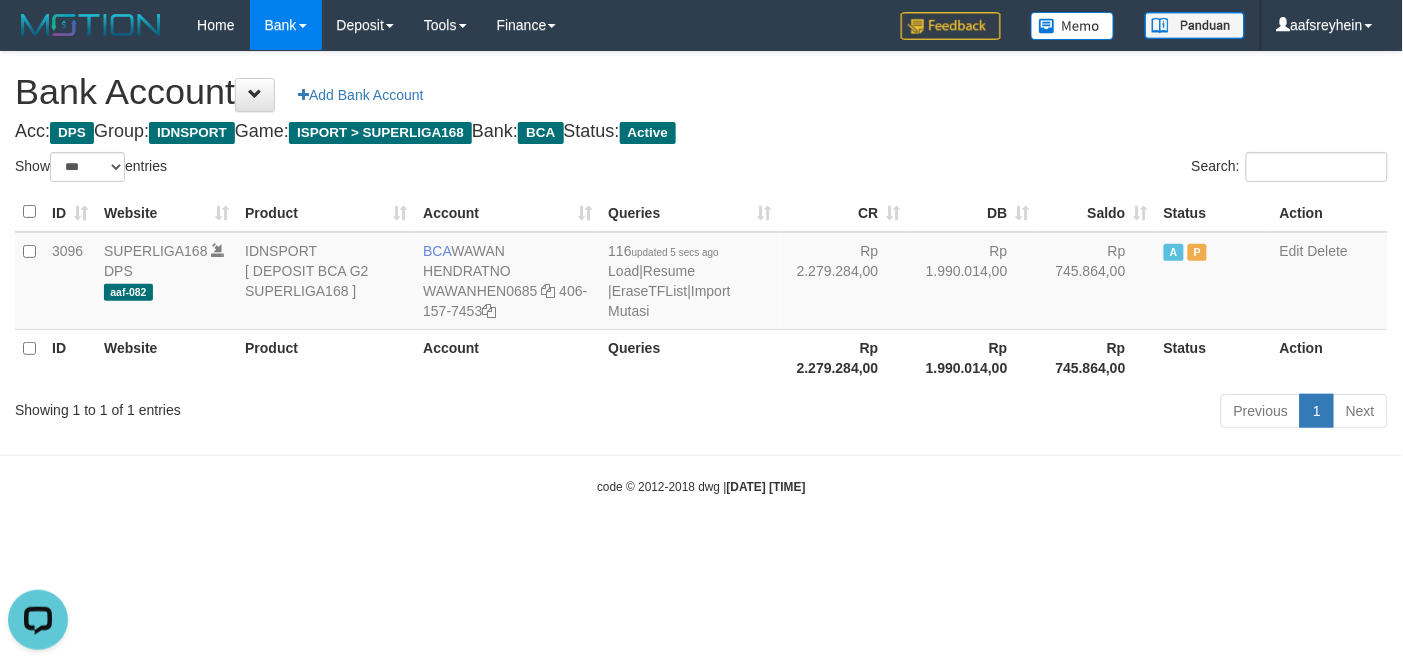 scroll, scrollTop: 0, scrollLeft: 0, axis: both 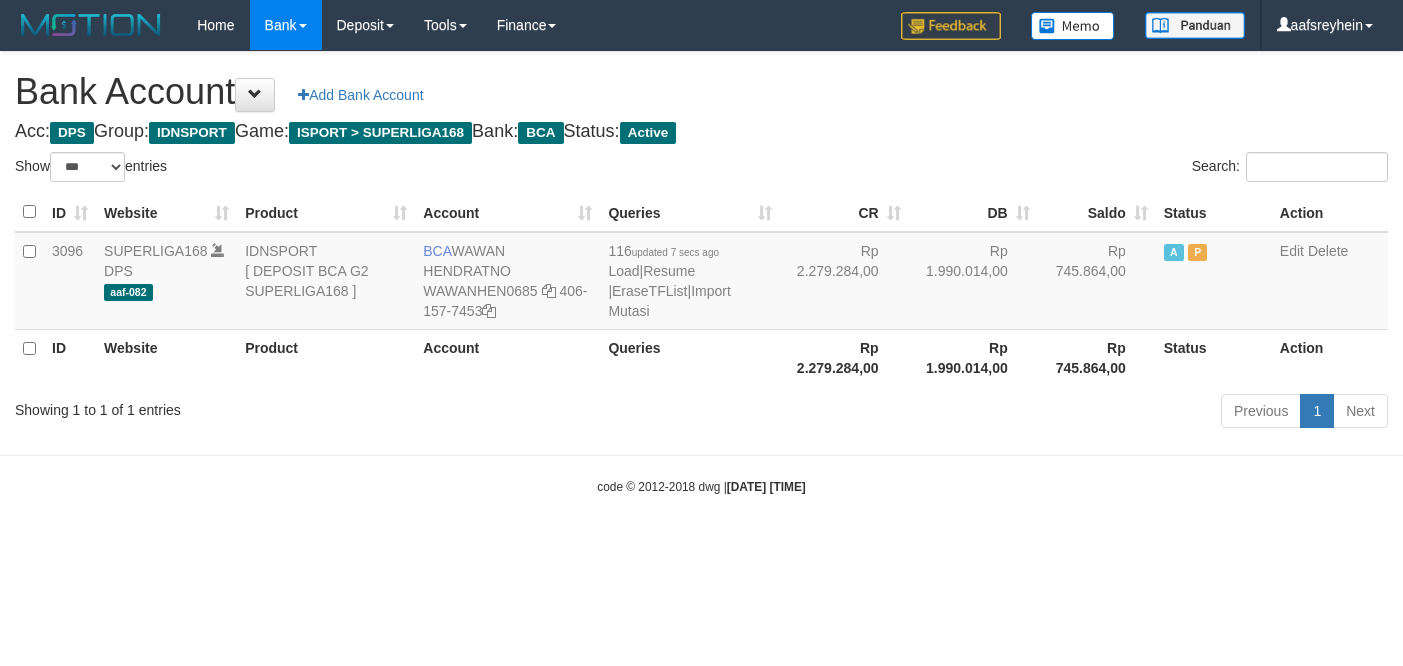 select on "***" 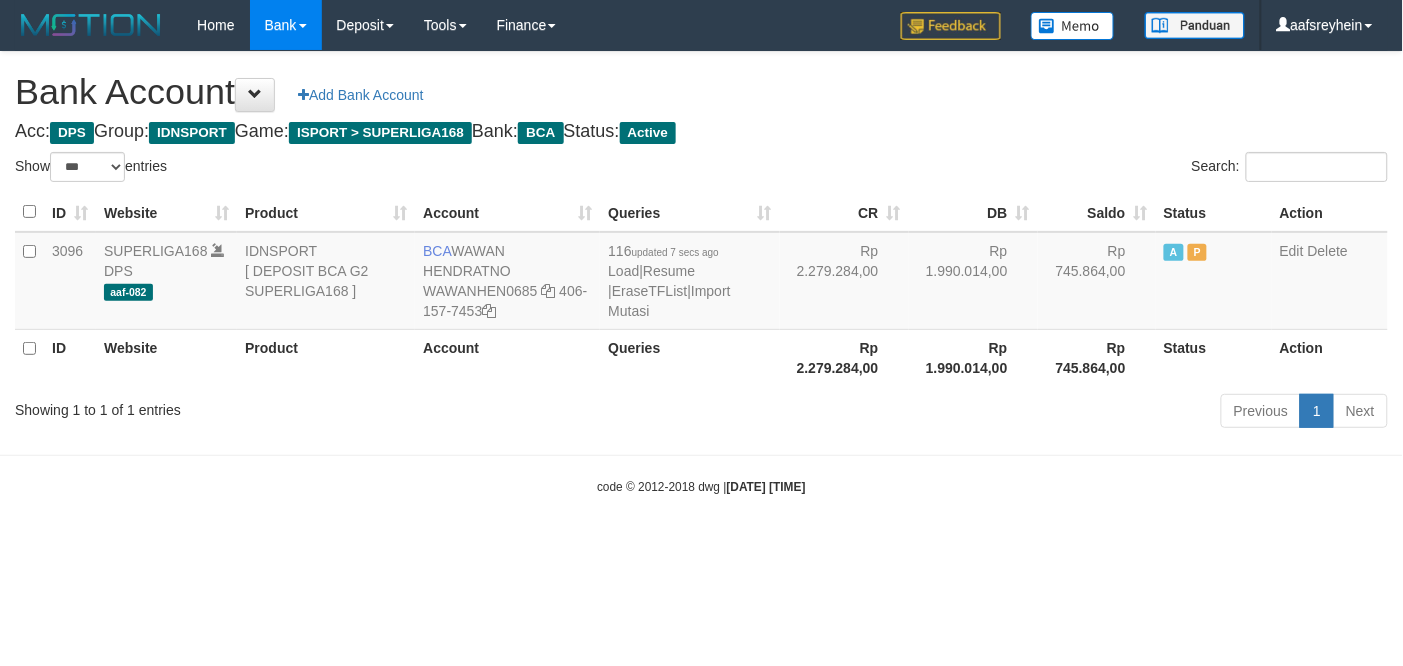 click on "Toggle navigation
Home
Bank
Account List
Load
By Website
Group
[ISPORT]													SUPERLIGA168
By Load Group (DPS)" at bounding box center (701, 273) 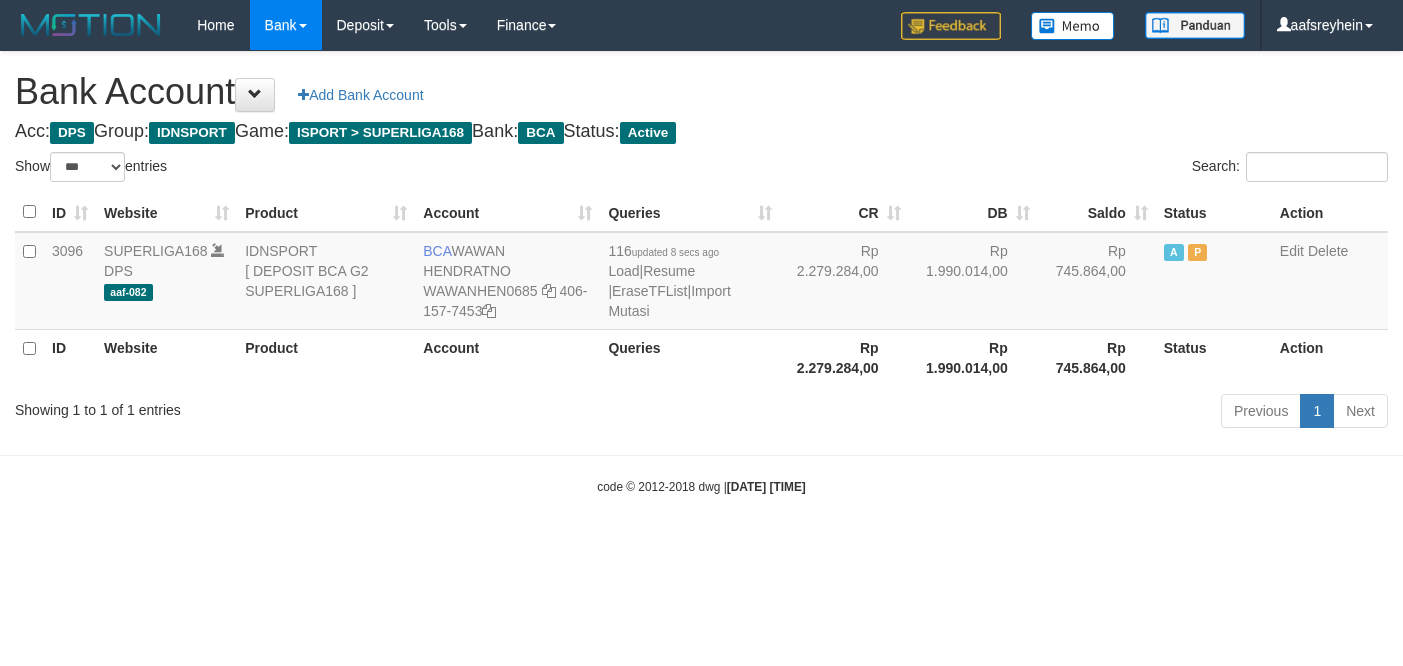 select on "***" 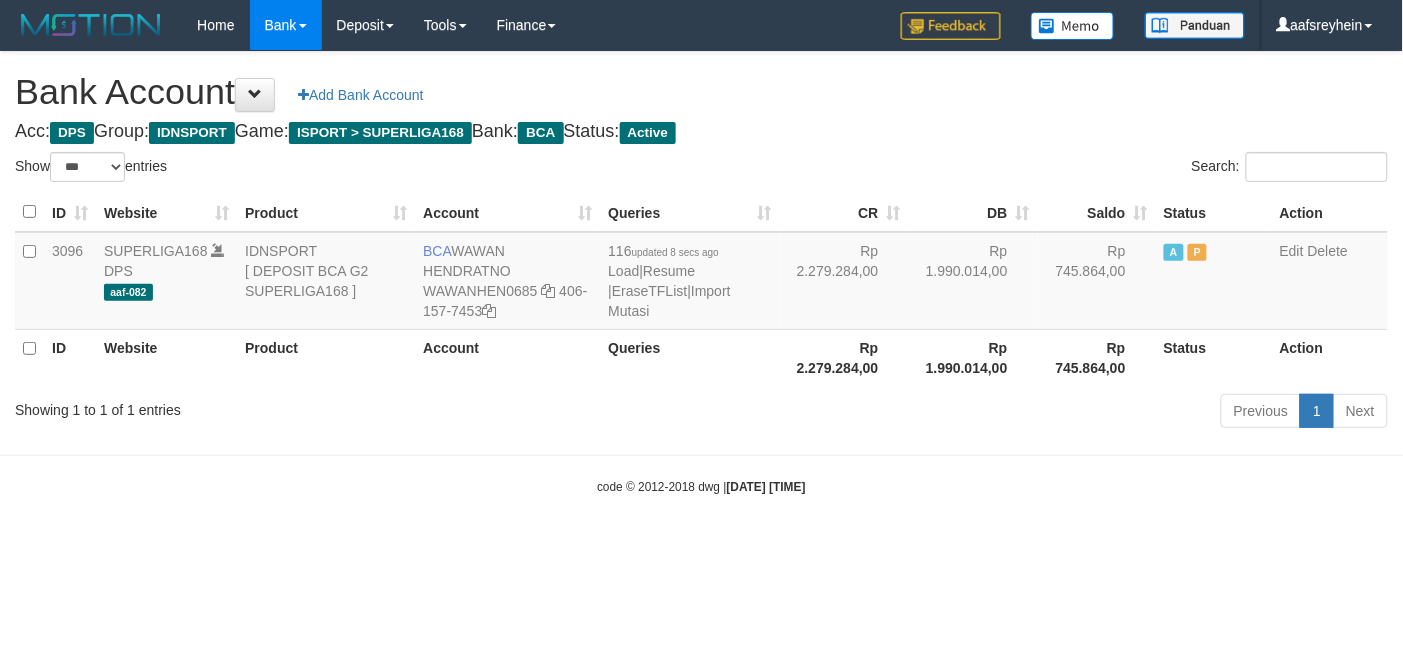 click on "Toggle navigation
Home
Bank
Account List
Load
By Website
Group
[ISPORT]													SUPERLIGA168
By Load Group (DPS)" at bounding box center (701, 273) 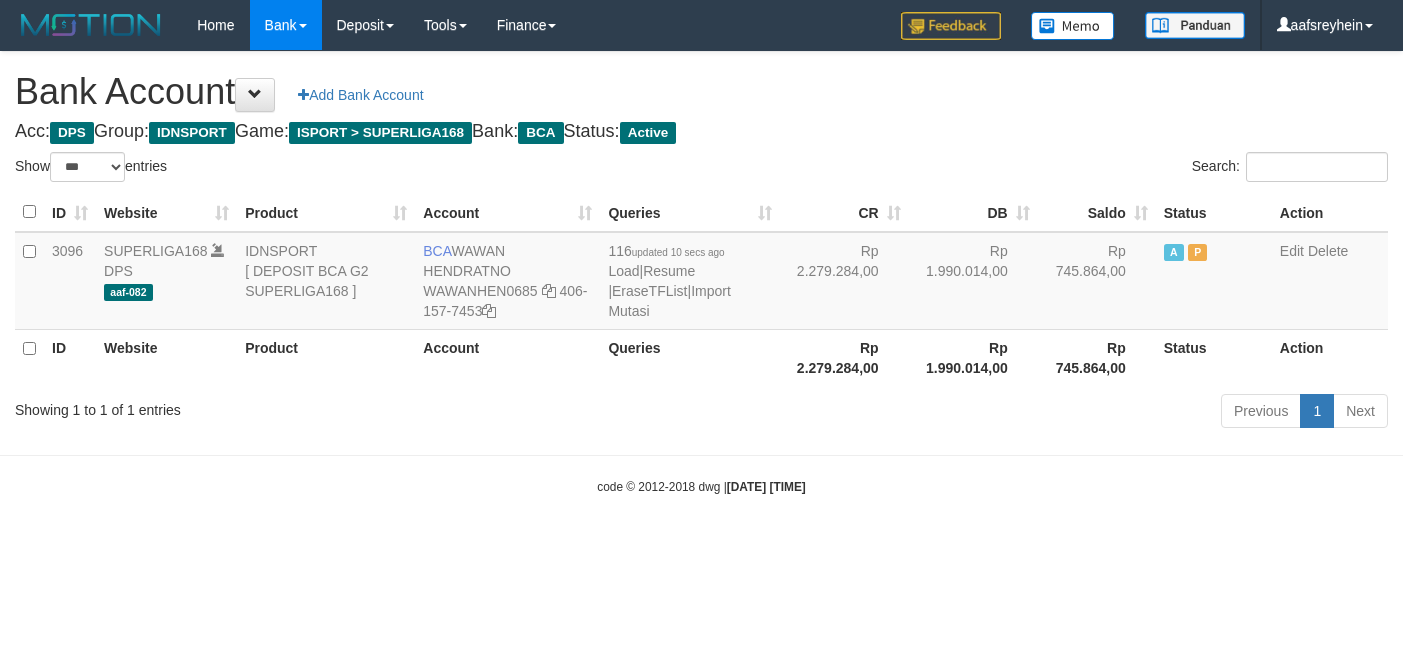 select on "***" 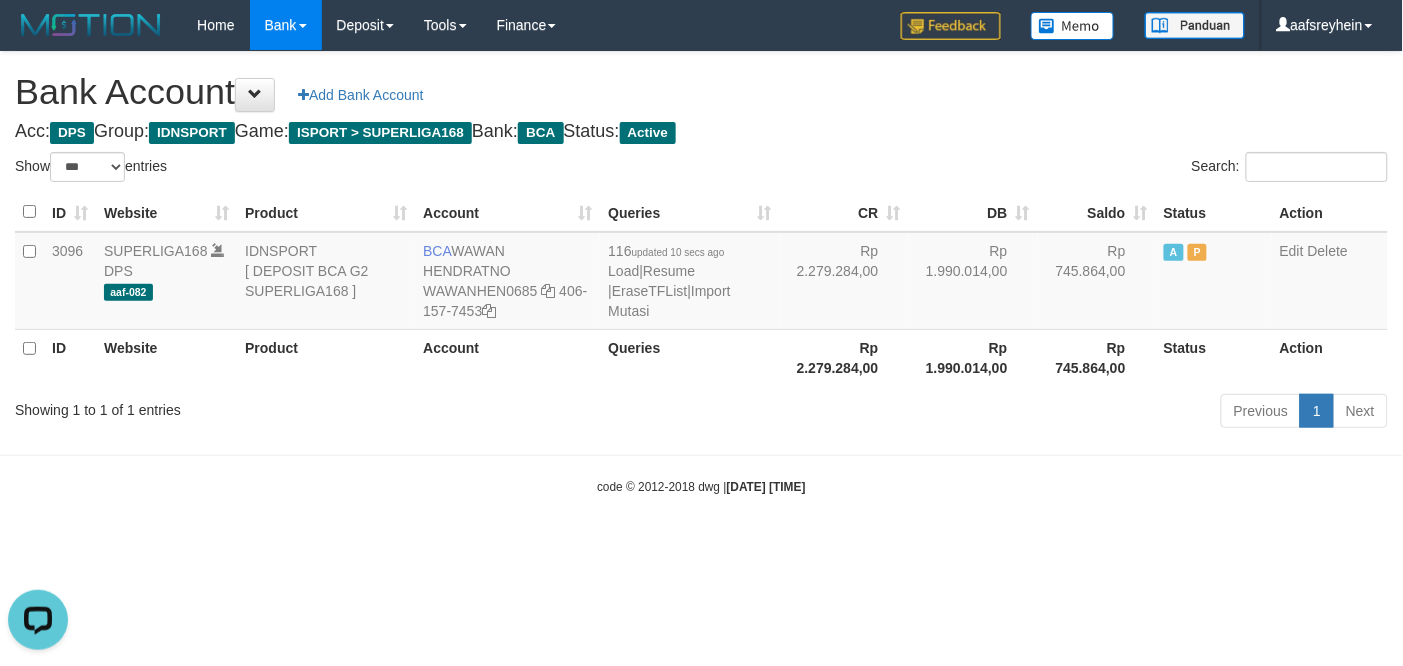 scroll, scrollTop: 0, scrollLeft: 0, axis: both 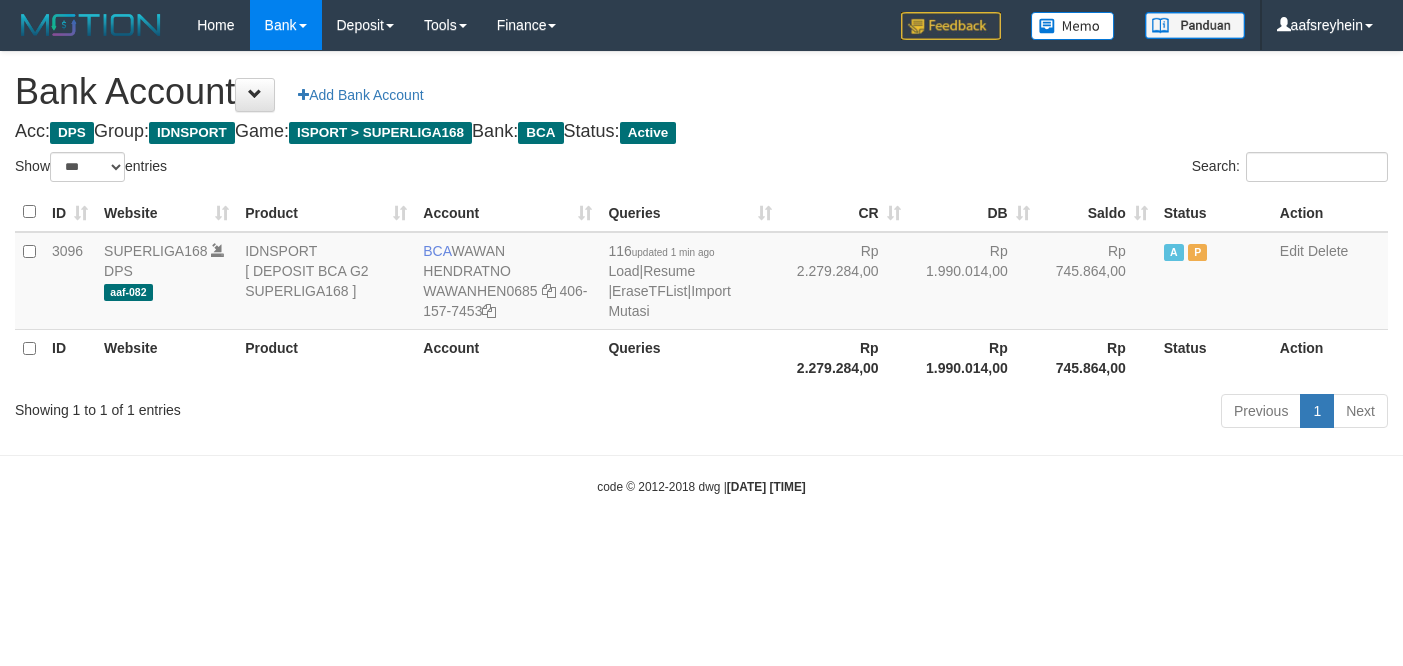 select on "***" 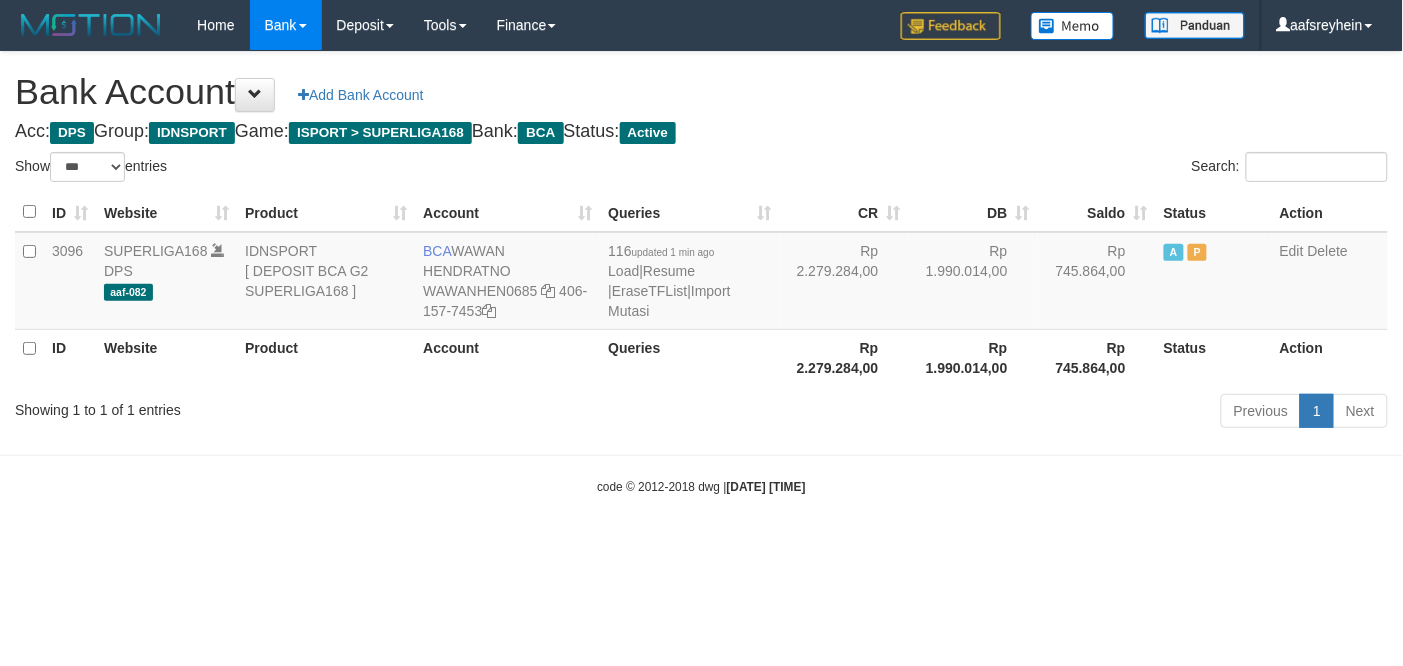 click on "Toggle navigation
Home
Bank
Account List
Load
By Website
Group
[ISPORT]													SUPERLIGA168
By Load Group (DPS)
-" at bounding box center (701, 273) 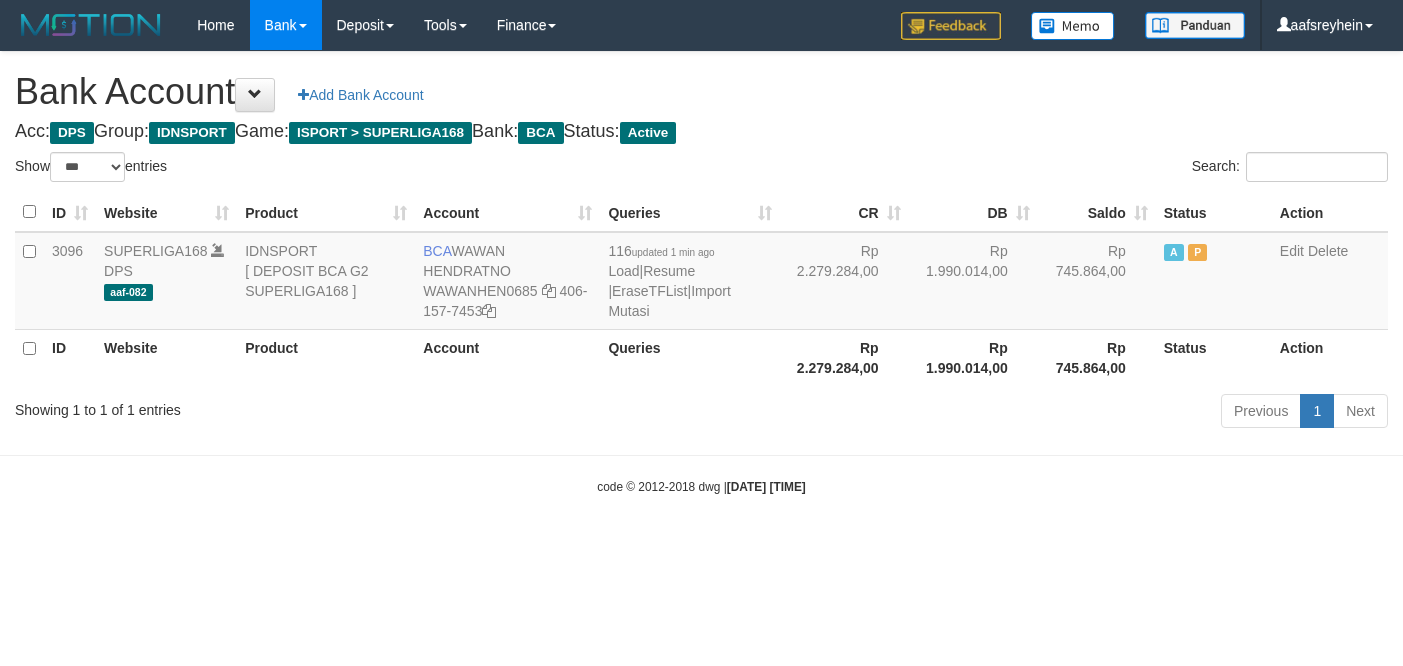 select on "***" 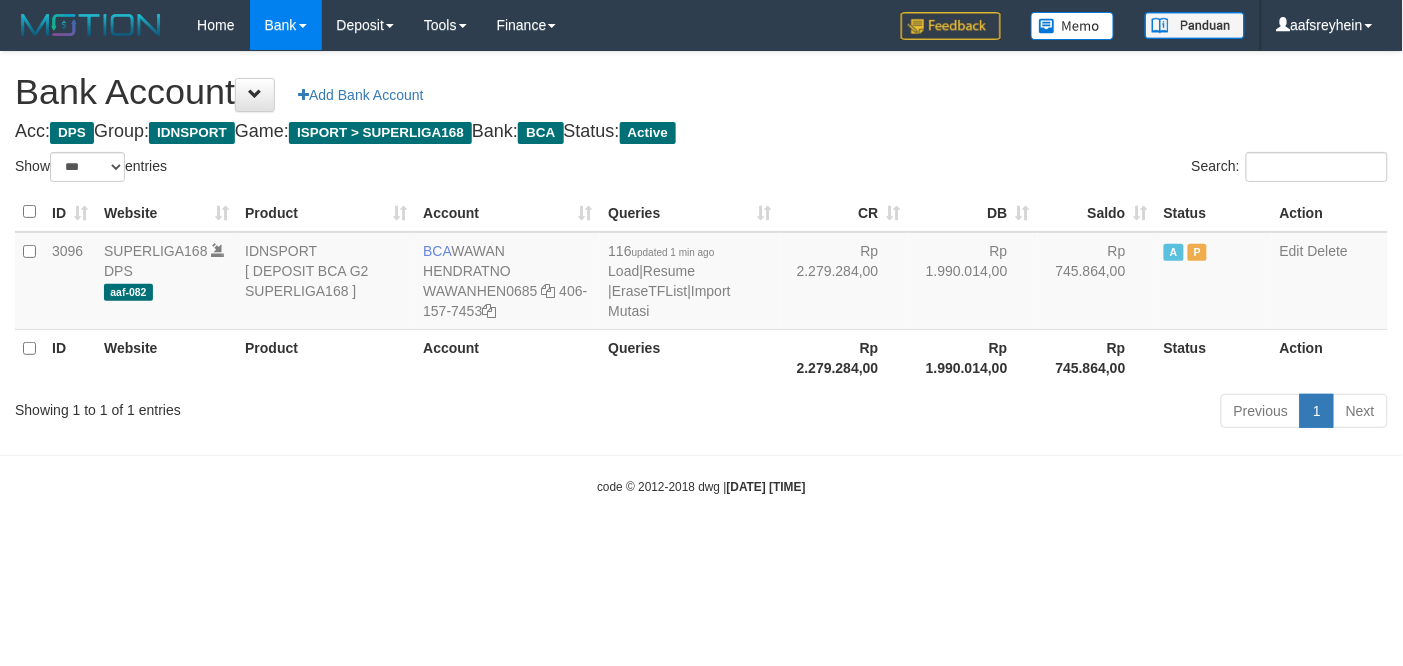 click on "Toggle navigation
Home
Bank
Account List
Load
By Website
Group
[ISPORT]													SUPERLIGA168
By Load Group (DPS)
-" at bounding box center (701, 273) 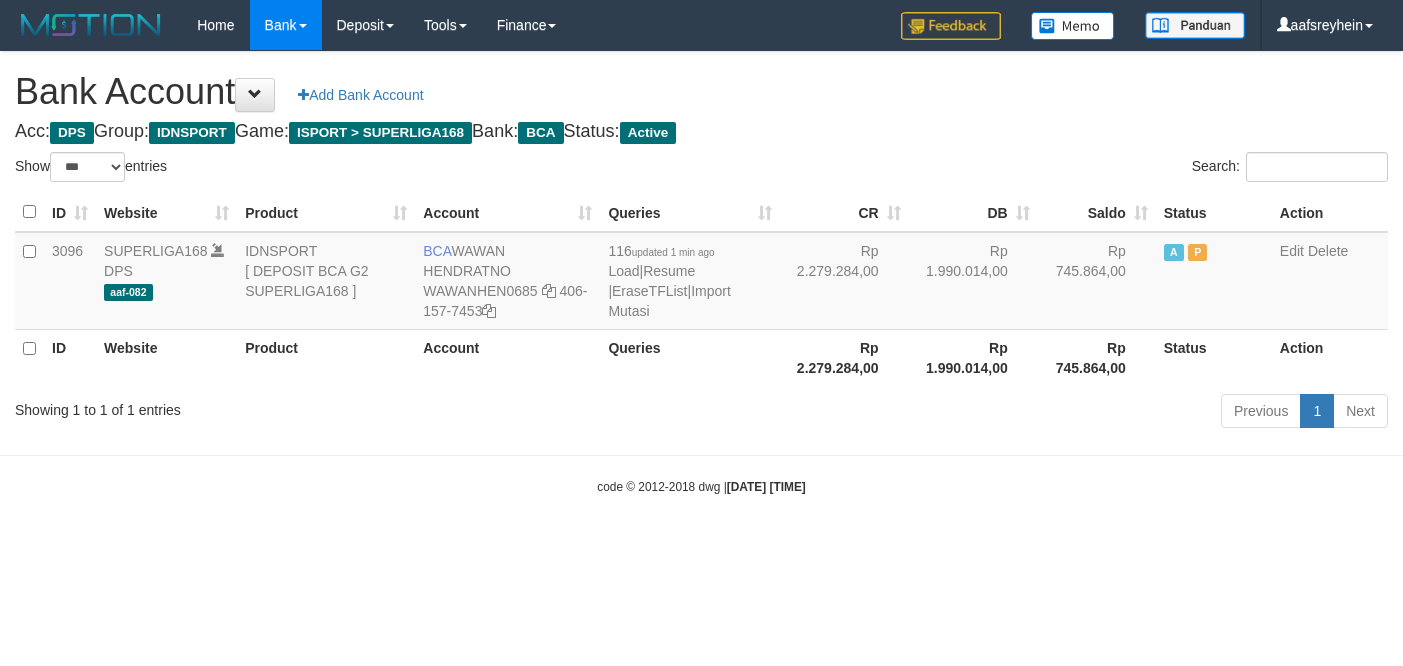 select on "***" 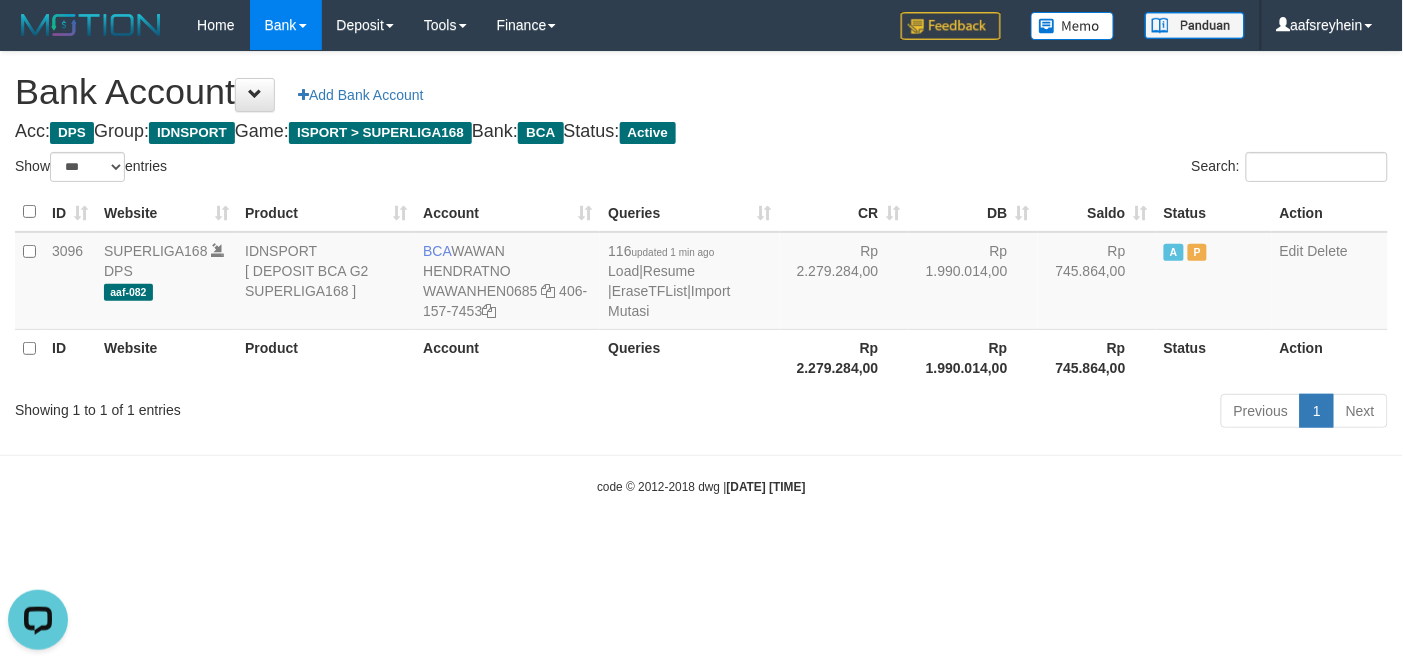 scroll, scrollTop: 0, scrollLeft: 0, axis: both 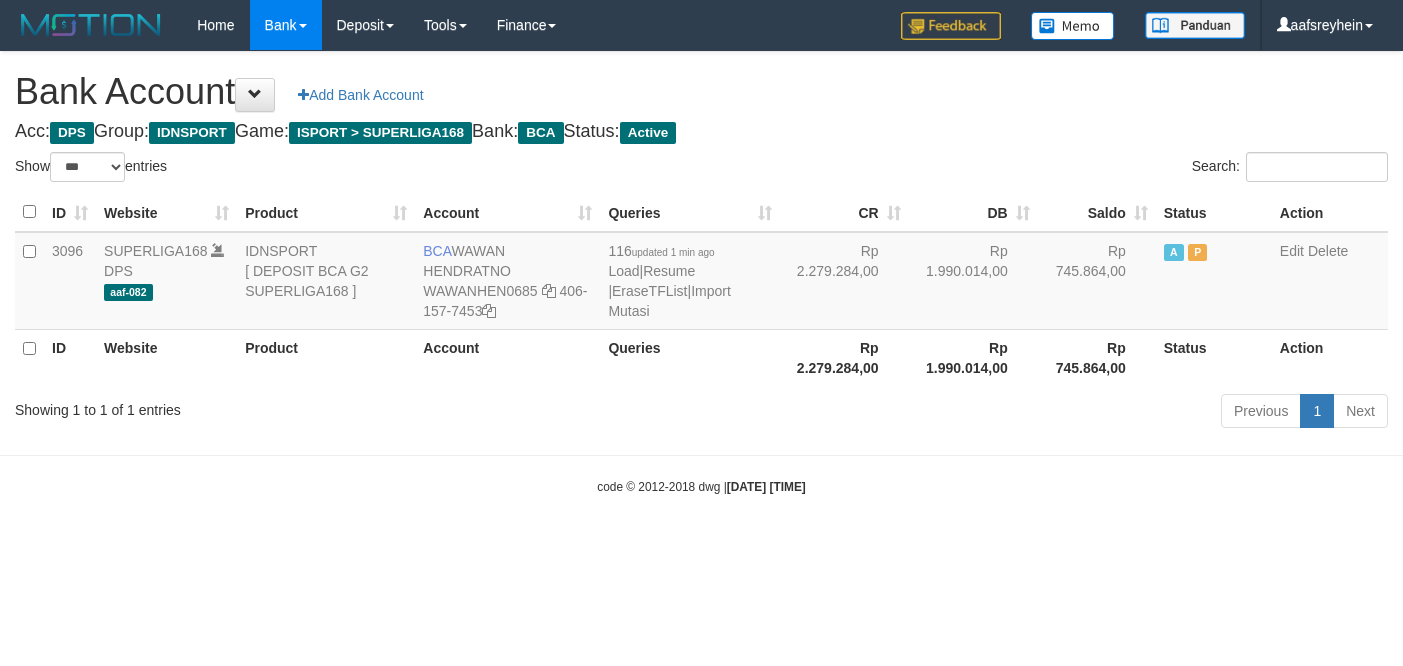 select on "***" 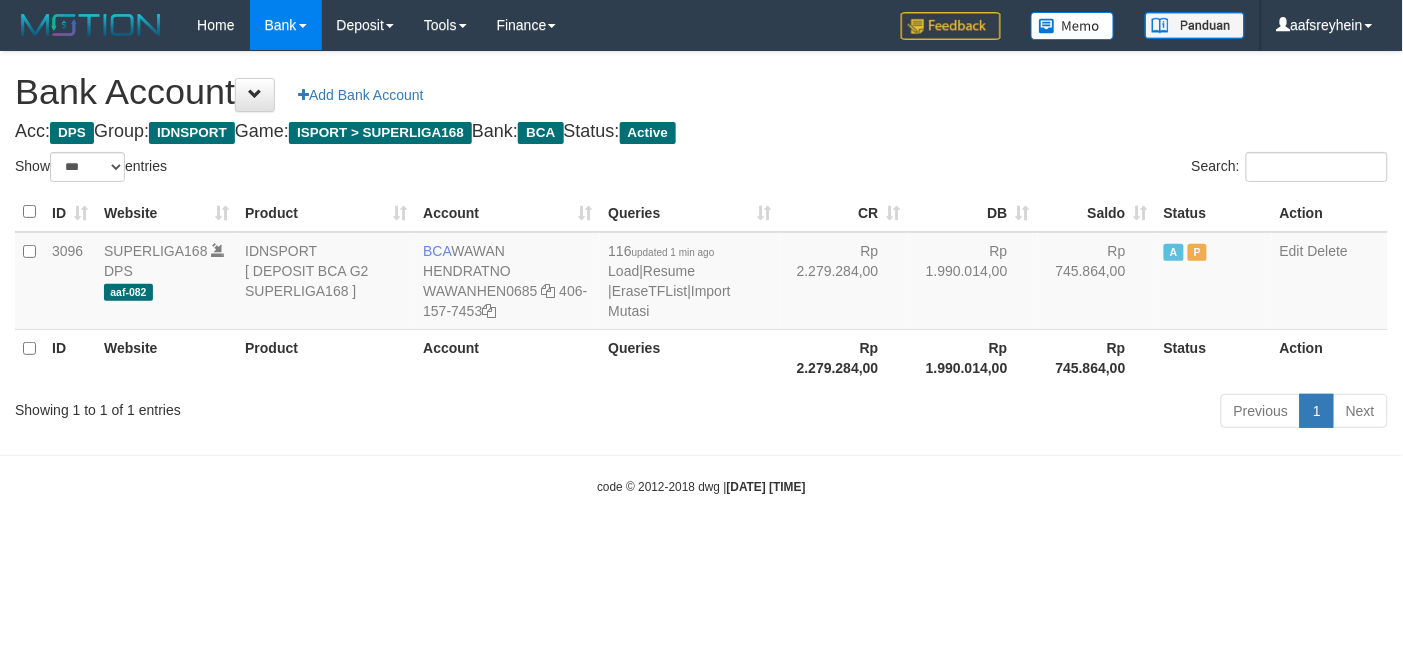drag, startPoint x: 0, startPoint y: 0, endPoint x: 1172, endPoint y: 506, distance: 1276.5657 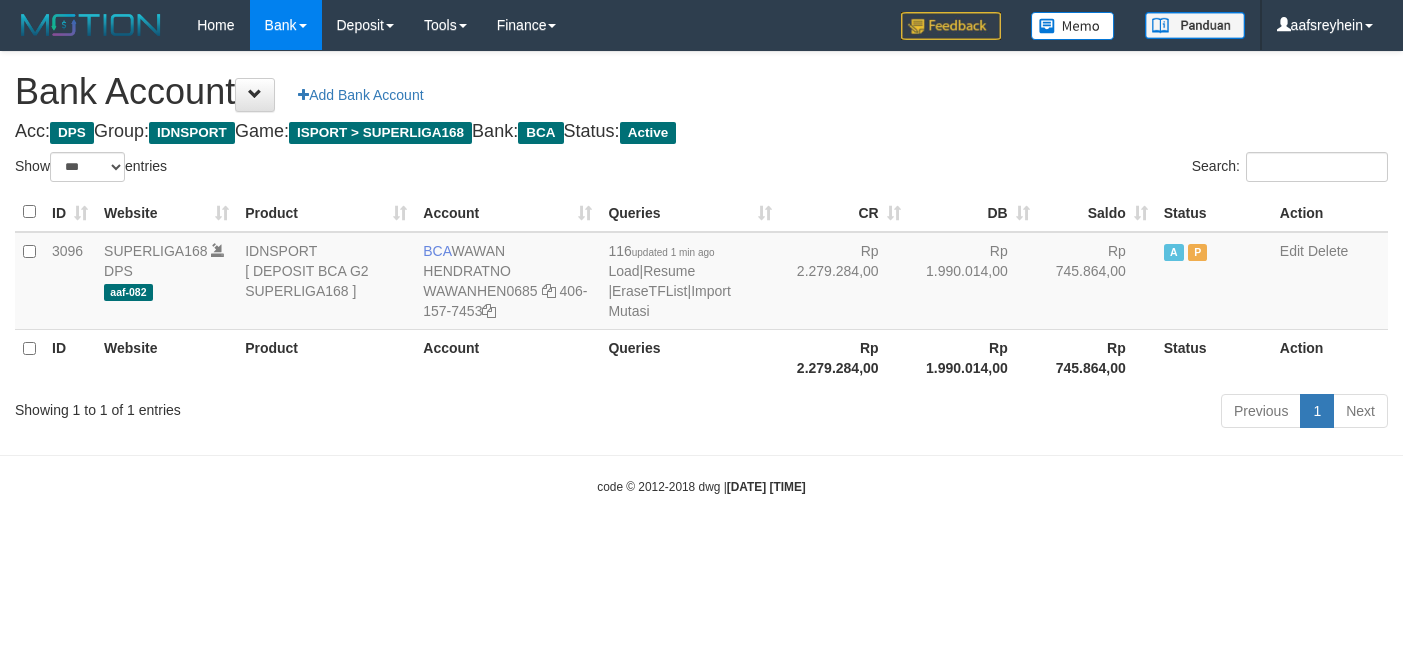 select on "***" 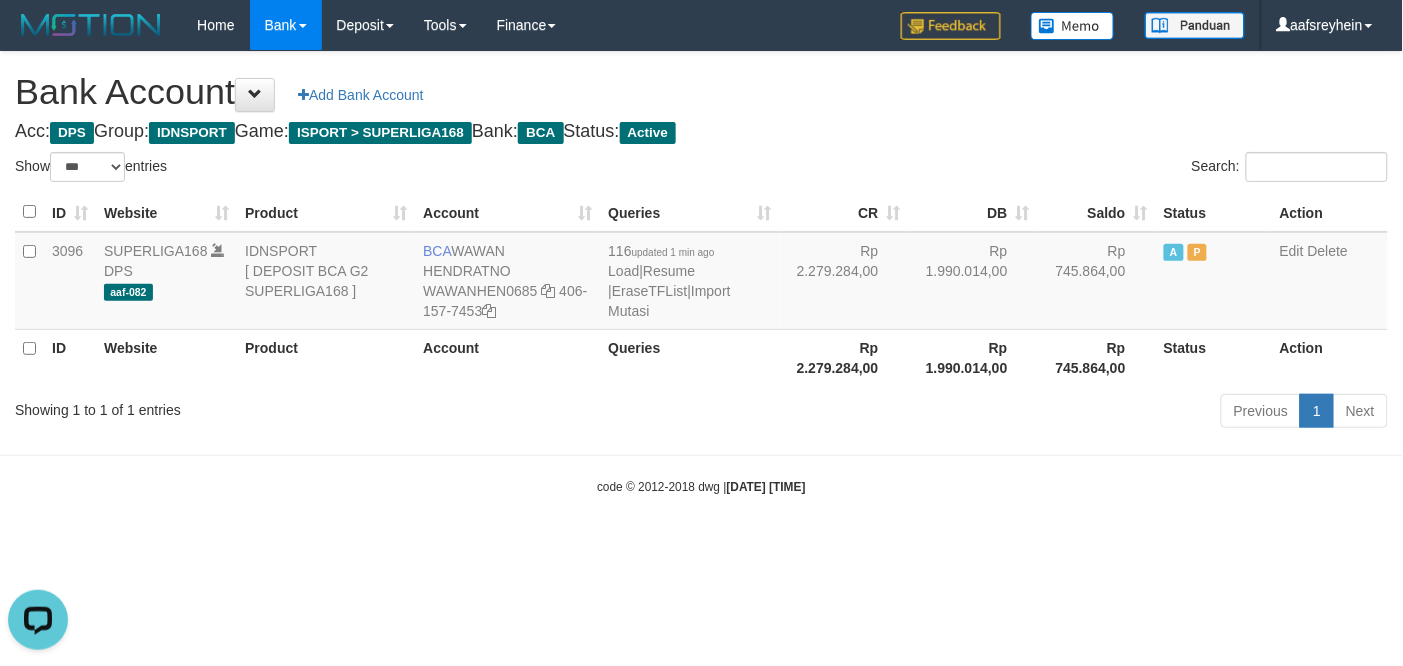 scroll, scrollTop: 0, scrollLeft: 0, axis: both 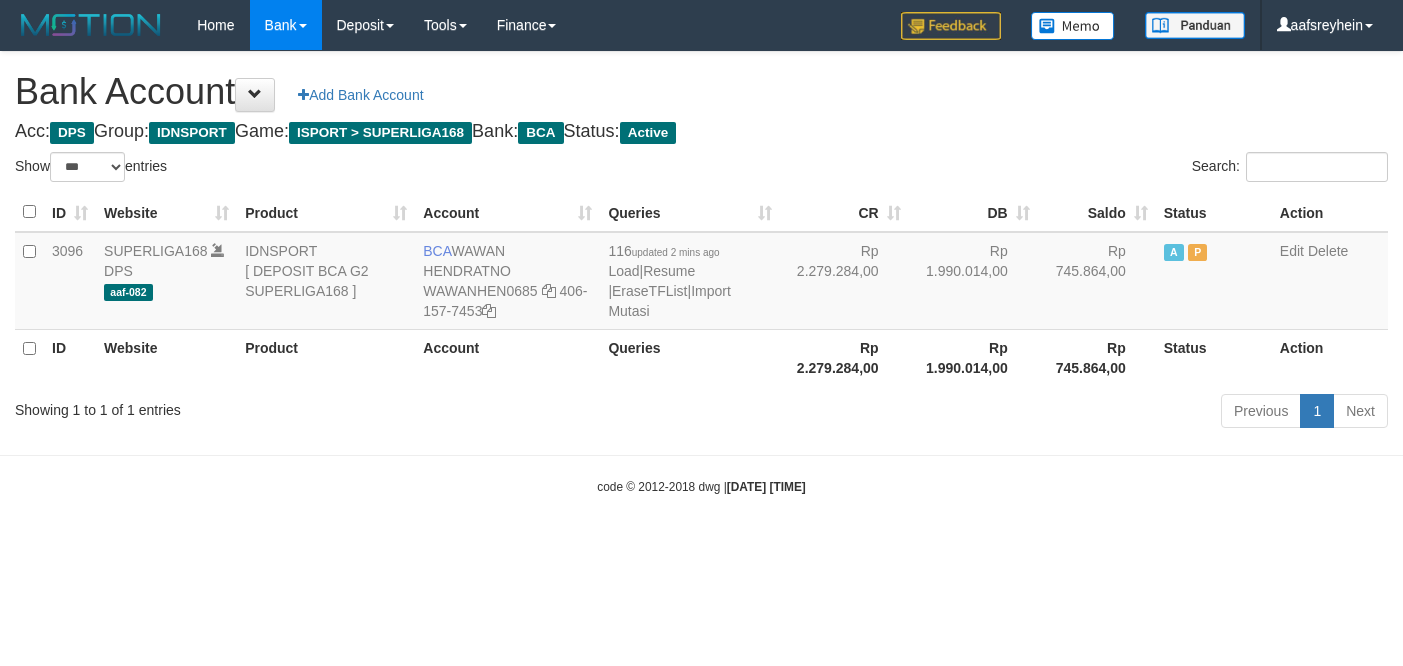 select on "***" 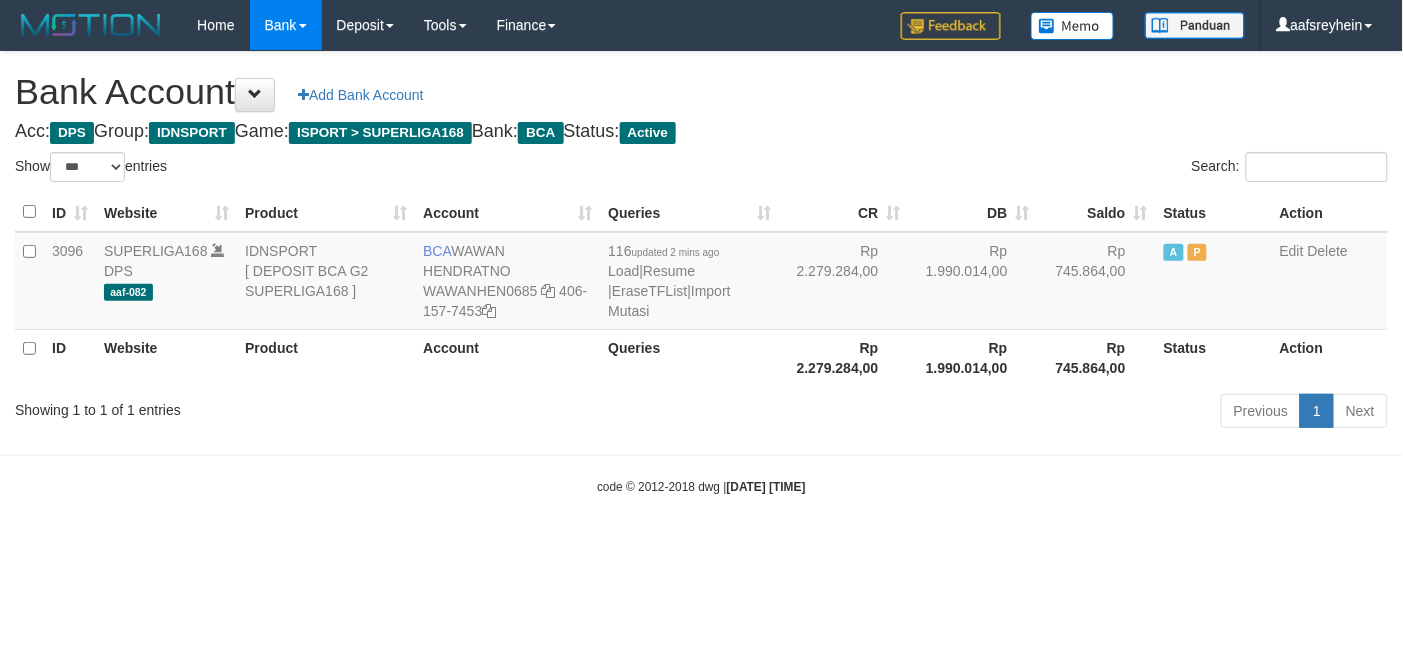 click on "Toggle navigation
Home
Bank
Account List
Load
By Website
Group
[ISPORT]													SUPERLIGA168
By Load Group (DPS)" at bounding box center (701, 273) 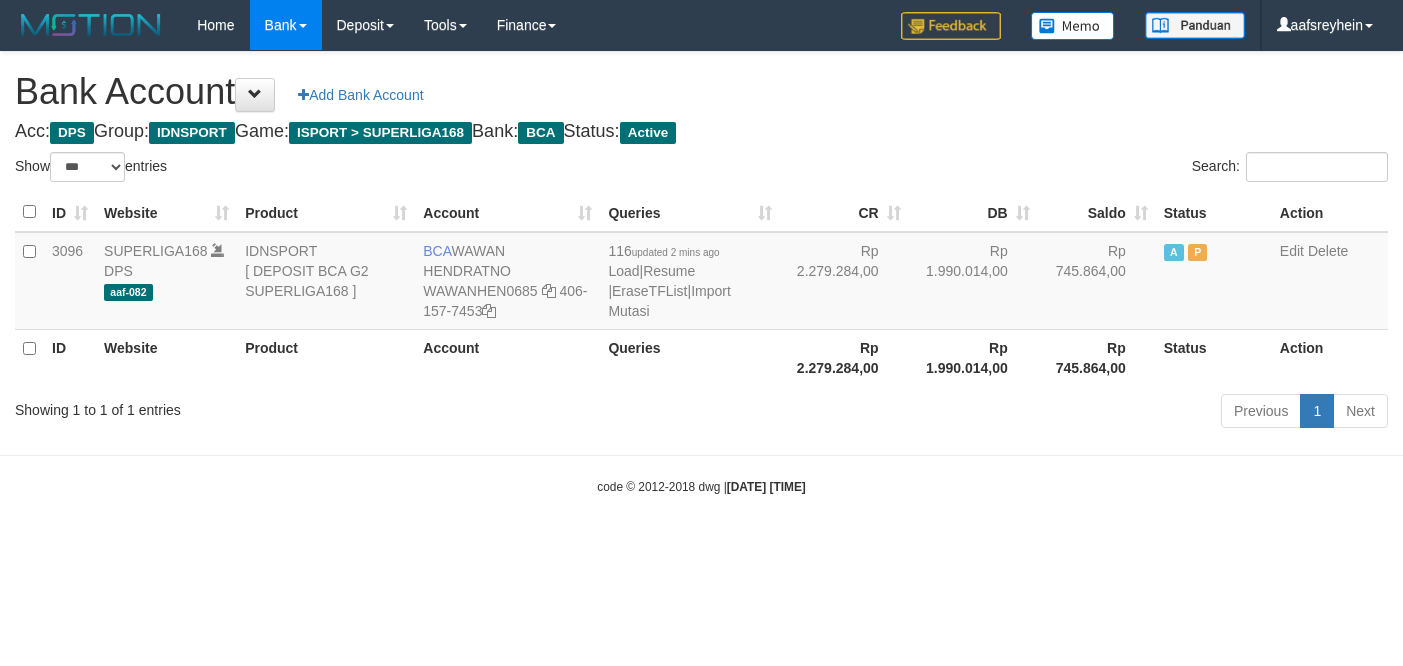 select on "***" 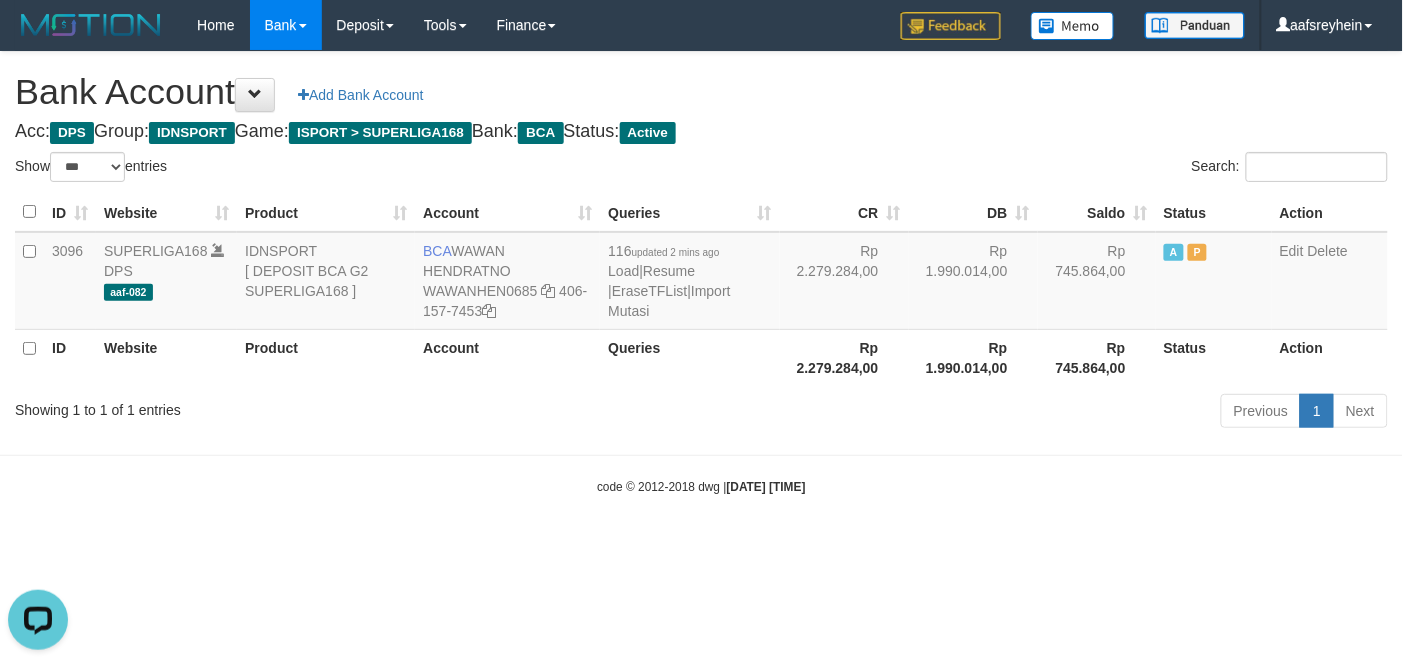 scroll, scrollTop: 0, scrollLeft: 0, axis: both 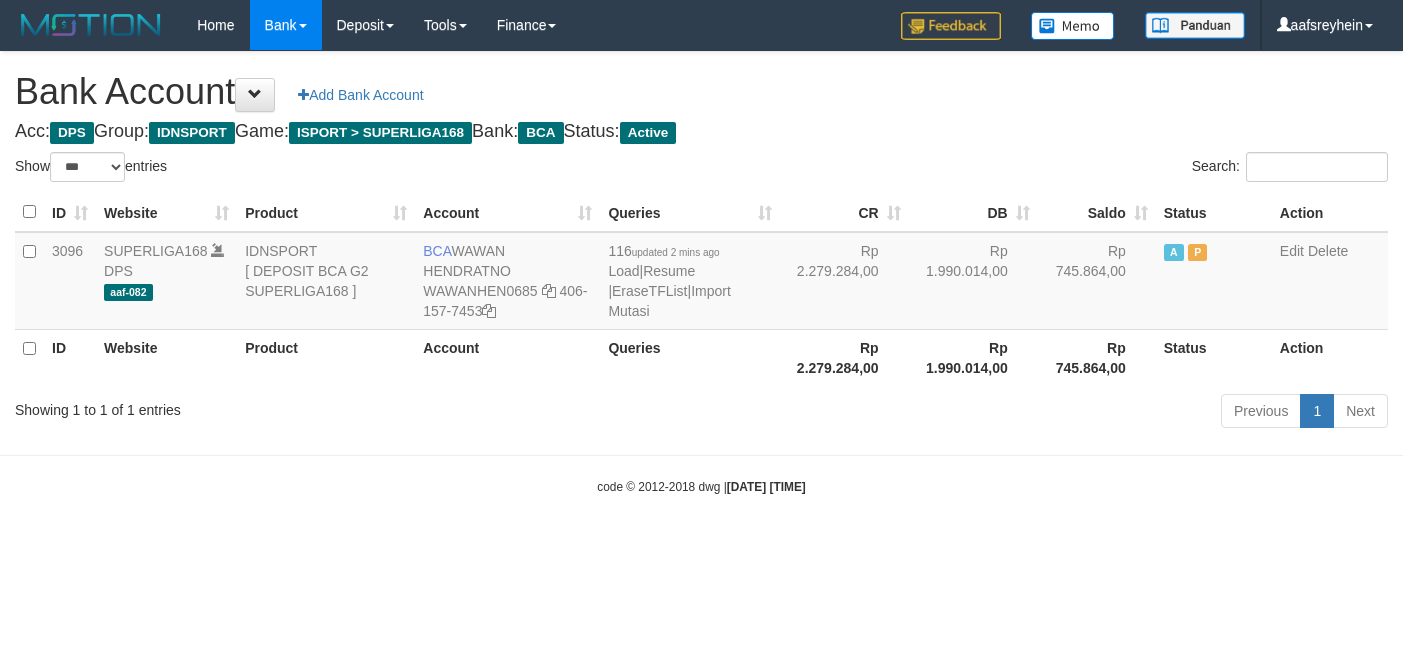 select on "***" 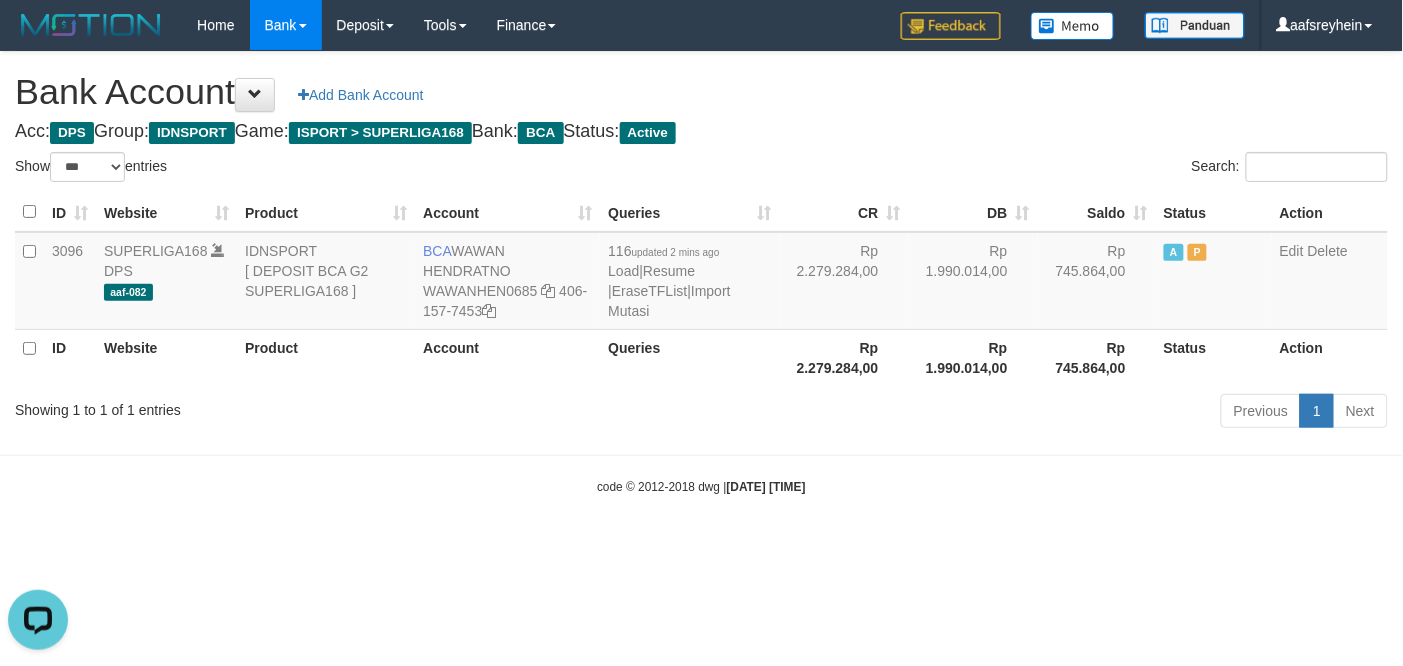 scroll, scrollTop: 0, scrollLeft: 0, axis: both 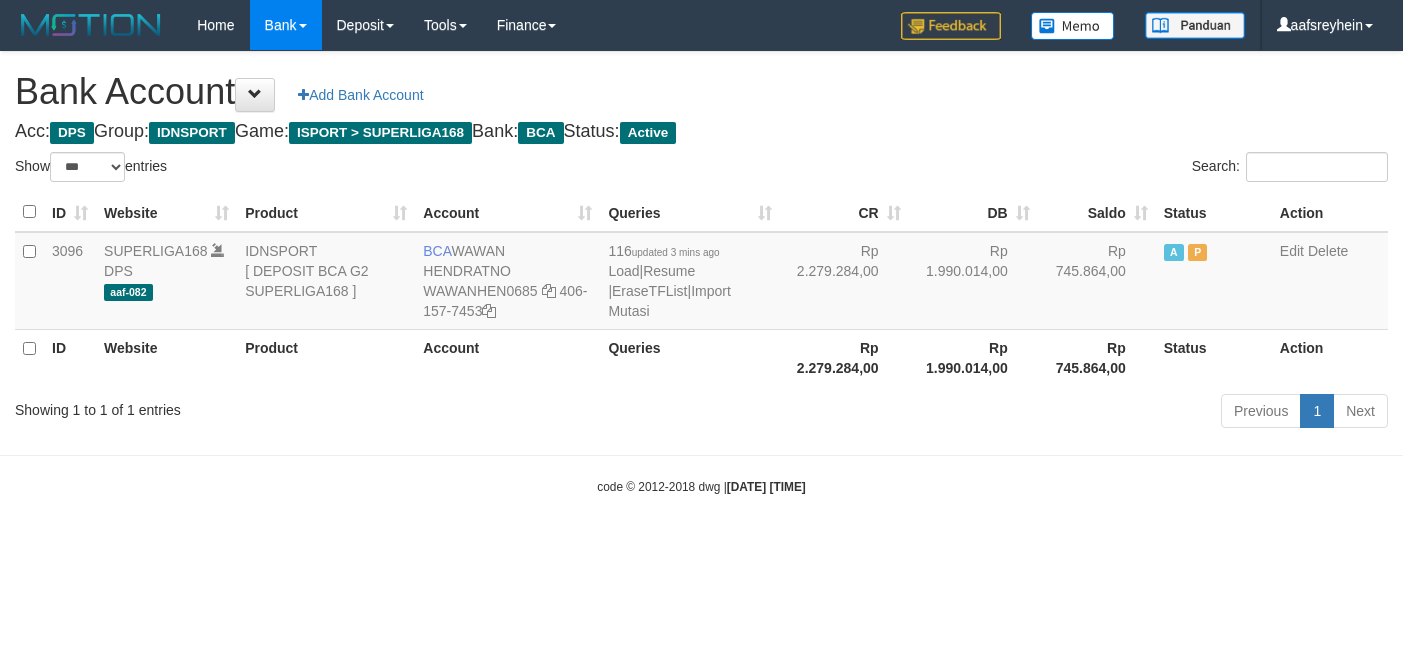 select on "***" 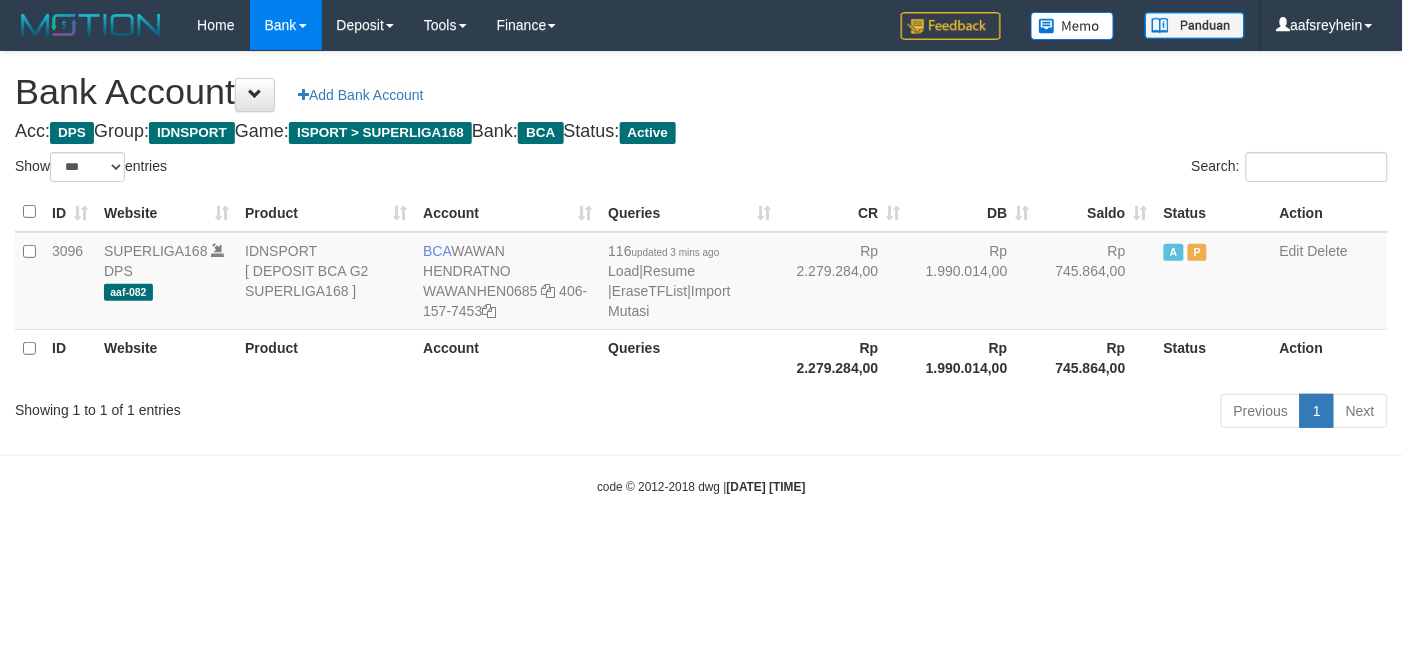 click on "Toggle navigation
Home
Bank
Account List
Load
By Website
Group
[ISPORT]													SUPERLIGA168
By Load Group (DPS)
-" at bounding box center (701, 273) 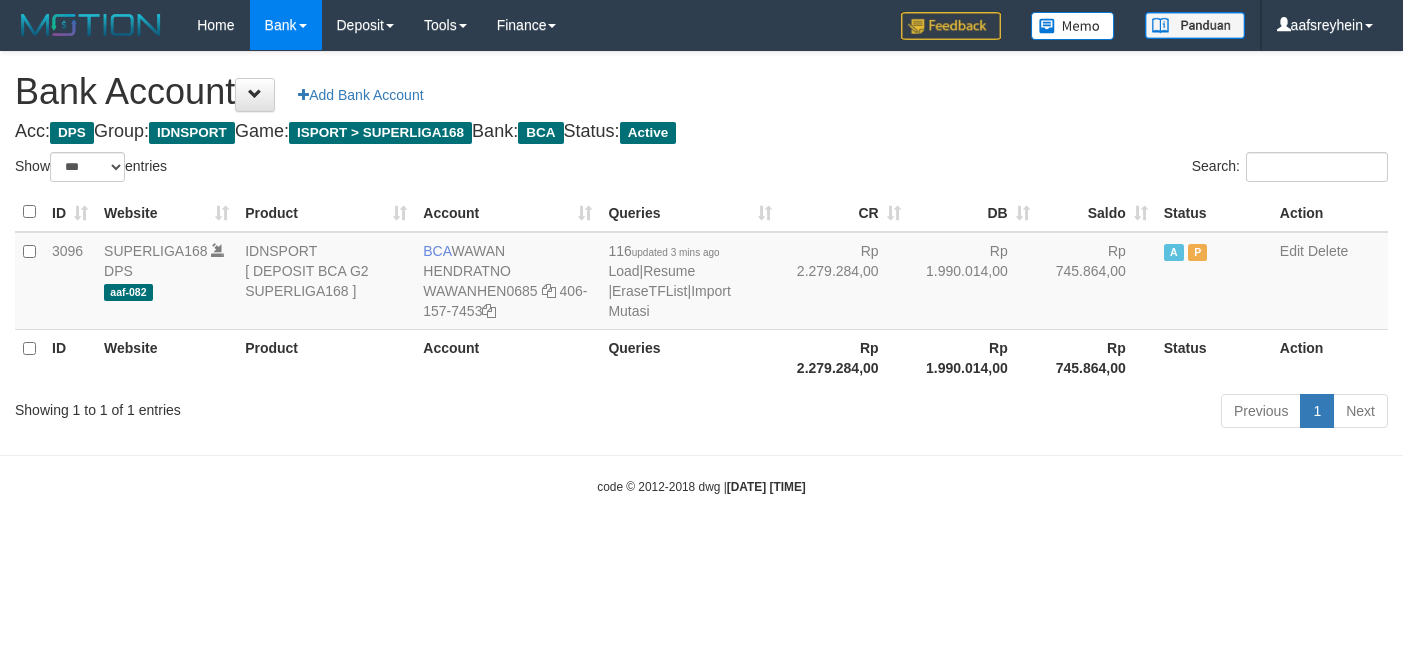 select on "***" 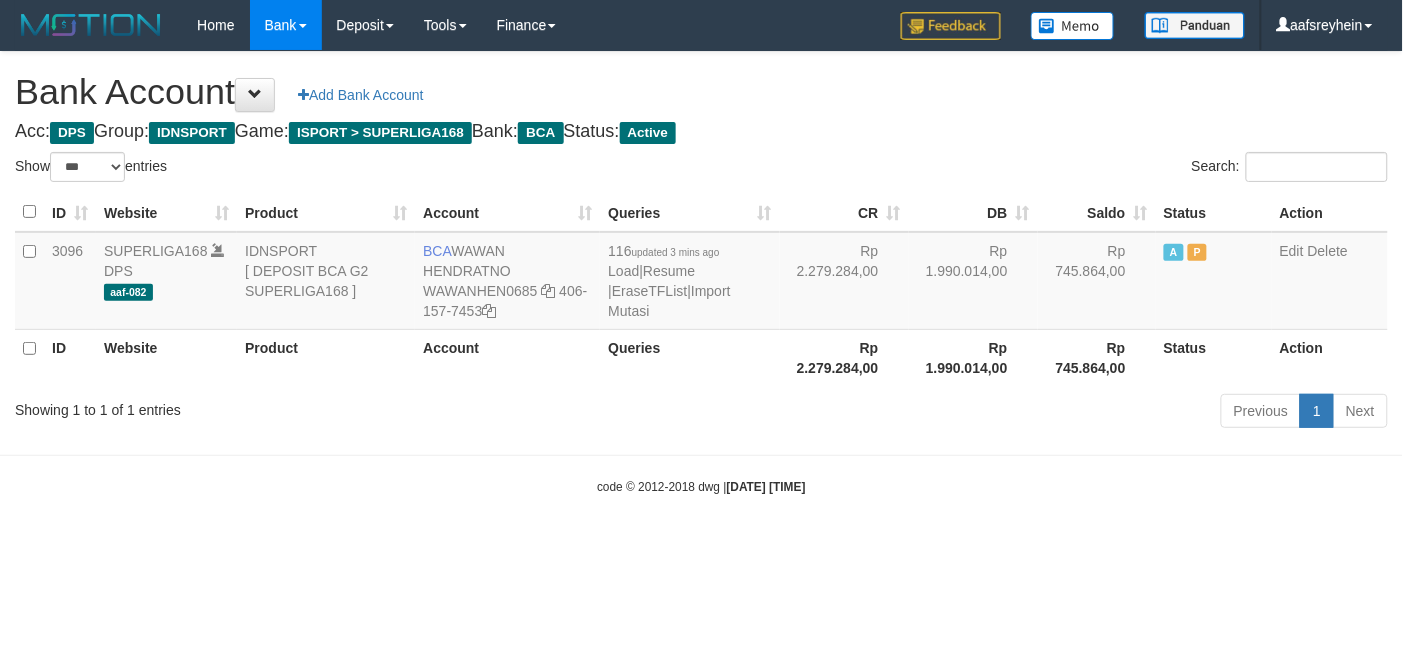 click on "Toggle navigation
Home
Bank
Account List
Load
By Website
Group
[ISPORT]													SUPERLIGA168
By Load Group (DPS)" at bounding box center (701, 273) 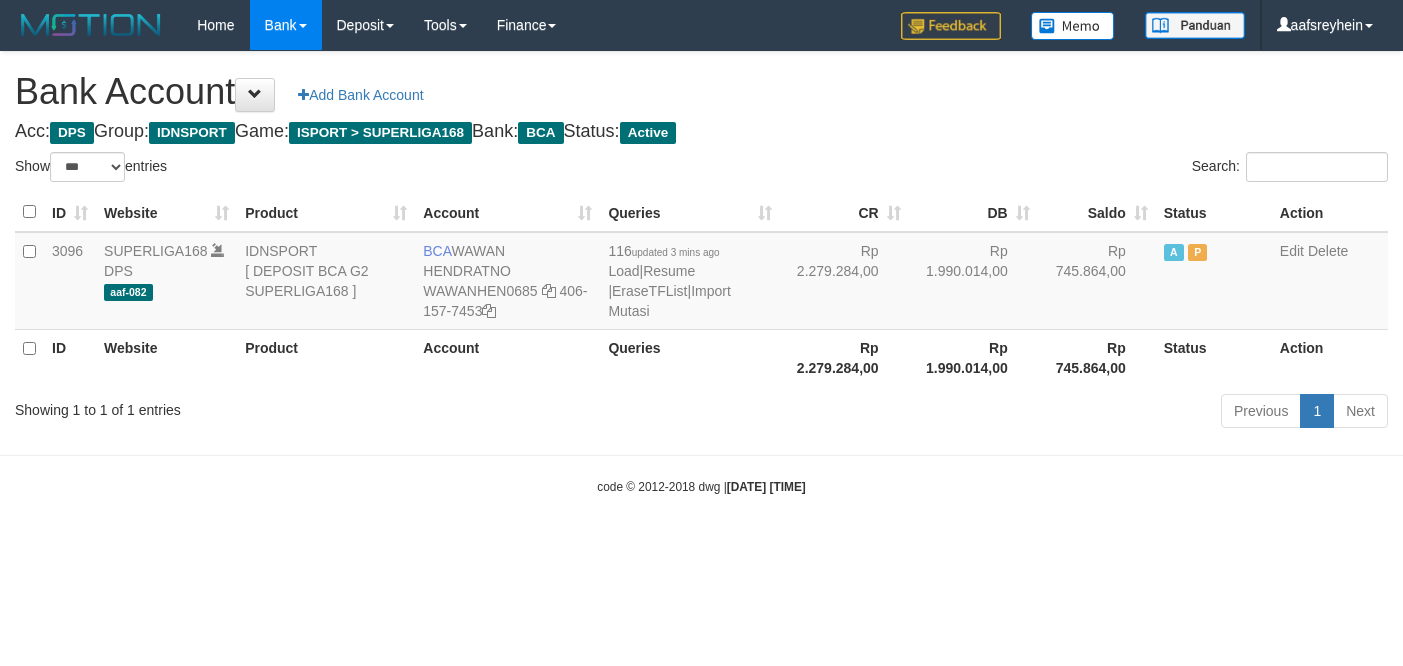 select on "***" 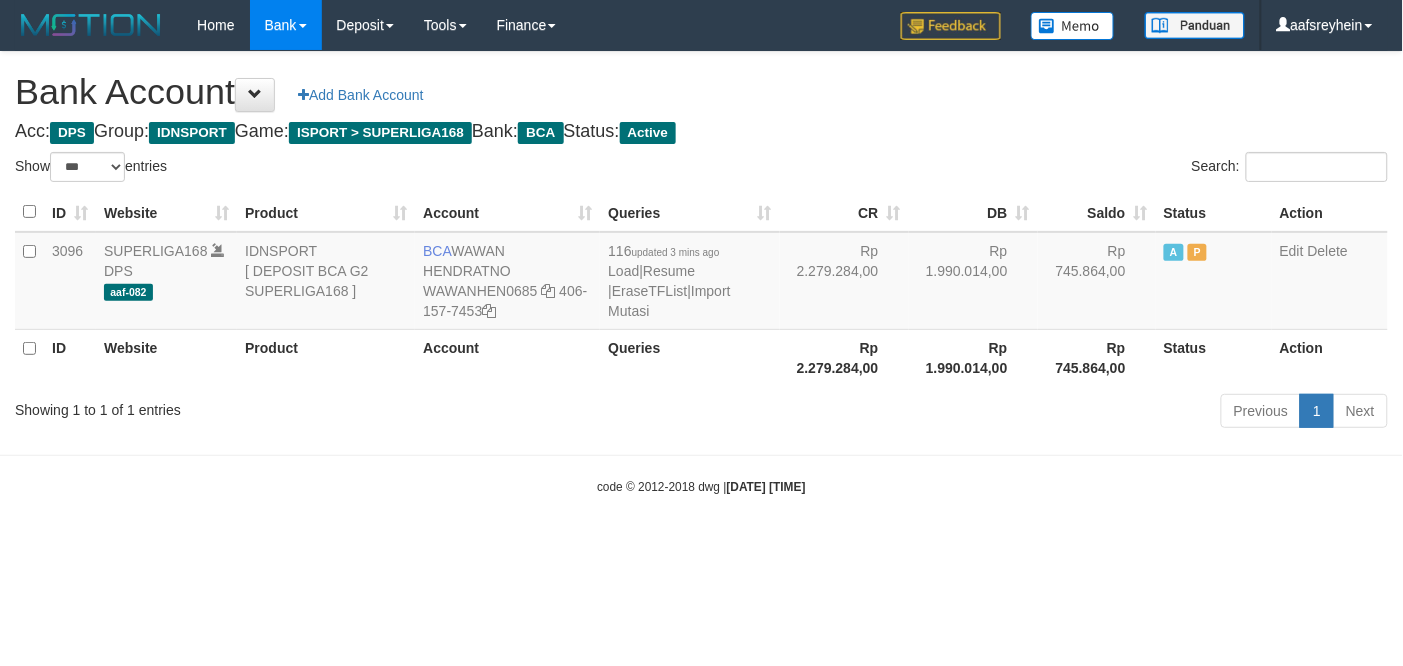 click on "Toggle navigation
Home
Bank
Account List
Load
By Website
Group
[ISPORT]													SUPERLIGA168
By Load Group (DPS)" at bounding box center (701, 273) 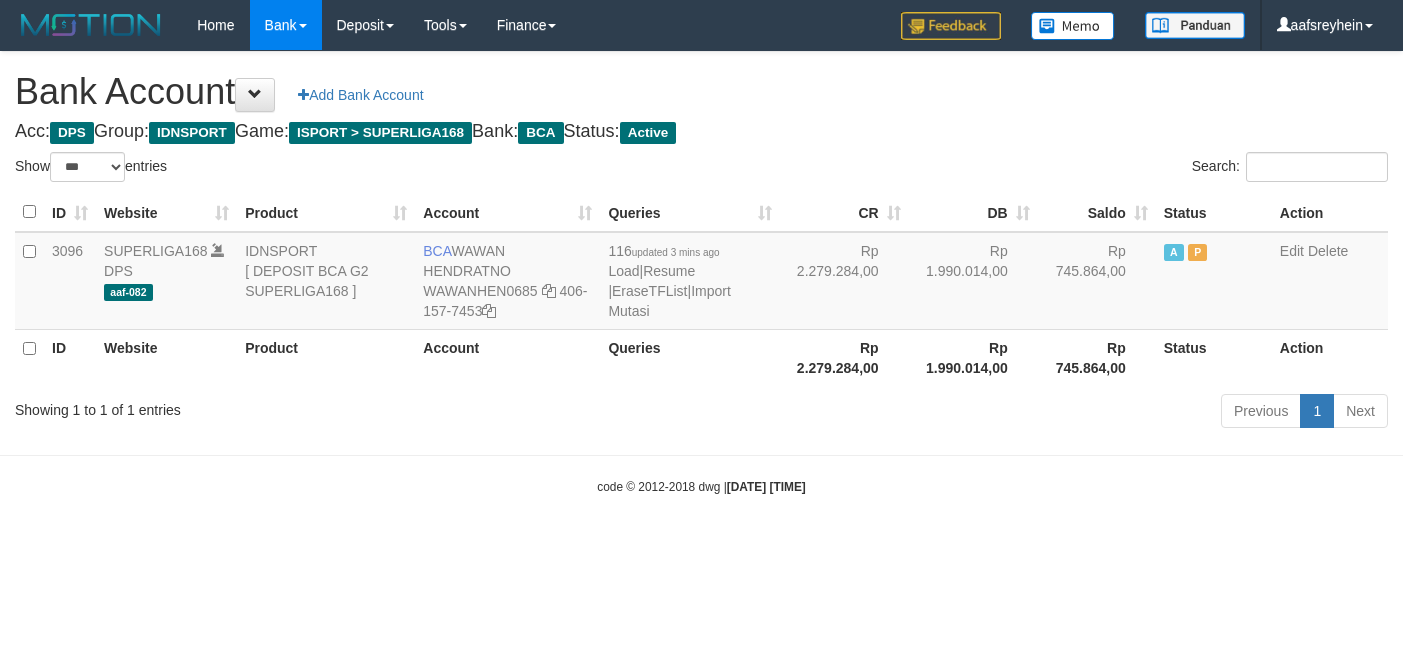 select on "***" 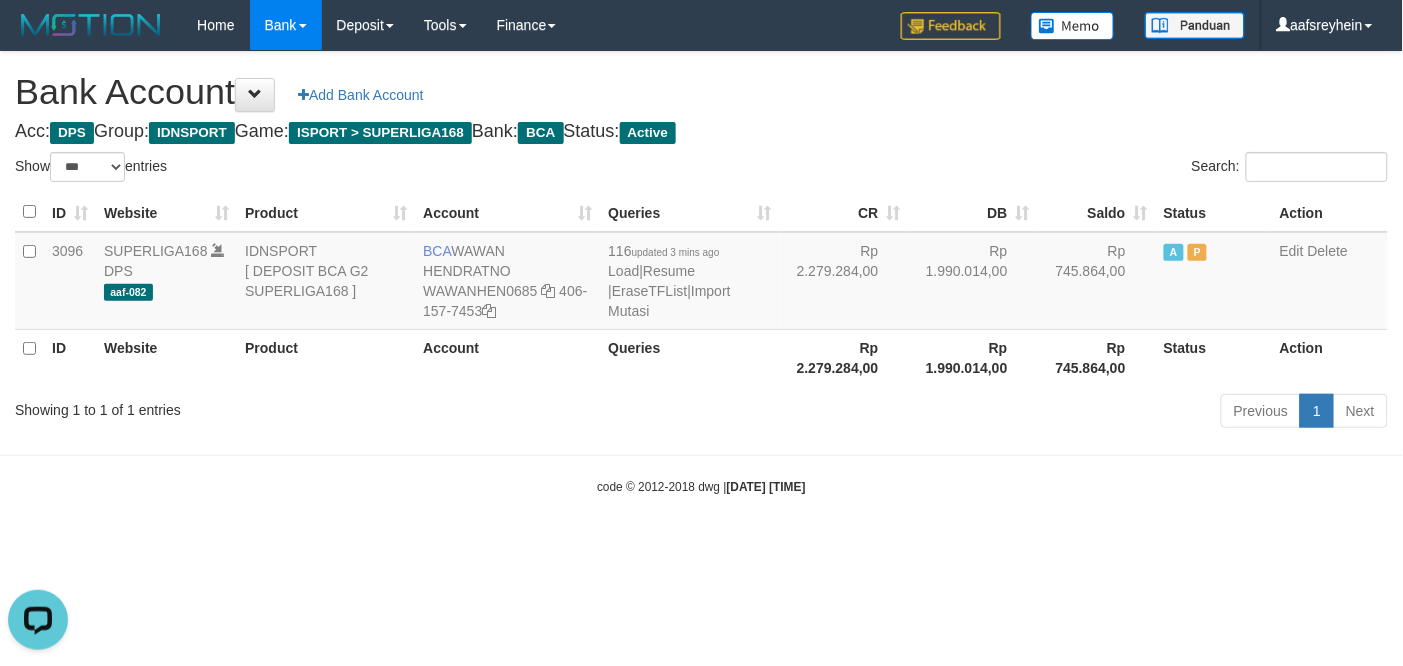 scroll, scrollTop: 0, scrollLeft: 0, axis: both 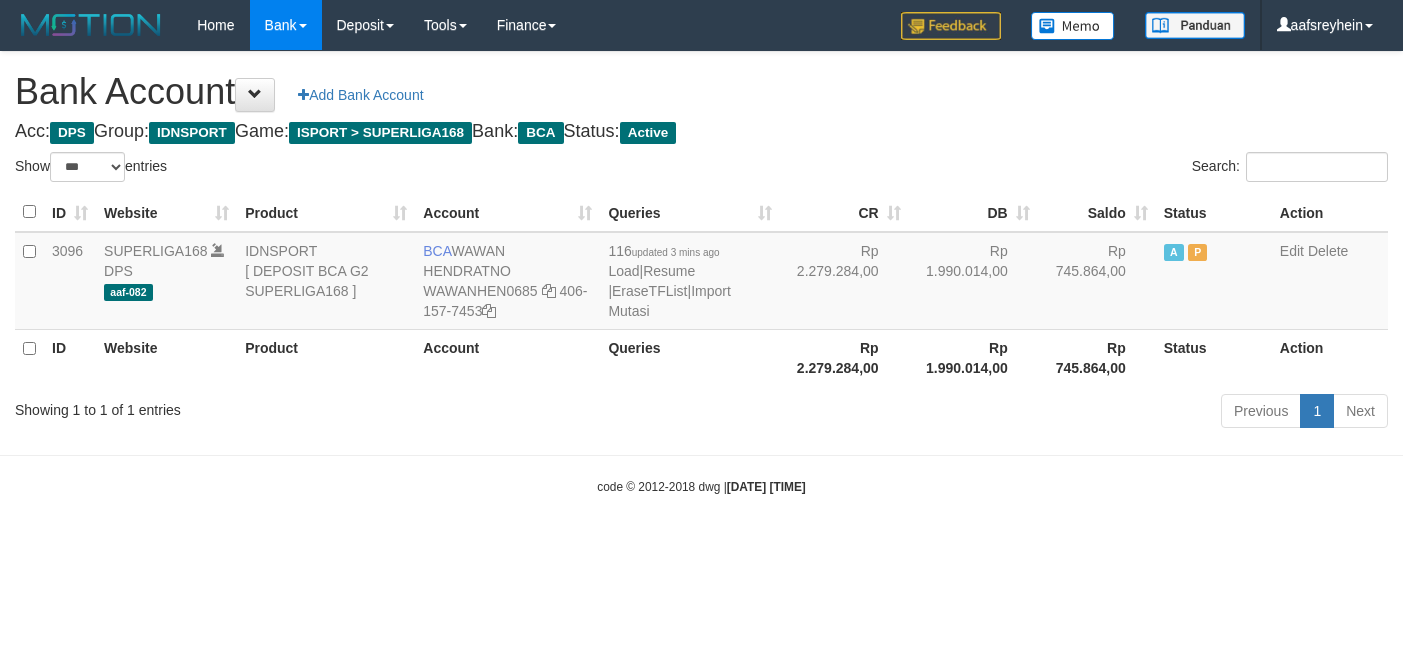 select on "***" 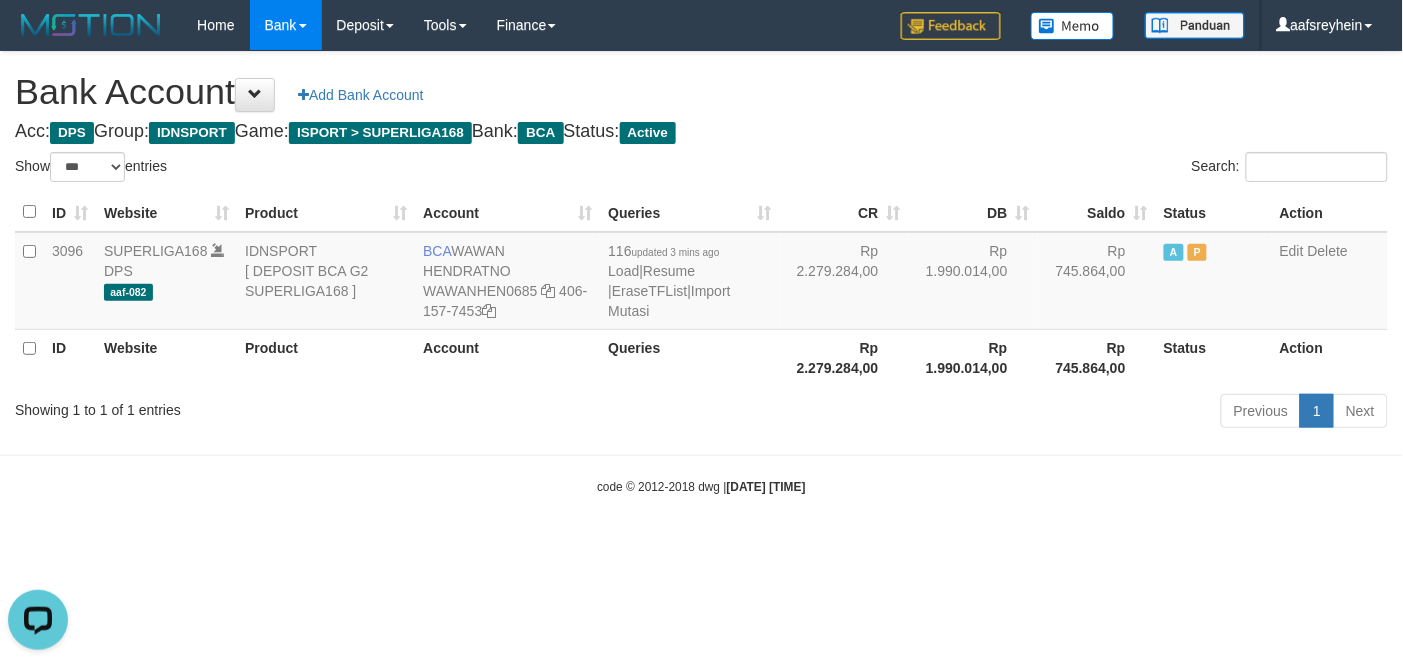 scroll, scrollTop: 0, scrollLeft: 0, axis: both 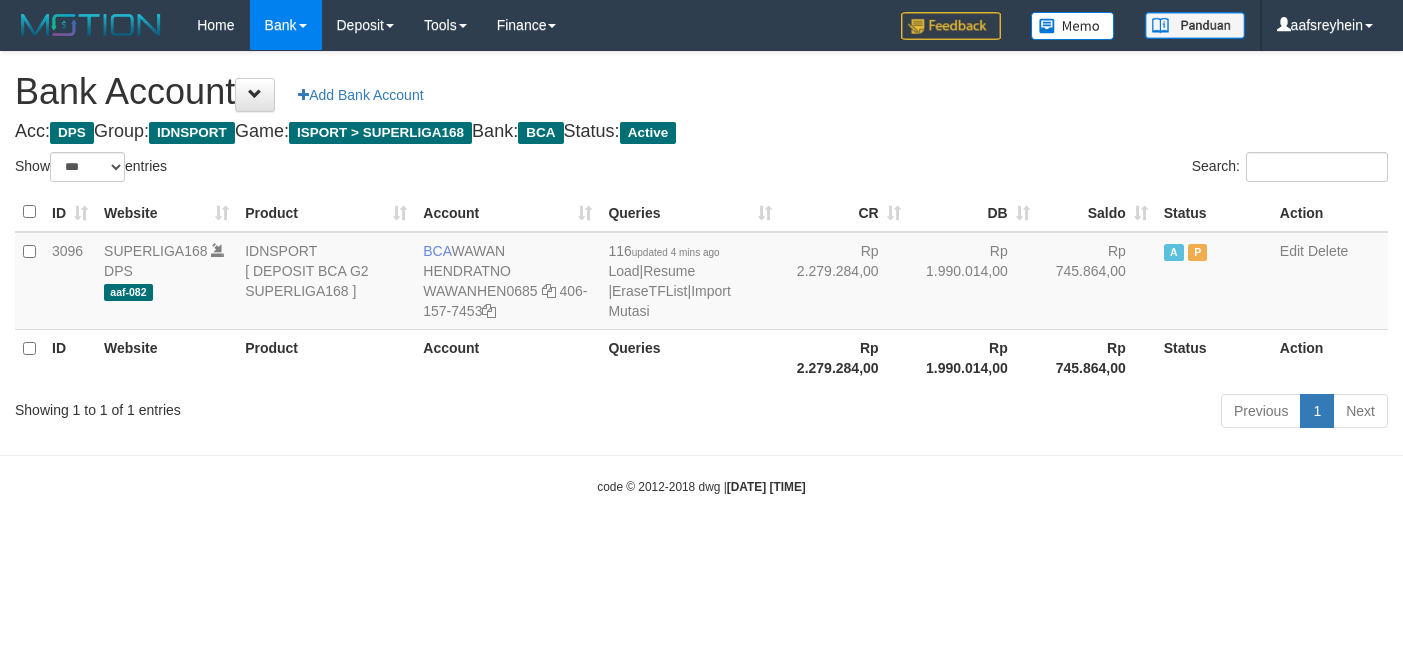 select on "***" 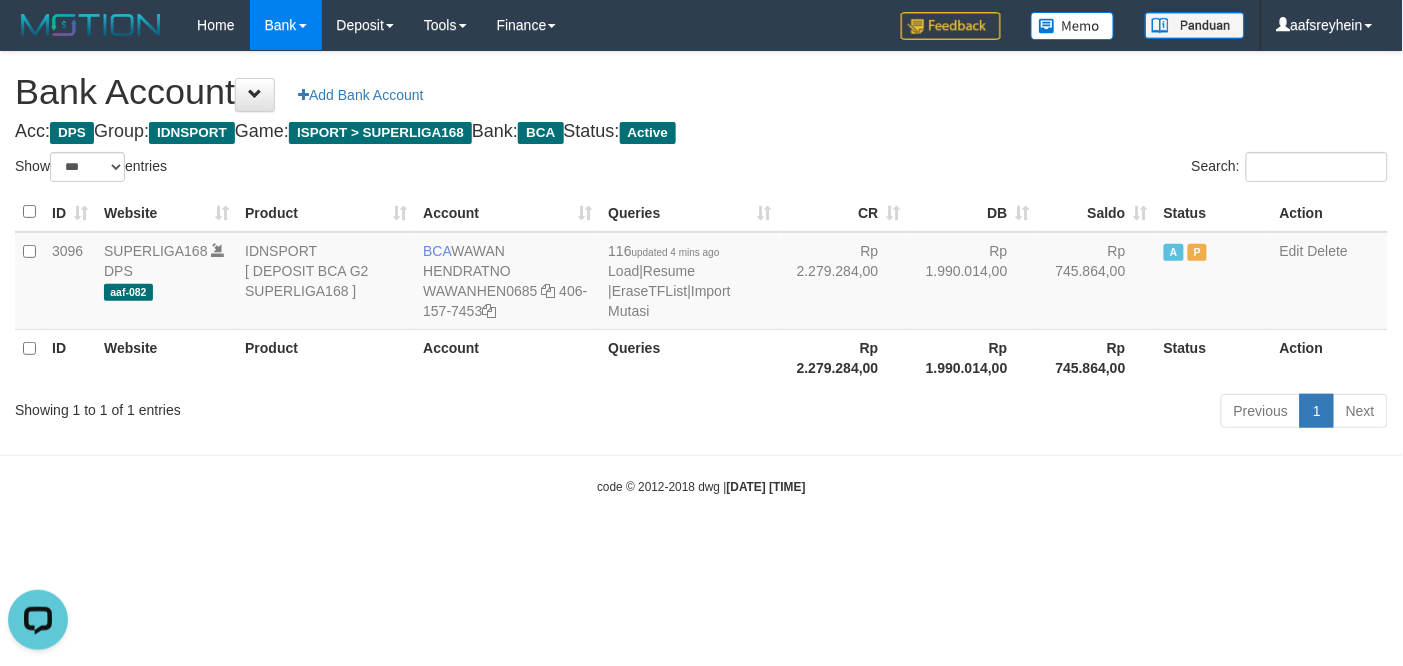 scroll, scrollTop: 0, scrollLeft: 0, axis: both 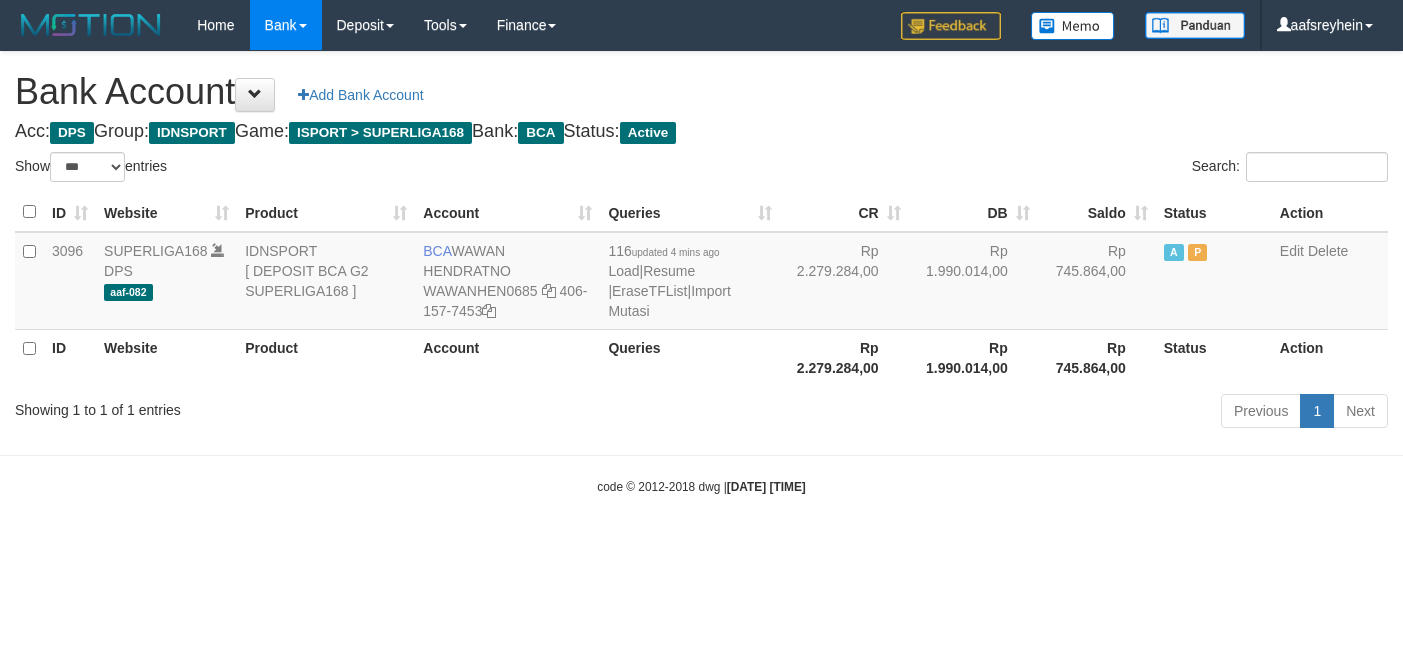 select on "***" 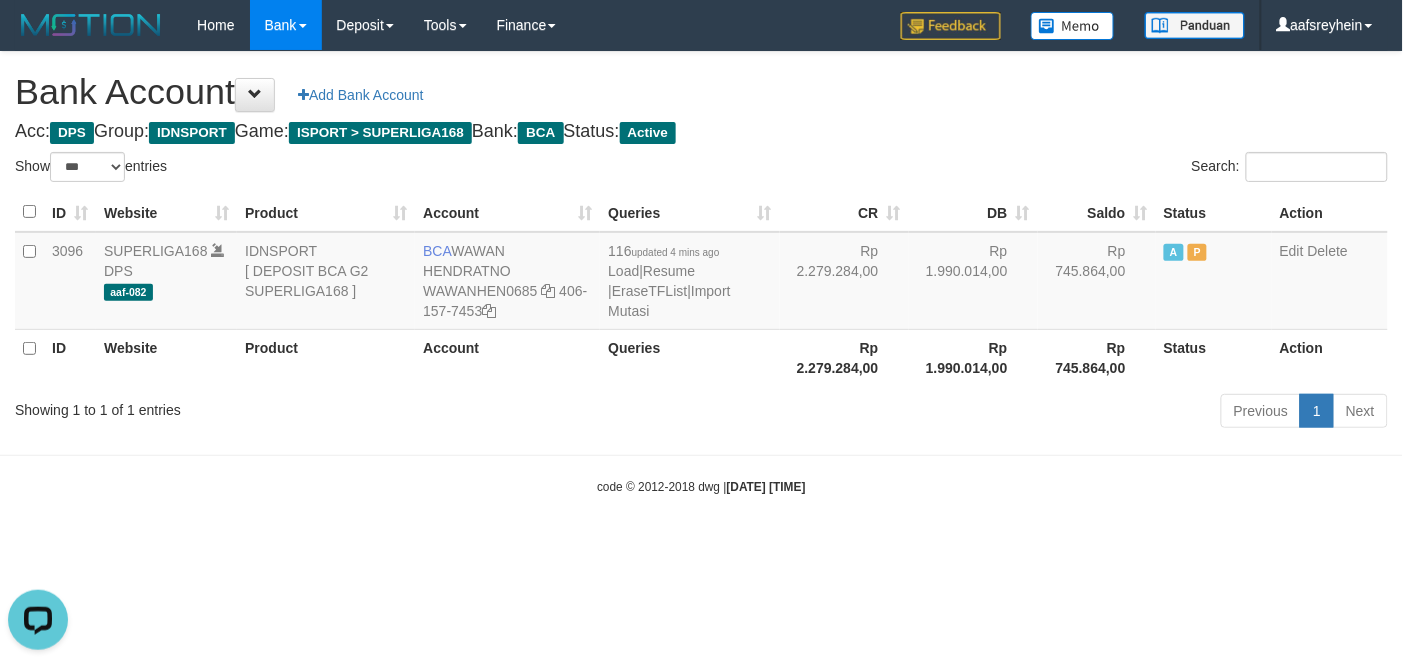 scroll, scrollTop: 0, scrollLeft: 0, axis: both 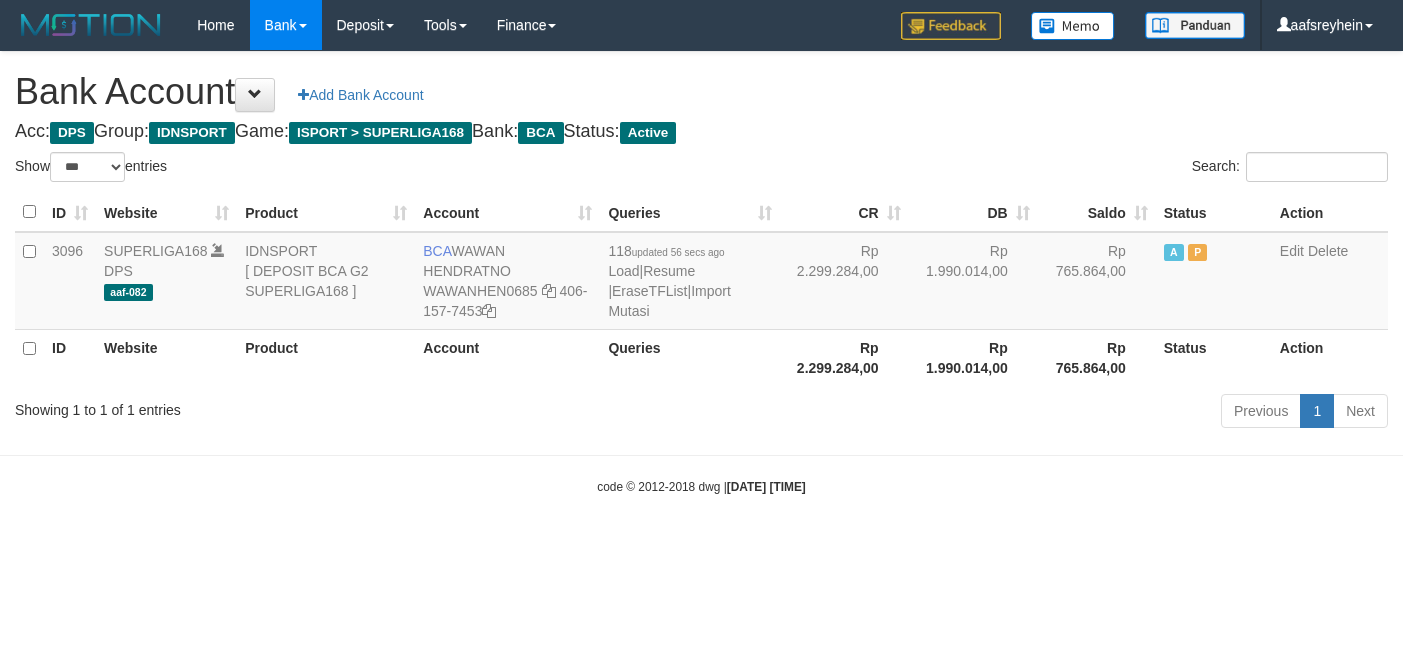 select on "***" 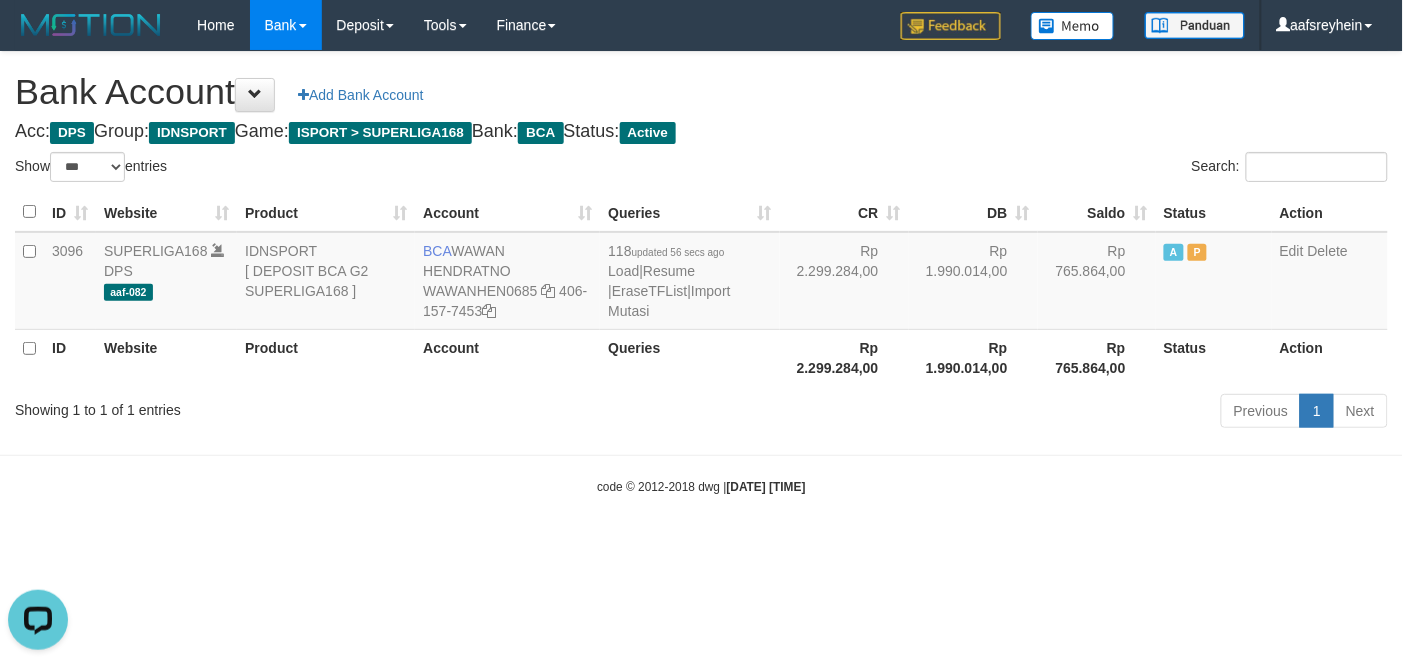 scroll, scrollTop: 0, scrollLeft: 0, axis: both 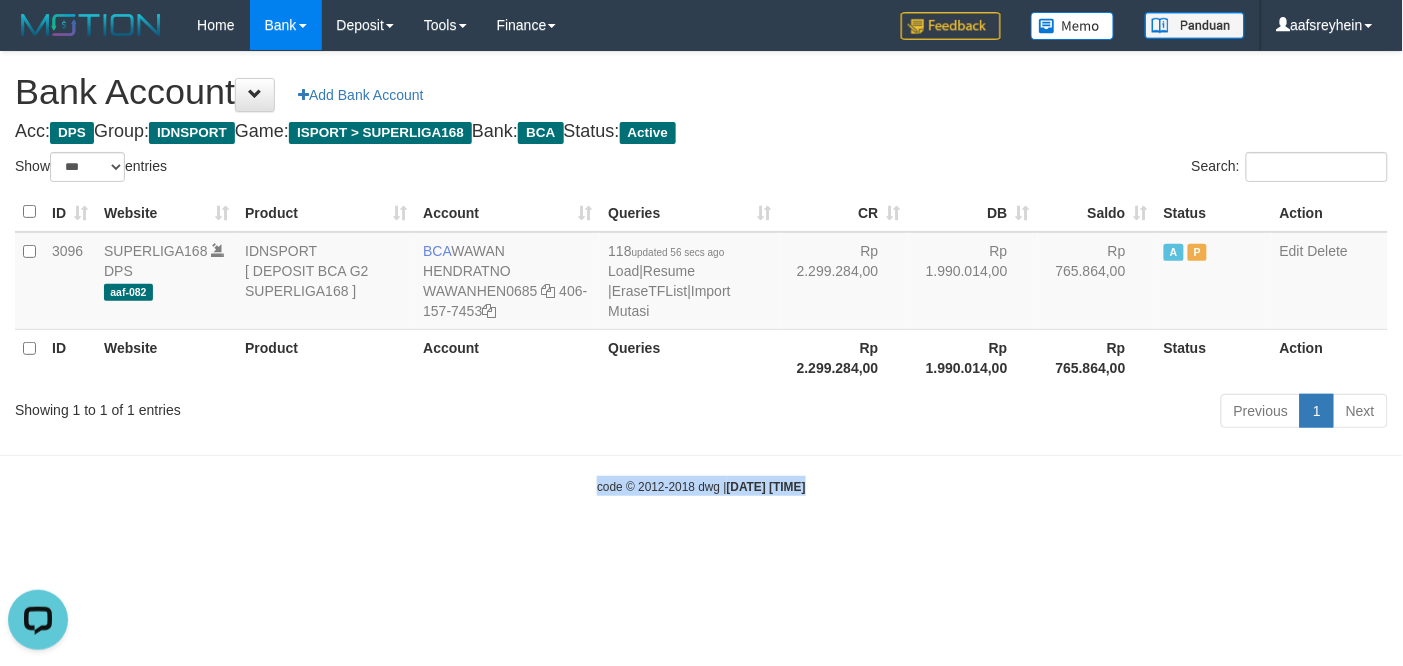 click on "Toggle navigation
Home
Bank
Account List
Load
By Website
Group
[ISPORT]													SUPERLIGA168
By Load Group (DPS)" at bounding box center (701, 273) 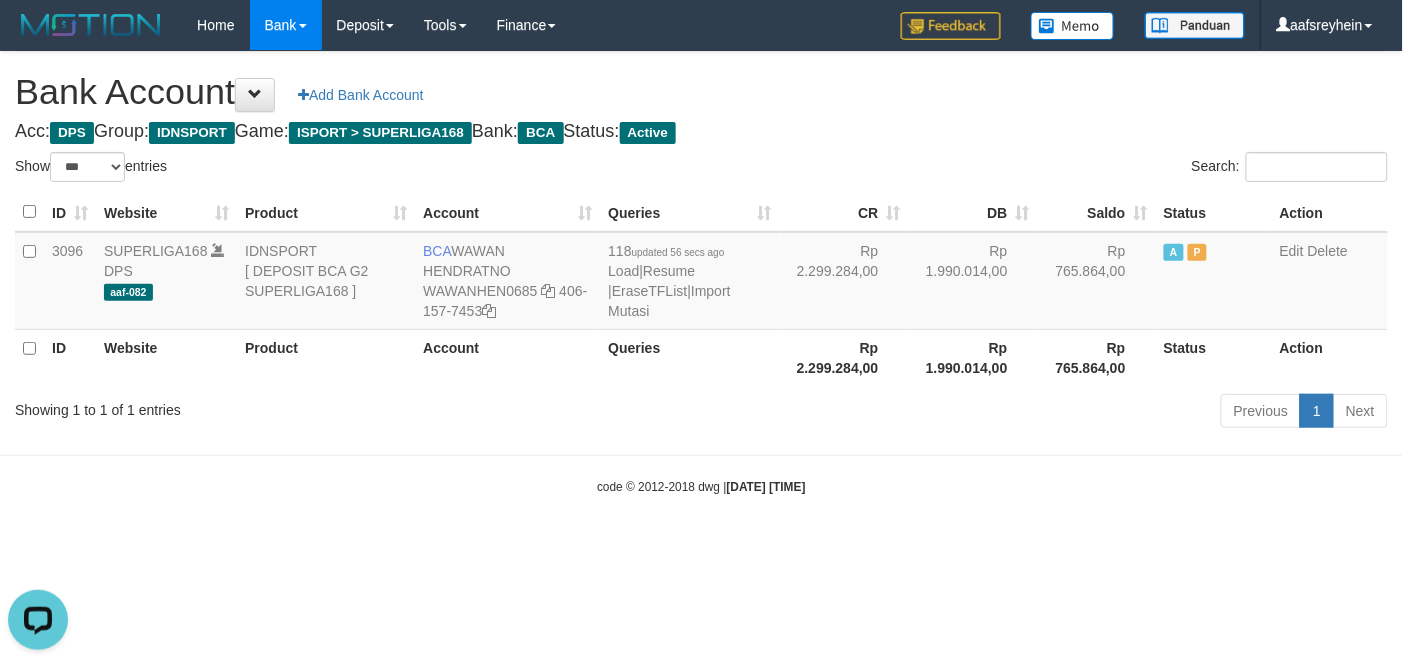 click on "Toggle navigation
Home
Bank
Account List
Load
By Website
Group
[ISPORT]													SUPERLIGA168
By Load Group (DPS)" at bounding box center (701, 273) 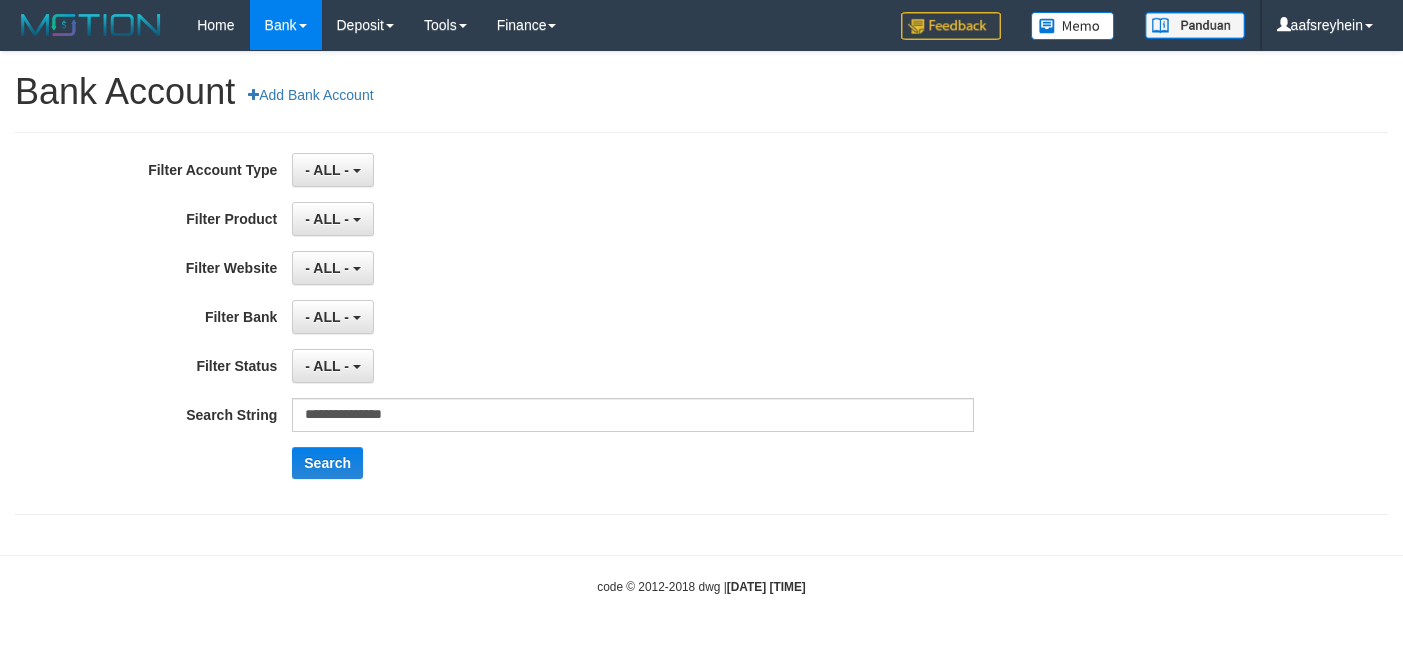 select on "***" 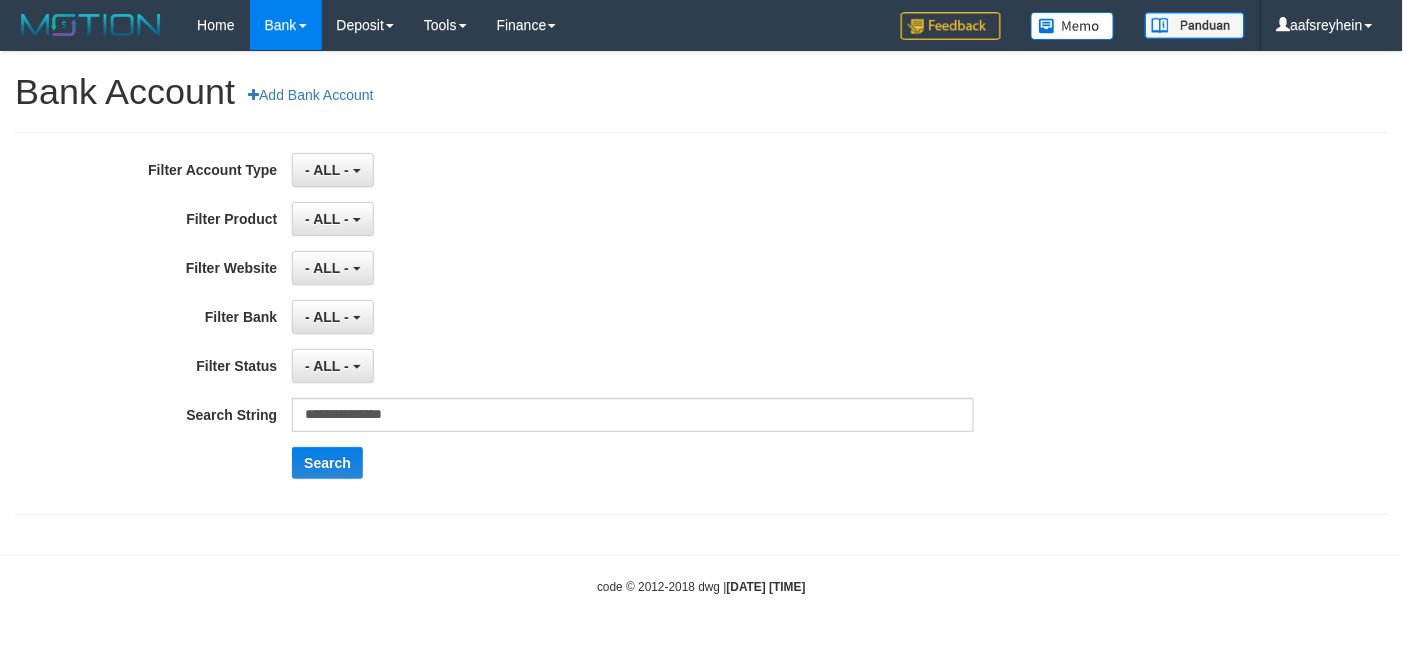 scroll, scrollTop: 17, scrollLeft: 0, axis: vertical 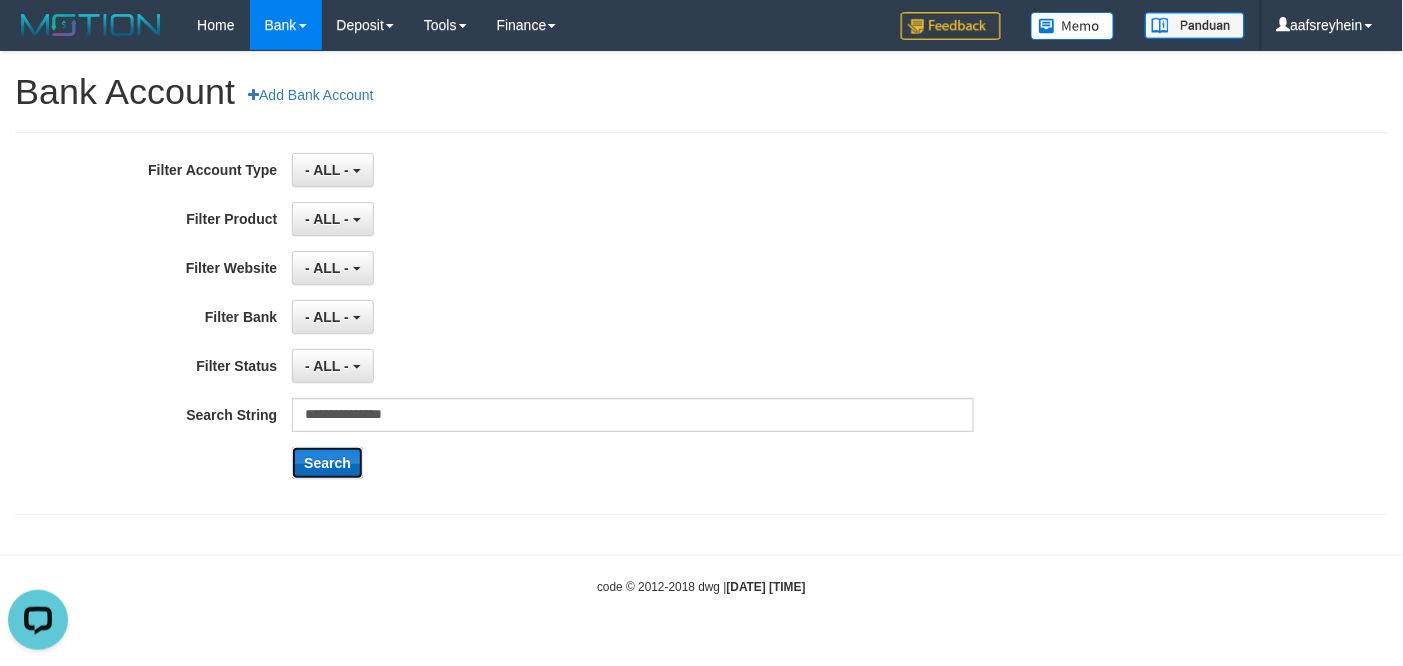 click on "Search" at bounding box center [327, 463] 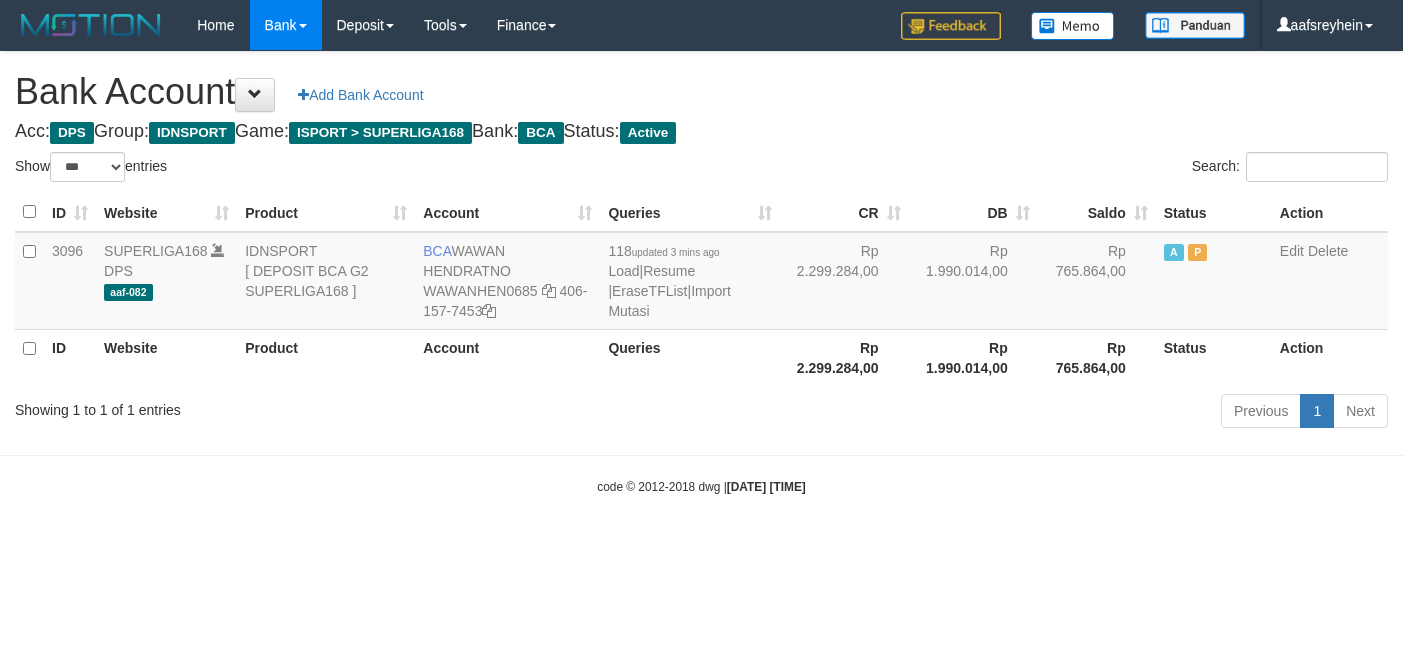 select on "***" 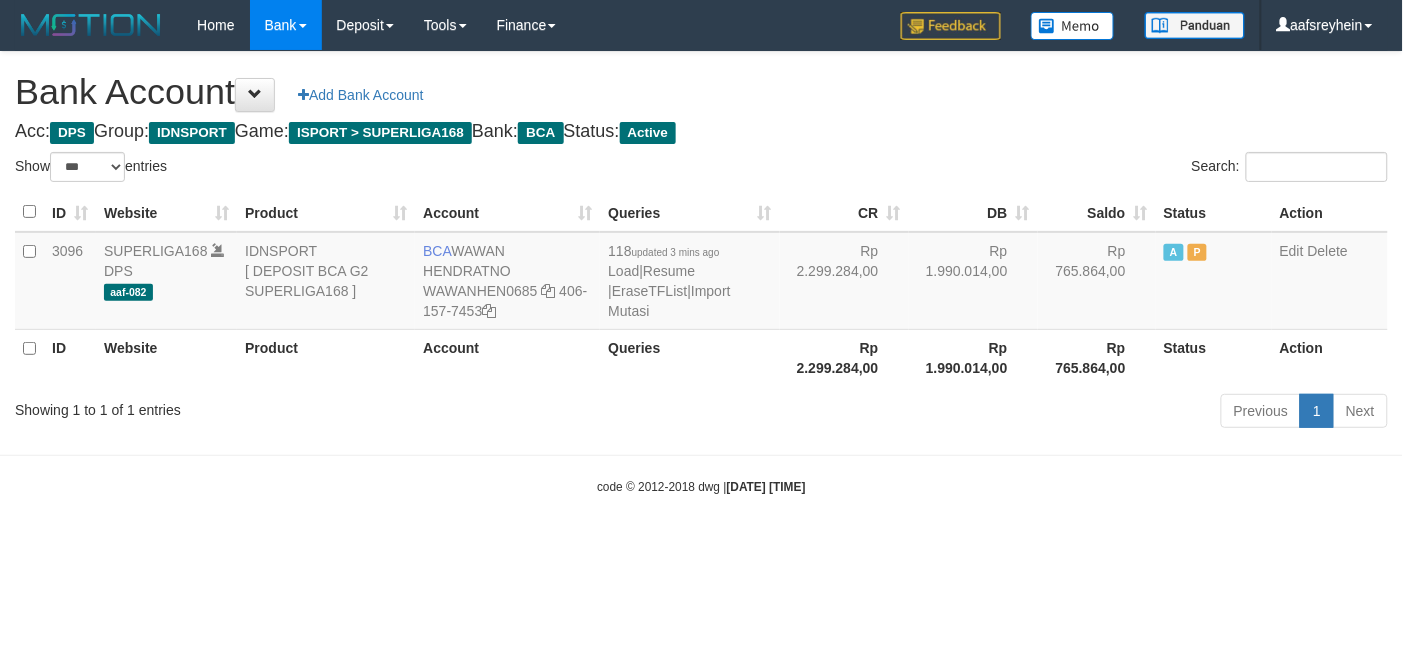 click on "Toggle navigation
Home
Bank
Account List
Load
By Website
Group
[ISPORT]													SUPERLIGA168
By Load Group (DPS)
-" at bounding box center (701, 273) 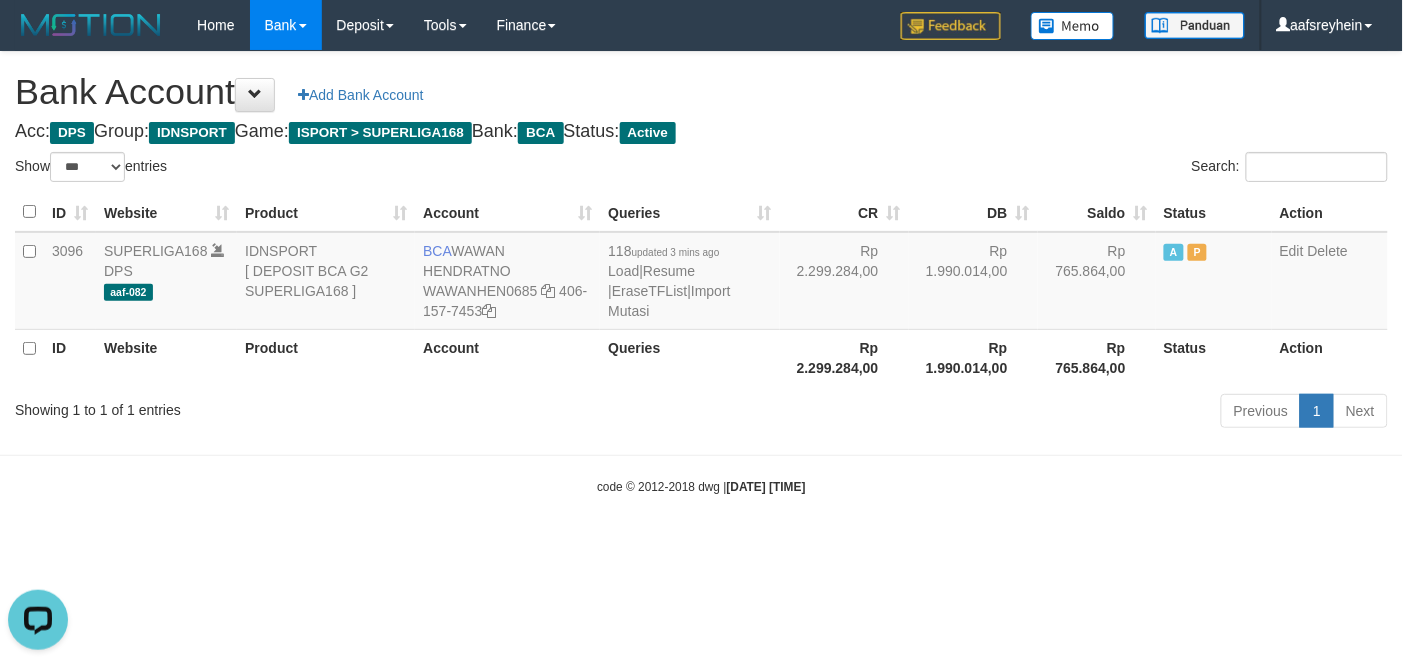 scroll, scrollTop: 0, scrollLeft: 0, axis: both 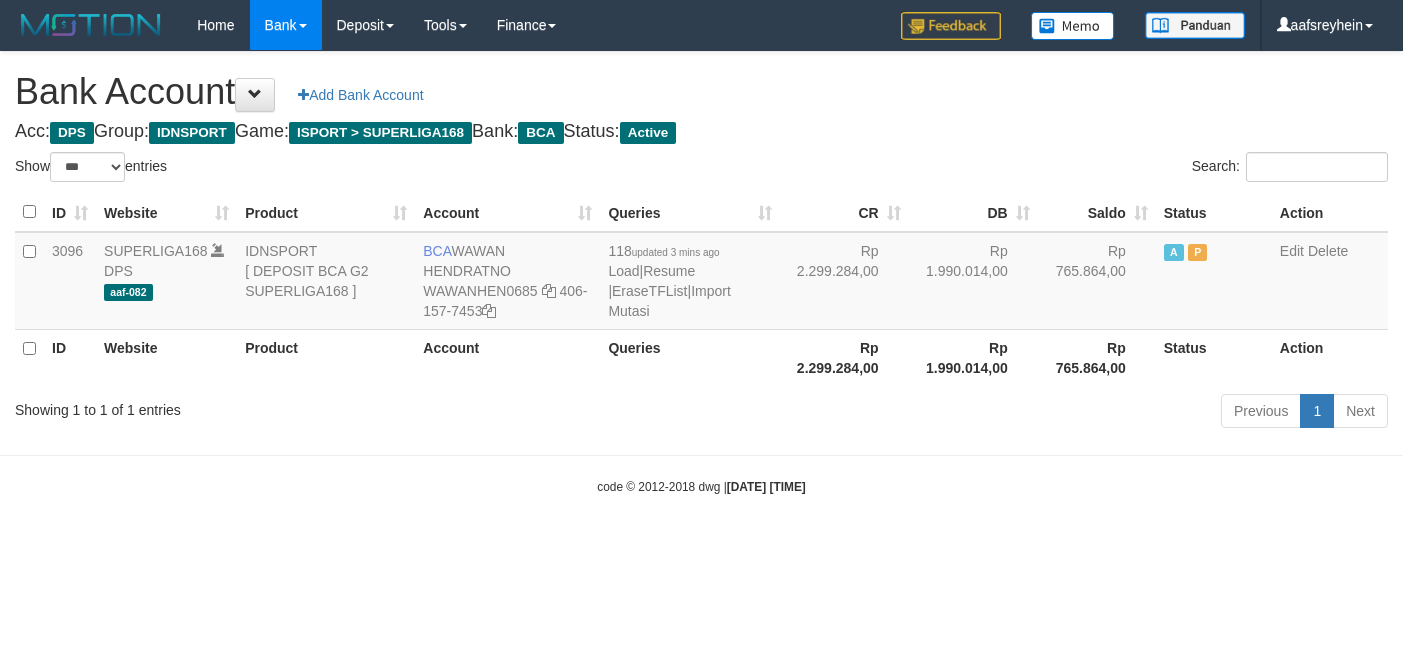 select on "***" 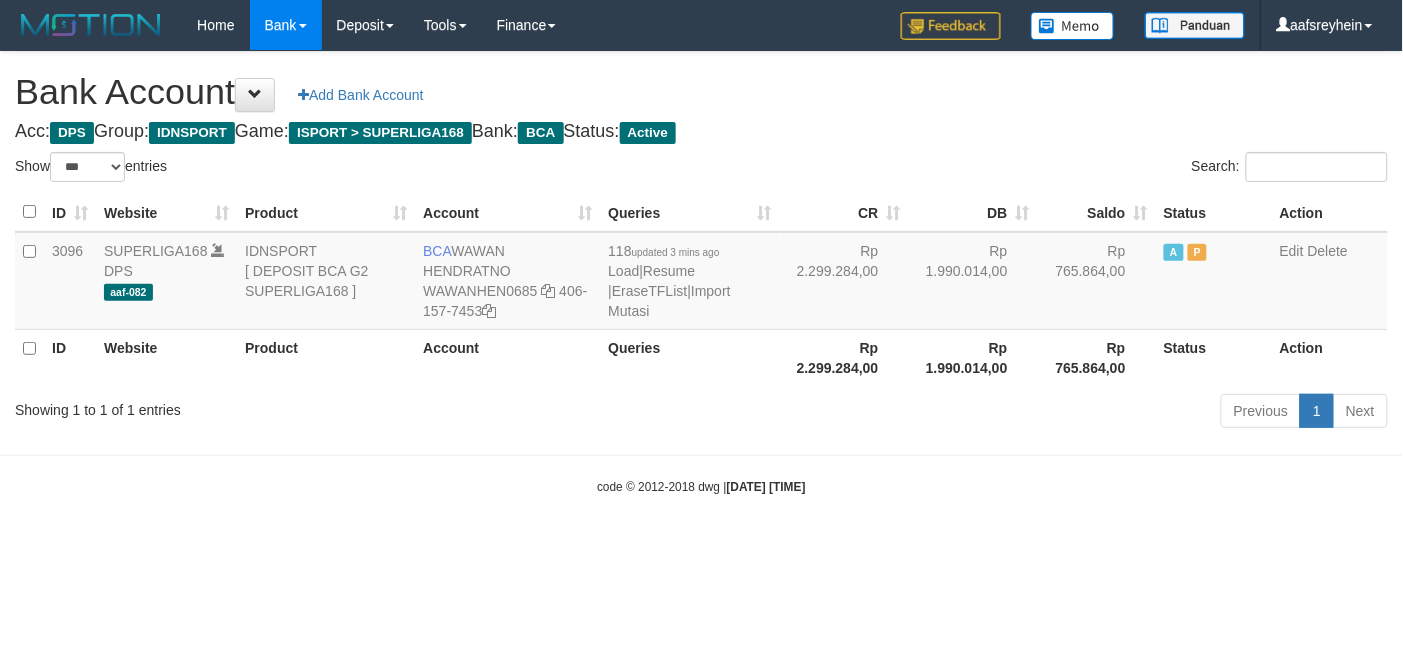 click on "Toggle navigation
Home
Bank
Account List
Load
By Website
Group
[ISPORT]													SUPERLIGA168
By Load Group (DPS)
-" at bounding box center (701, 273) 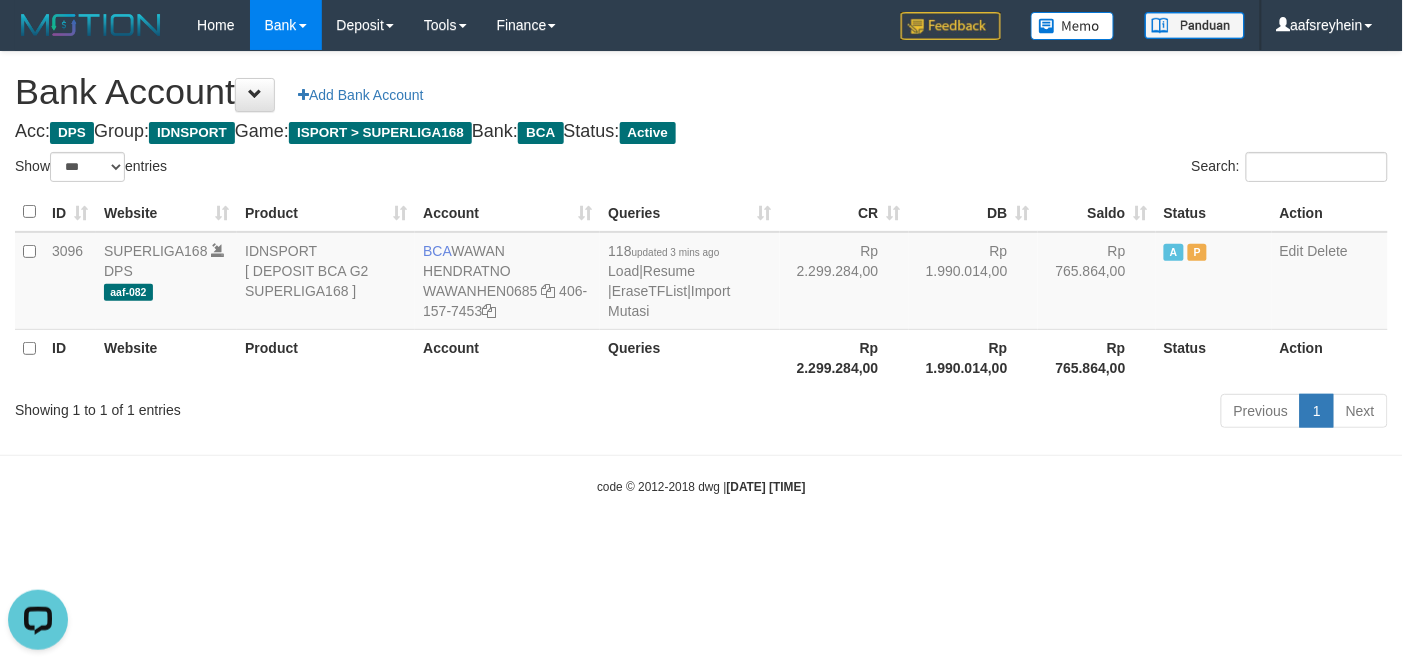 scroll, scrollTop: 0, scrollLeft: 0, axis: both 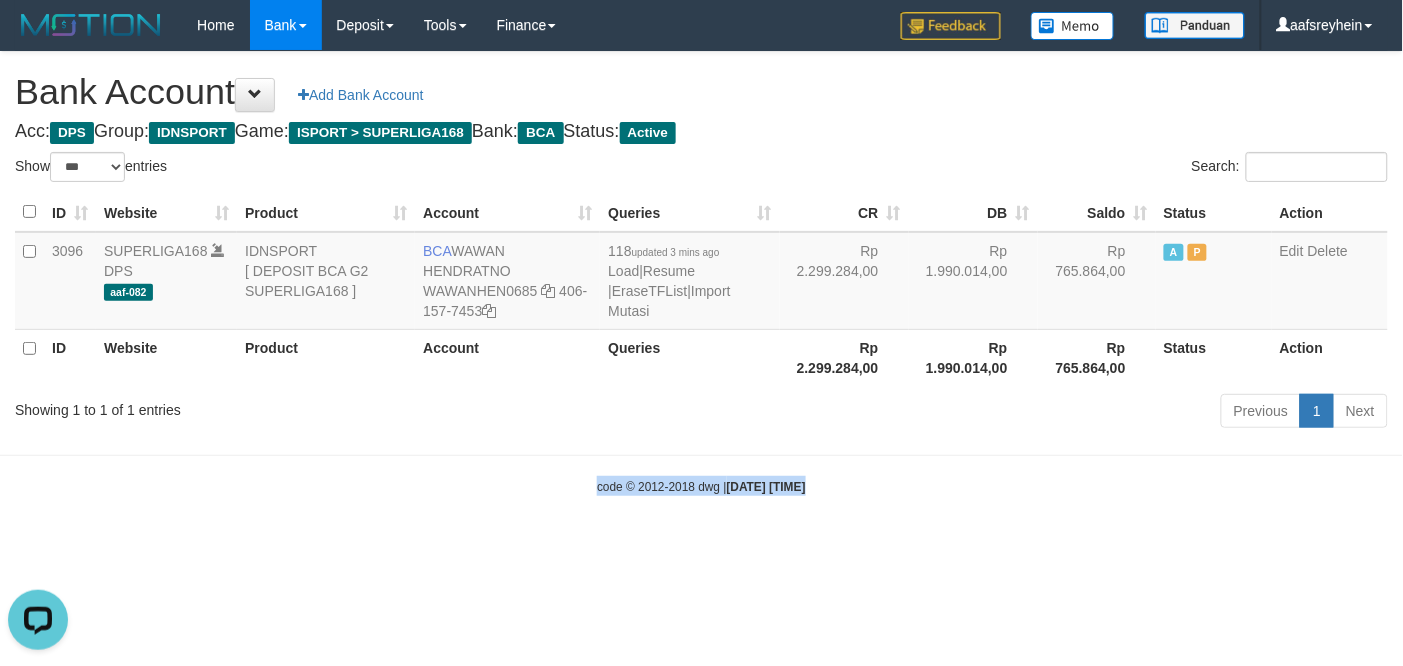 click on "Toggle navigation
Home
Bank
Account List
Load
By Website
Group
[ISPORT]													SUPERLIGA168
By Load Group (DPS)
-" at bounding box center [701, 273] 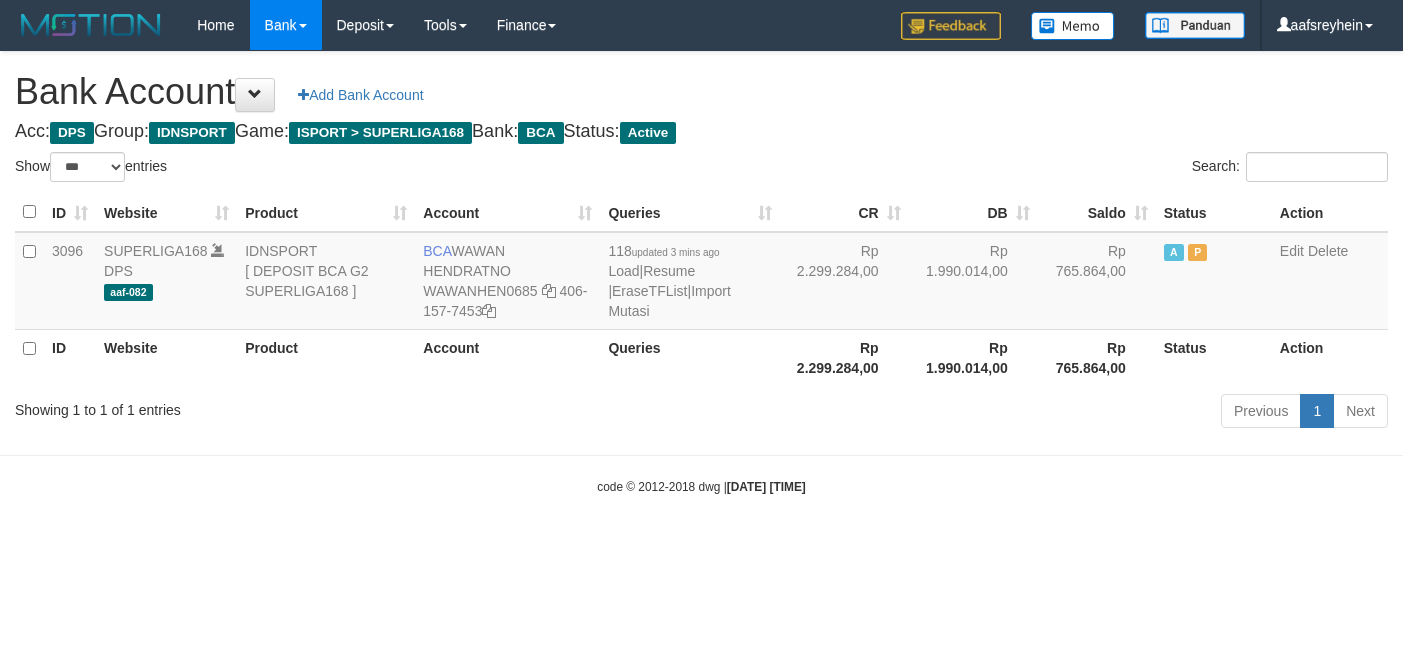 select on "***" 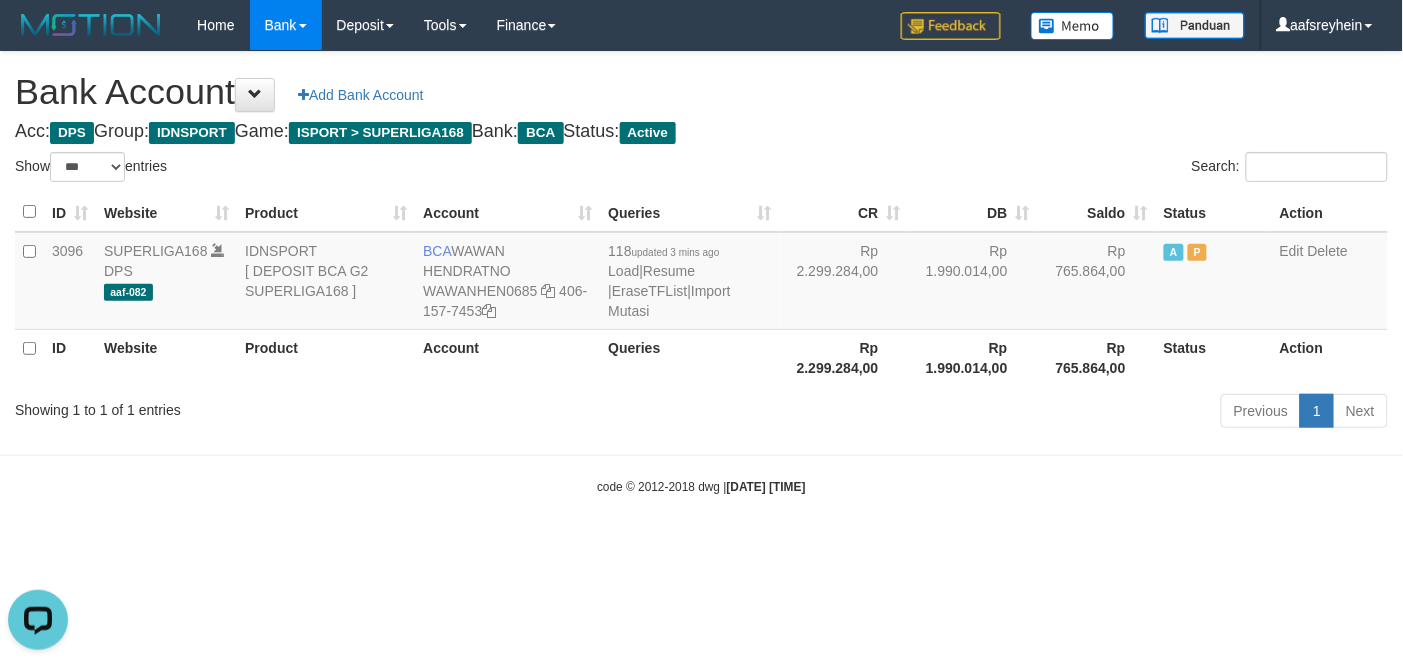 scroll, scrollTop: 0, scrollLeft: 0, axis: both 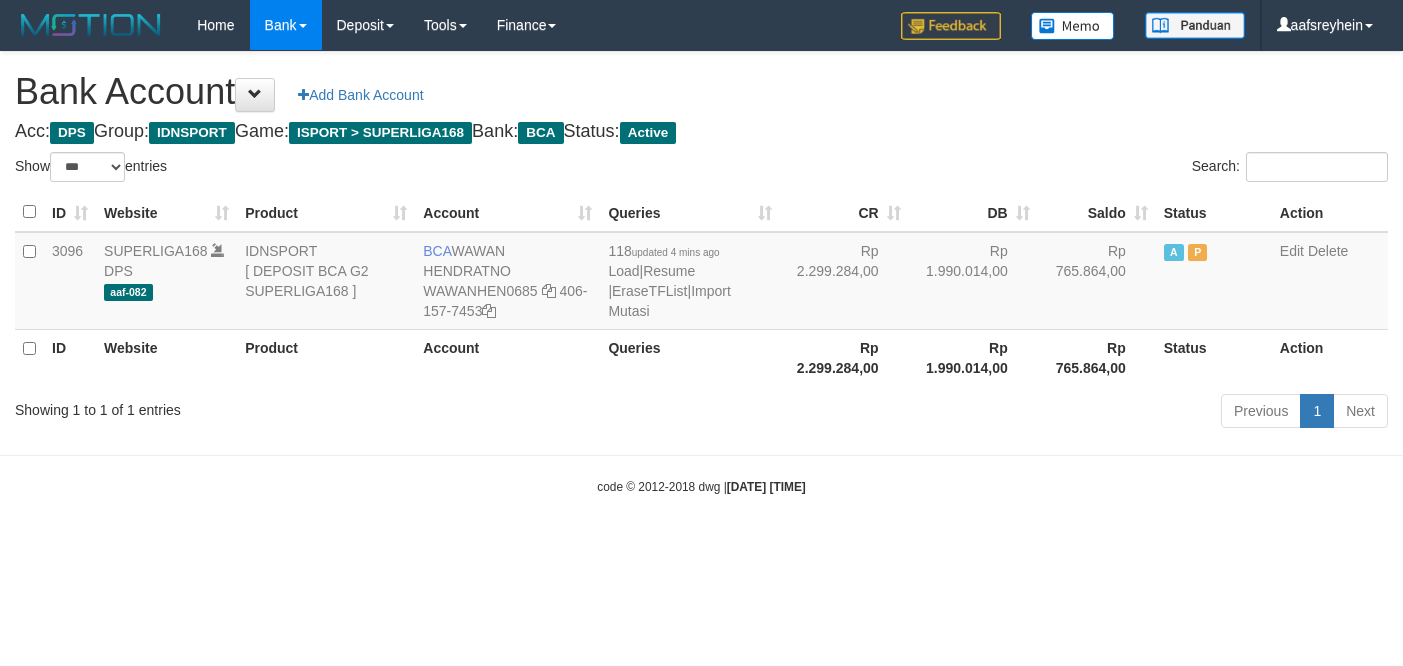 select on "***" 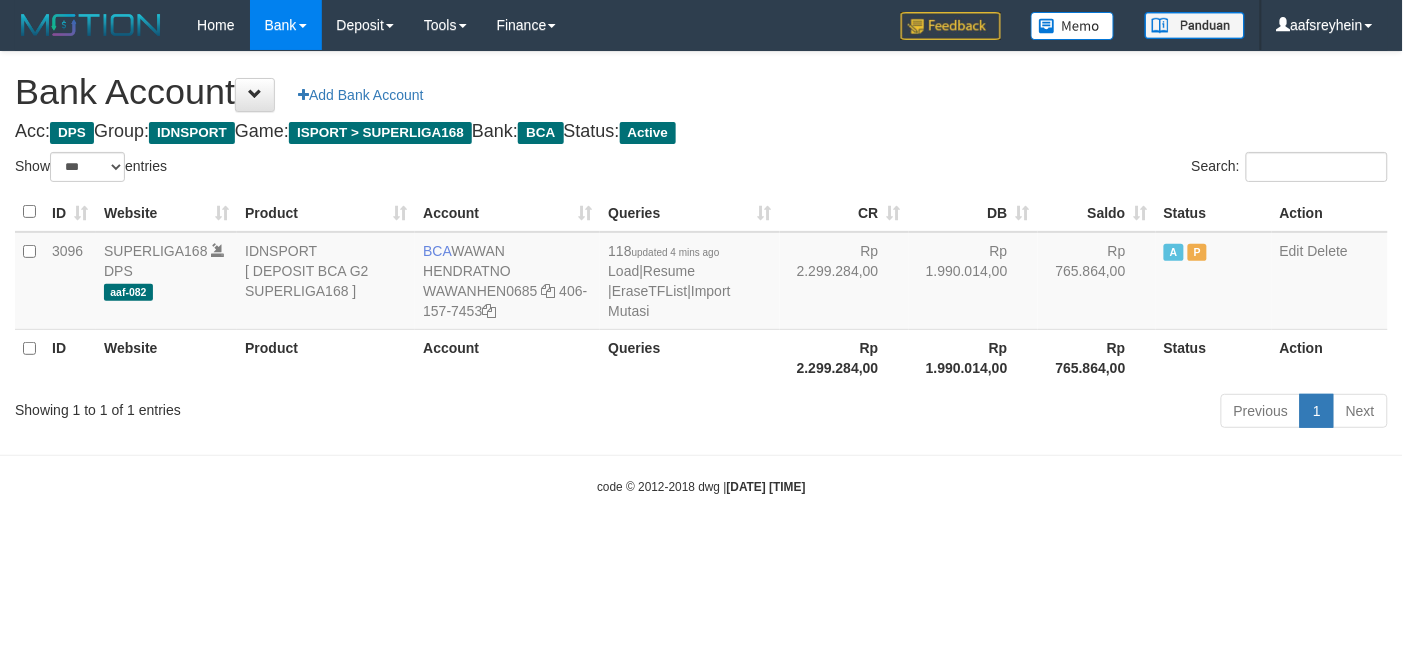 click on "Toggle navigation
Home
Bank
Account List
Load
By Website
Group
[ISPORT]													SUPERLIGA168
By Load Group (DPS)
-" at bounding box center [701, 273] 